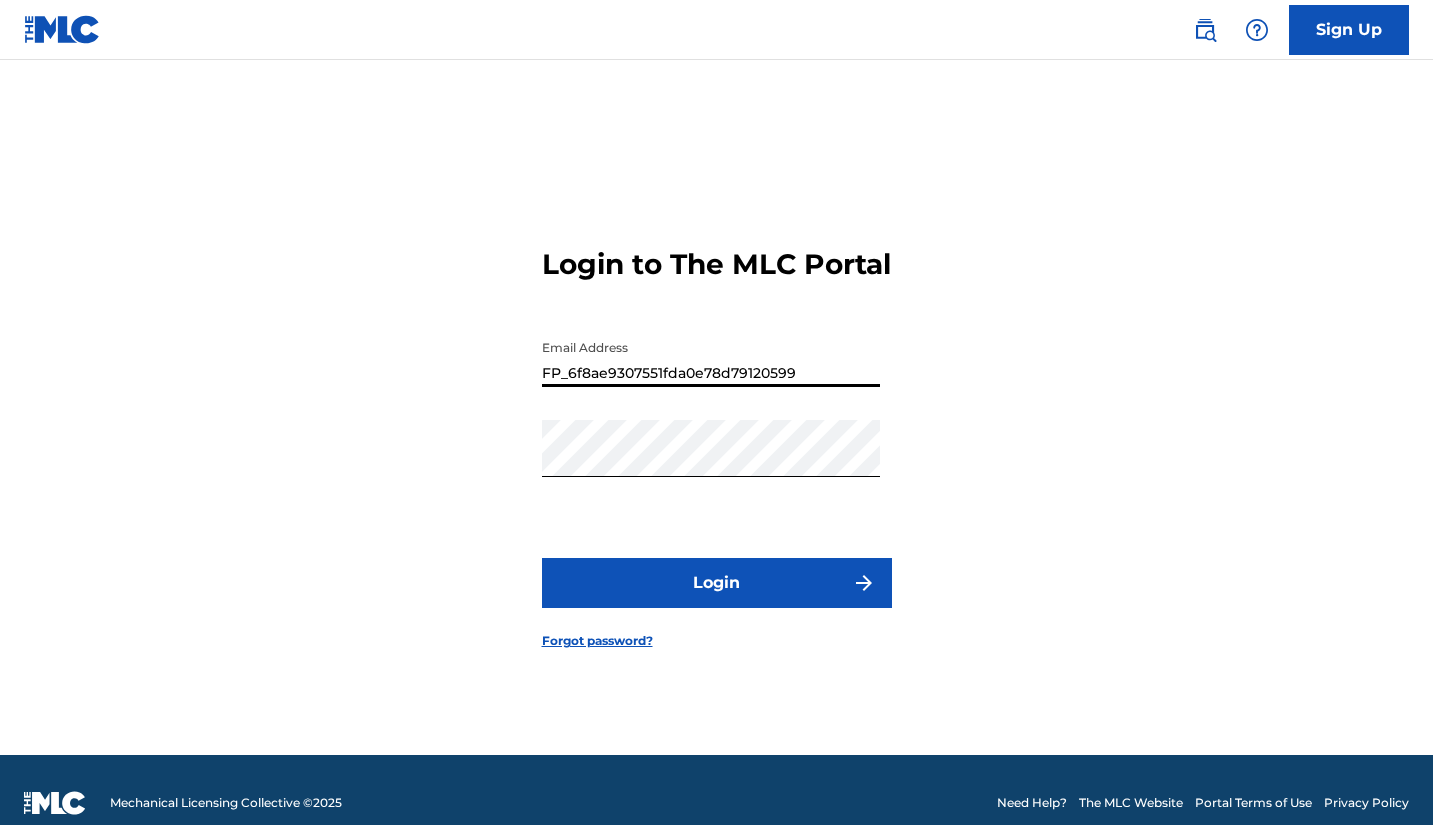click on "FP_6f8ae9307551fda0e78d79120599" at bounding box center (711, 358) 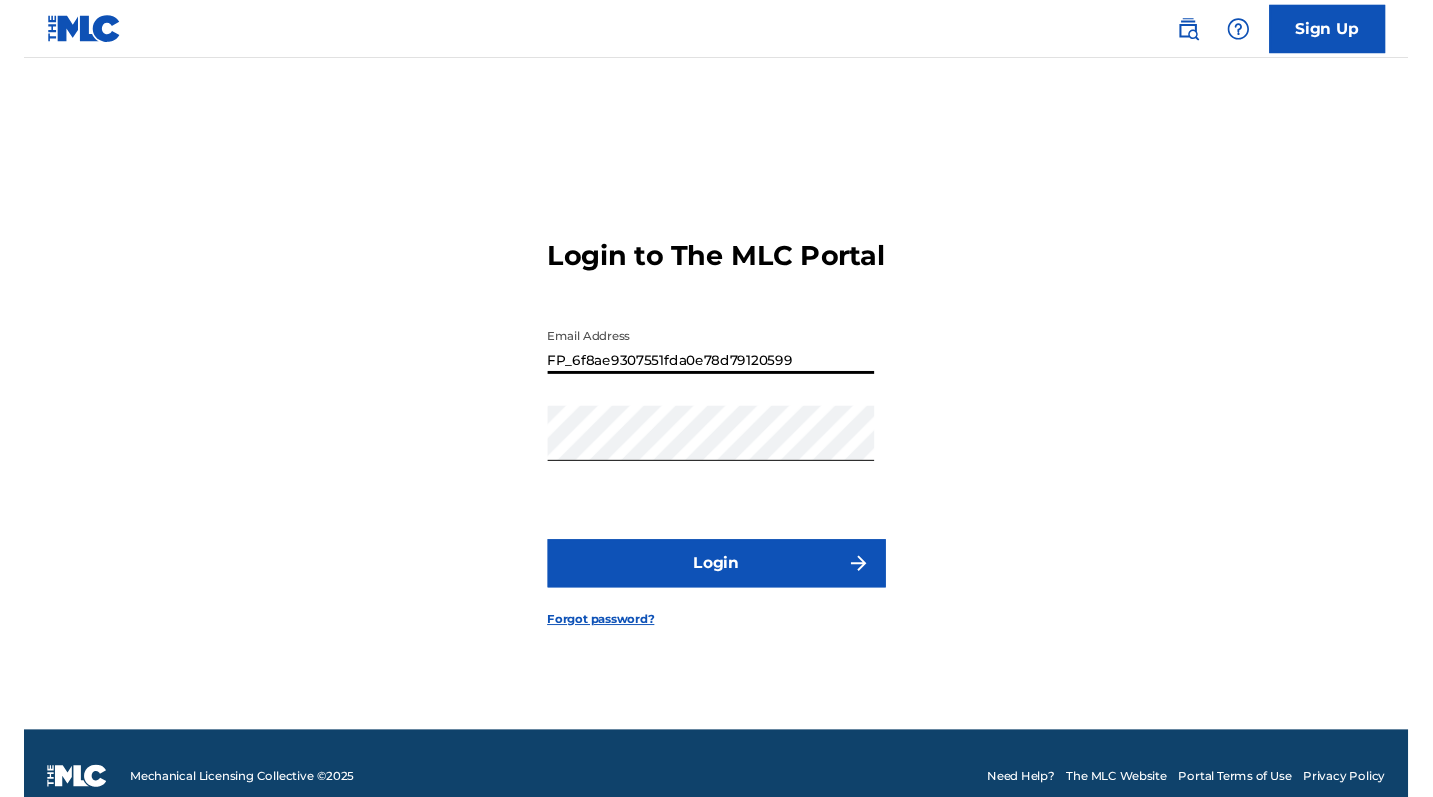 scroll, scrollTop: 0, scrollLeft: 0, axis: both 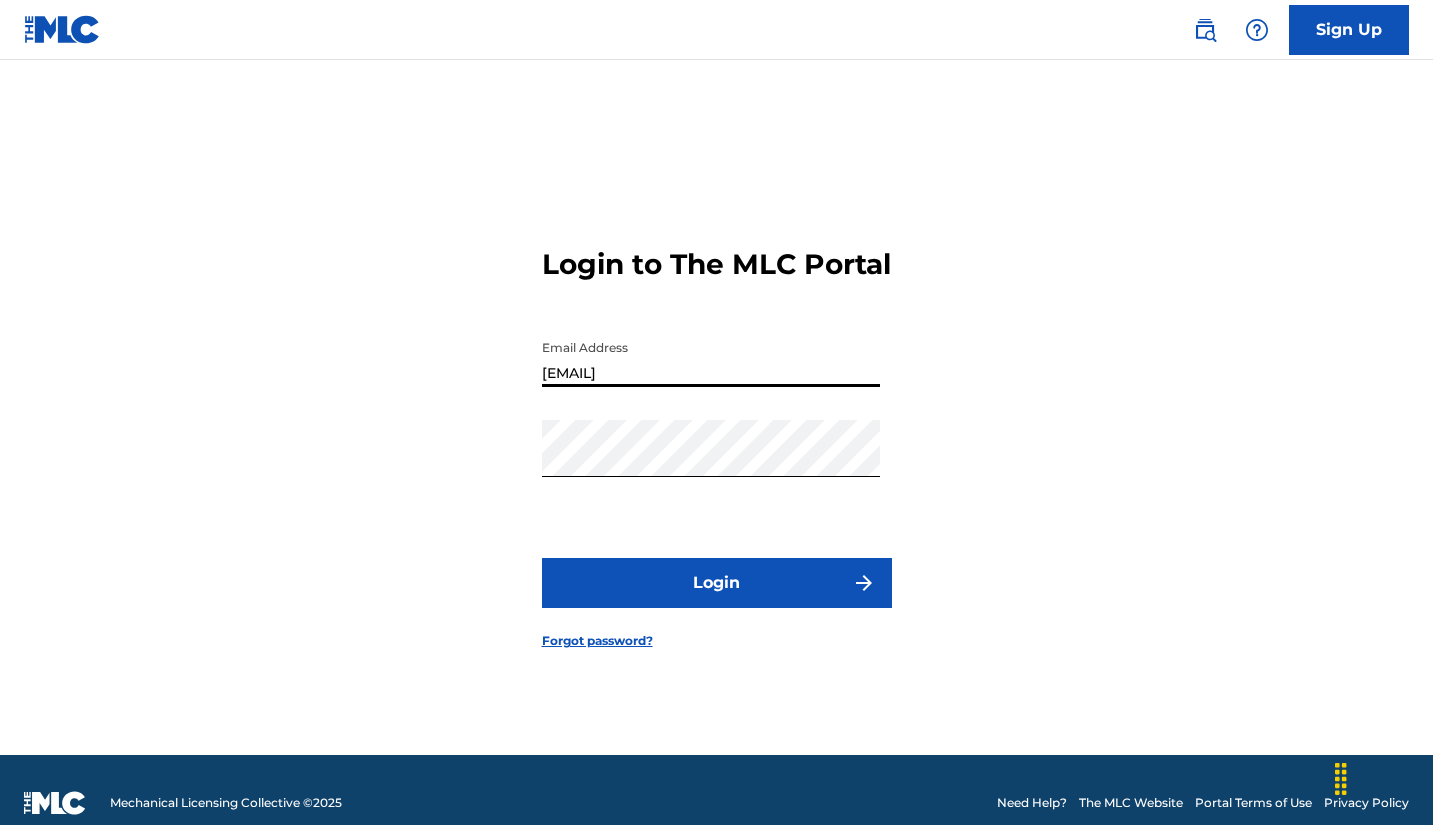 type on "[EMAIL]" 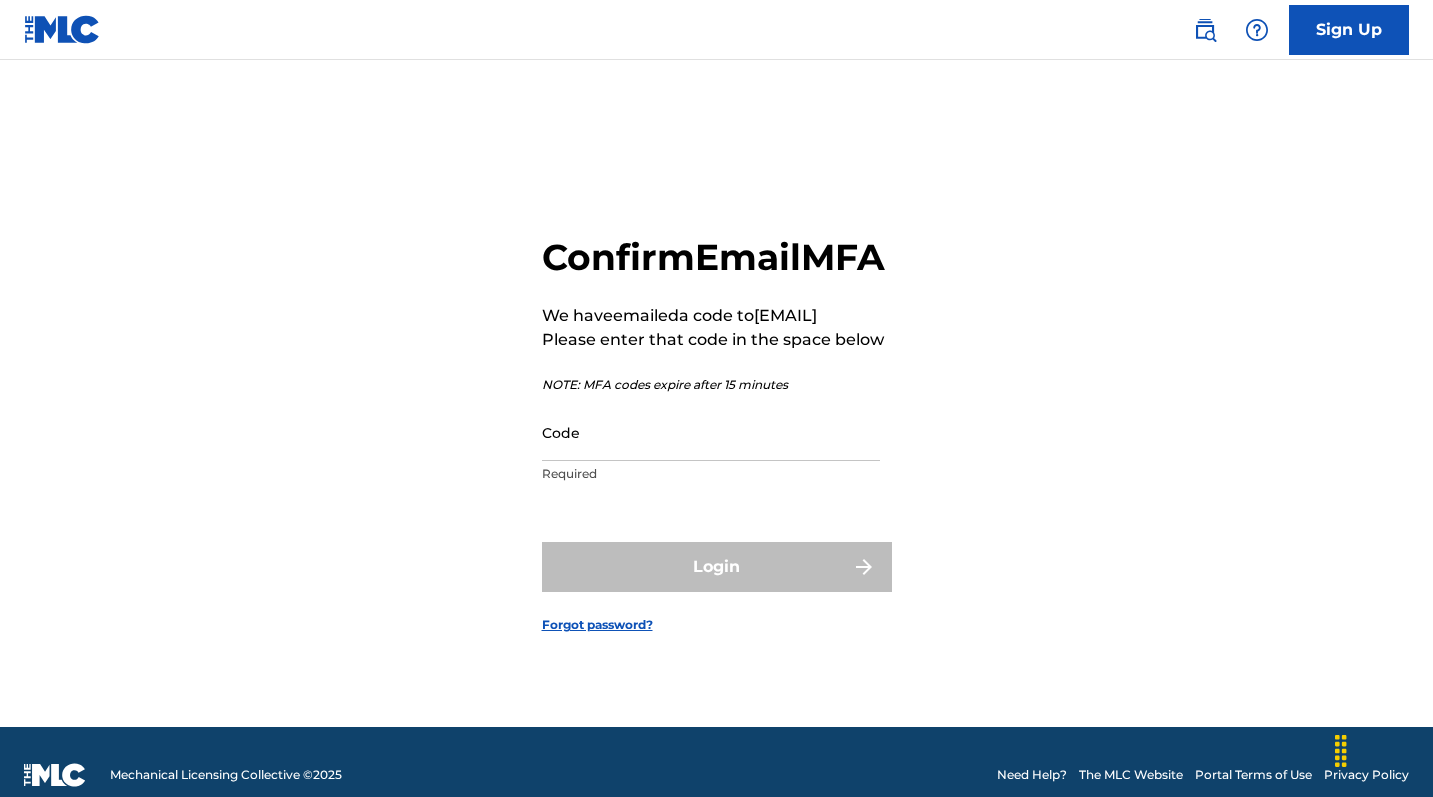 click on "Code" at bounding box center (711, 432) 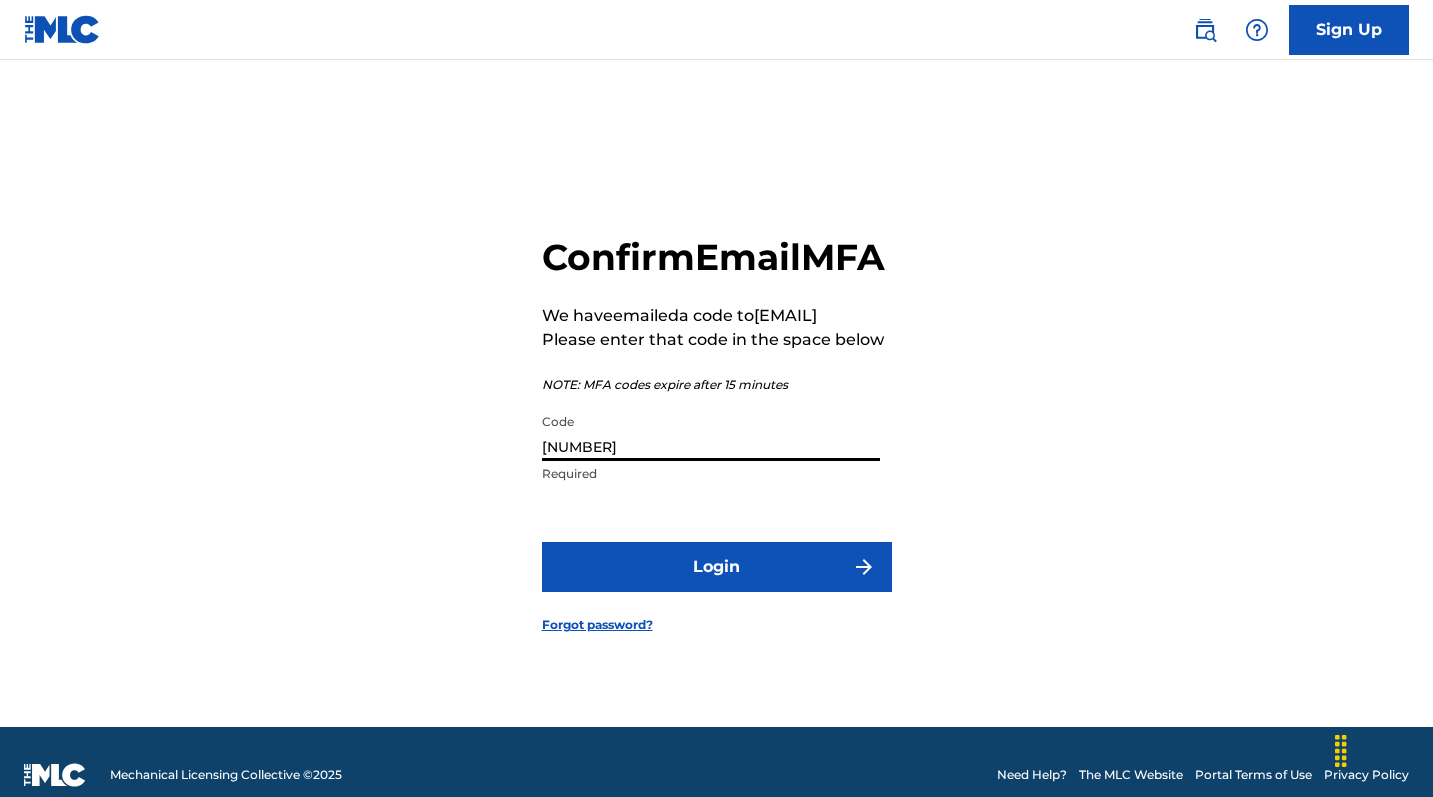 type on "[NUMBER]" 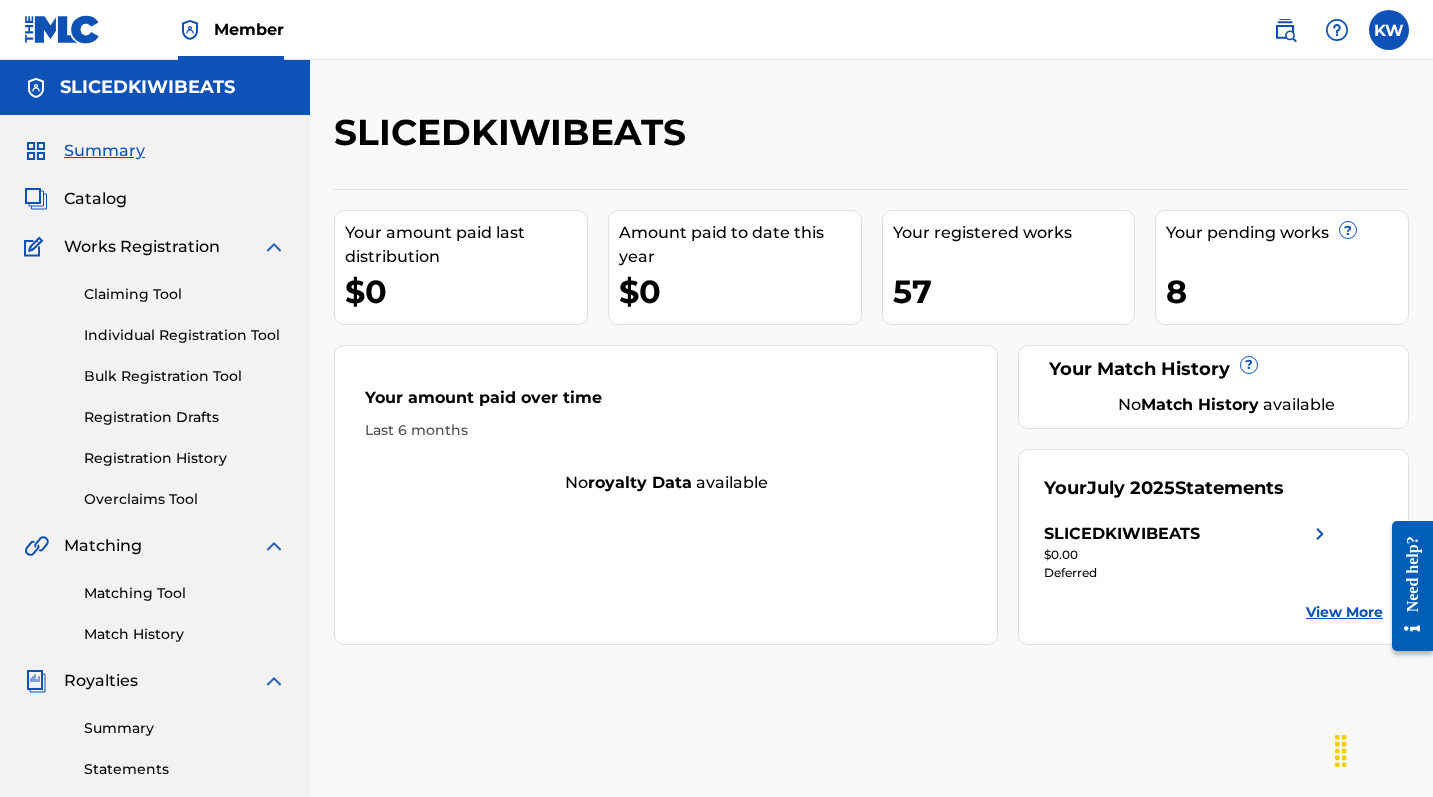 scroll, scrollTop: 0, scrollLeft: 0, axis: both 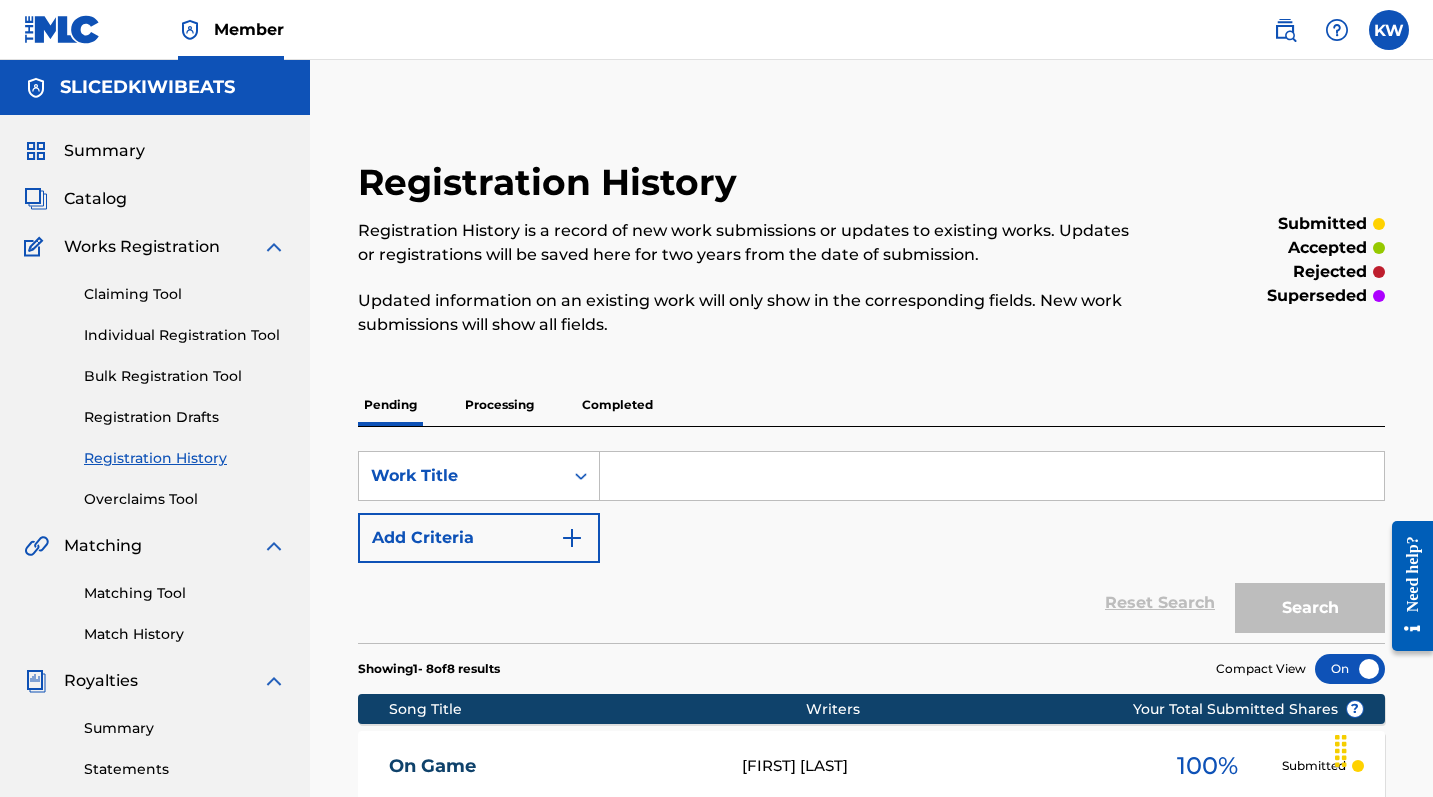 click at bounding box center [992, 476] 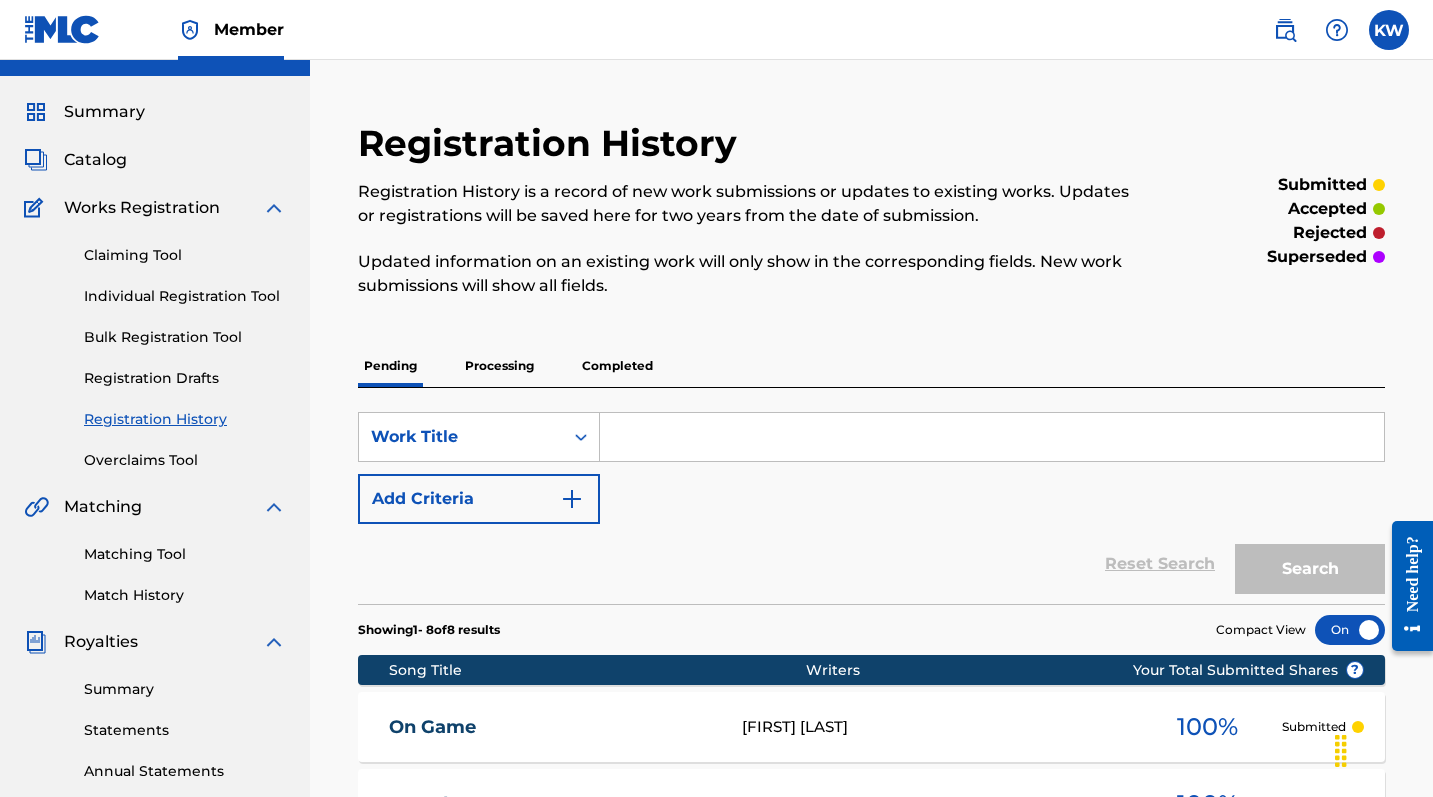 scroll, scrollTop: 70, scrollLeft: 0, axis: vertical 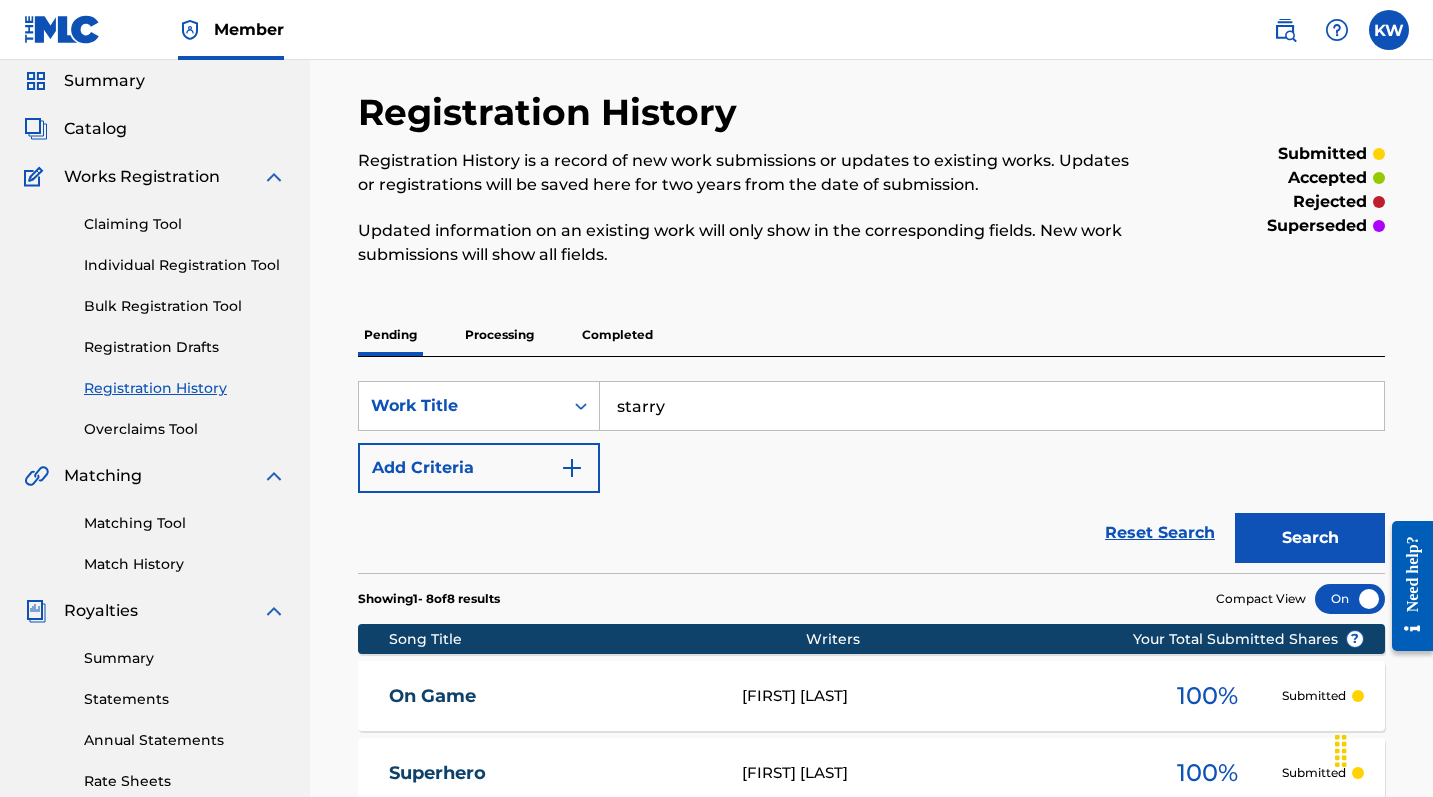 type on "starry" 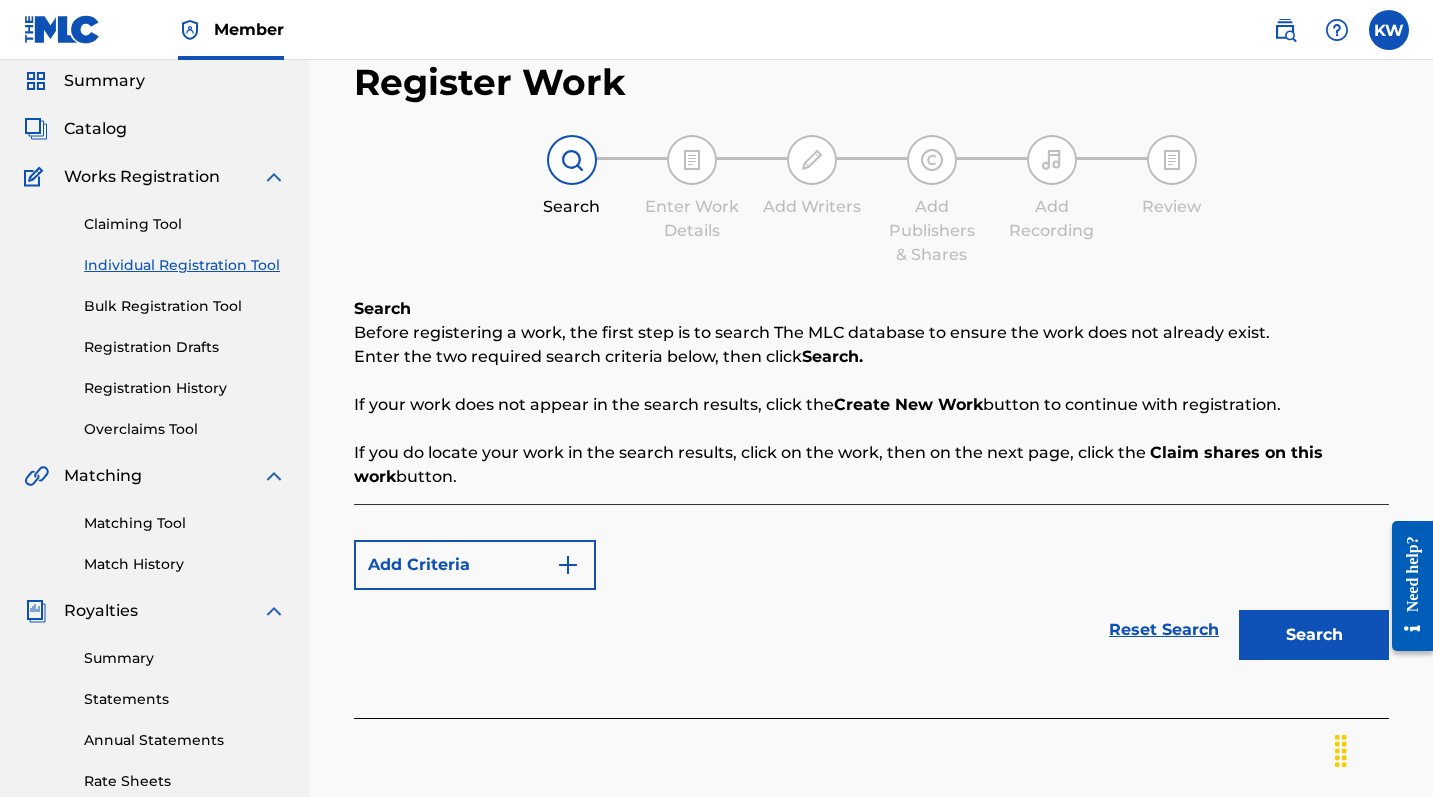 scroll, scrollTop: 0, scrollLeft: 0, axis: both 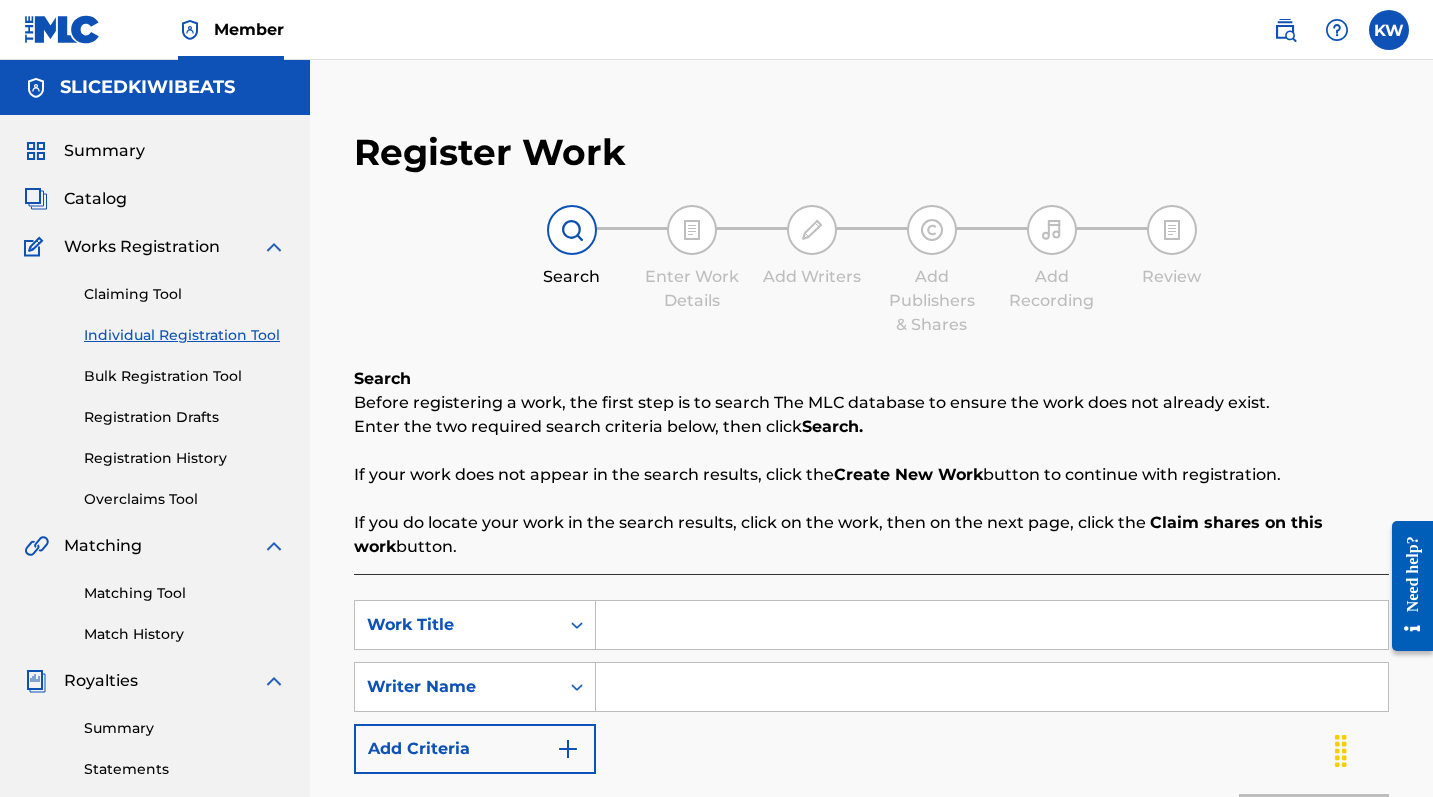 click on "SearchWithCriteriac1a30968-bb14-40ed-b9a0-b76b1adc4ece Work Title SearchWithCriteria45d57f84-d37e-4548-80d8-8cf511df1f11 Writer Name Add Criteria Reset Search Search" at bounding box center [871, 738] 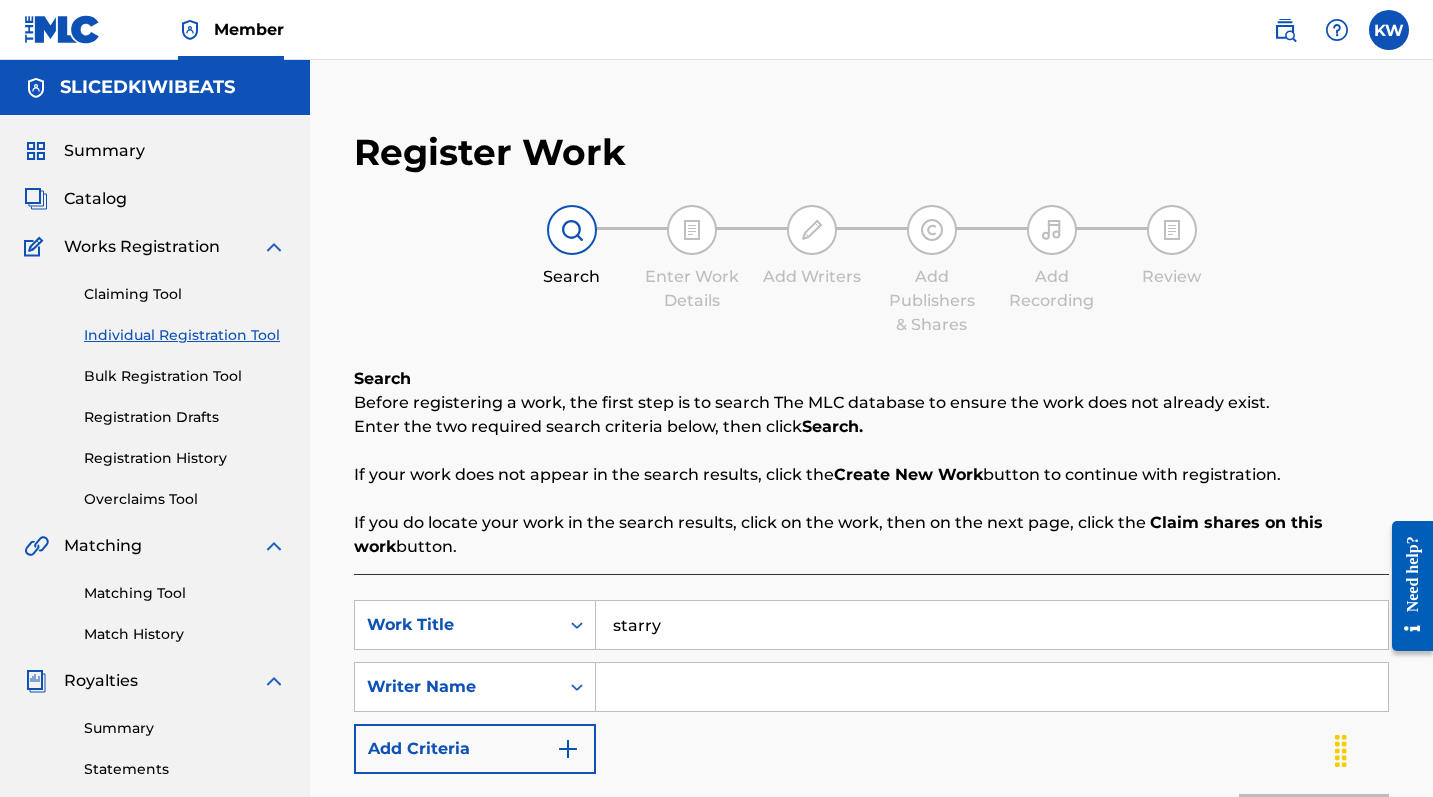 type on "starry" 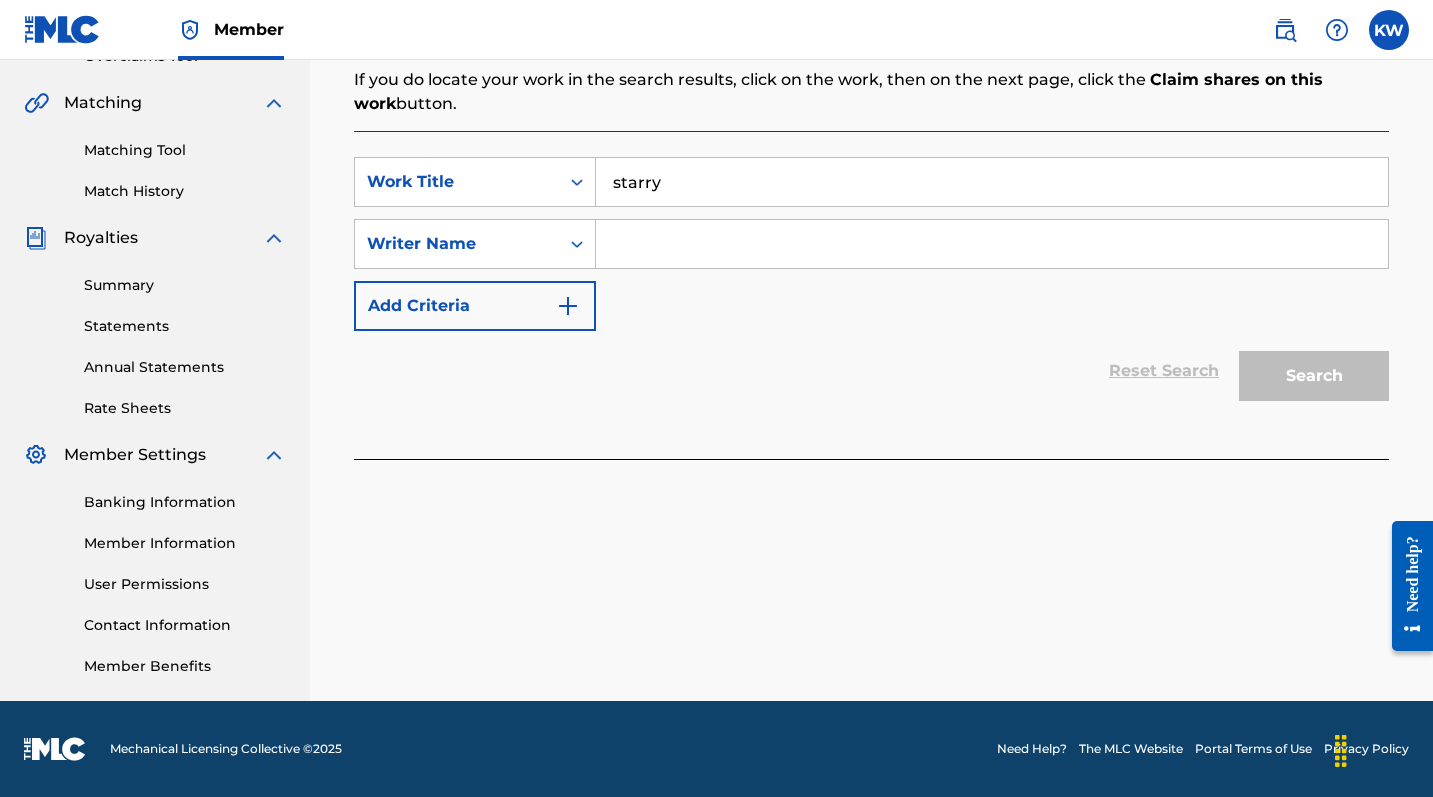 click at bounding box center (992, 244) 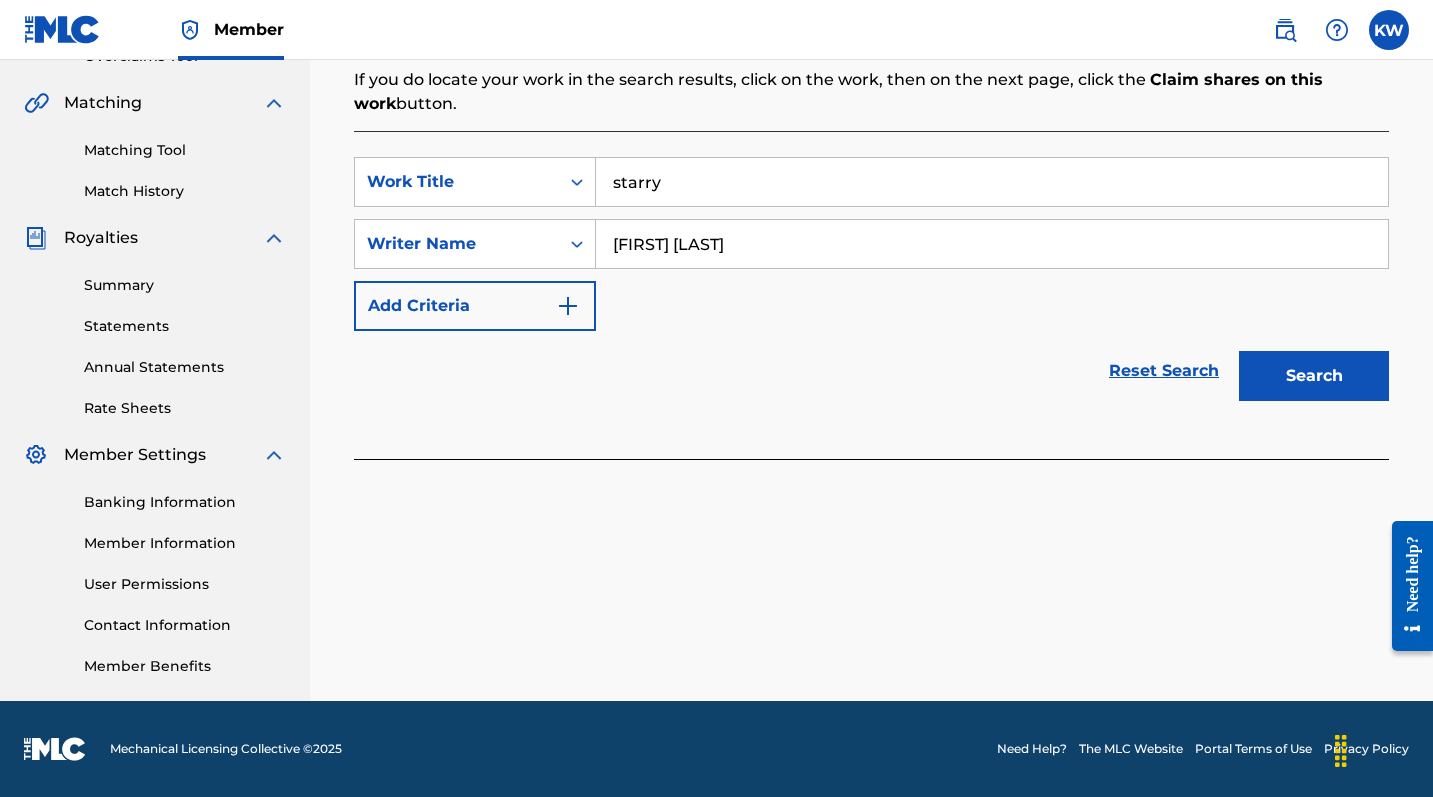 type on "[FIRST] [LAST]" 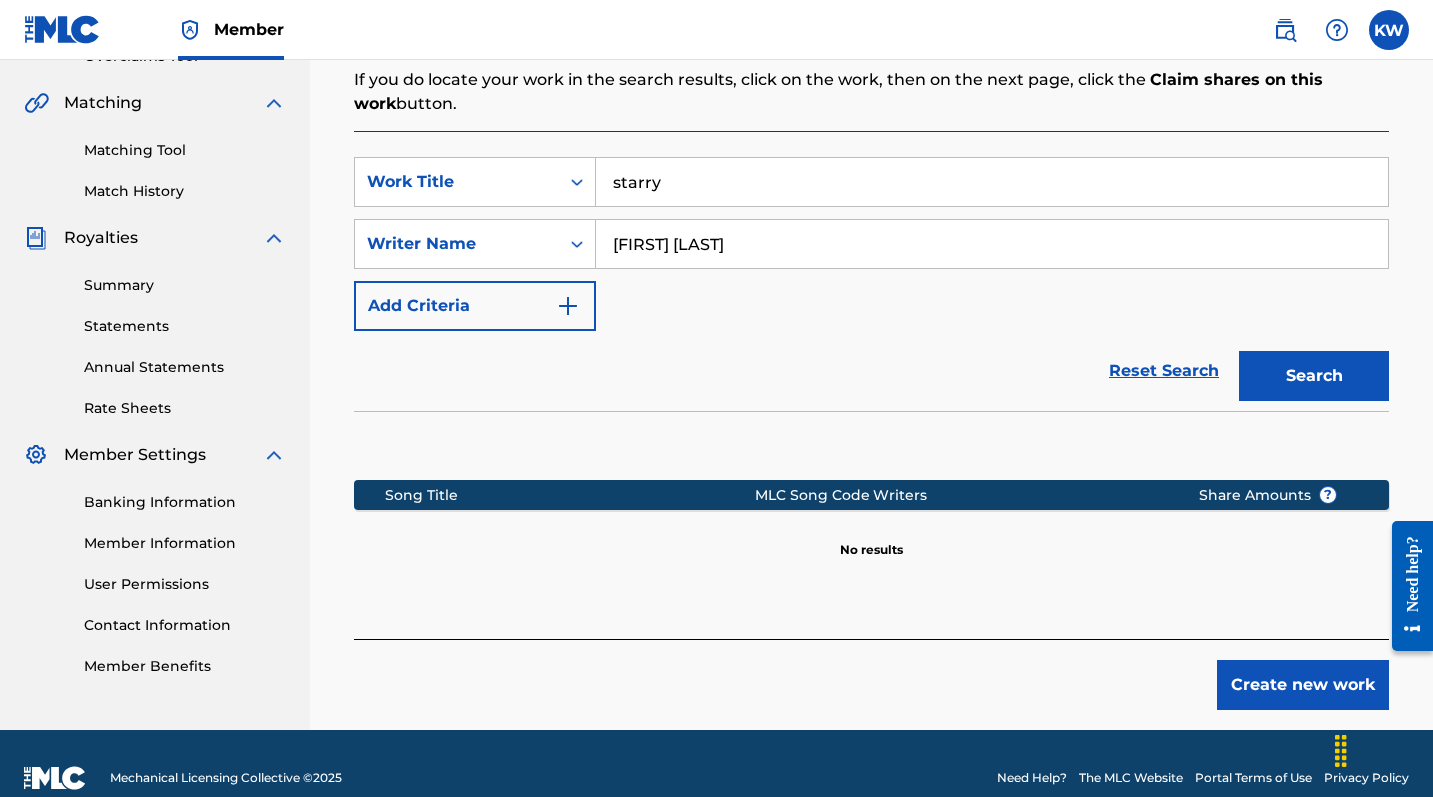click on "Create new work" at bounding box center (1303, 685) 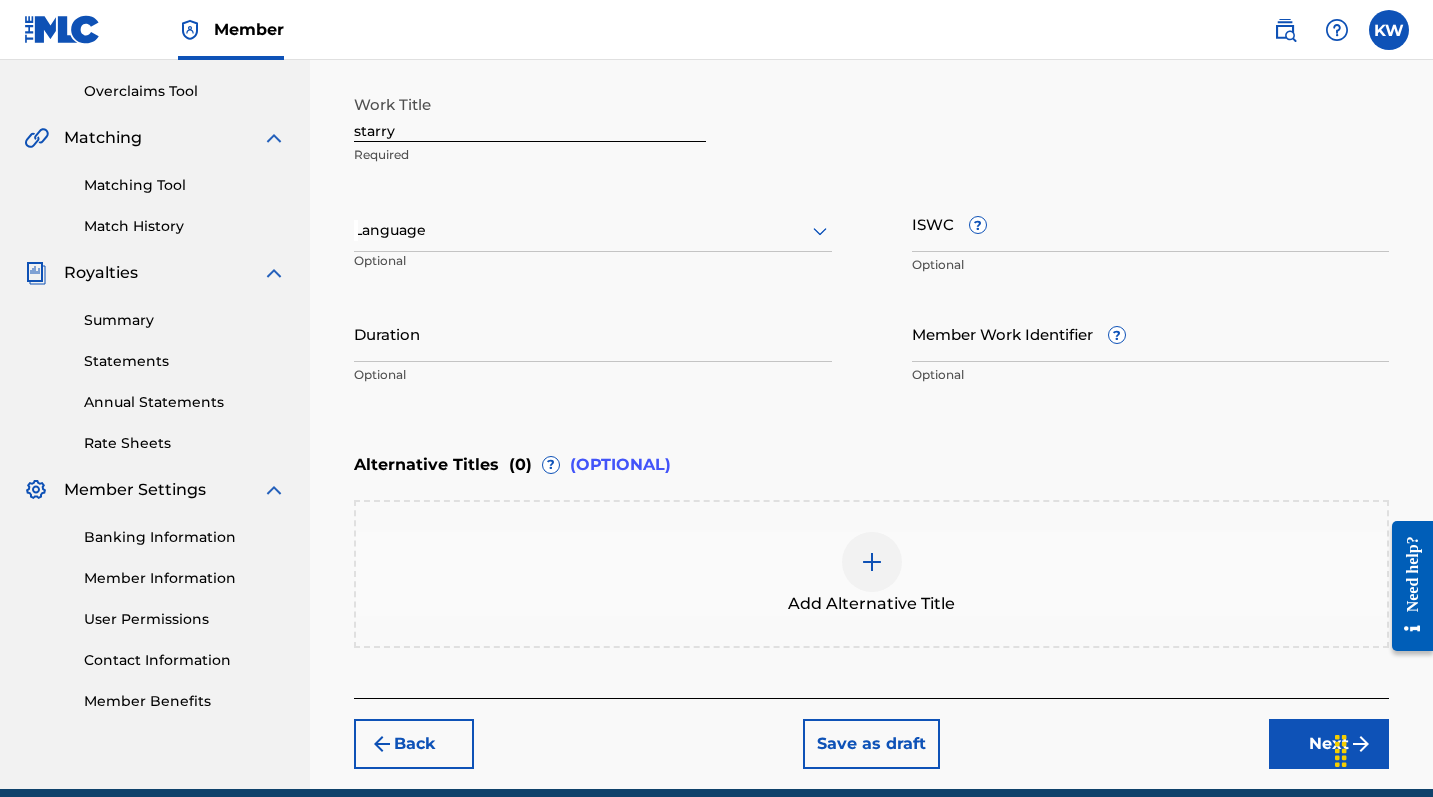 scroll, scrollTop: 404, scrollLeft: 0, axis: vertical 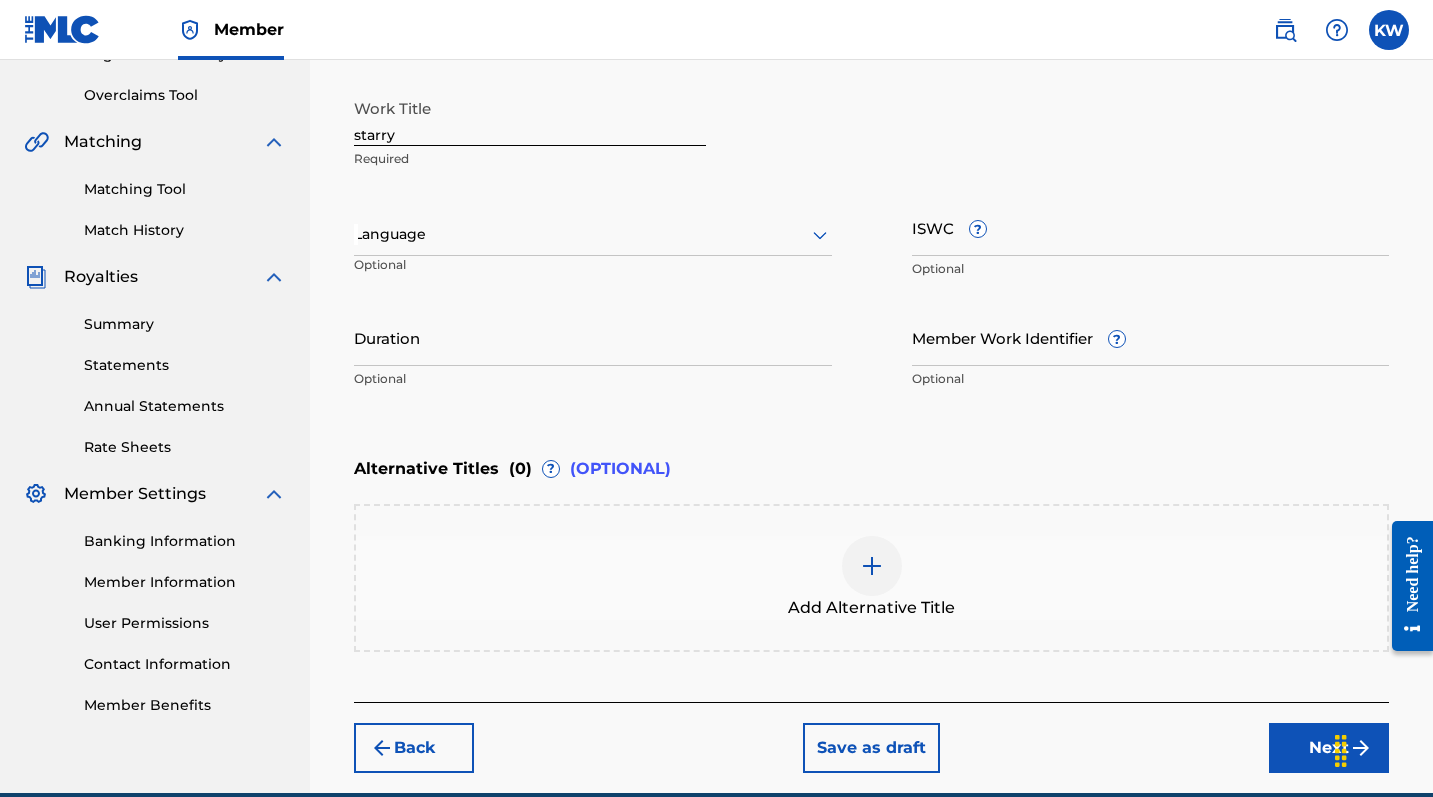 drag, startPoint x: 655, startPoint y: 393, endPoint x: 660, endPoint y: 378, distance: 15.811388 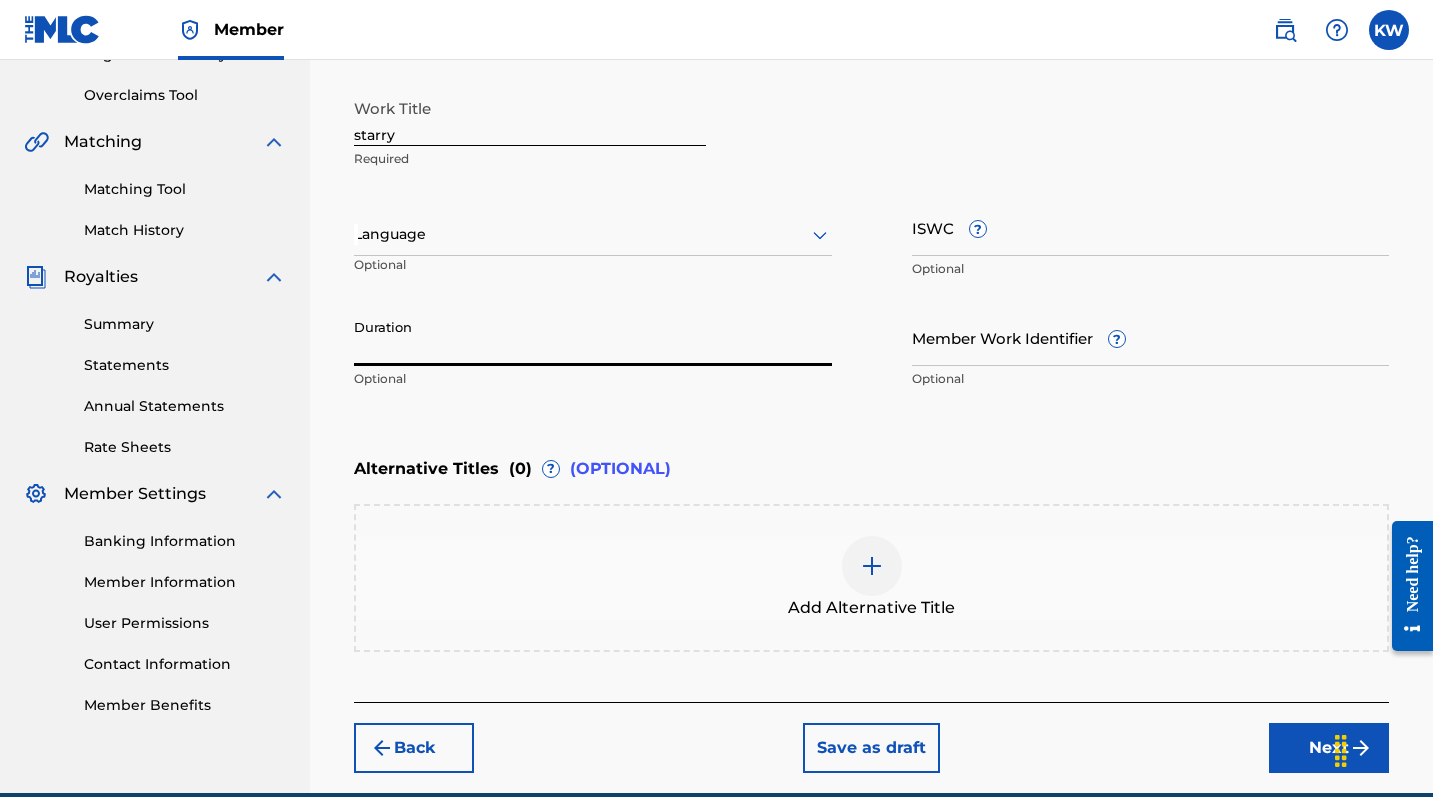click on "Duration" at bounding box center (593, 337) 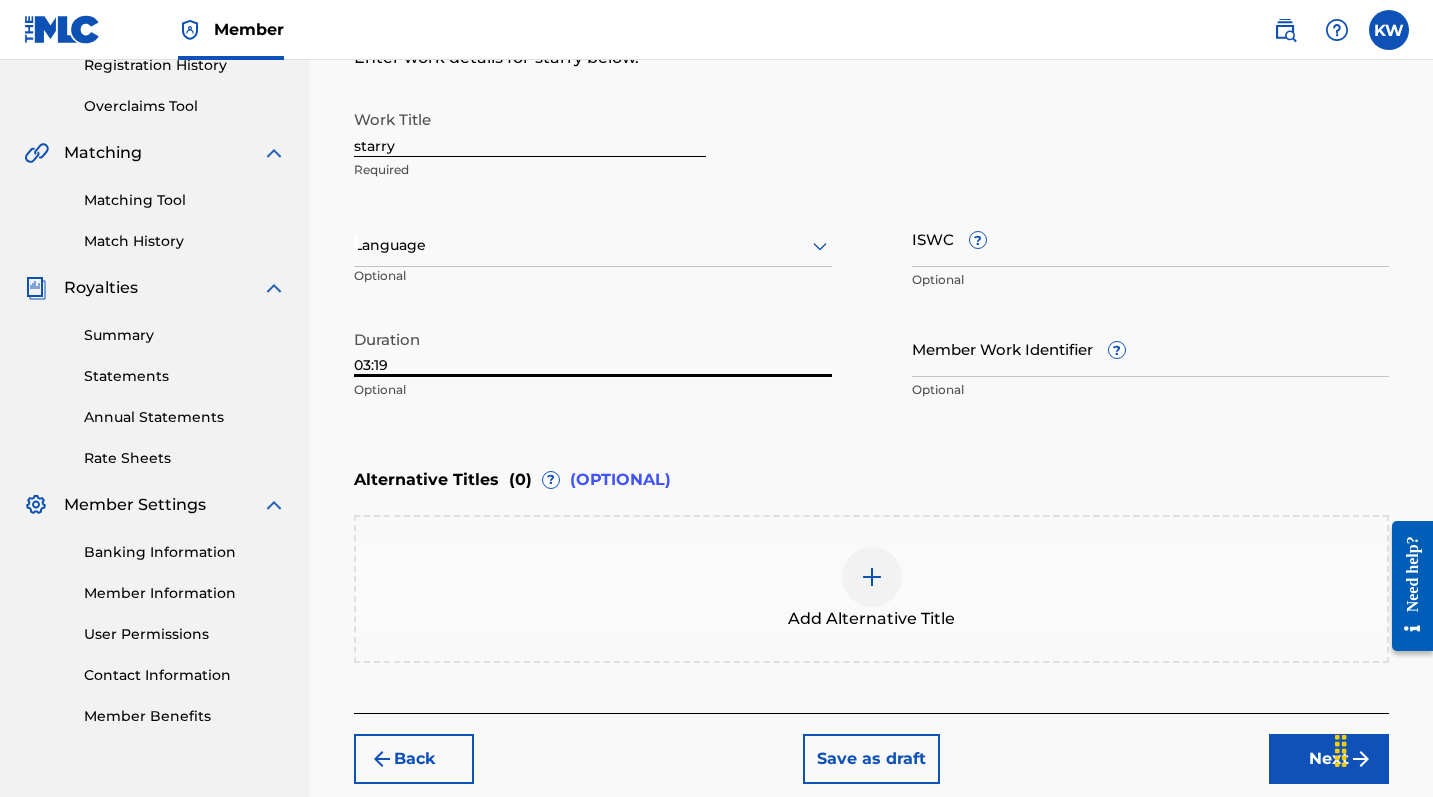 scroll, scrollTop: 444, scrollLeft: 0, axis: vertical 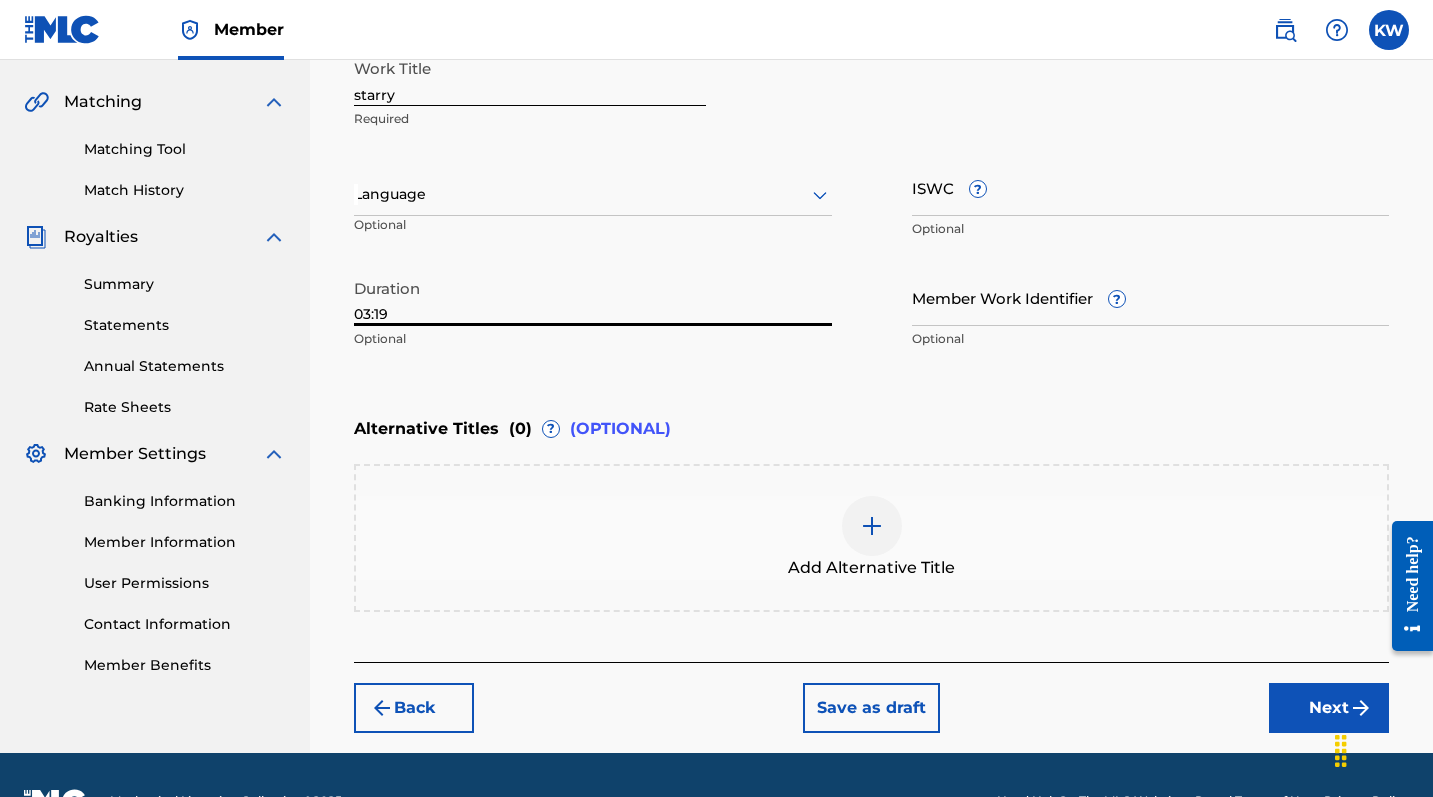 type on "03:19" 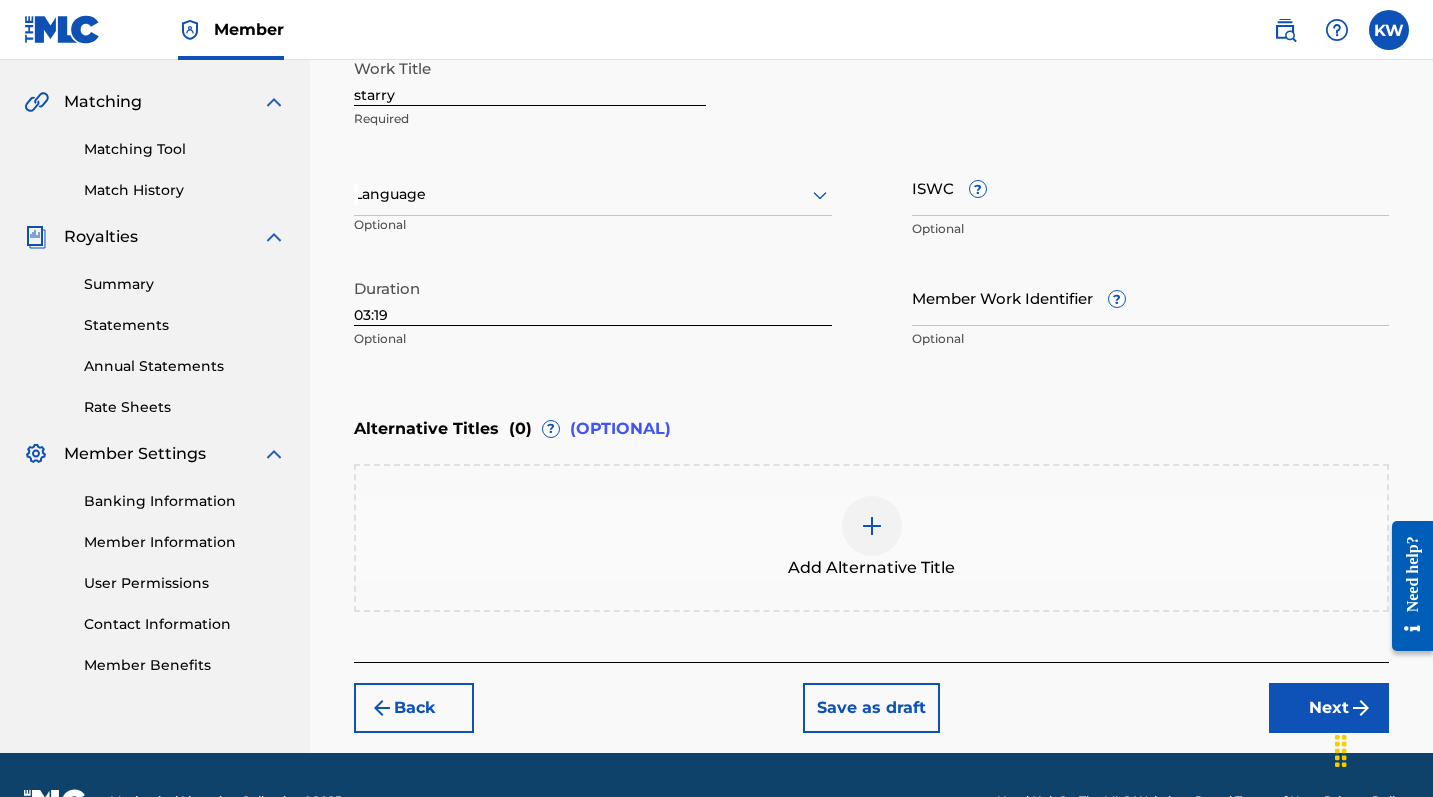 scroll, scrollTop: 283, scrollLeft: 0, axis: vertical 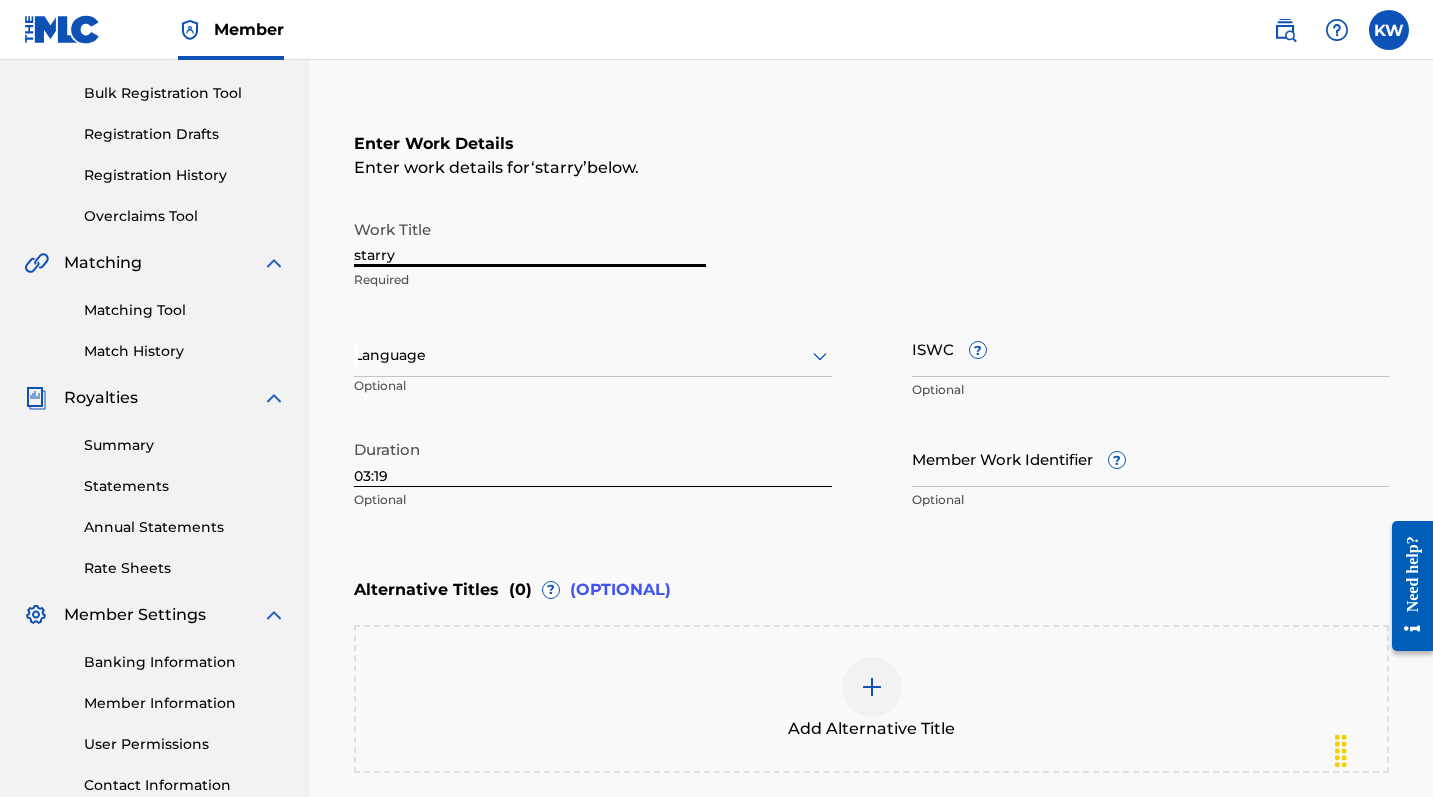 drag, startPoint x: 363, startPoint y: 256, endPoint x: 401, endPoint y: 483, distance: 230.15865 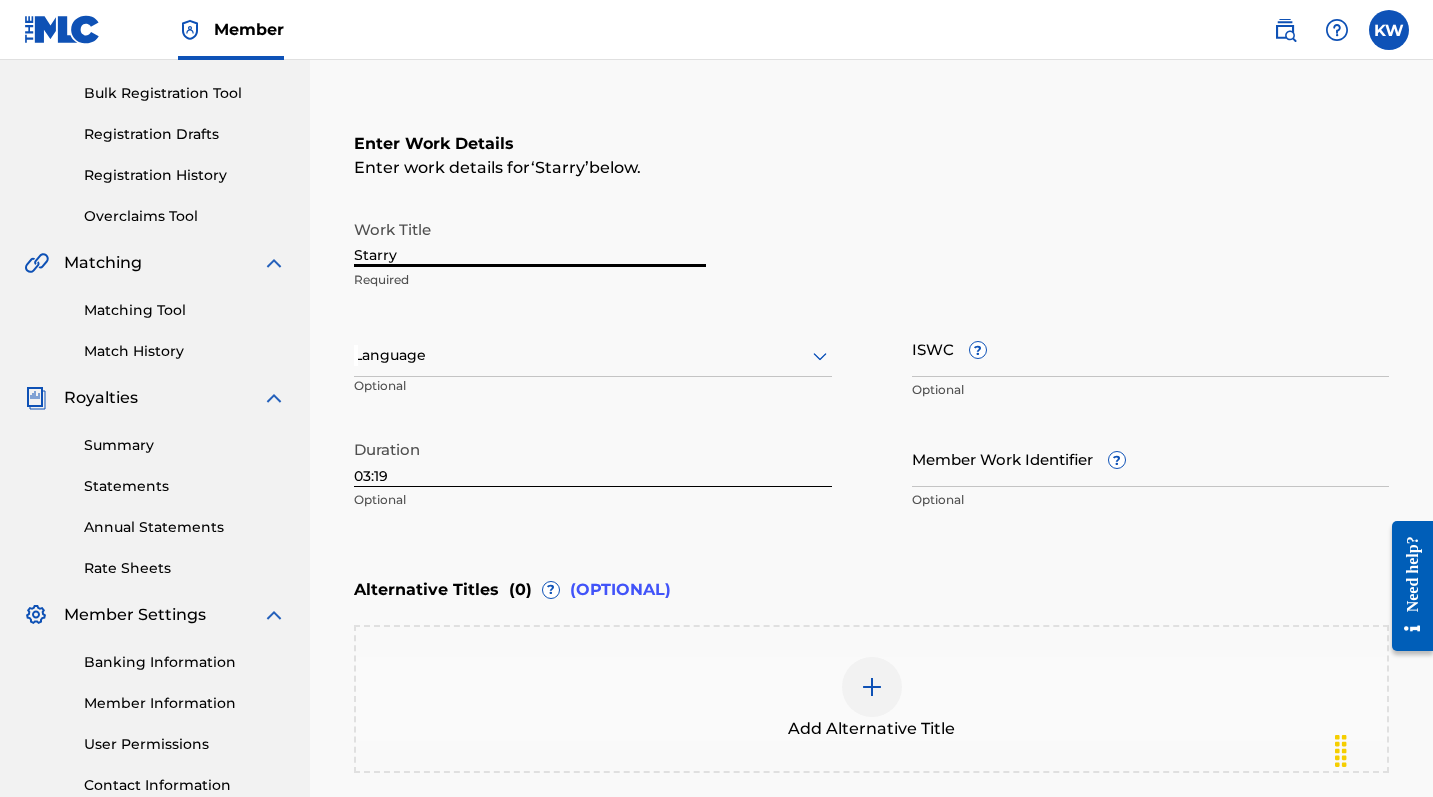 scroll, scrollTop: 496, scrollLeft: 0, axis: vertical 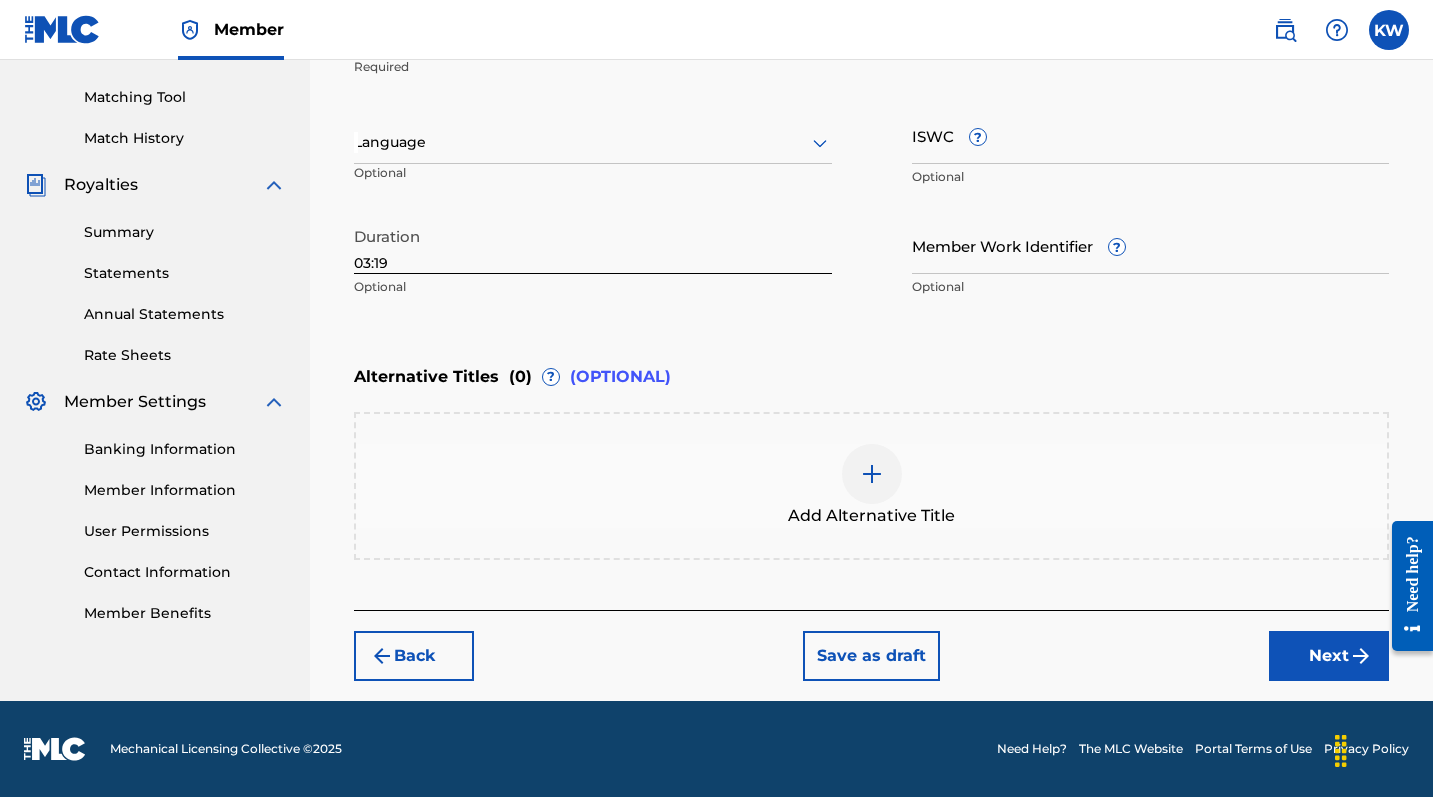 type on "Starry" 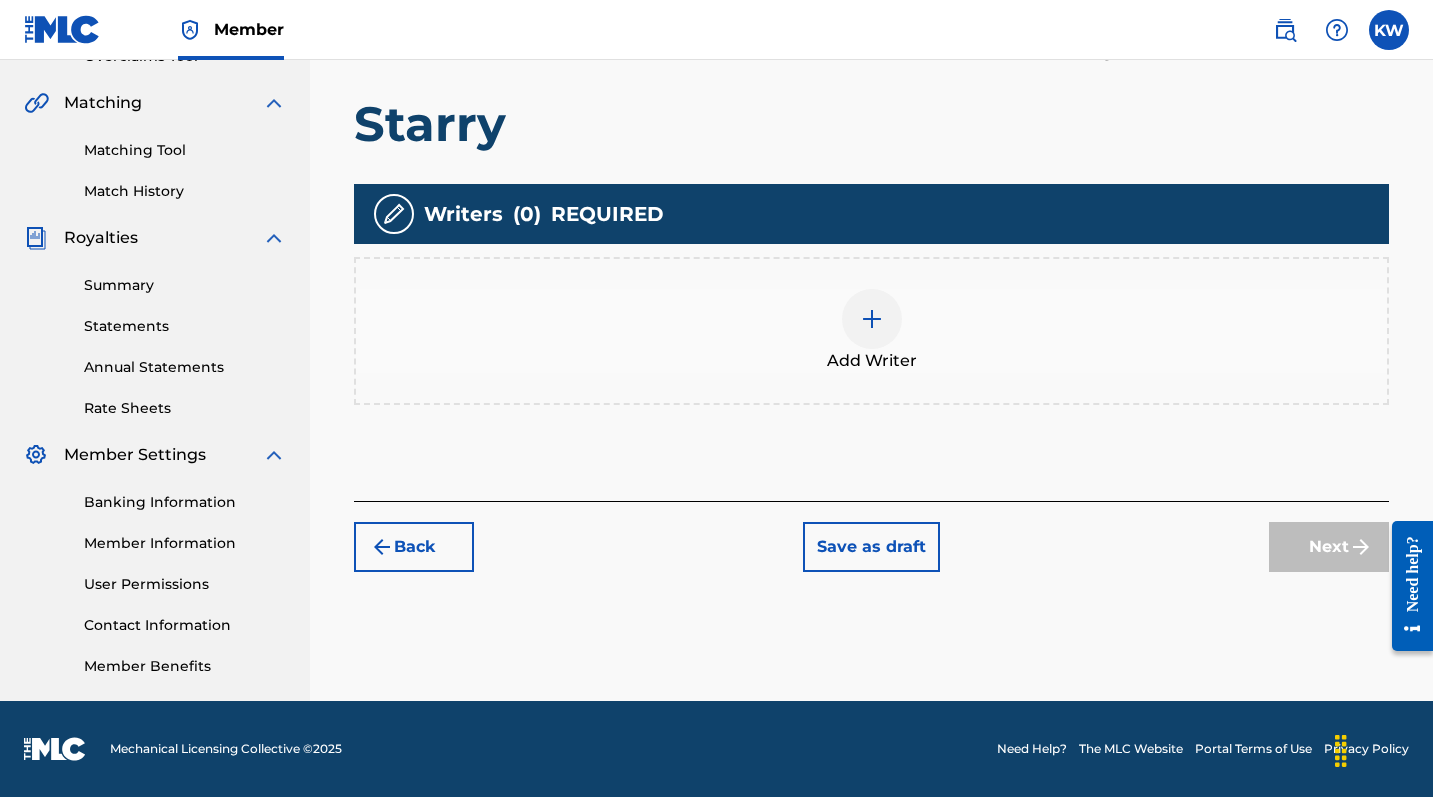 scroll, scrollTop: 443, scrollLeft: 0, axis: vertical 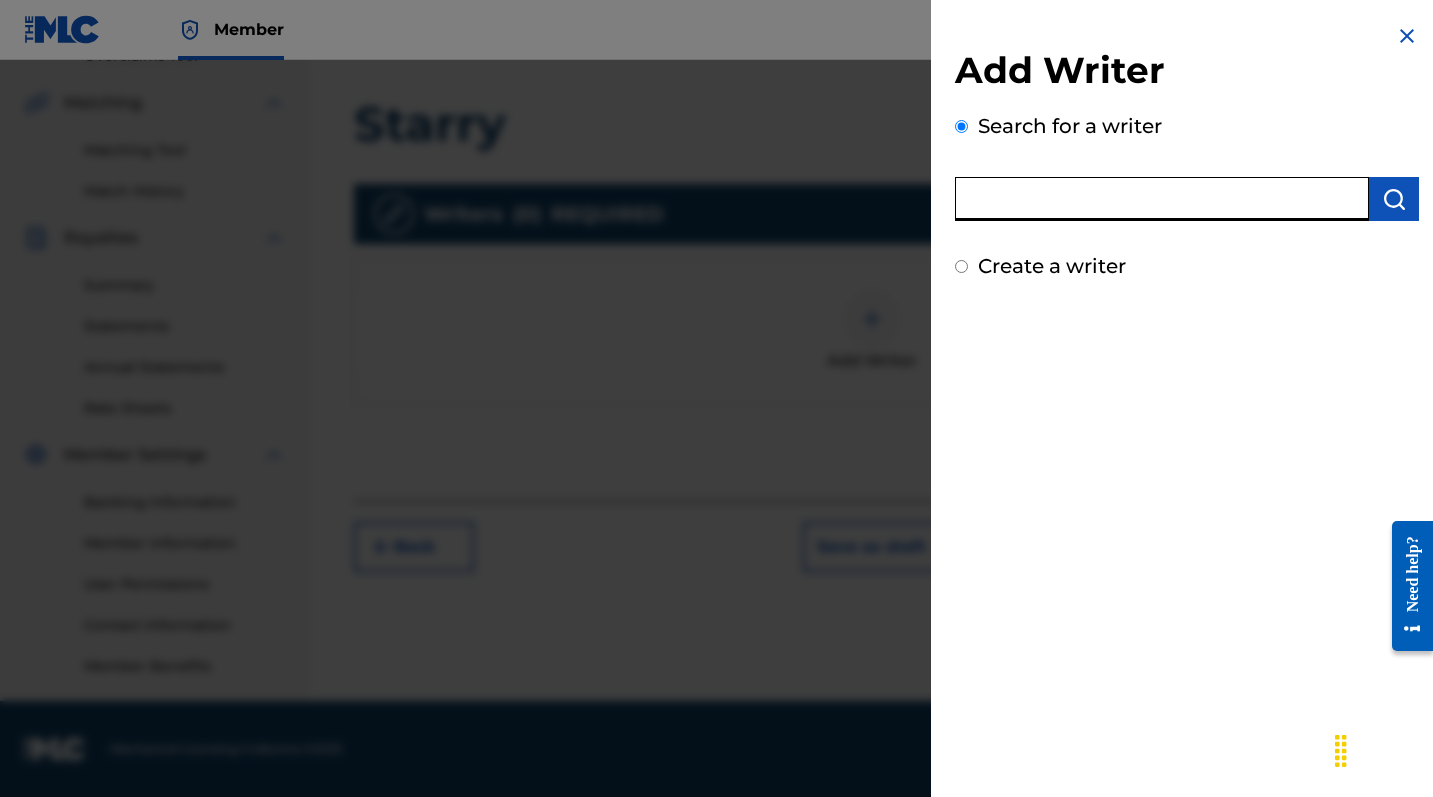 click at bounding box center [1162, 199] 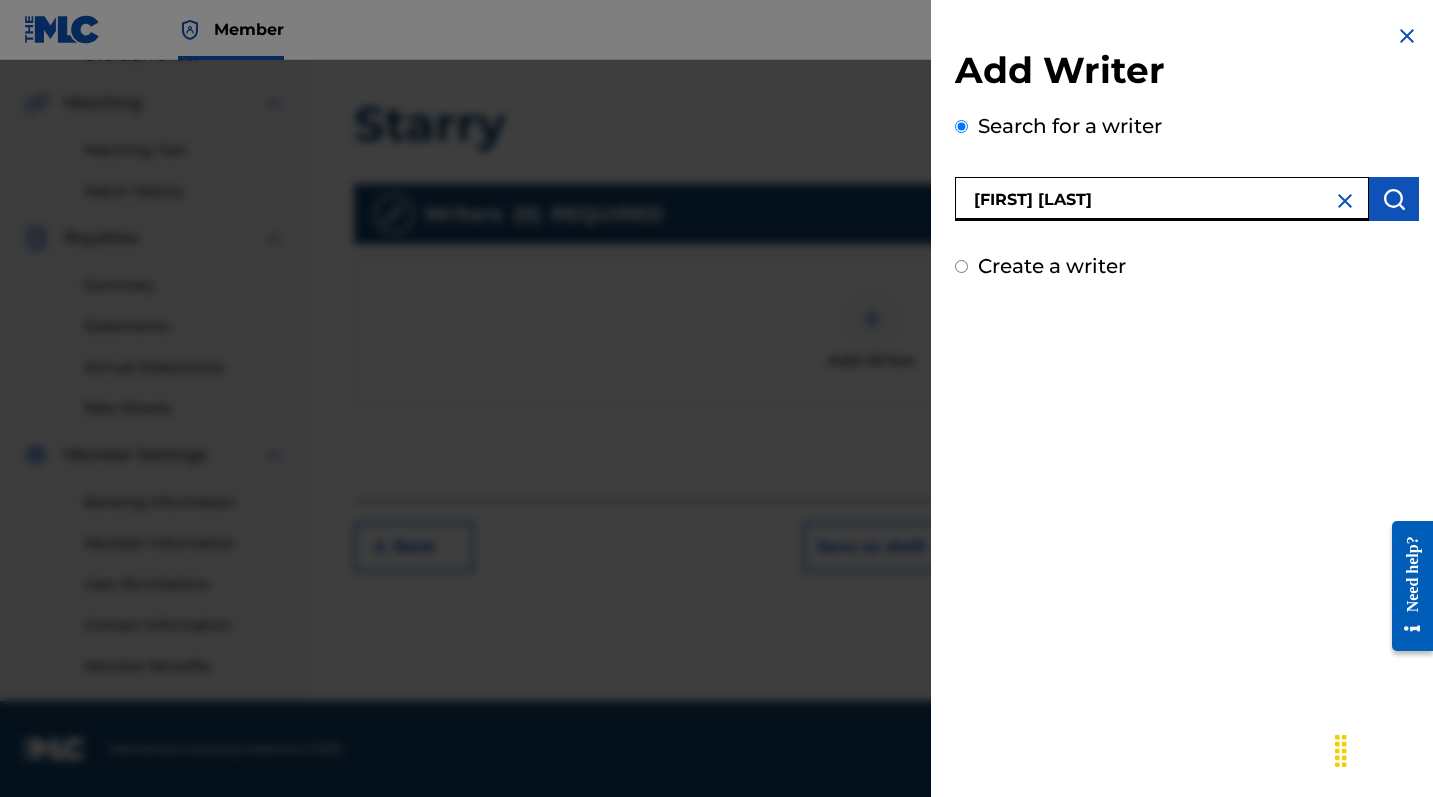 type on "[FIRST] [LAST]" 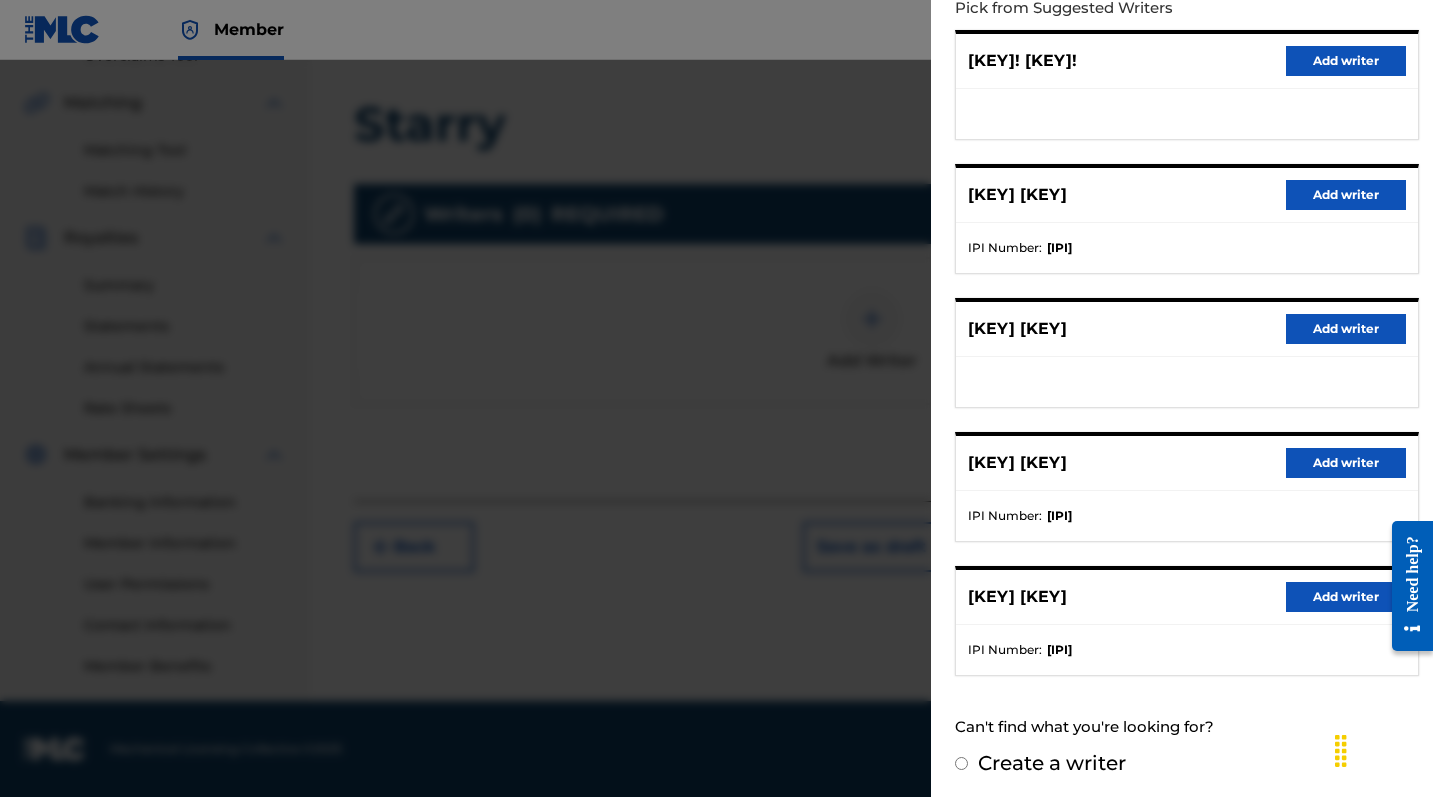 scroll, scrollTop: 244, scrollLeft: 0, axis: vertical 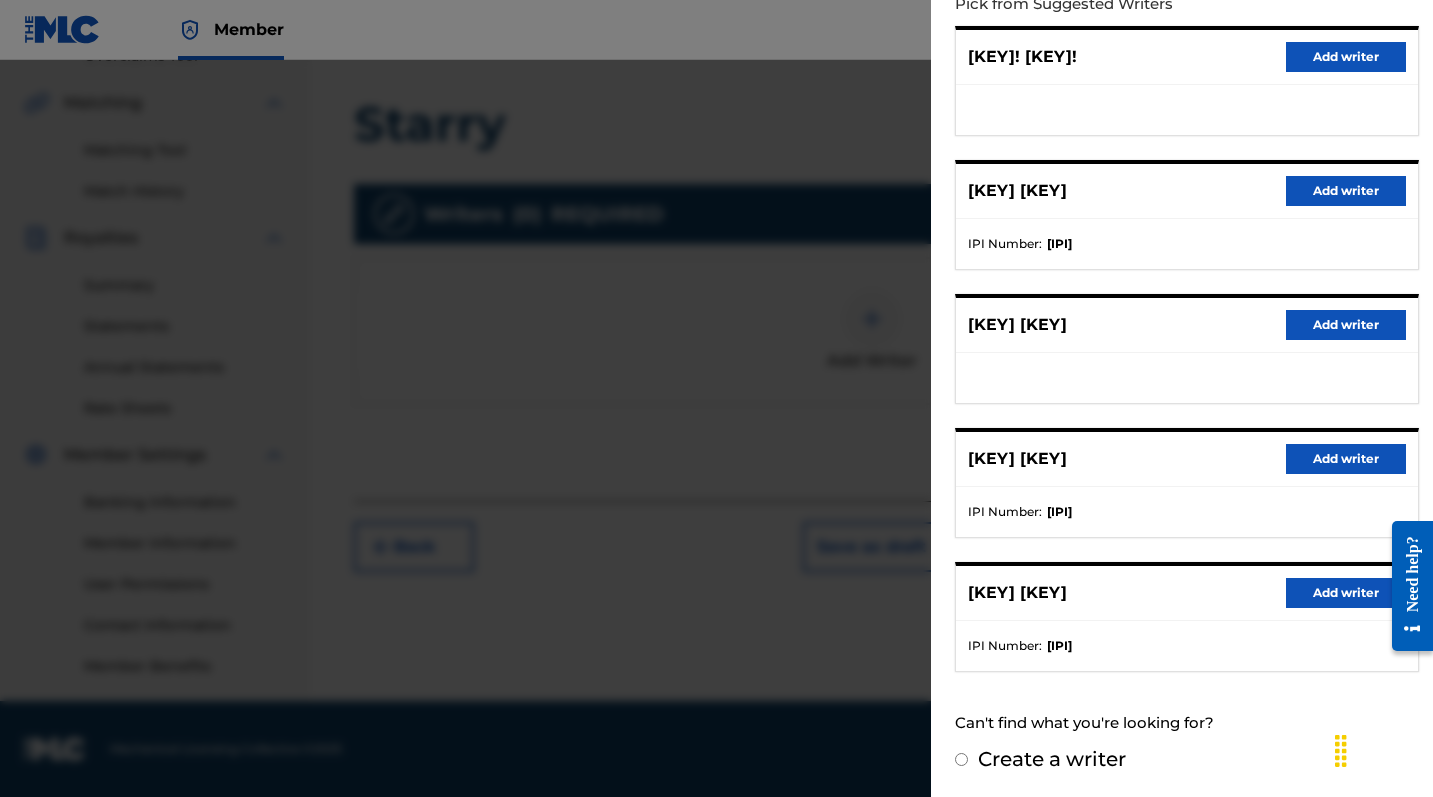 click on "Create a writer" at bounding box center [1052, 759] 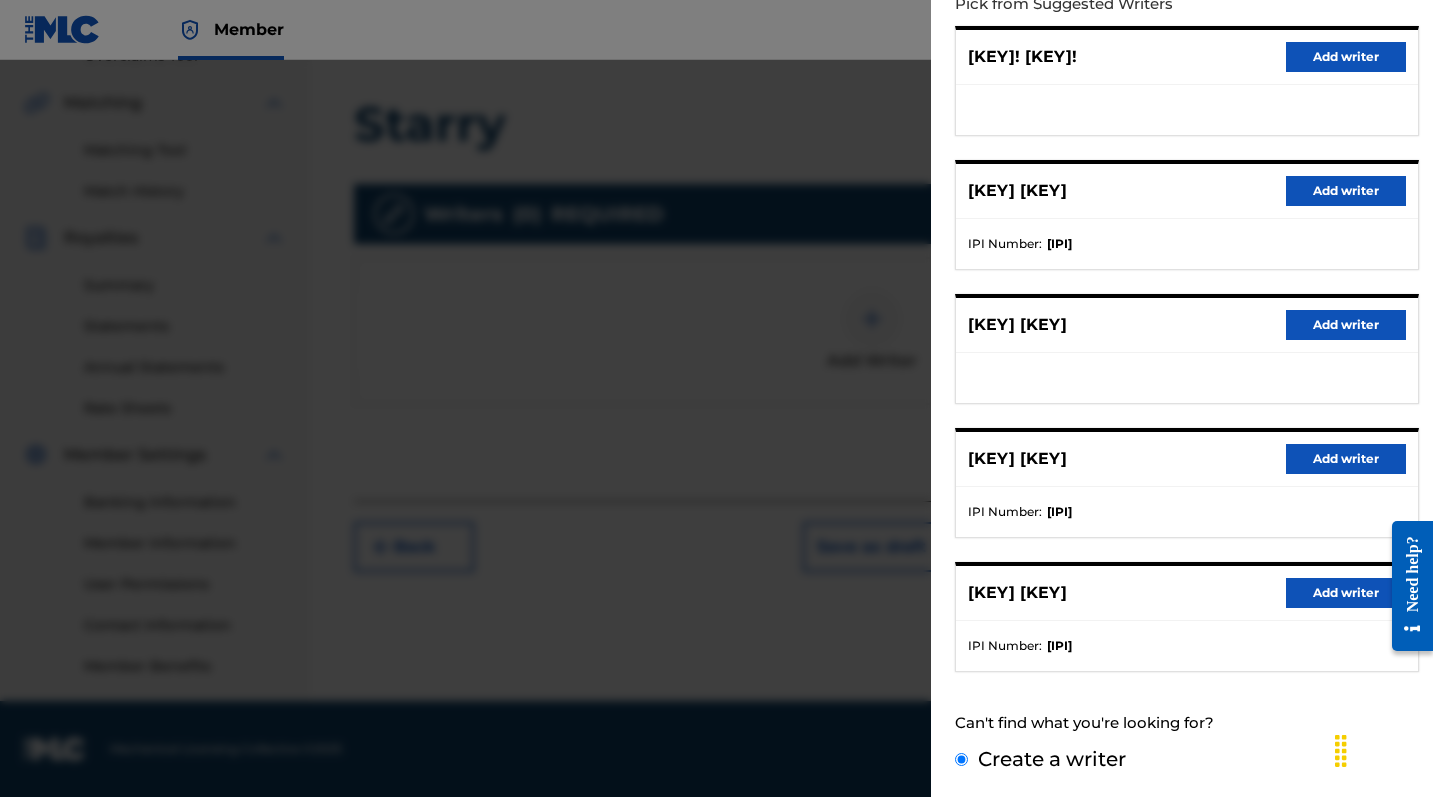 click on "Create a writer" at bounding box center [961, 759] 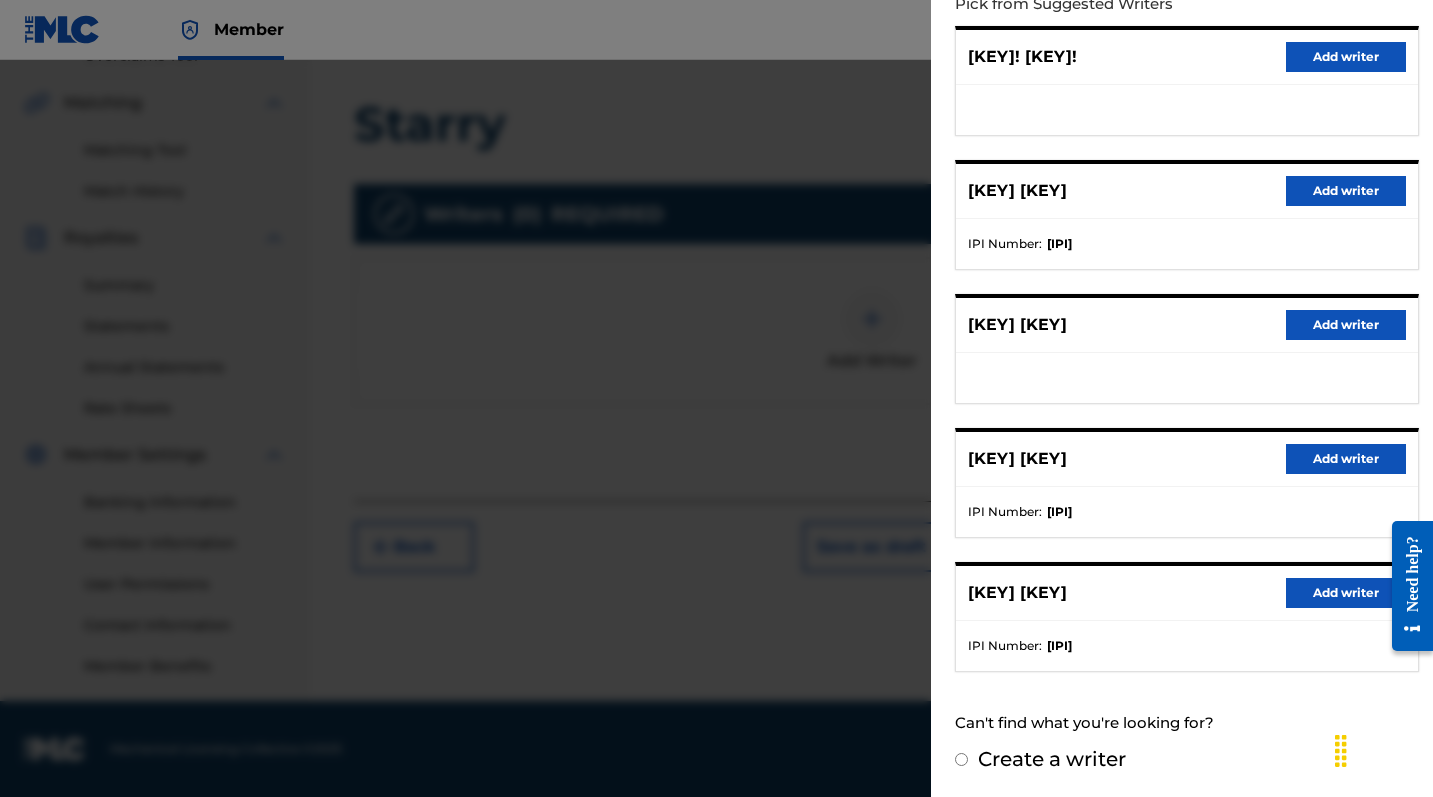 radio on "false" 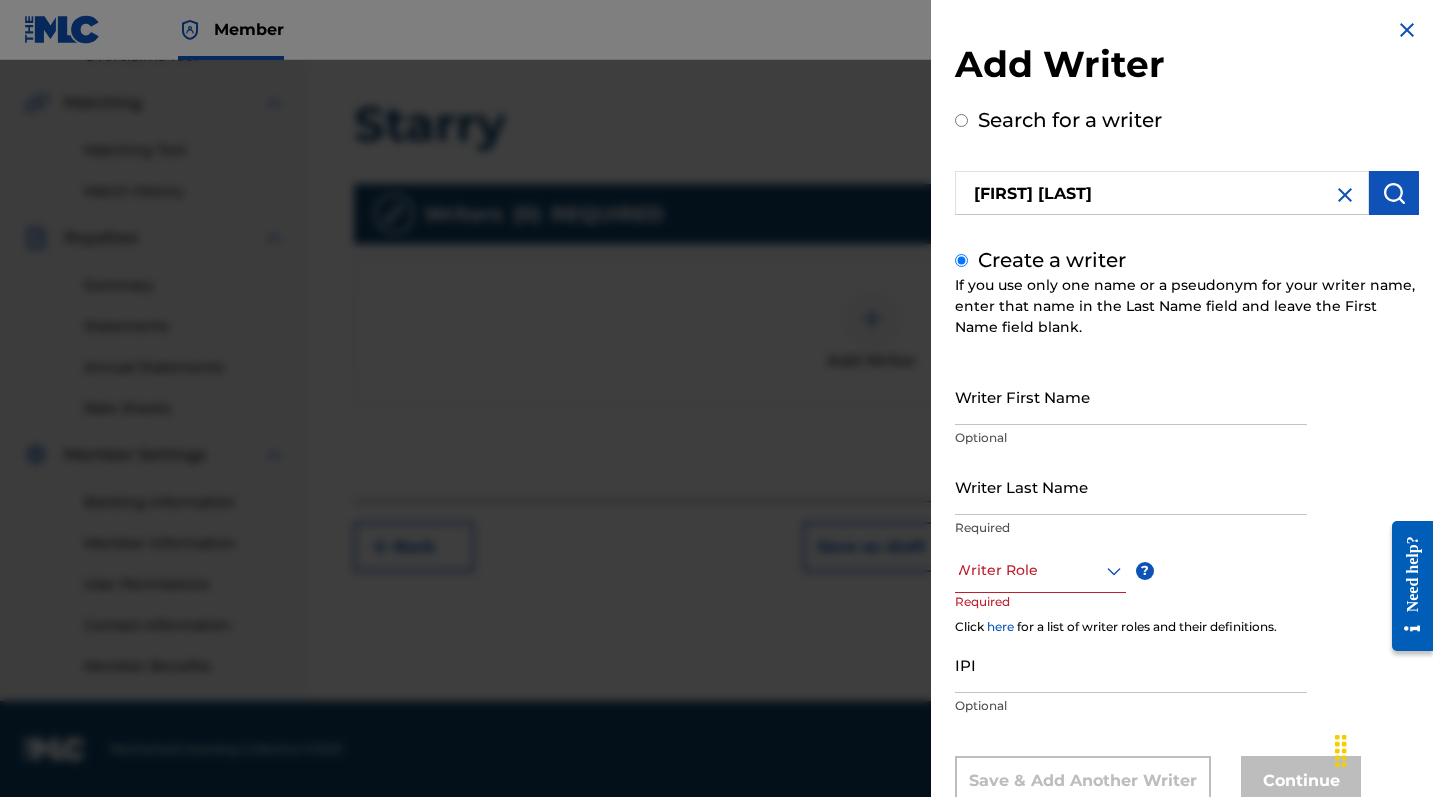 scroll, scrollTop: 30, scrollLeft: 0, axis: vertical 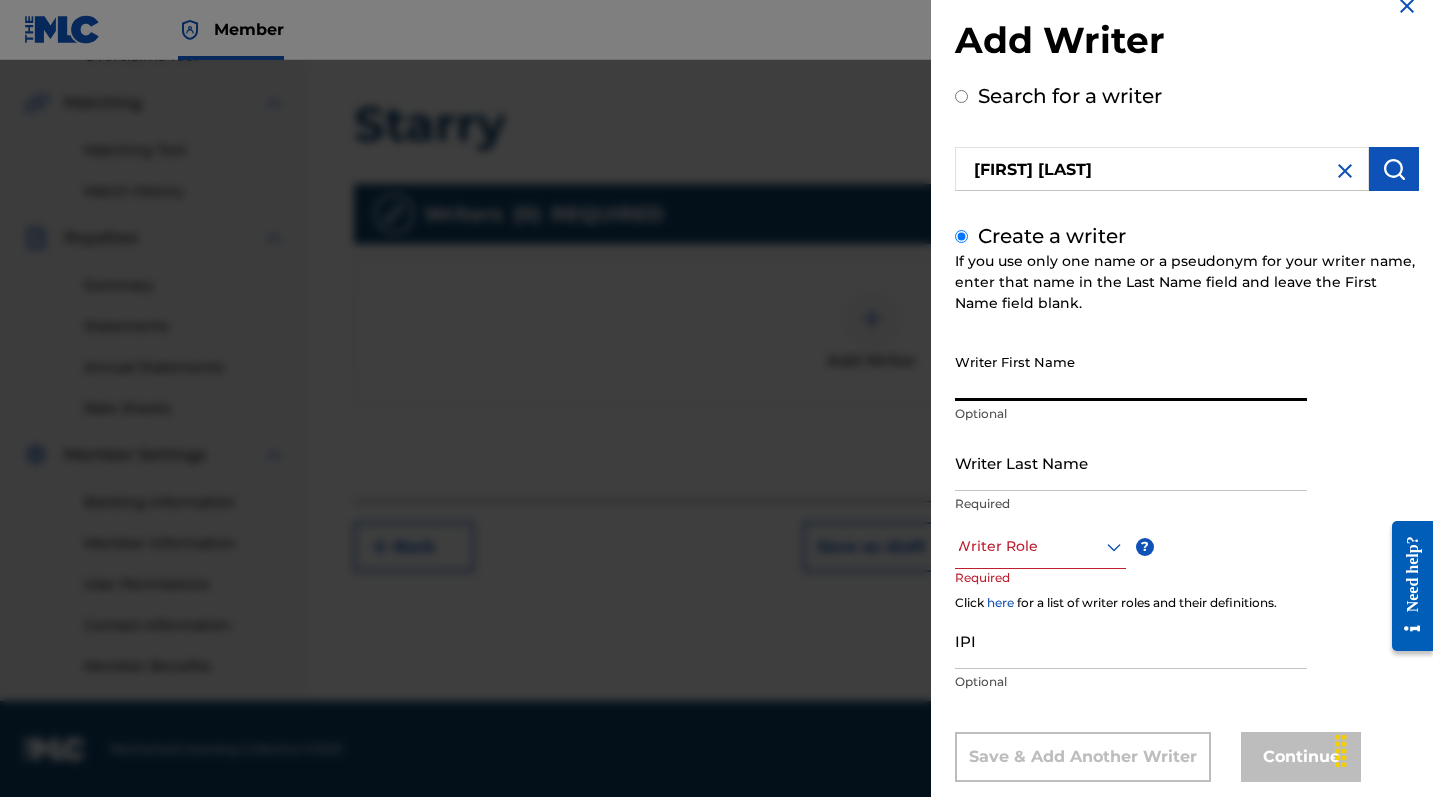 click on "Writer First Name" at bounding box center (1131, 372) 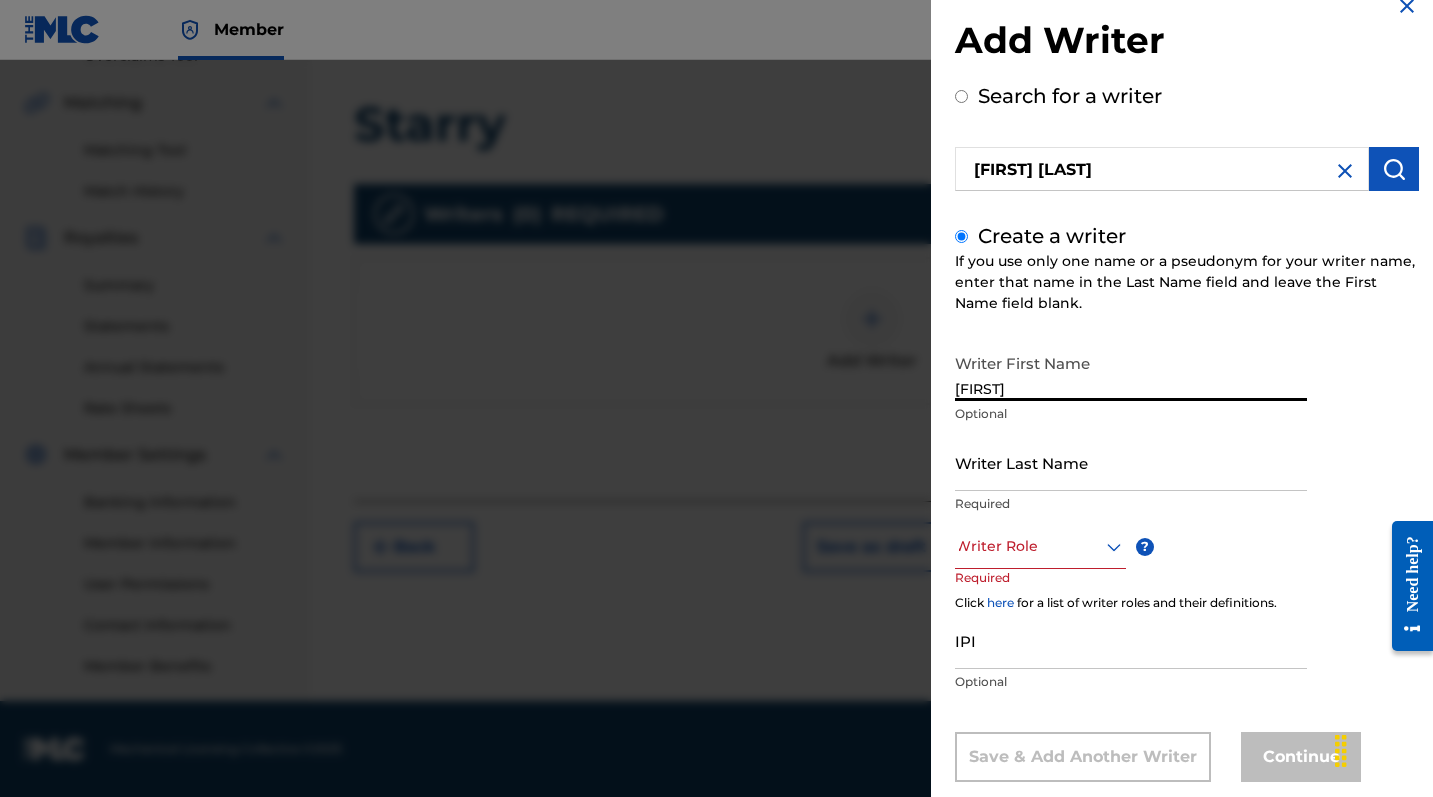 type on "[FIRST]" 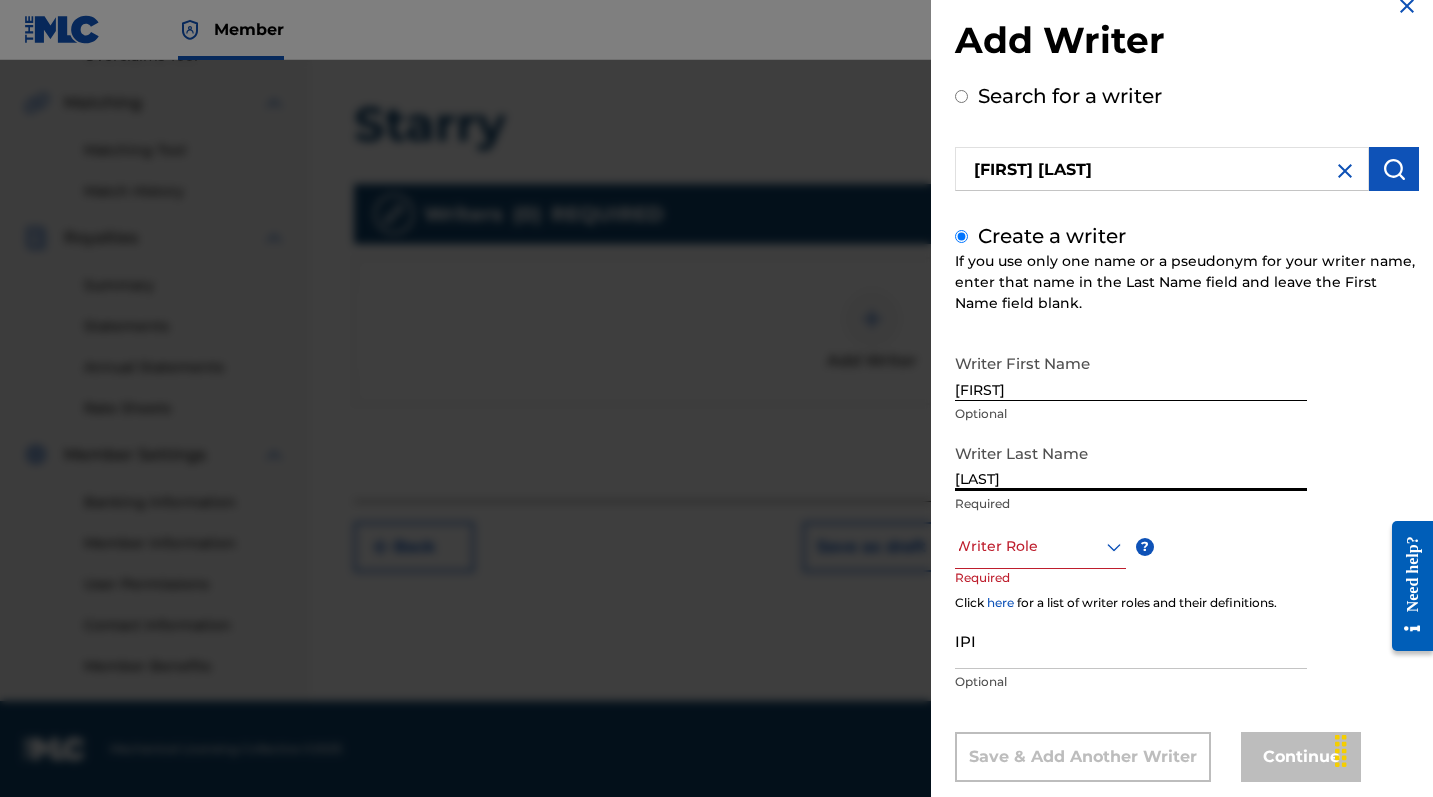 type on "[LAST]" 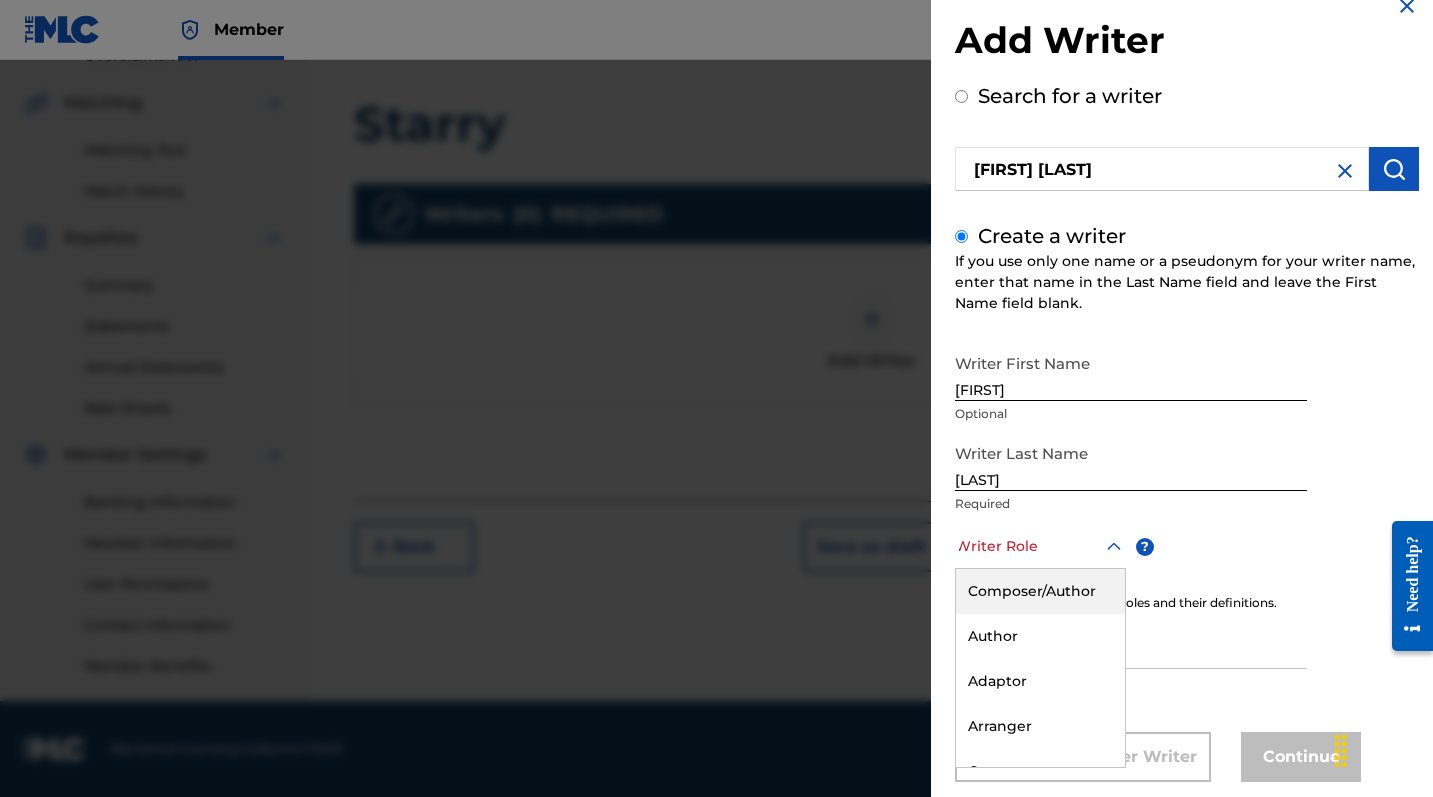 scroll, scrollTop: 69, scrollLeft: 0, axis: vertical 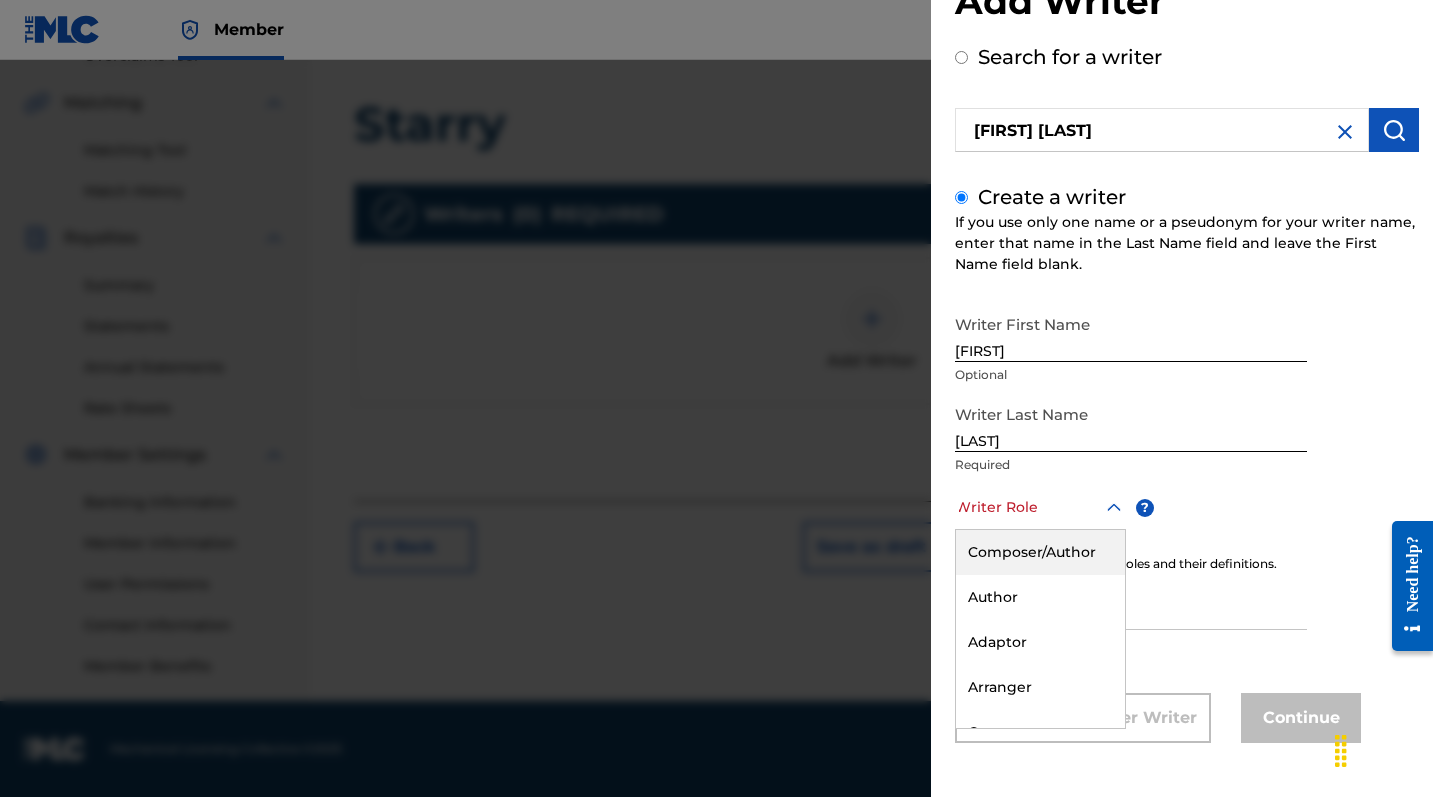 click on "Composer/Author" at bounding box center [1040, 552] 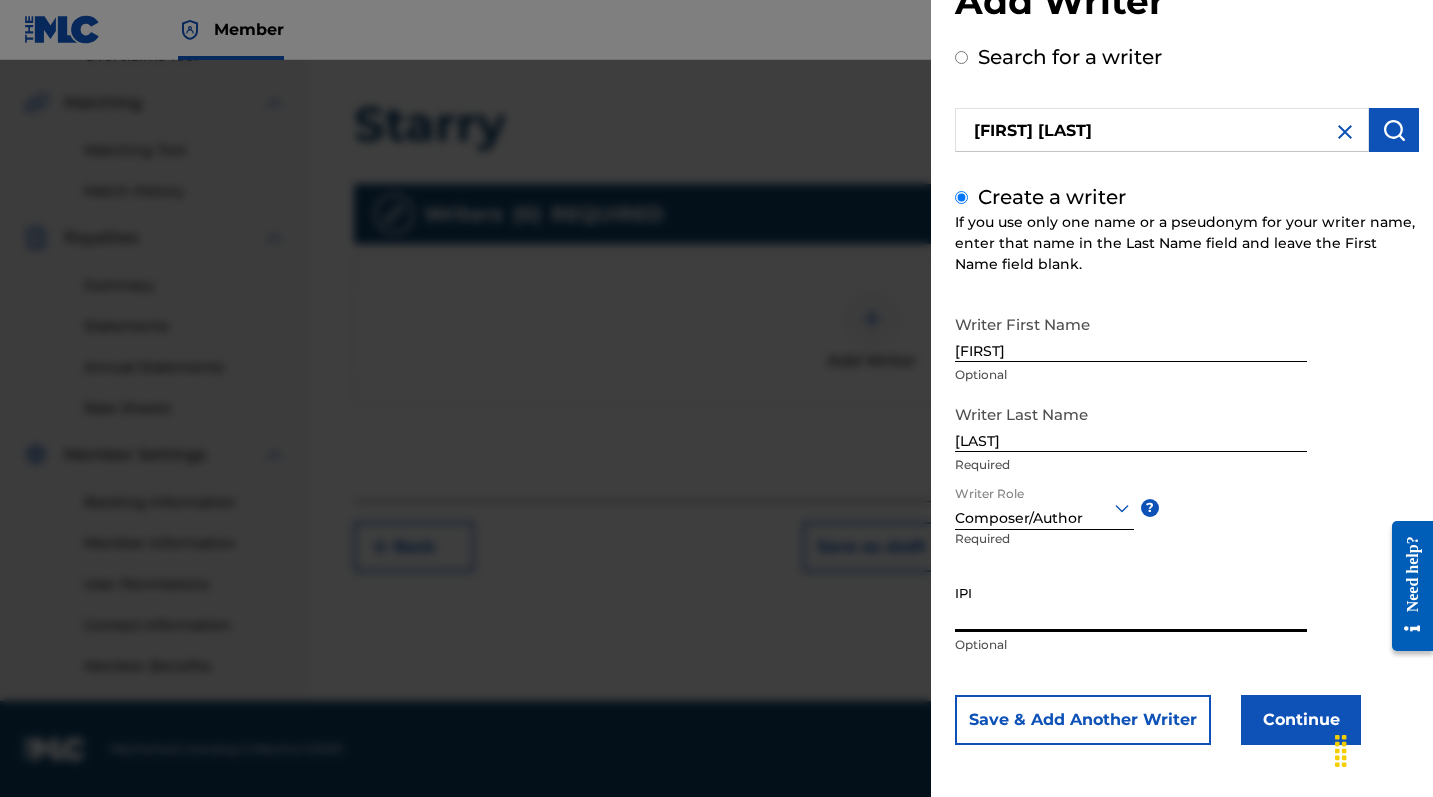 click on "IPI" at bounding box center [1131, 603] 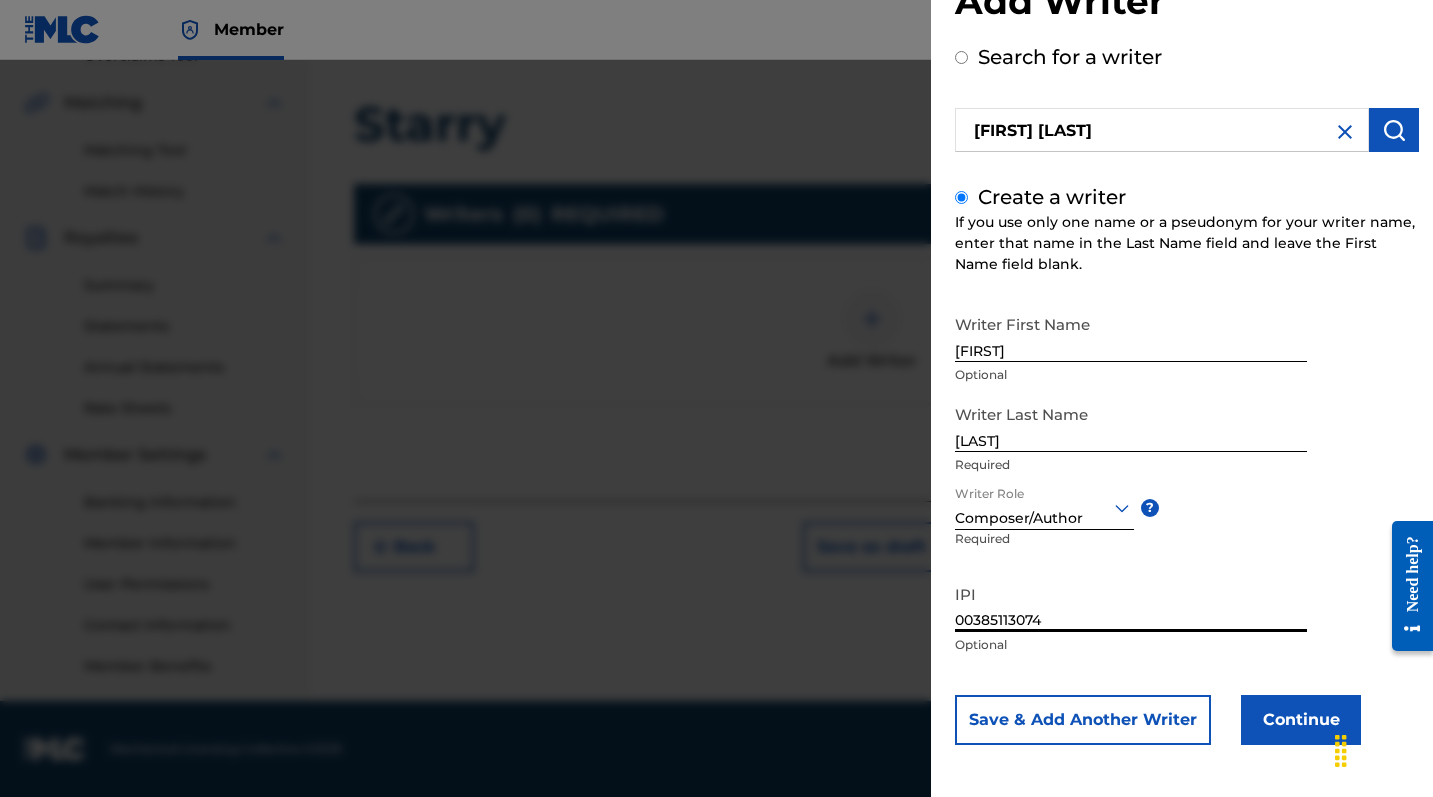 type on "00385113074" 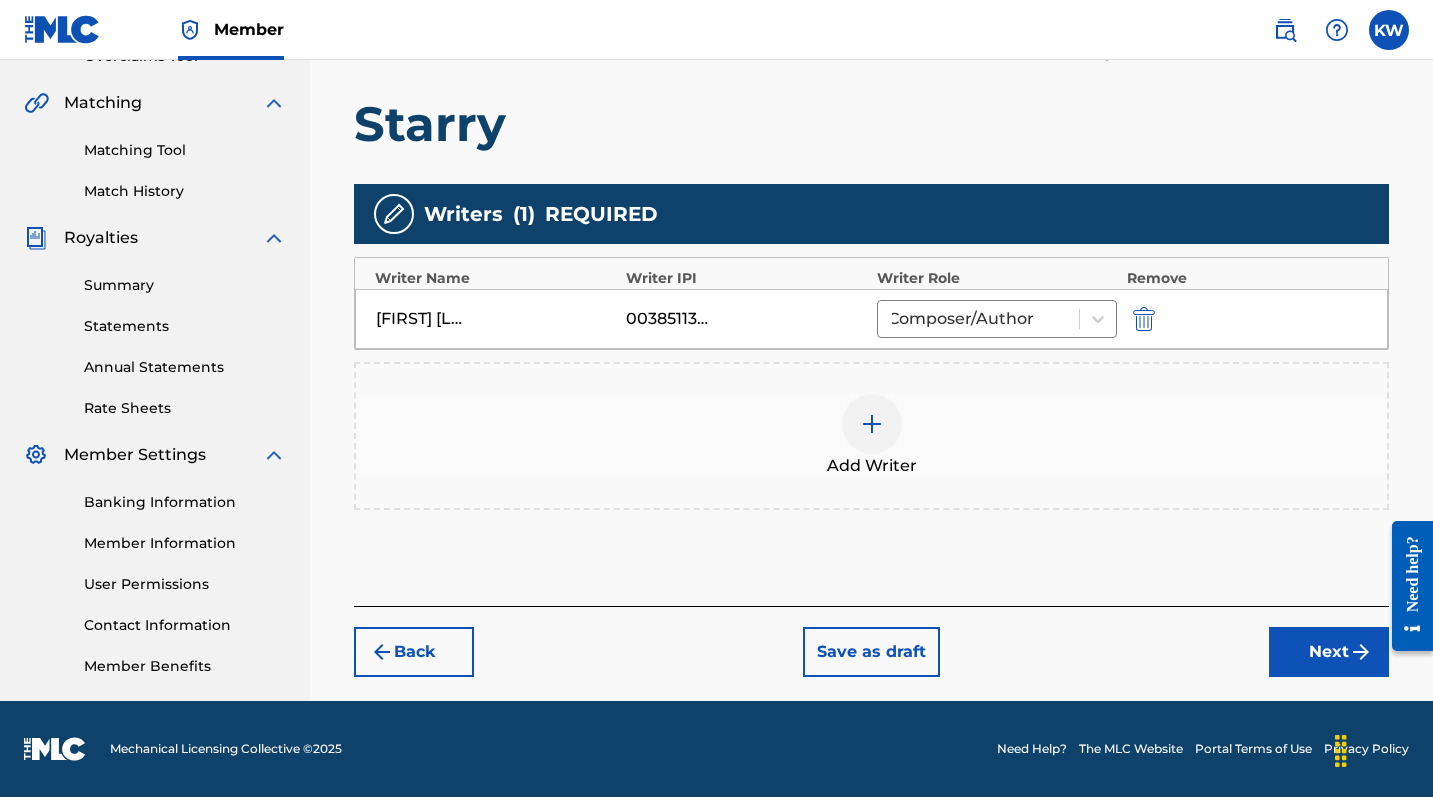 click on "Next" at bounding box center (1329, 652) 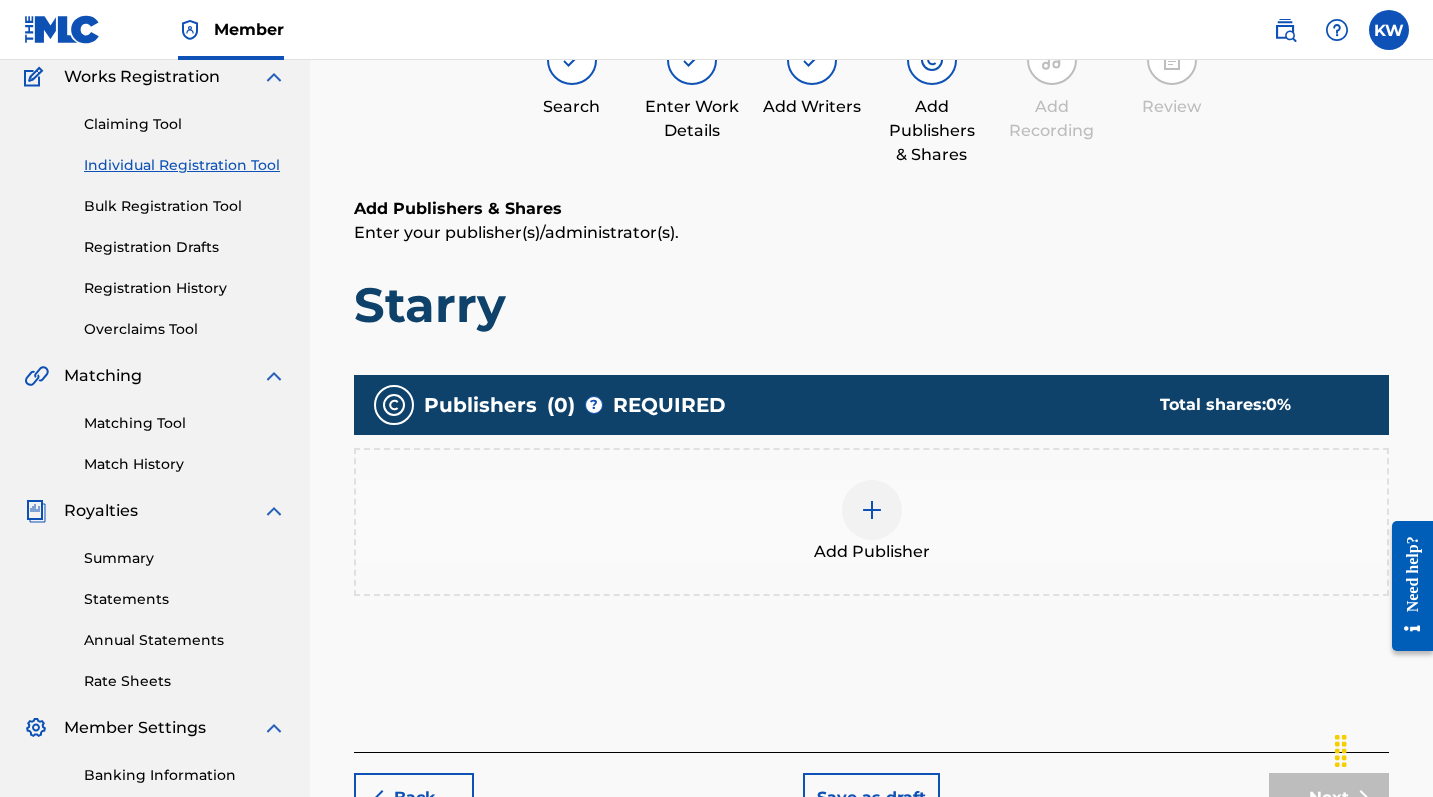 scroll, scrollTop: 90, scrollLeft: 0, axis: vertical 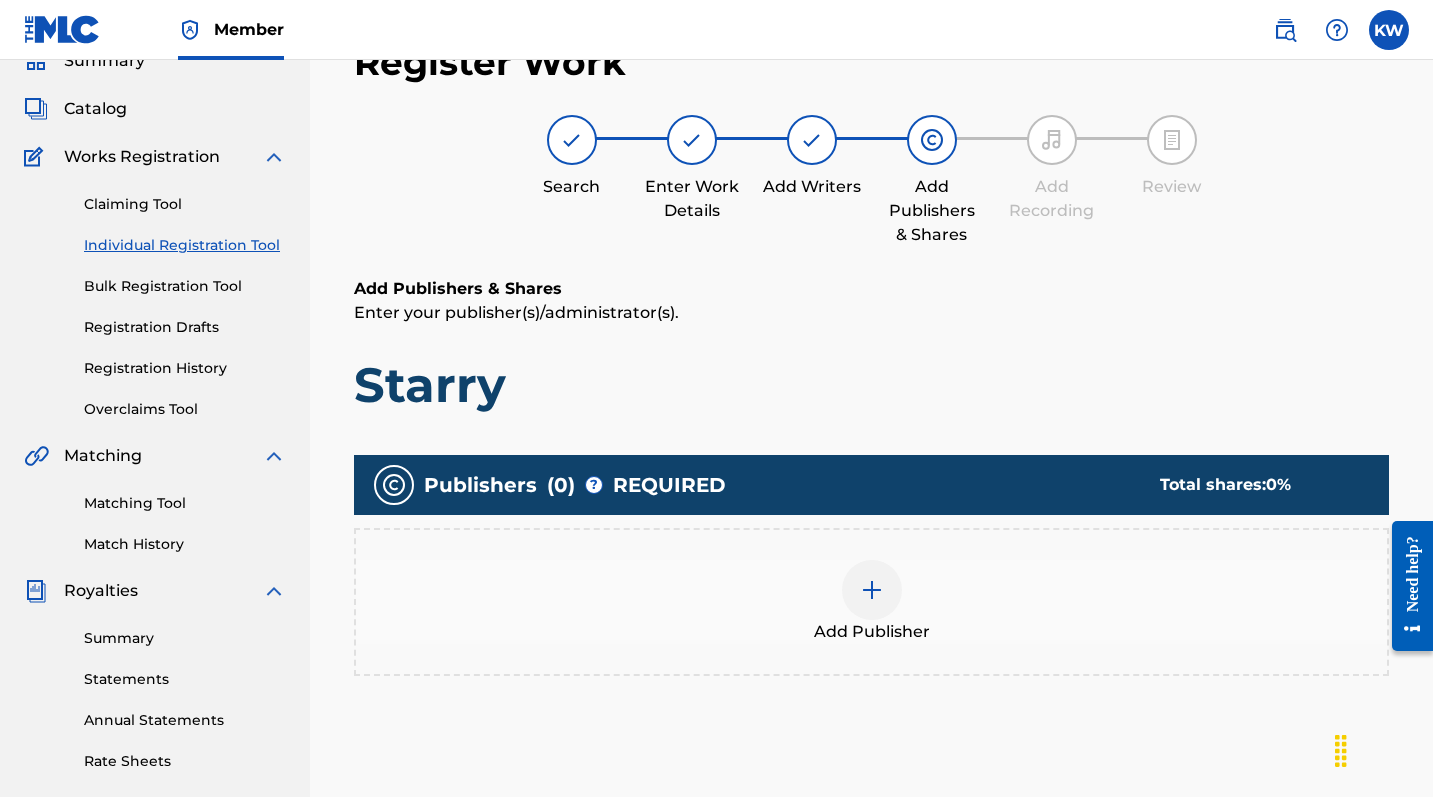 click on "Add Publisher" at bounding box center (871, 602) 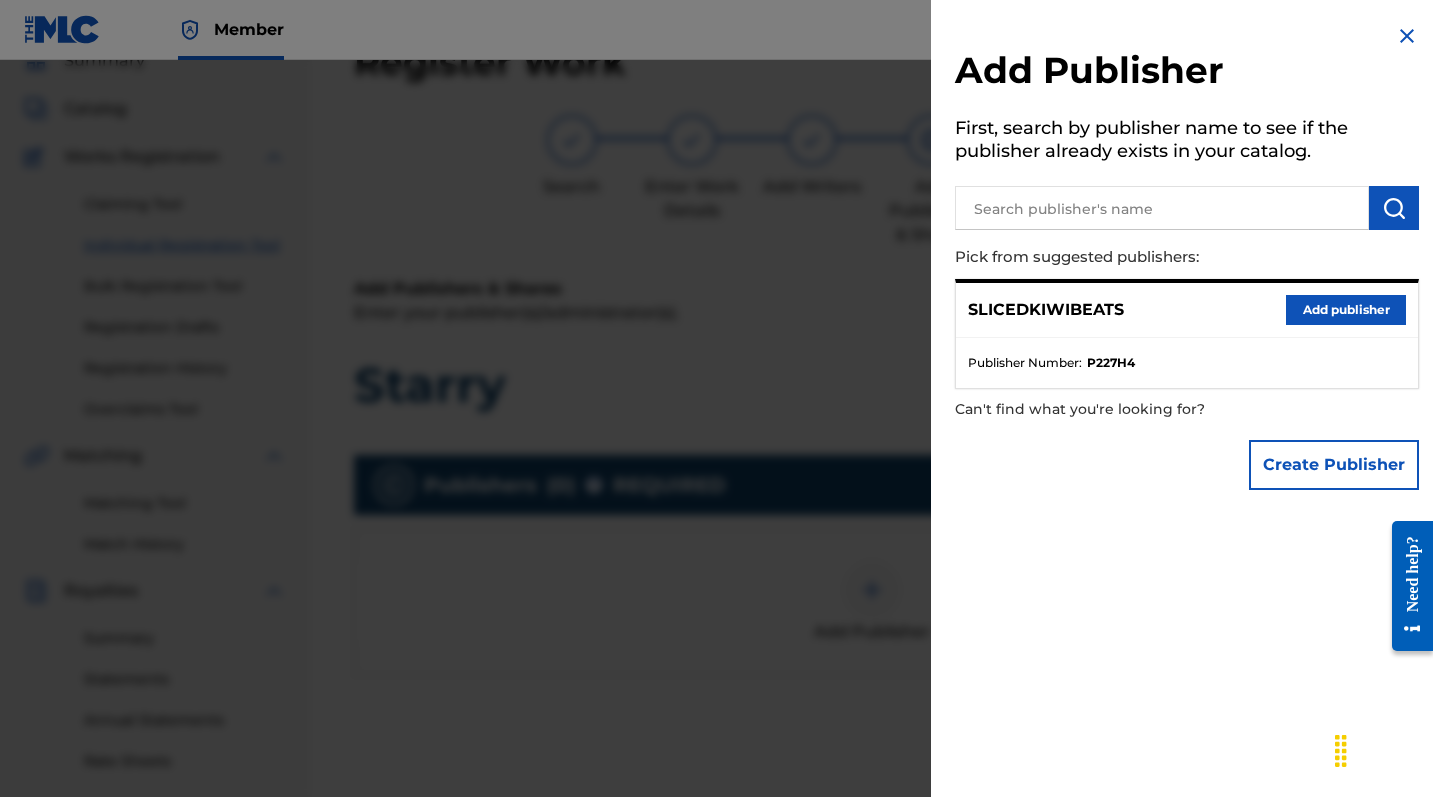 click on "Add publisher" at bounding box center [1346, 310] 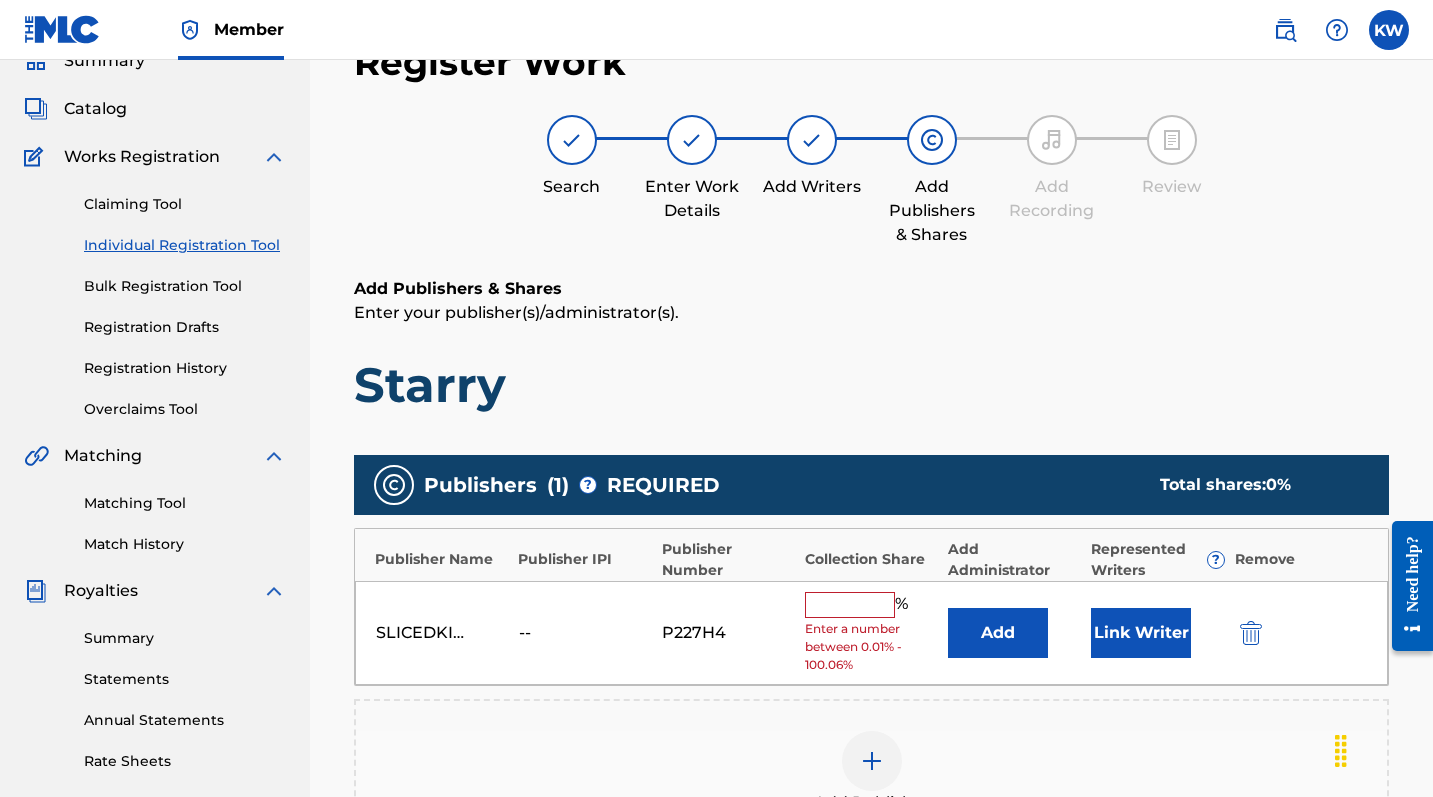 click at bounding box center (850, 605) 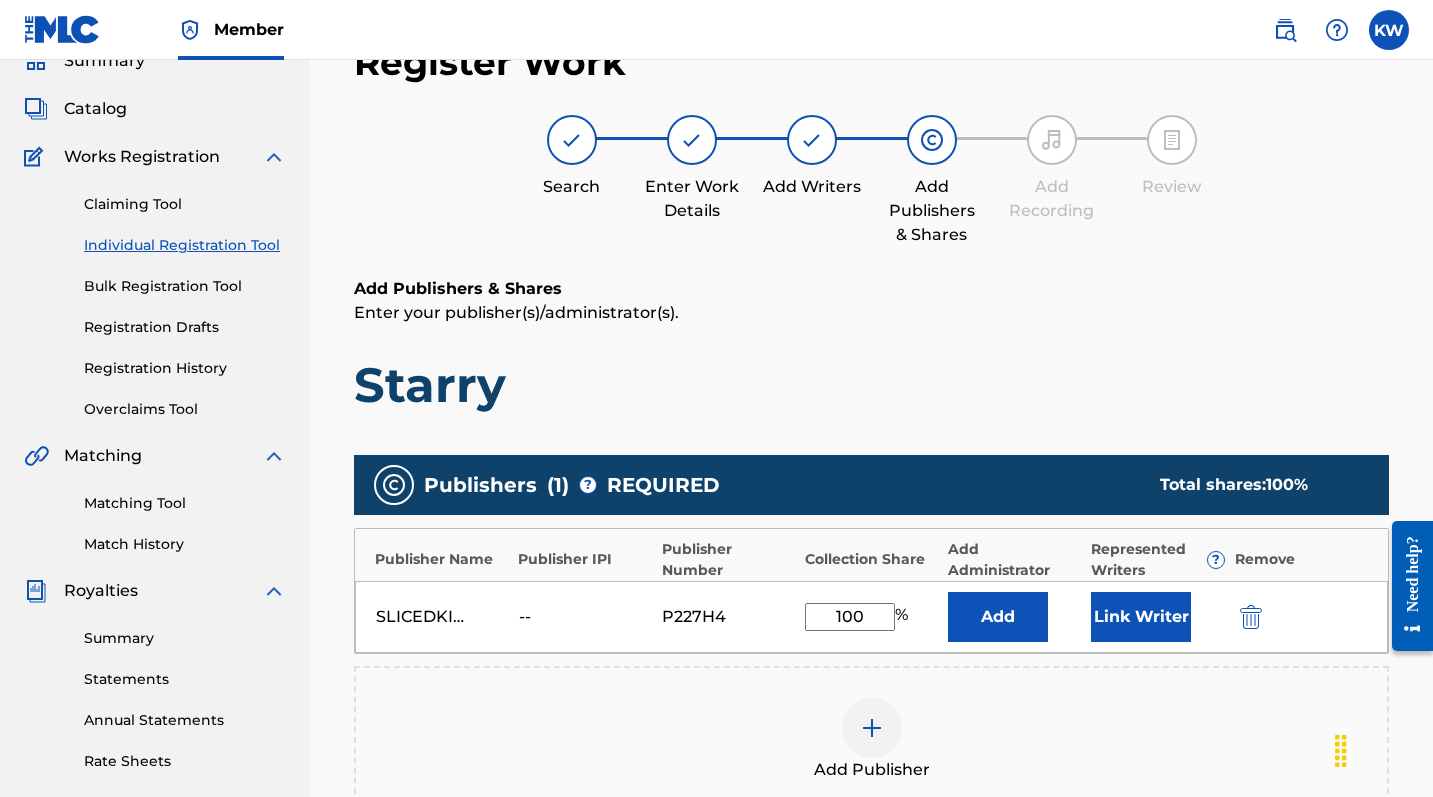 type on "100" 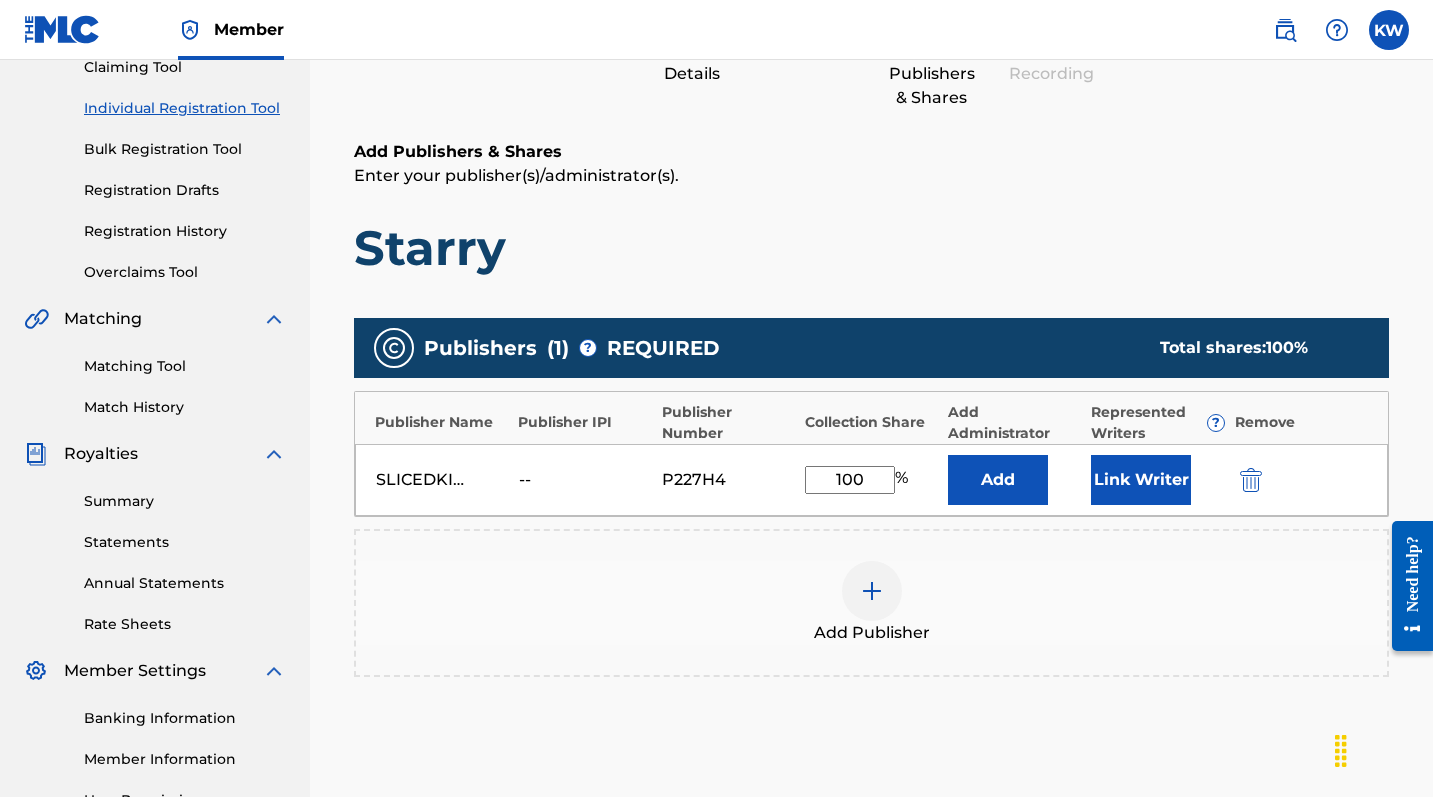 scroll, scrollTop: 450, scrollLeft: 0, axis: vertical 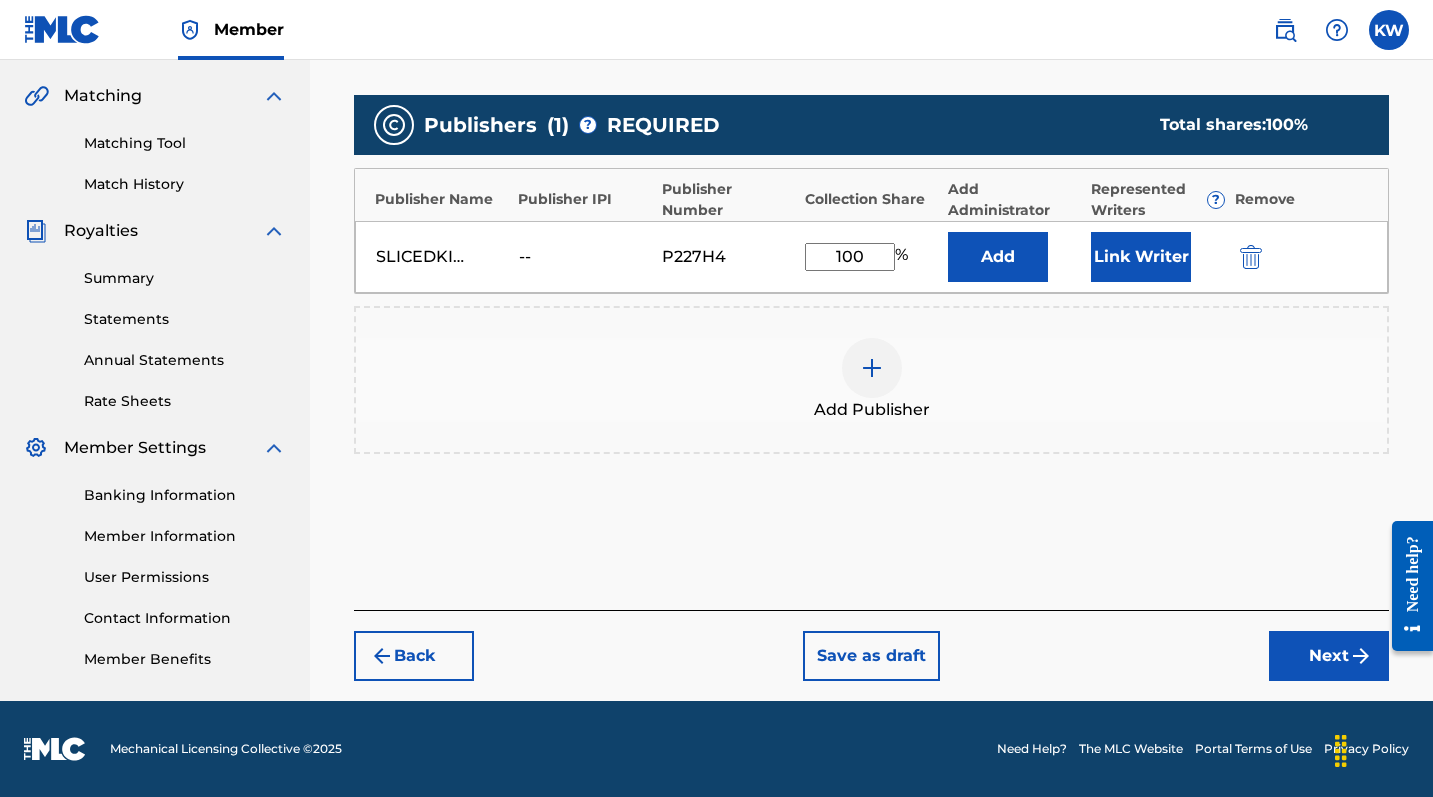 click on "Next" at bounding box center (1329, 656) 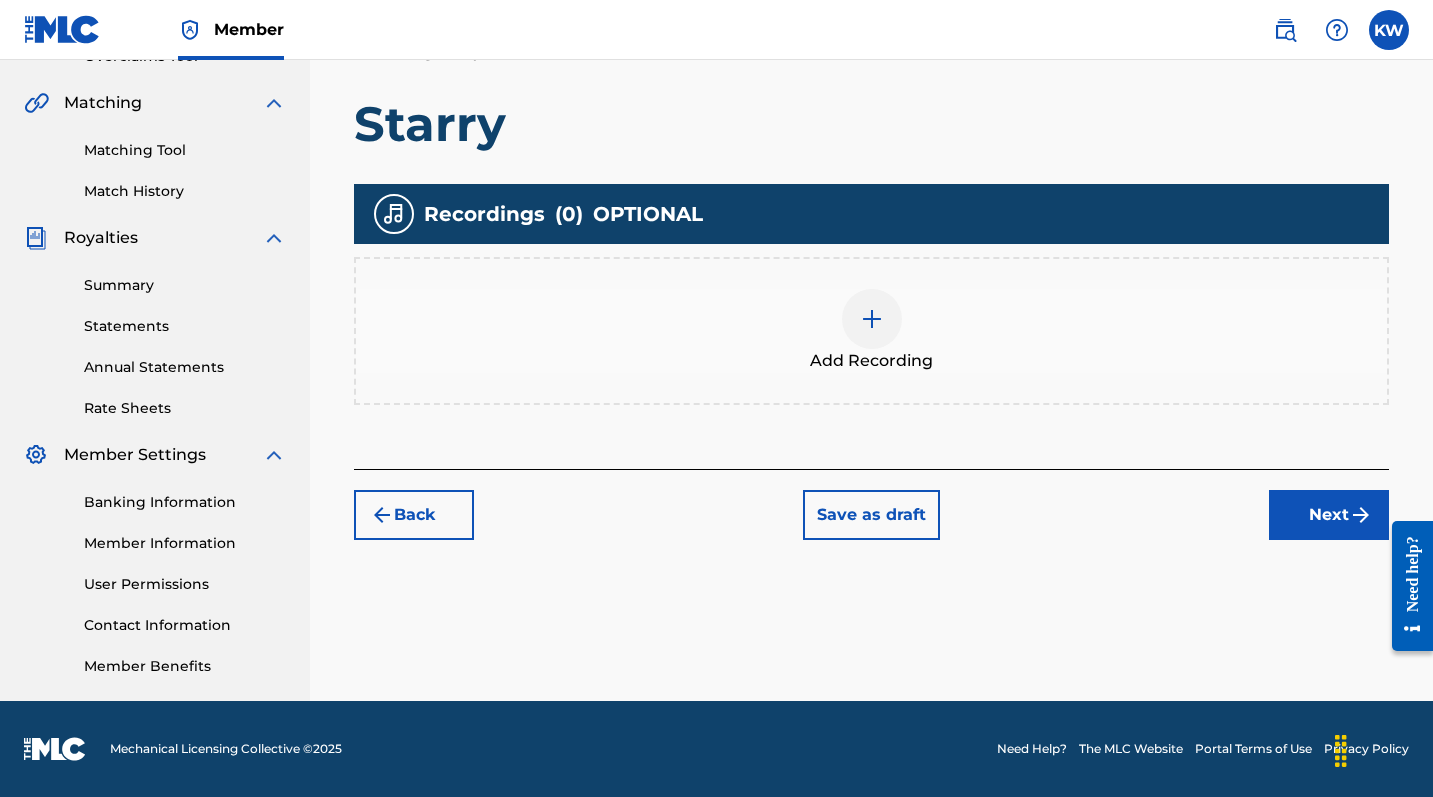 click at bounding box center [872, 319] 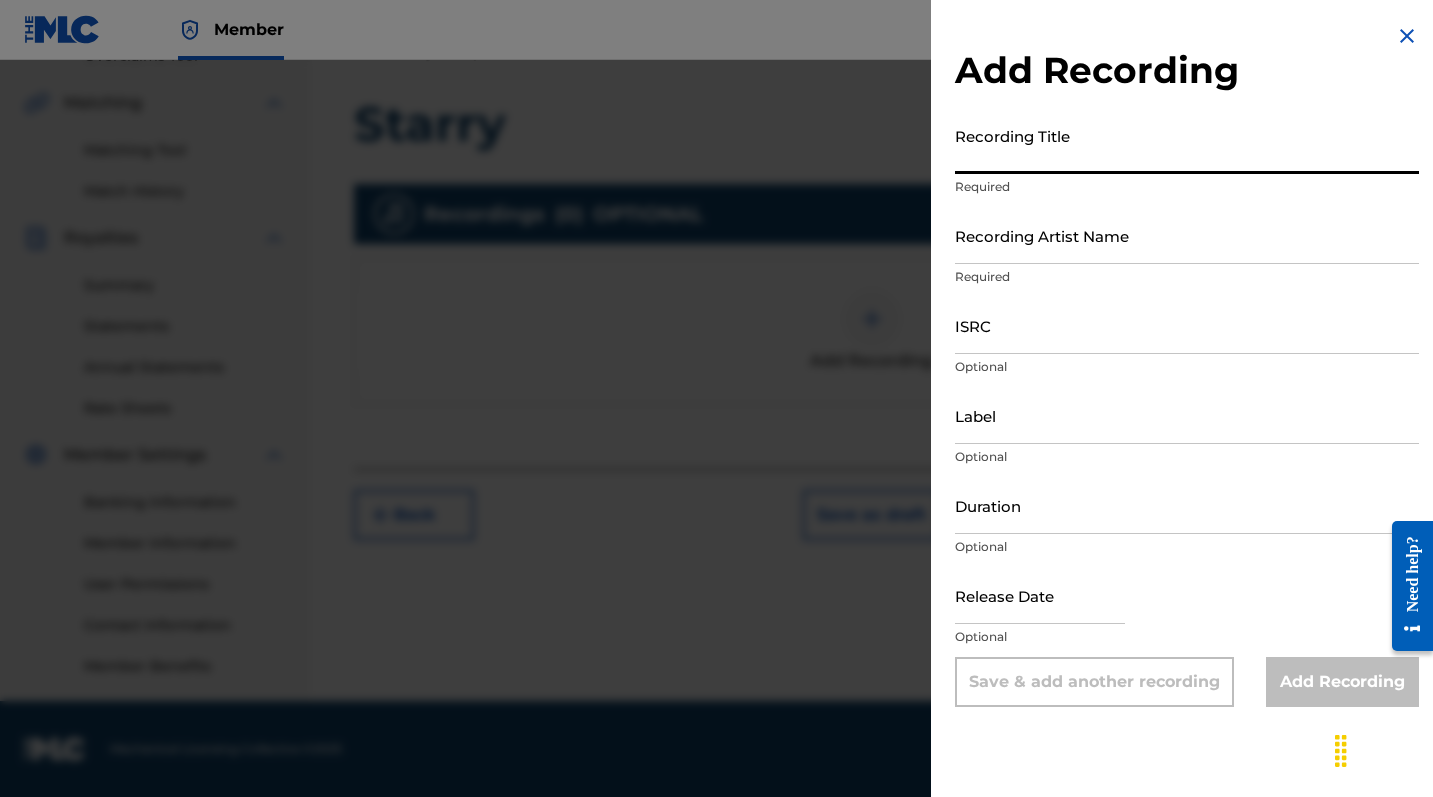 click on "Recording Title" at bounding box center [1187, 145] 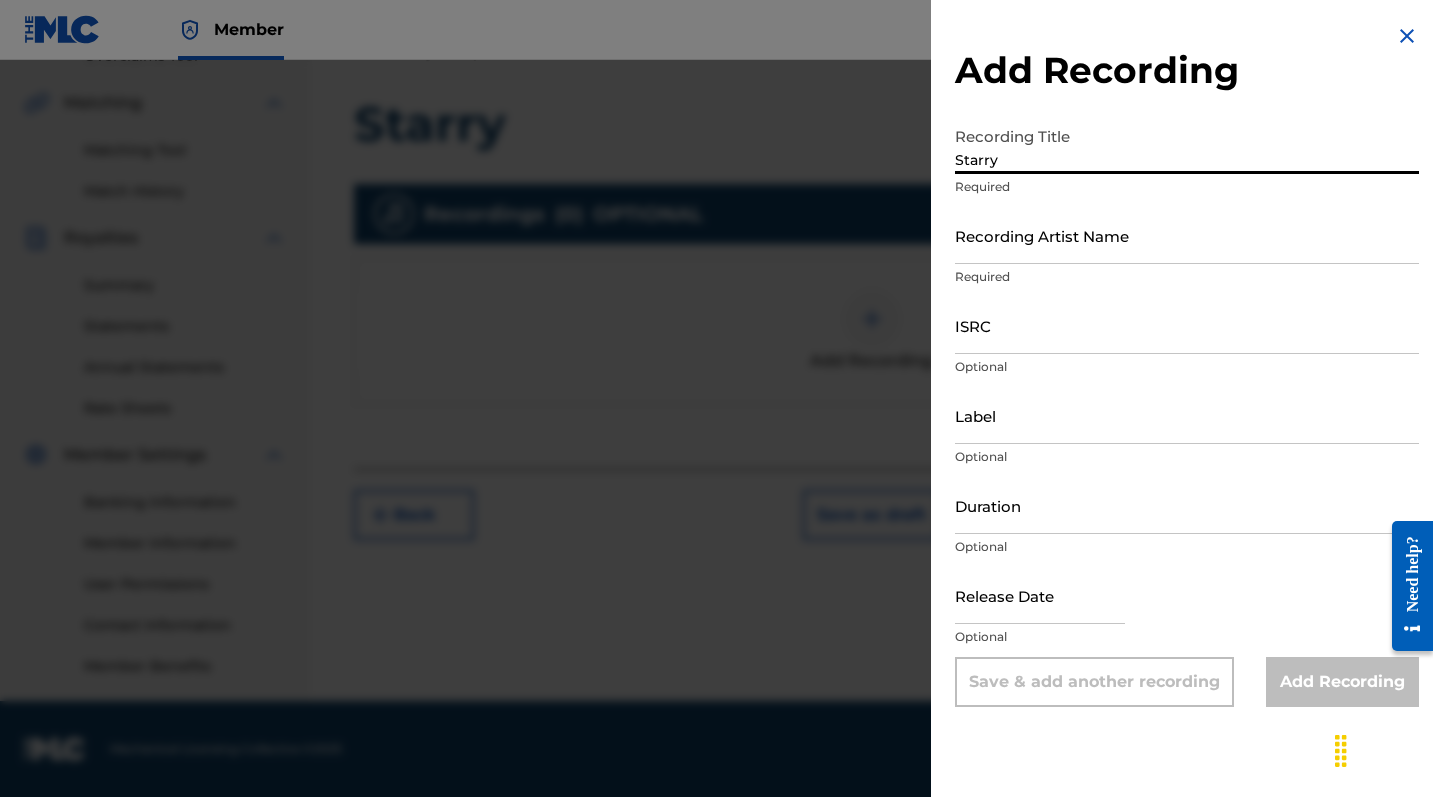 type on "Starry" 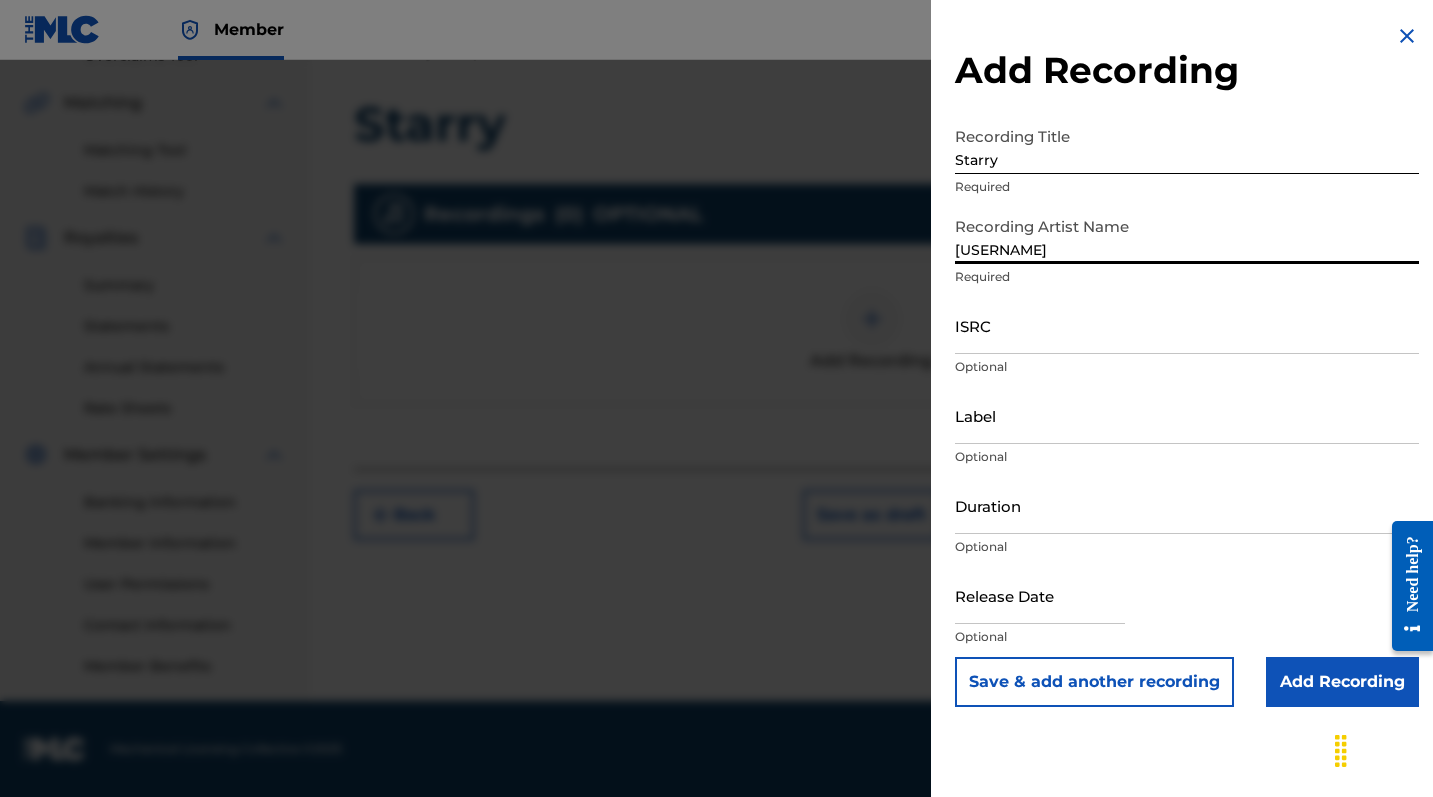 type on "[USERNAME]" 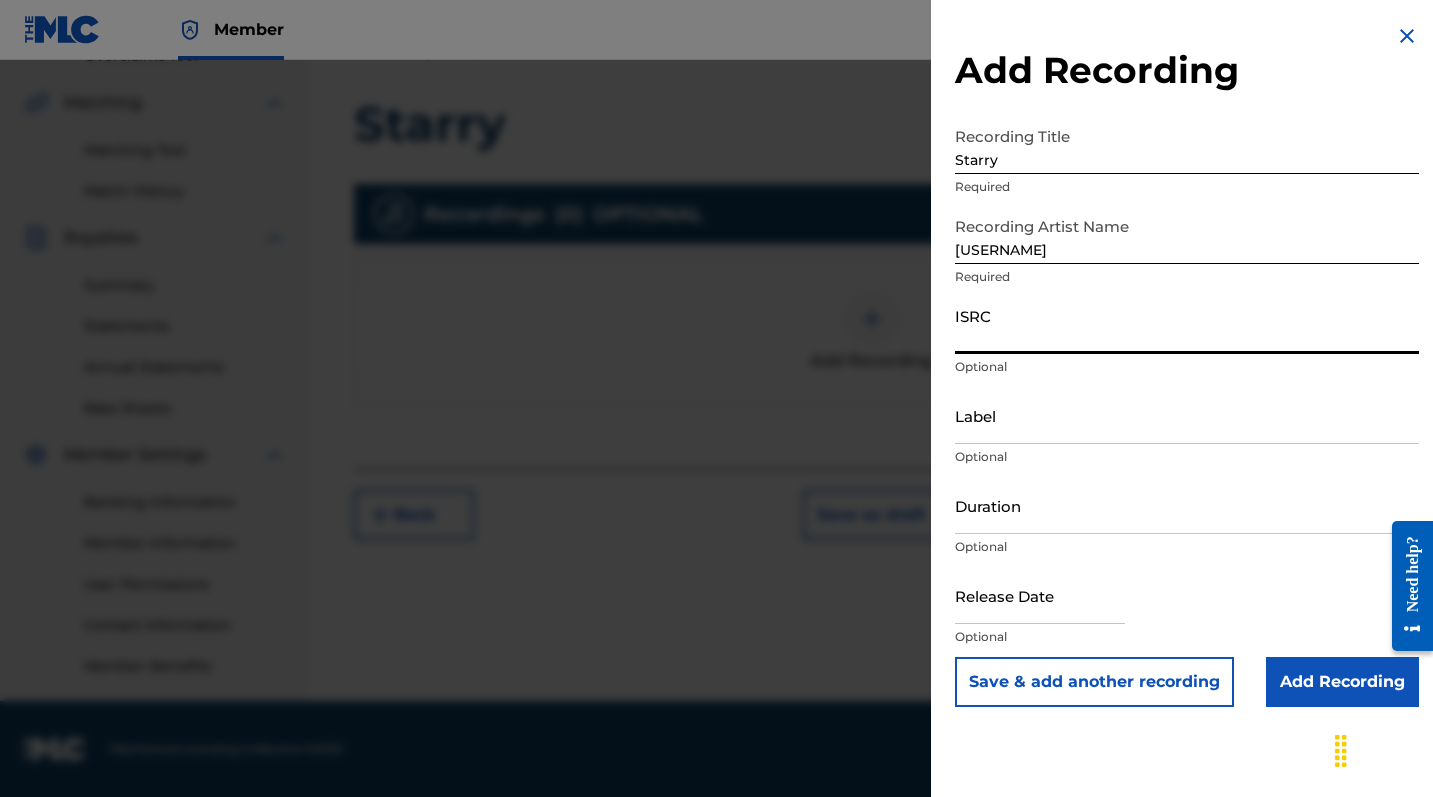 click on "ISRC" at bounding box center (1187, 325) 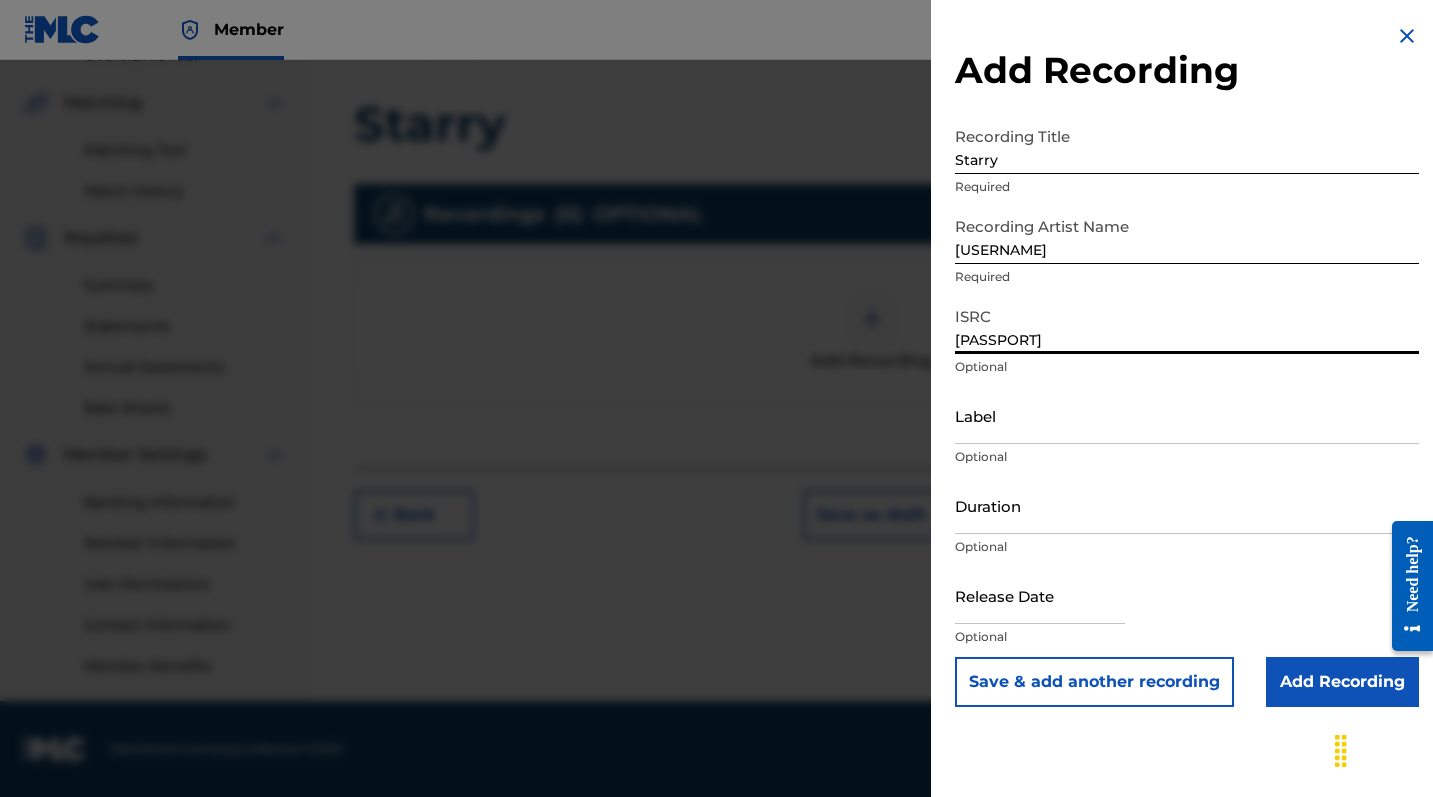 type on "[PASSPORT]" 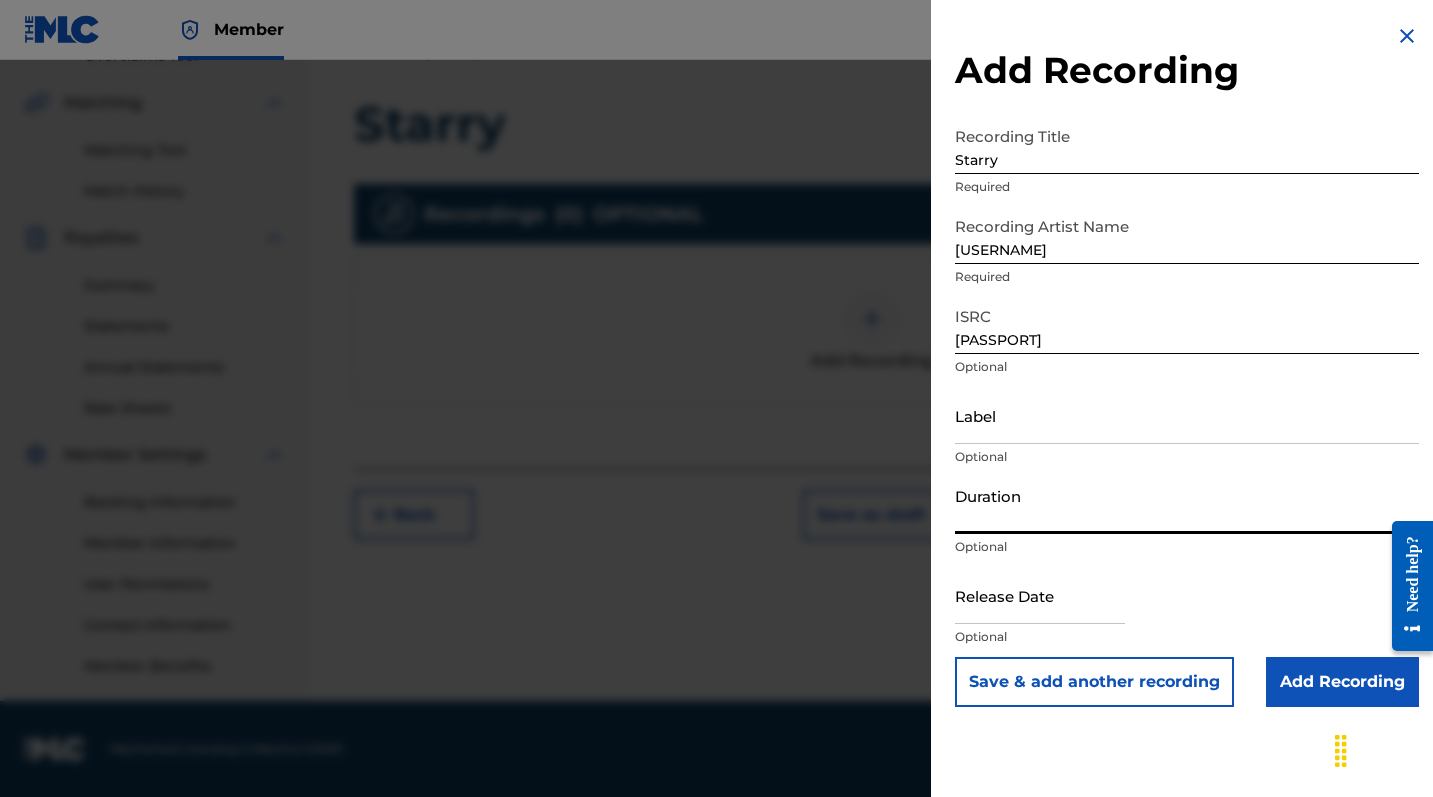 click on "Duration" at bounding box center [1187, 505] 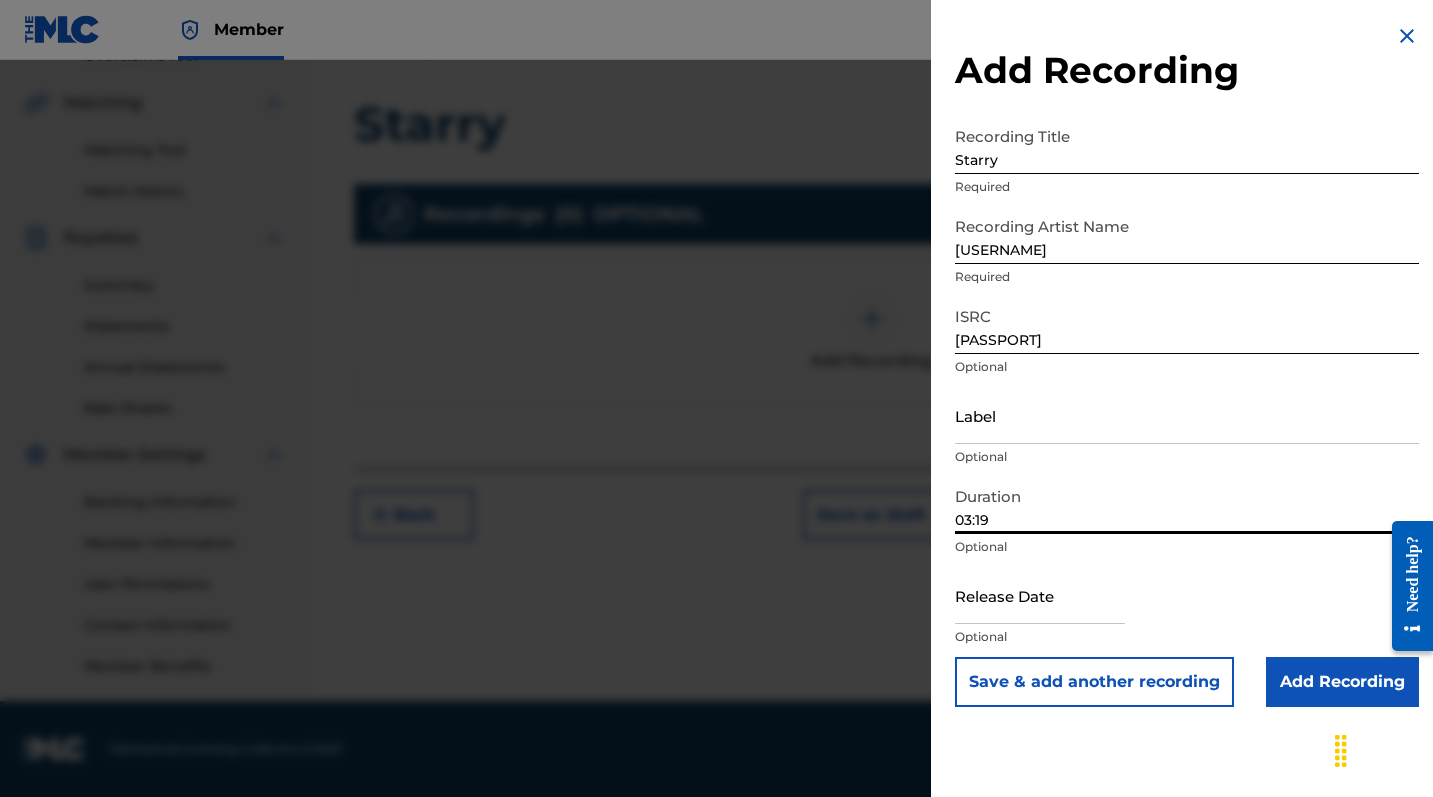 type on "03:19" 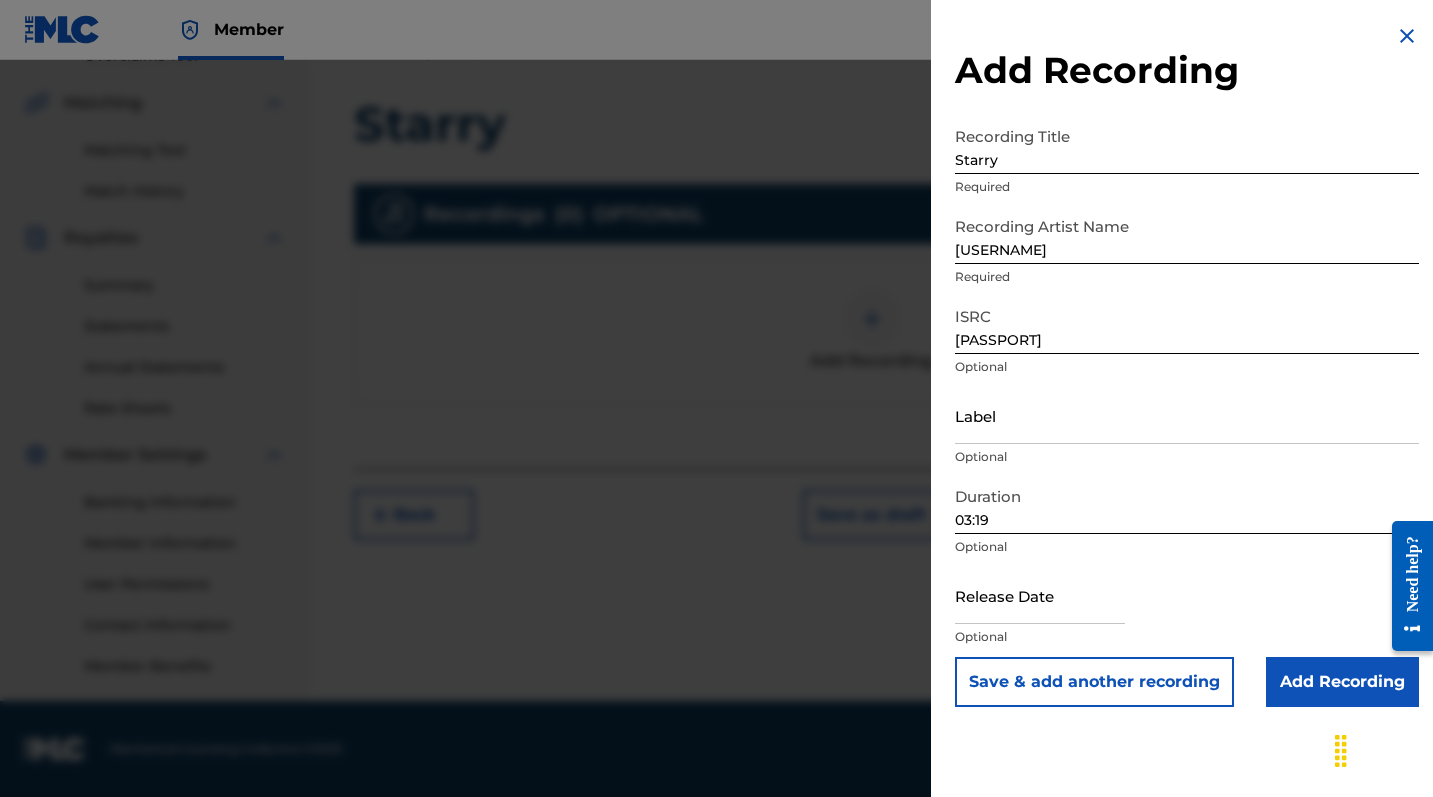 click at bounding box center (1040, 595) 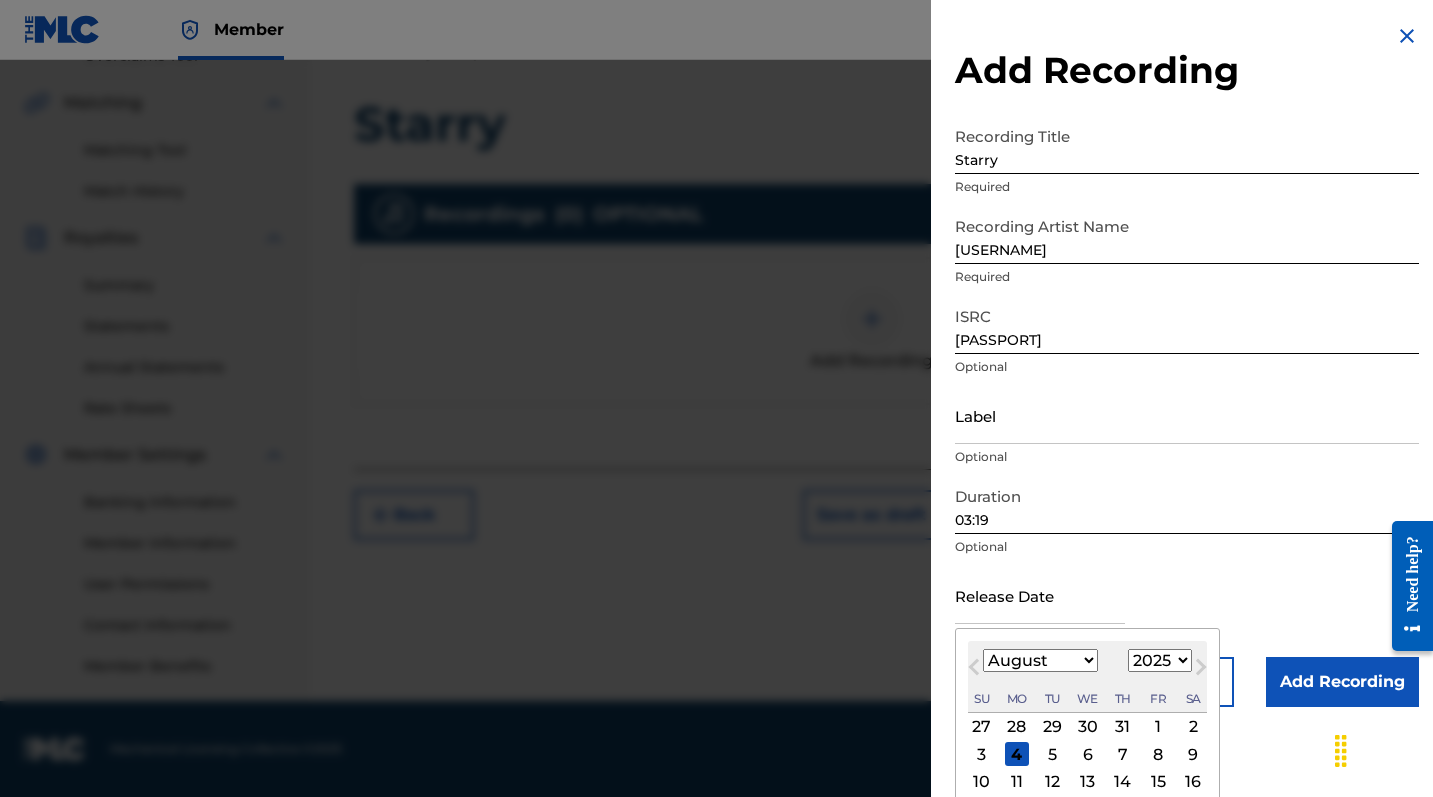 select on "4" 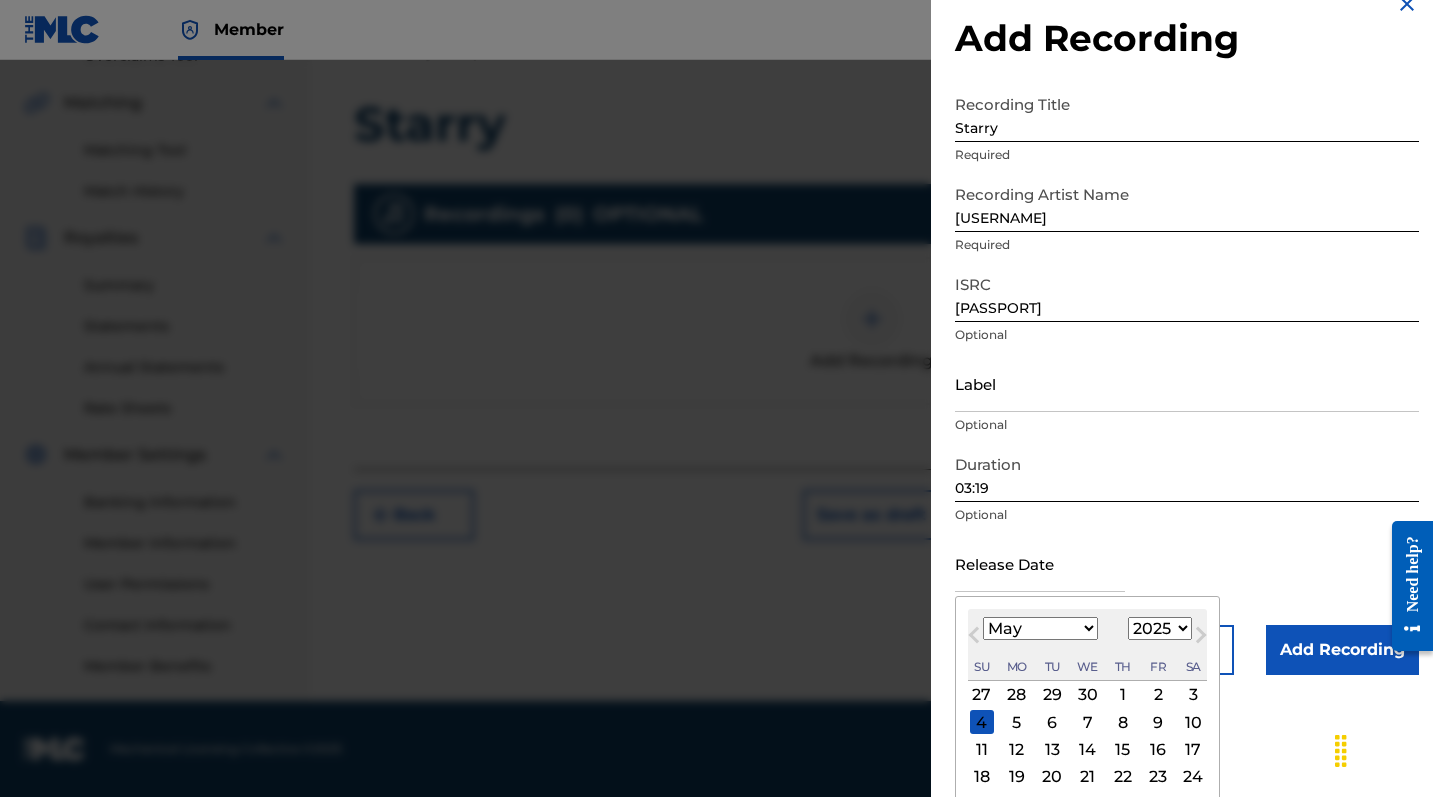 scroll, scrollTop: 97, scrollLeft: 0, axis: vertical 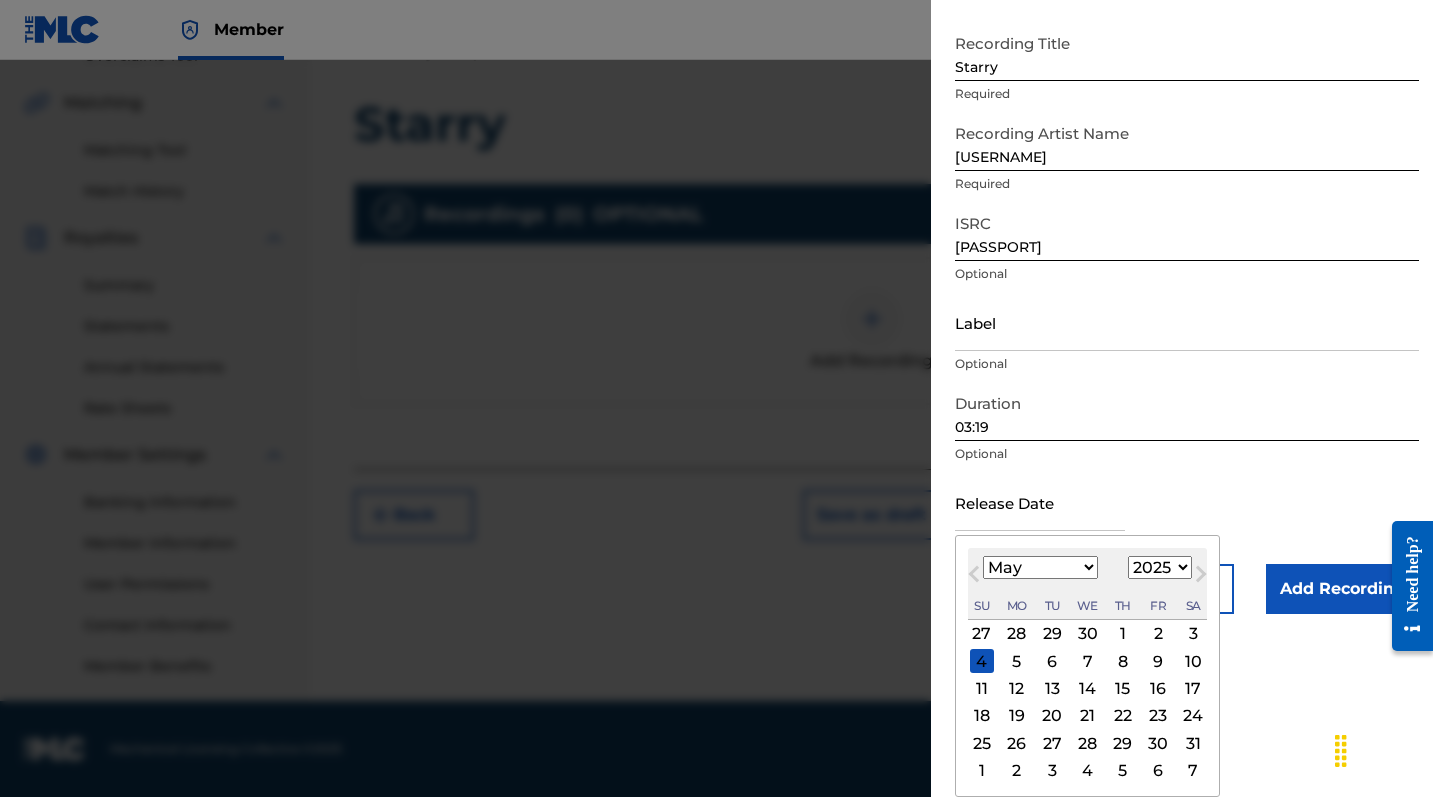 click on "21" at bounding box center [1088, 716] 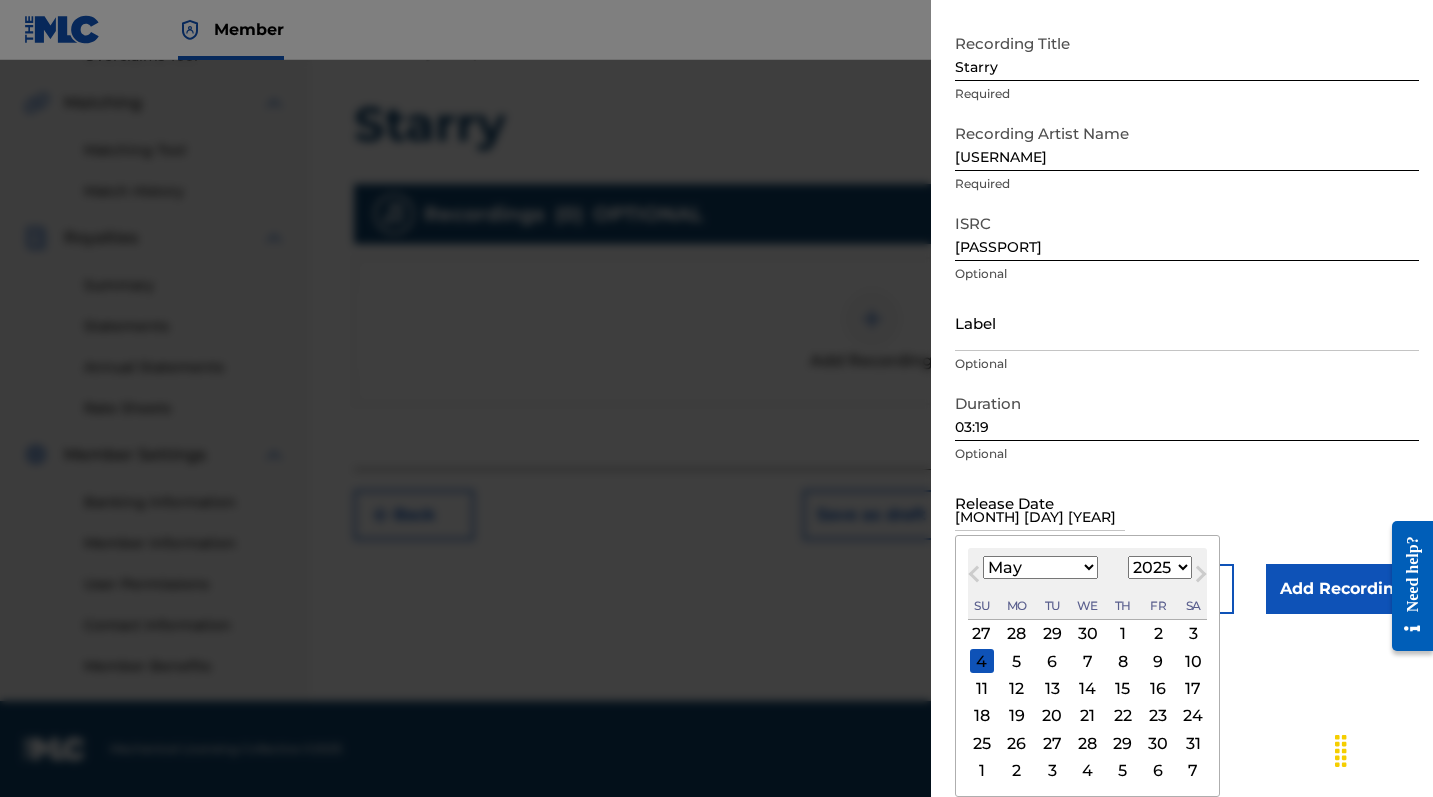 scroll, scrollTop: 0, scrollLeft: 0, axis: both 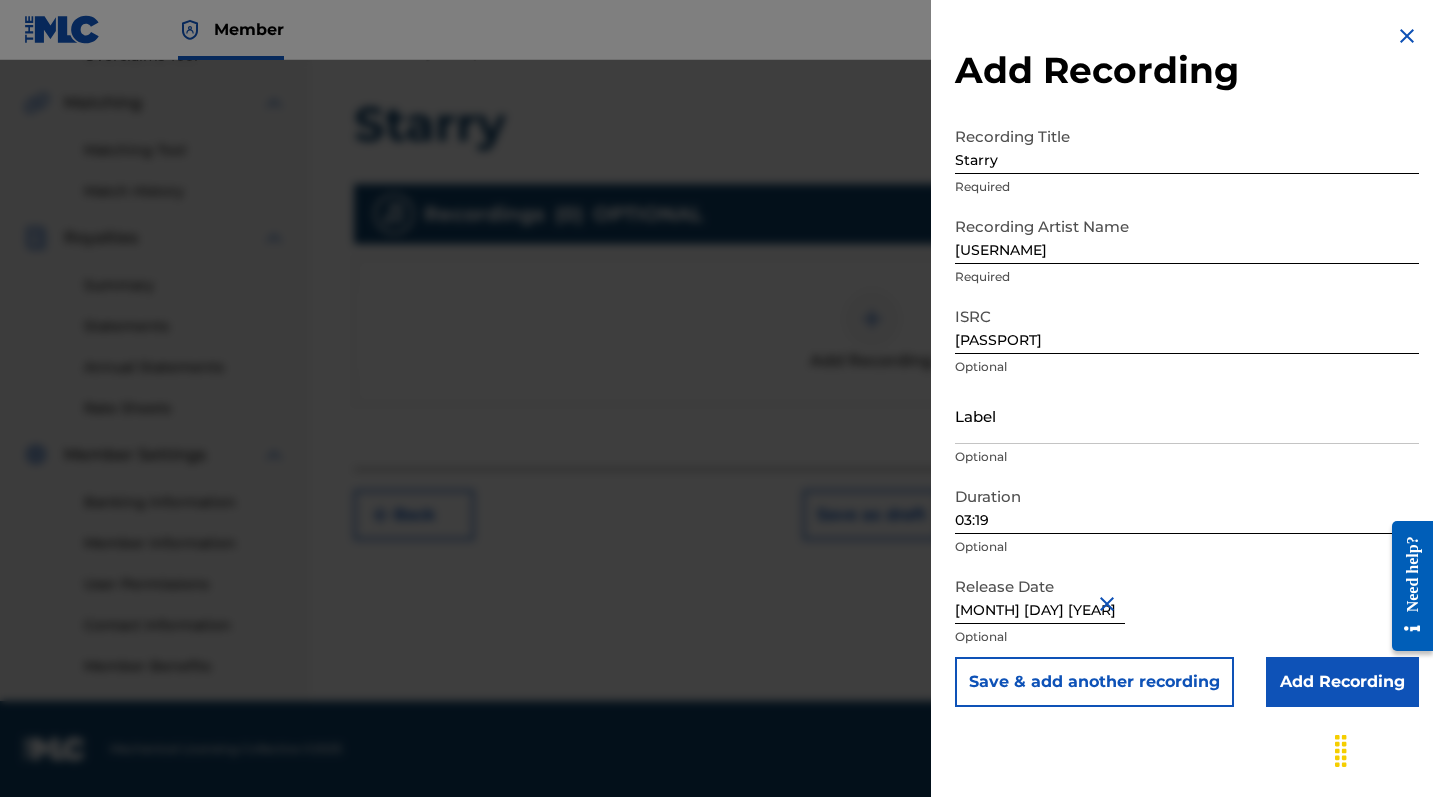 click on "Add Recording" at bounding box center (1342, 682) 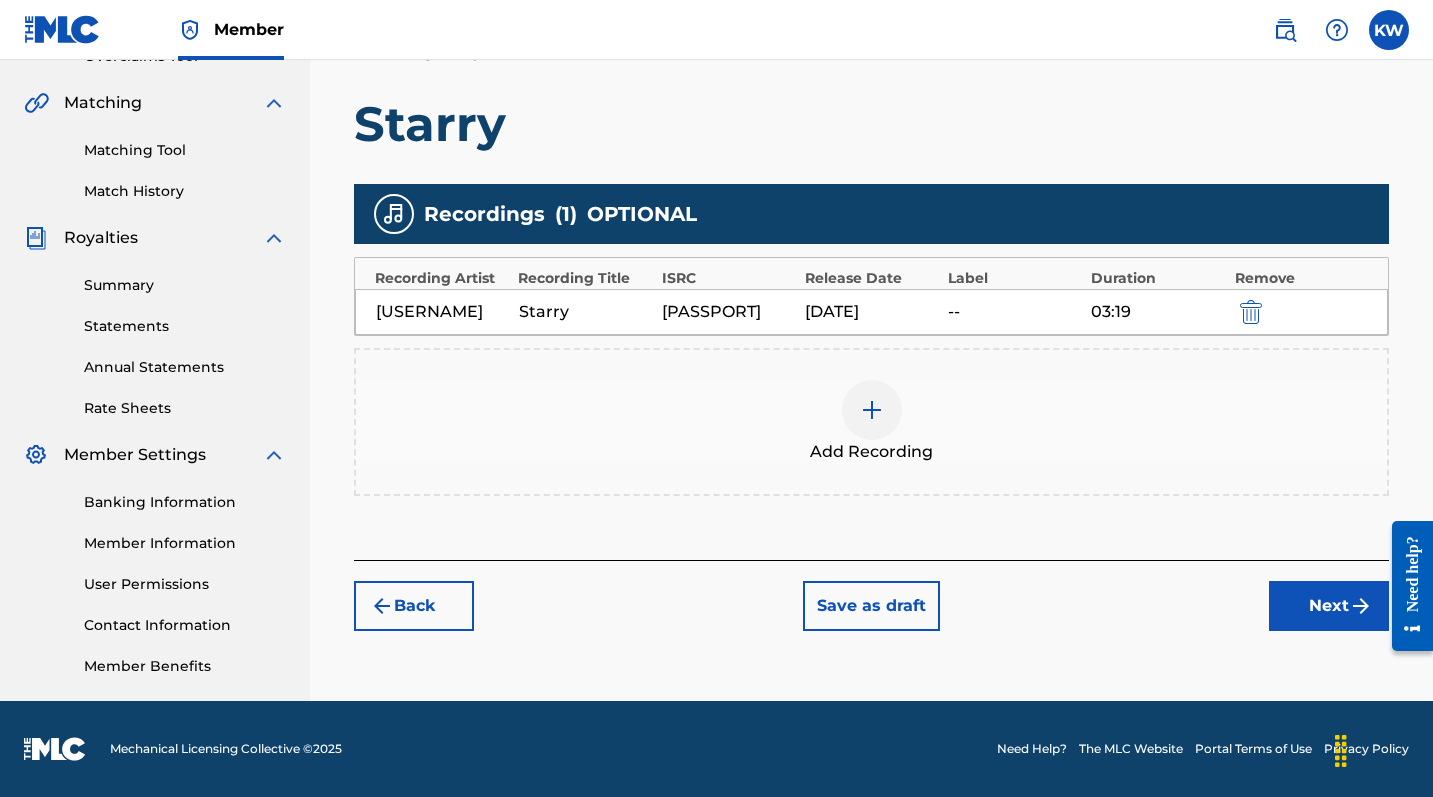 click on "Next" at bounding box center (1329, 606) 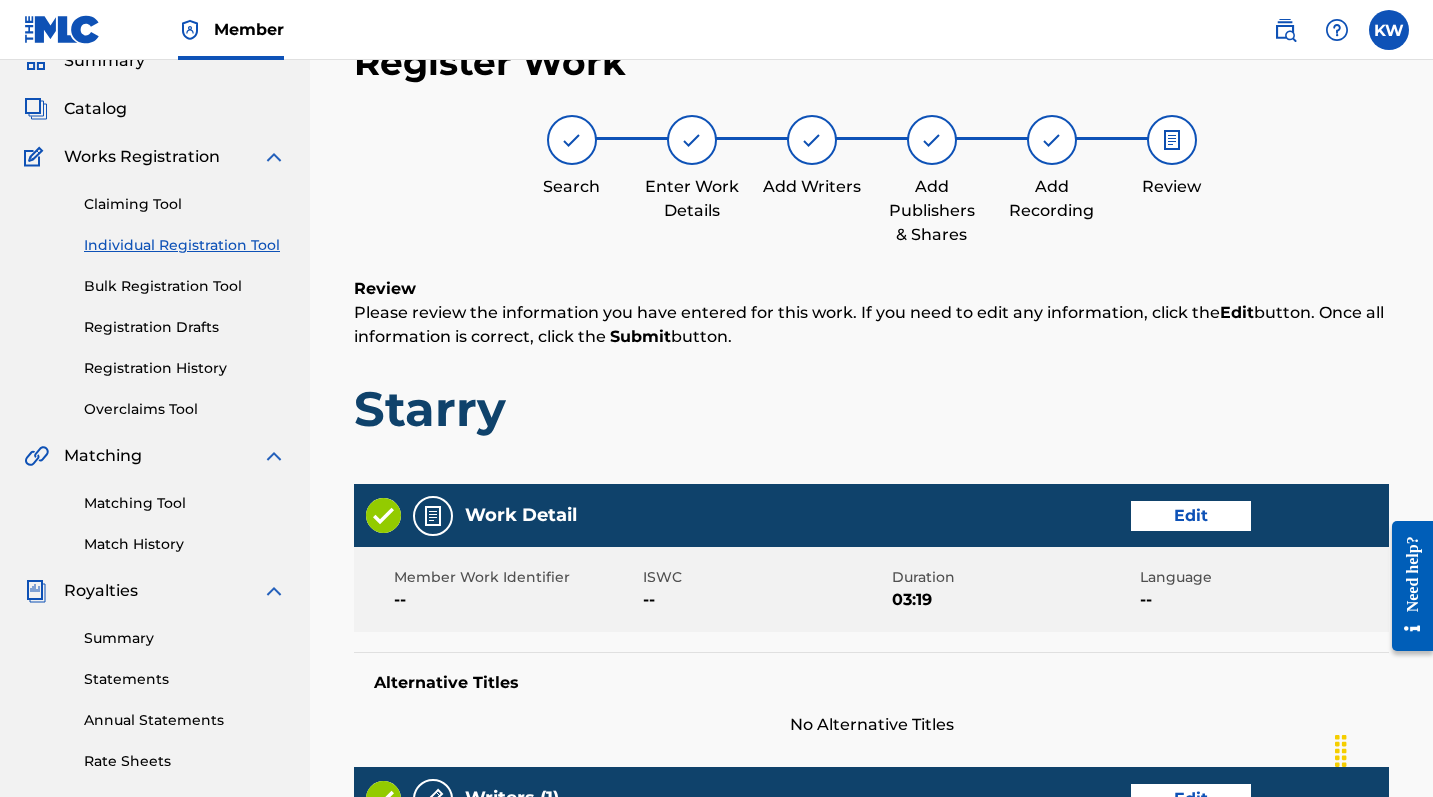 scroll, scrollTop: 957, scrollLeft: 0, axis: vertical 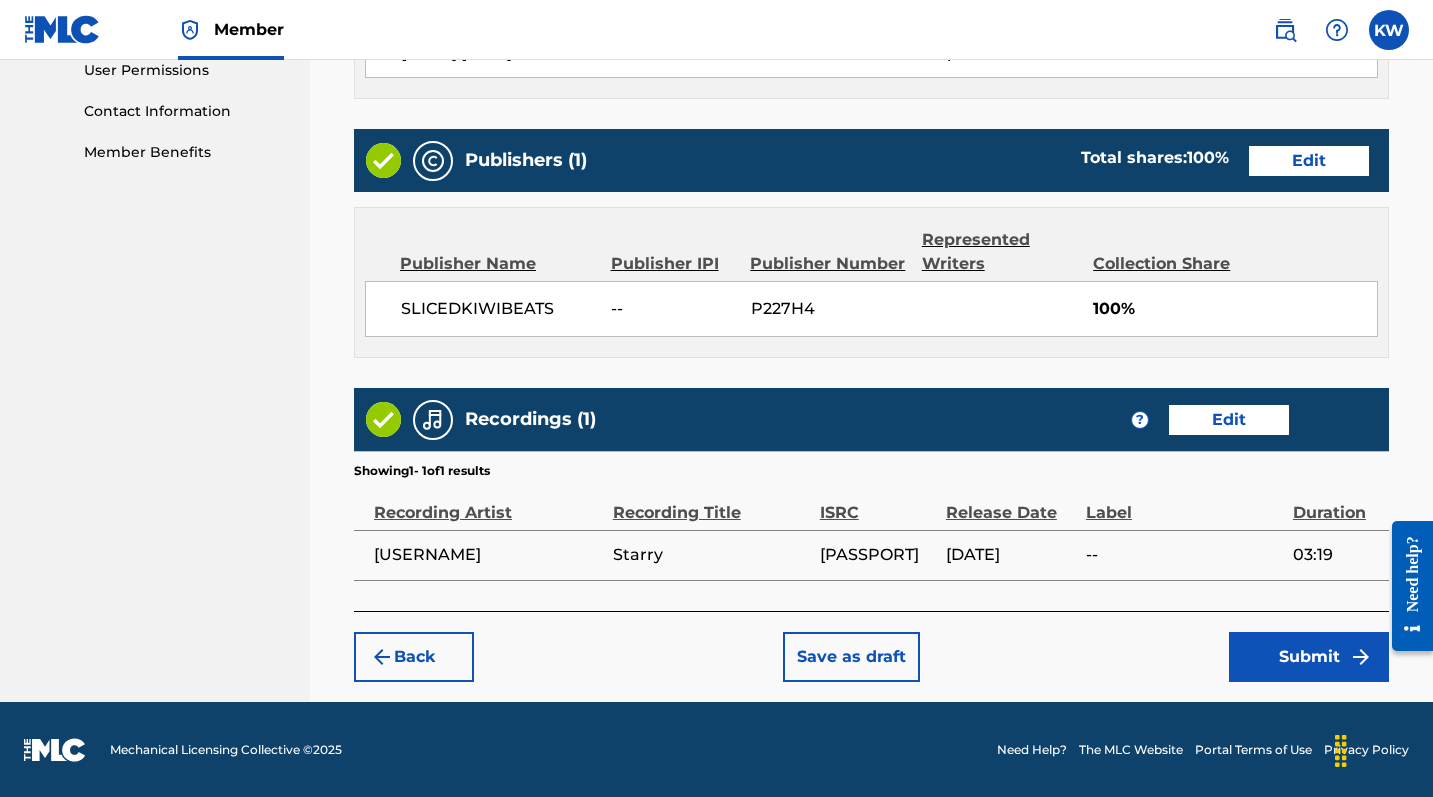 click on "Submit" at bounding box center [1309, 657] 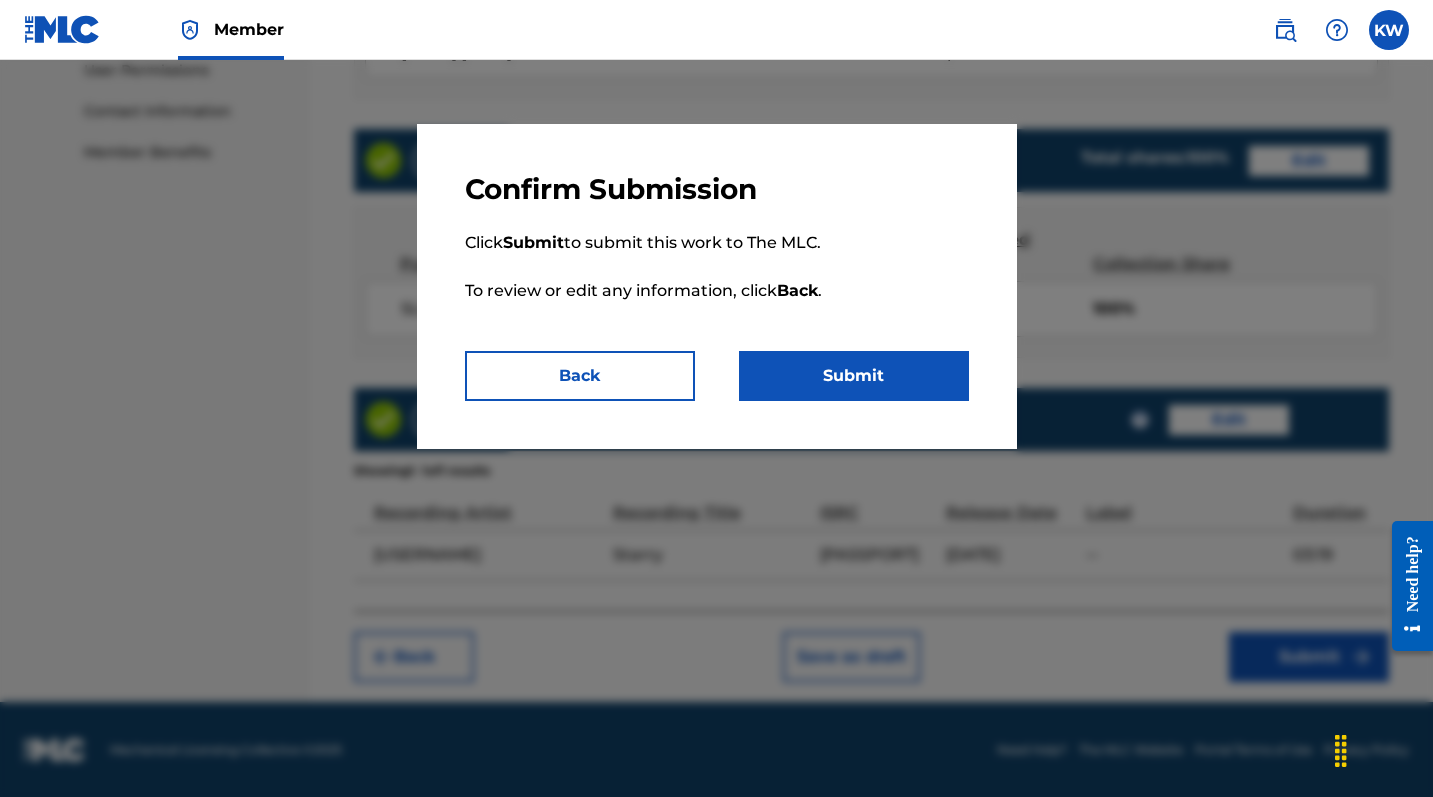 click on "Submit" at bounding box center [854, 376] 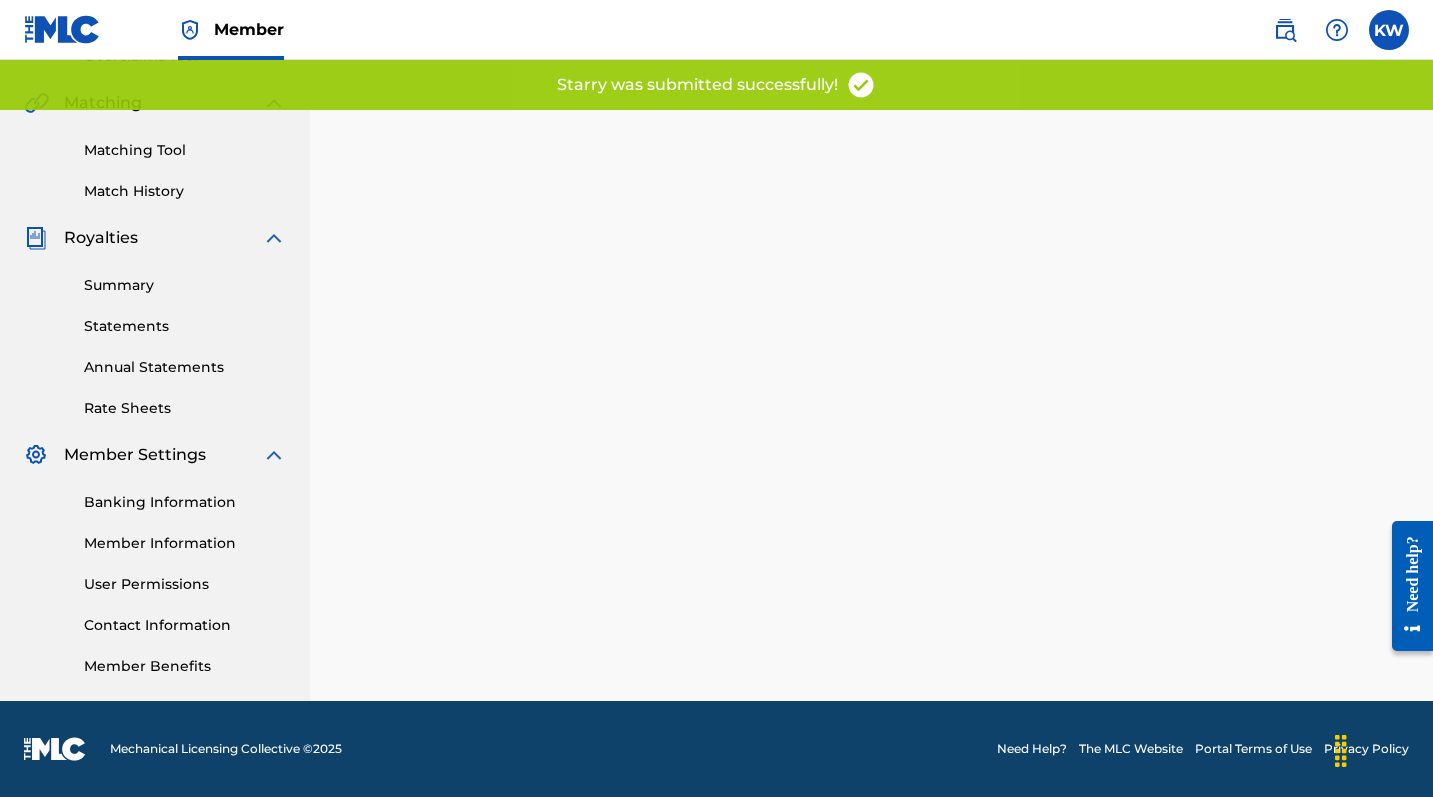 scroll, scrollTop: 0, scrollLeft: 0, axis: both 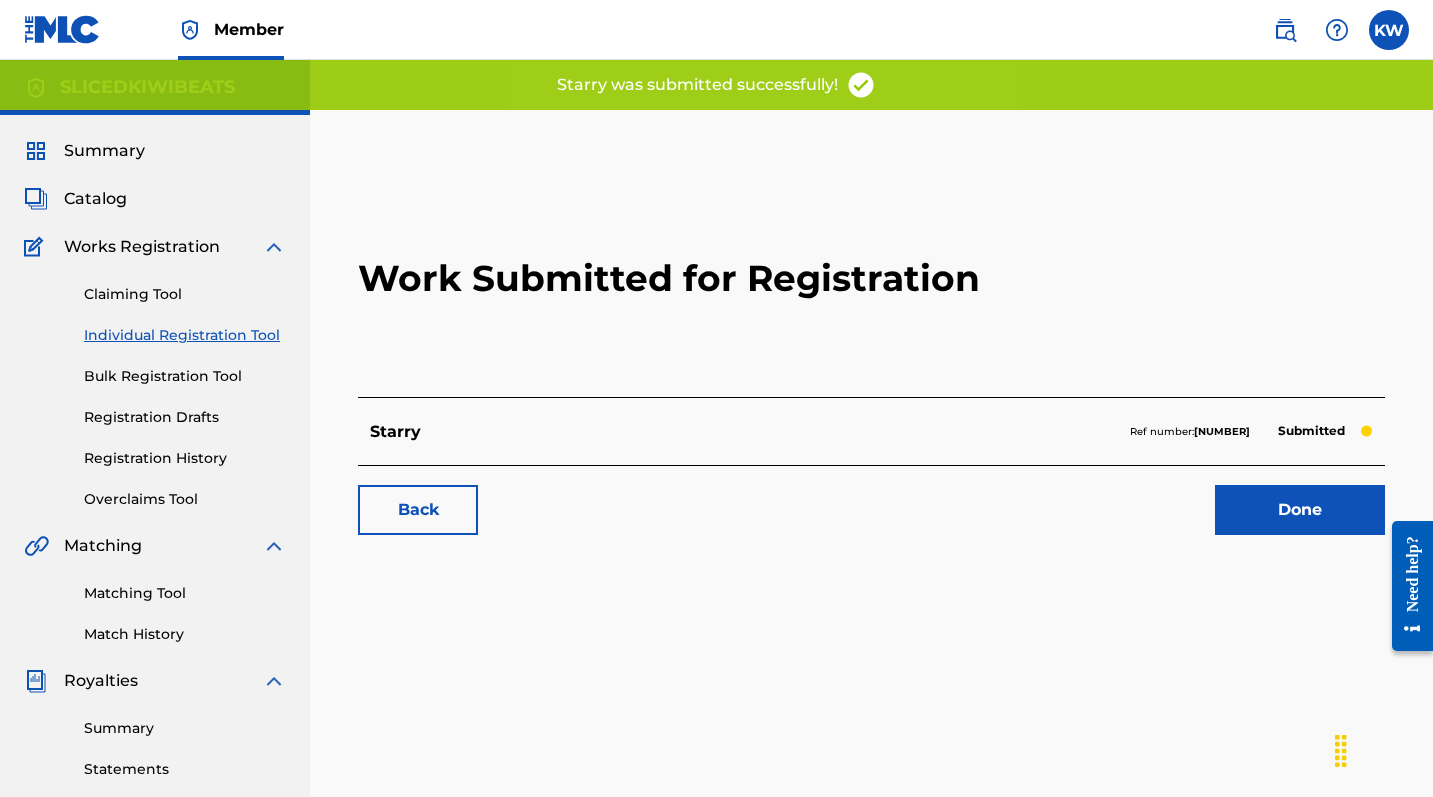 click on "Done" at bounding box center [1300, 510] 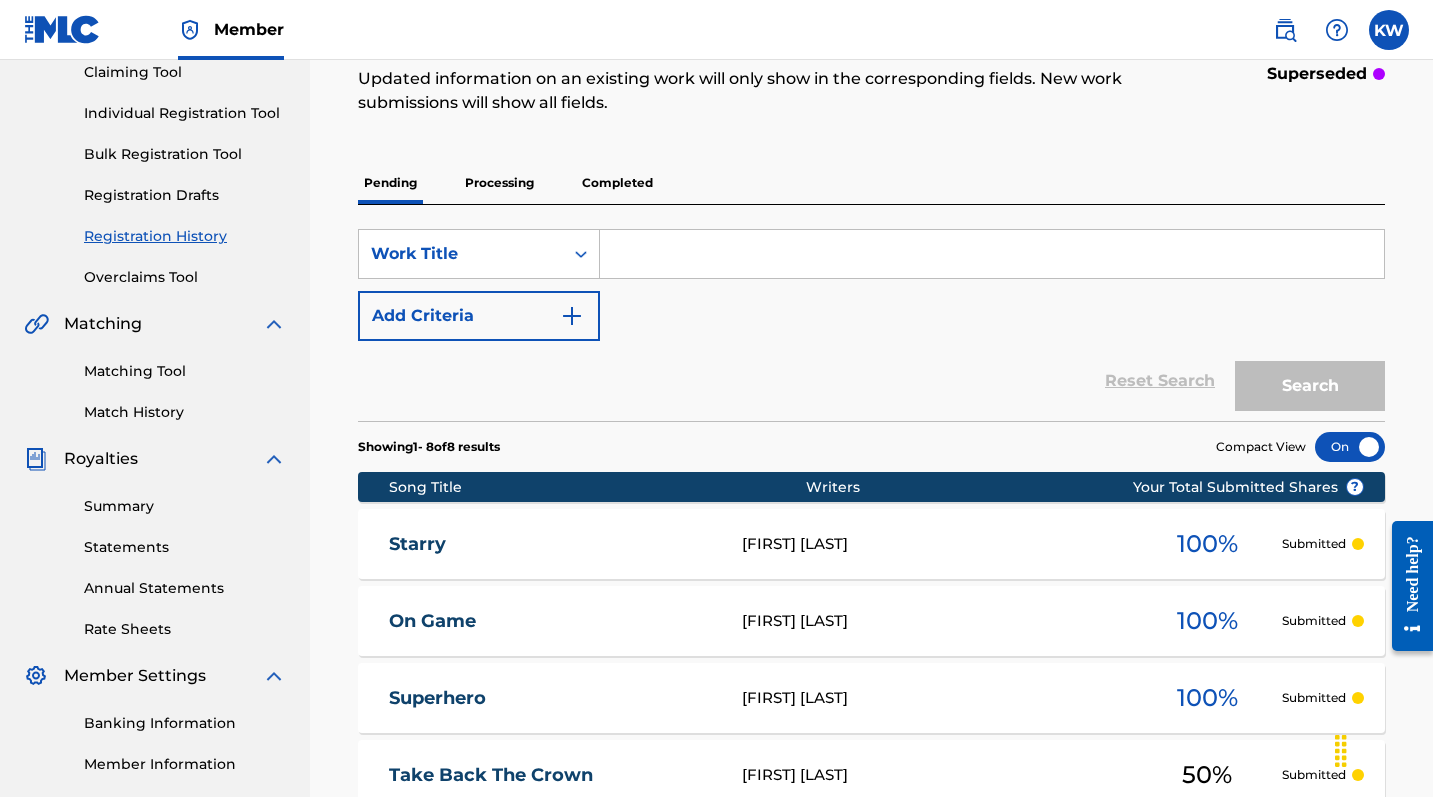 scroll, scrollTop: 23, scrollLeft: 0, axis: vertical 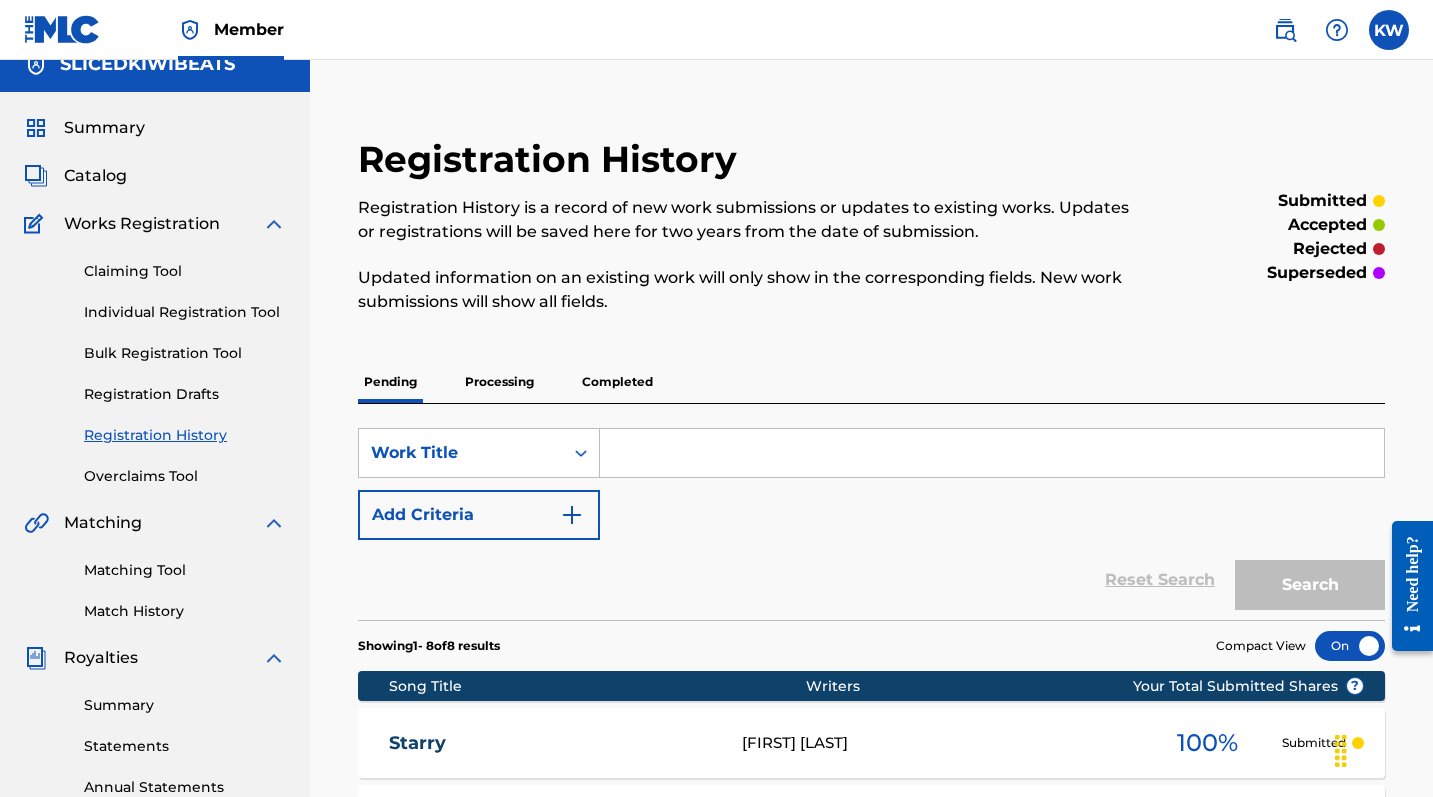 click on "Individual Registration Tool" at bounding box center [185, 312] 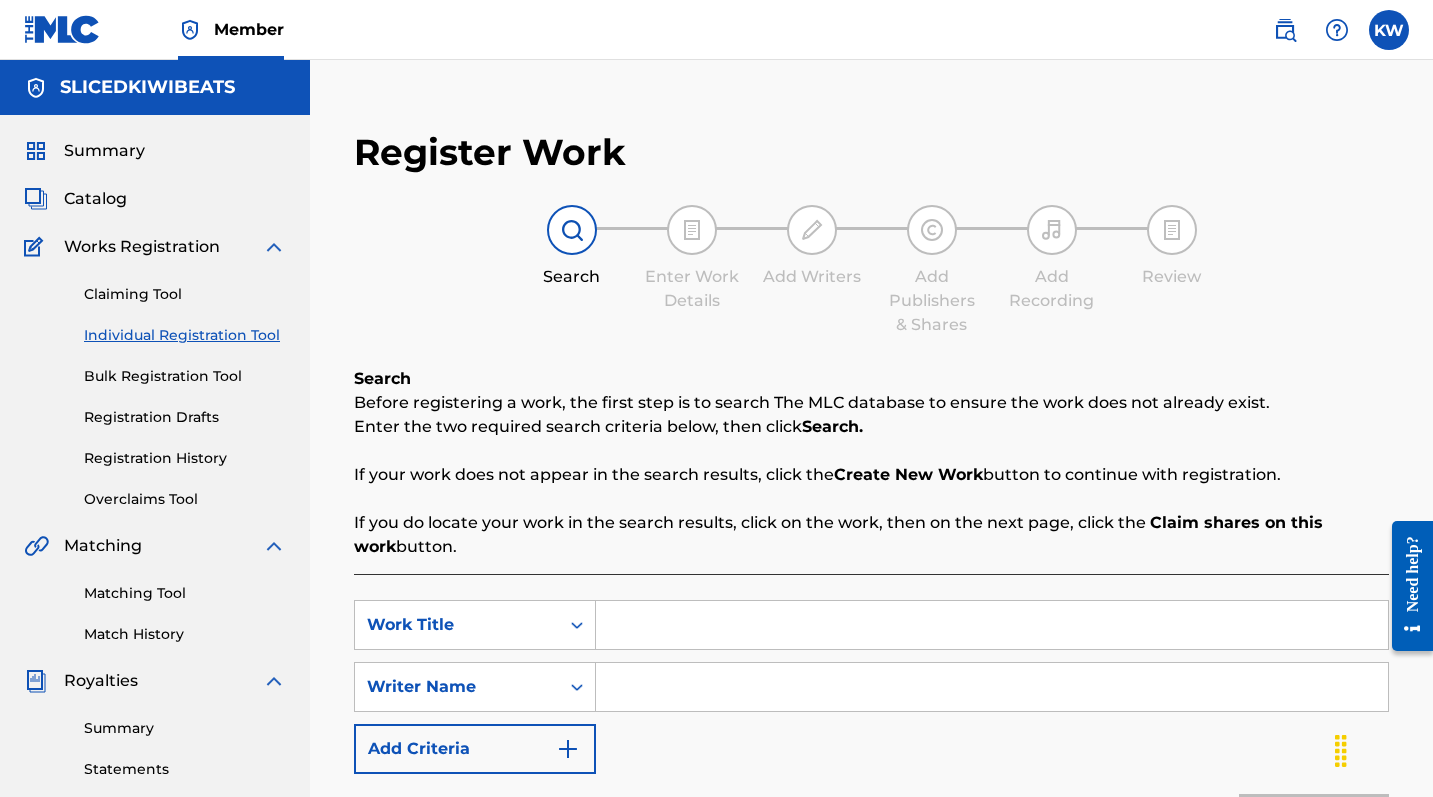 scroll, scrollTop: 402, scrollLeft: 0, axis: vertical 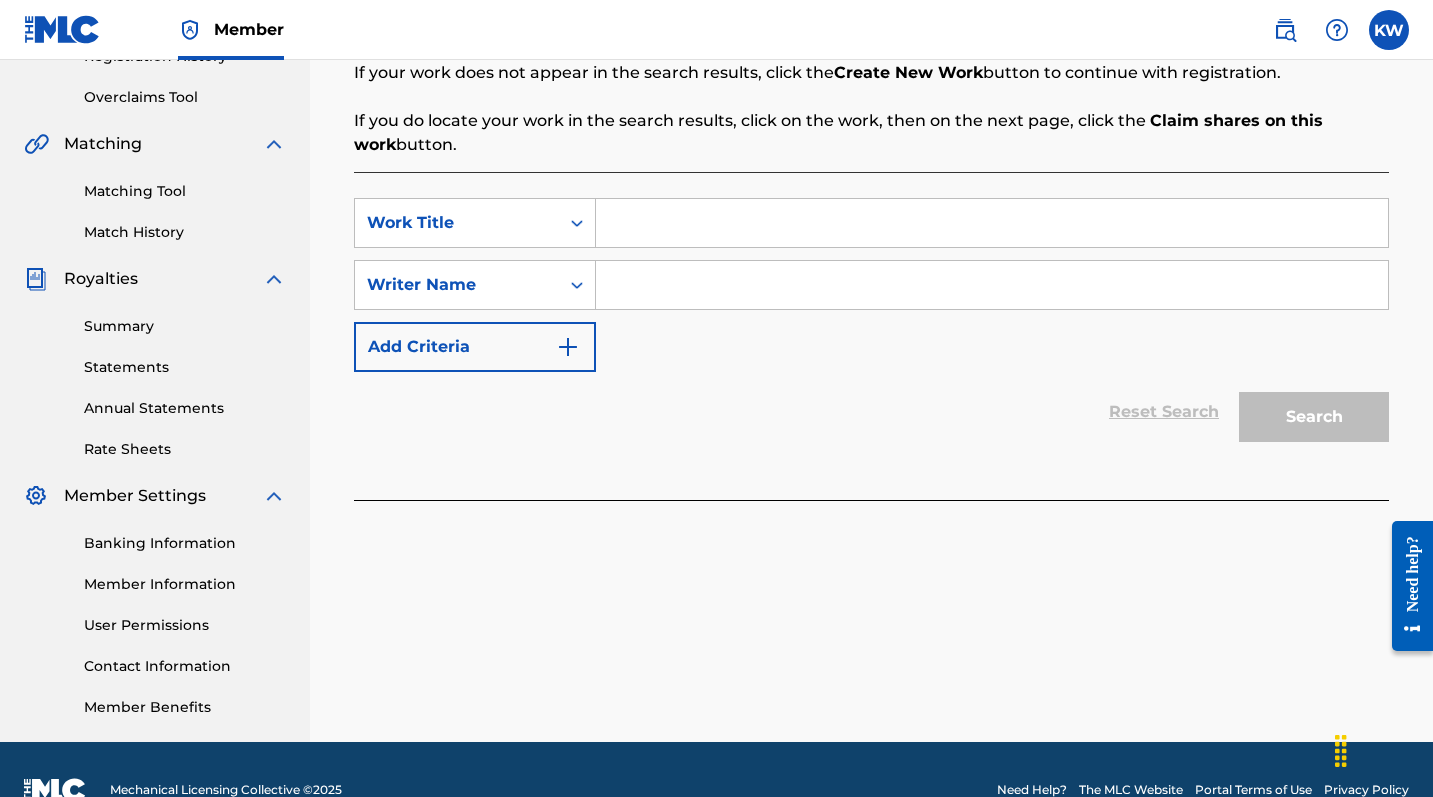 click on "SearchWithCriteriac1a30968-bb14-40ed-b9a0-b76b1adc4ece Work Title SearchWithCriteria45d57f84-d37e-4548-80d8-8cf511df1f11 Writer Name Add Criteria" at bounding box center [871, 285] 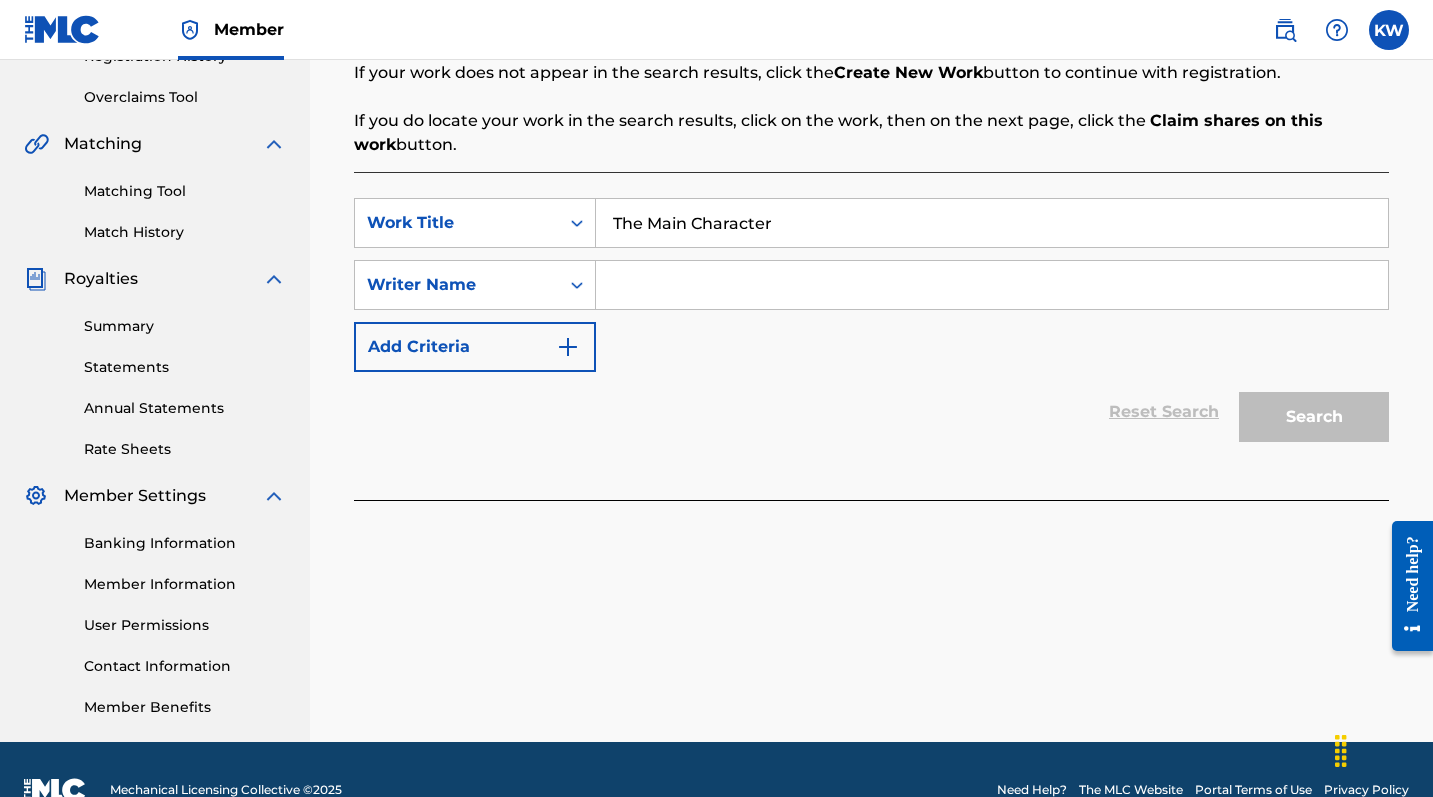 type on "The Main Character" 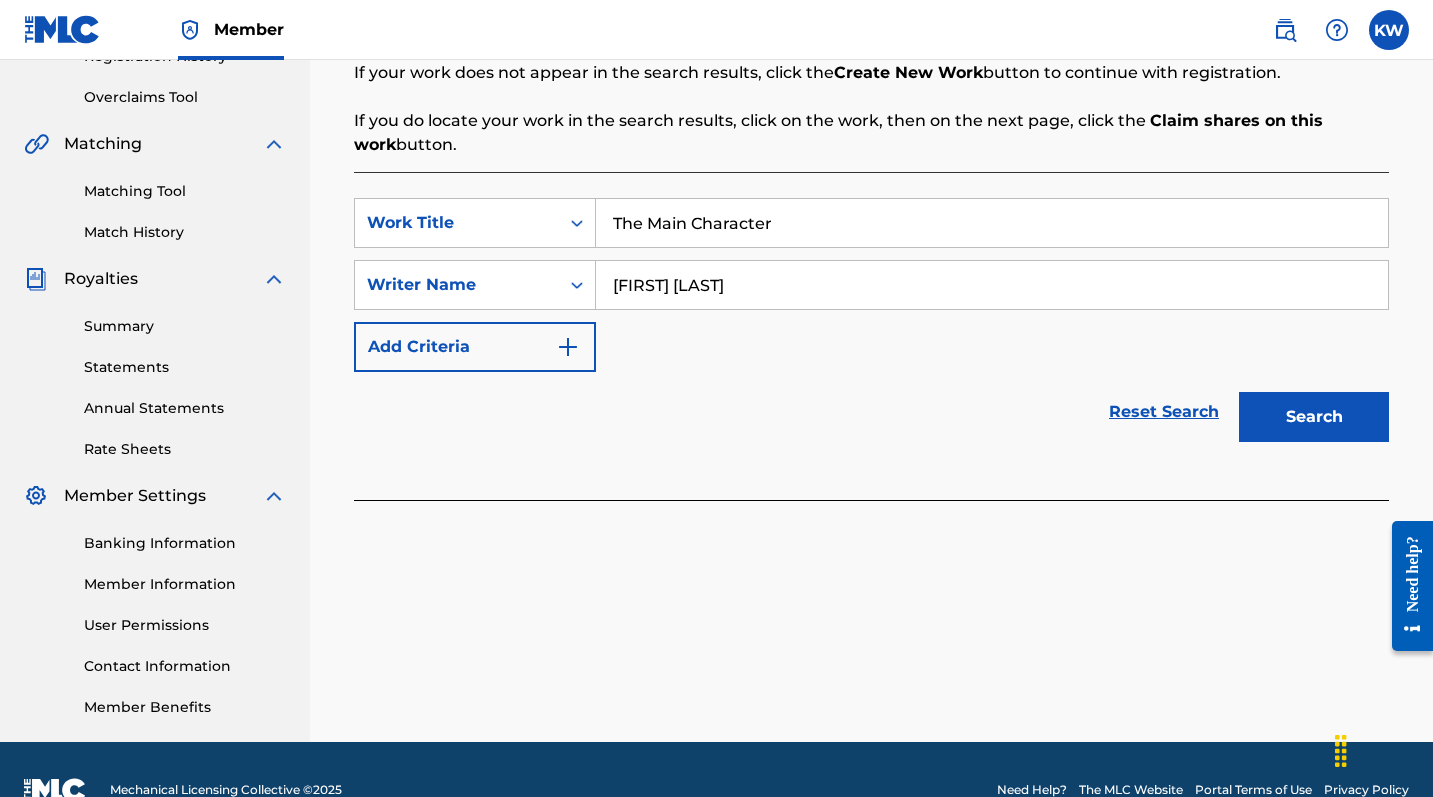 type on "[FIRST] [LAST]" 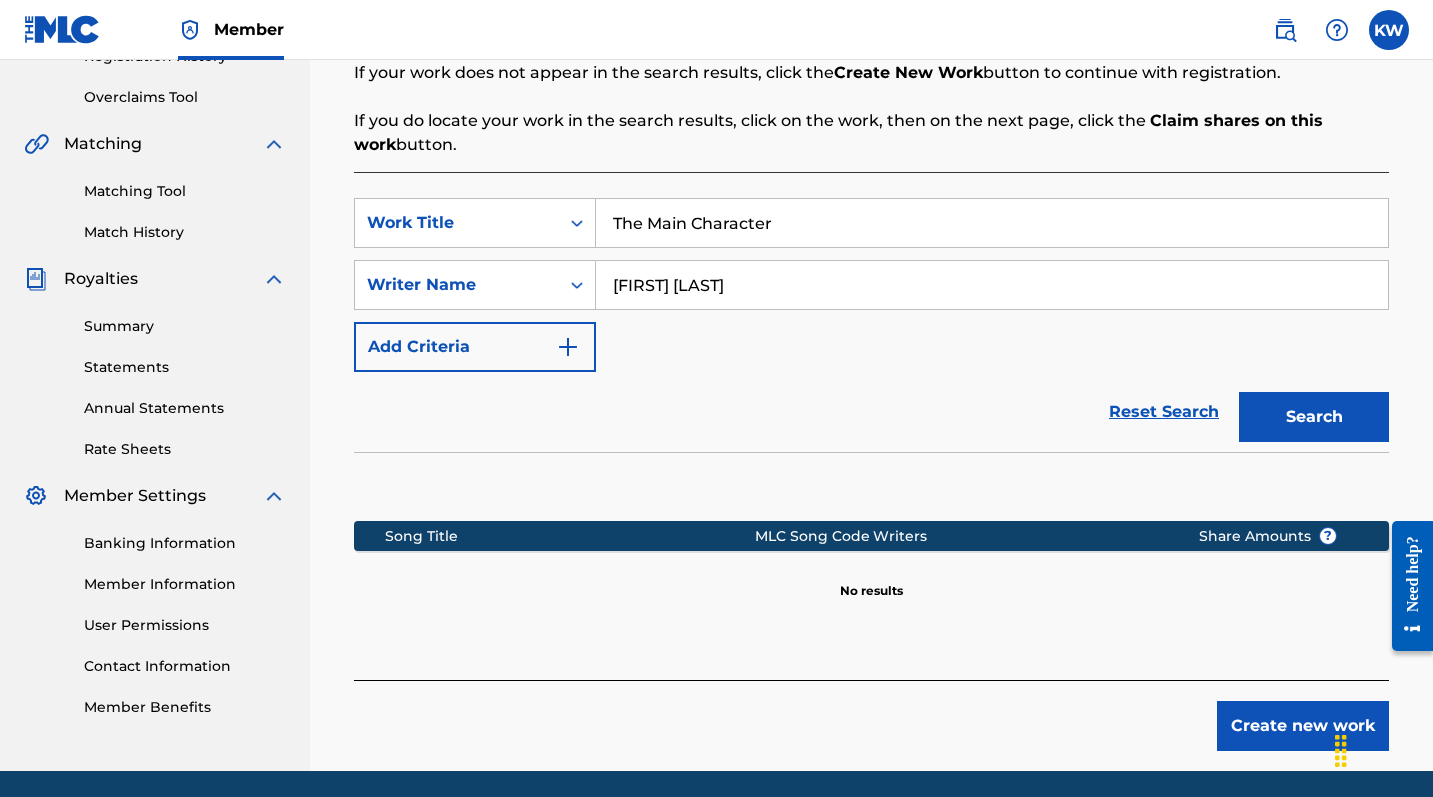 click on "Create new work" at bounding box center [1303, 726] 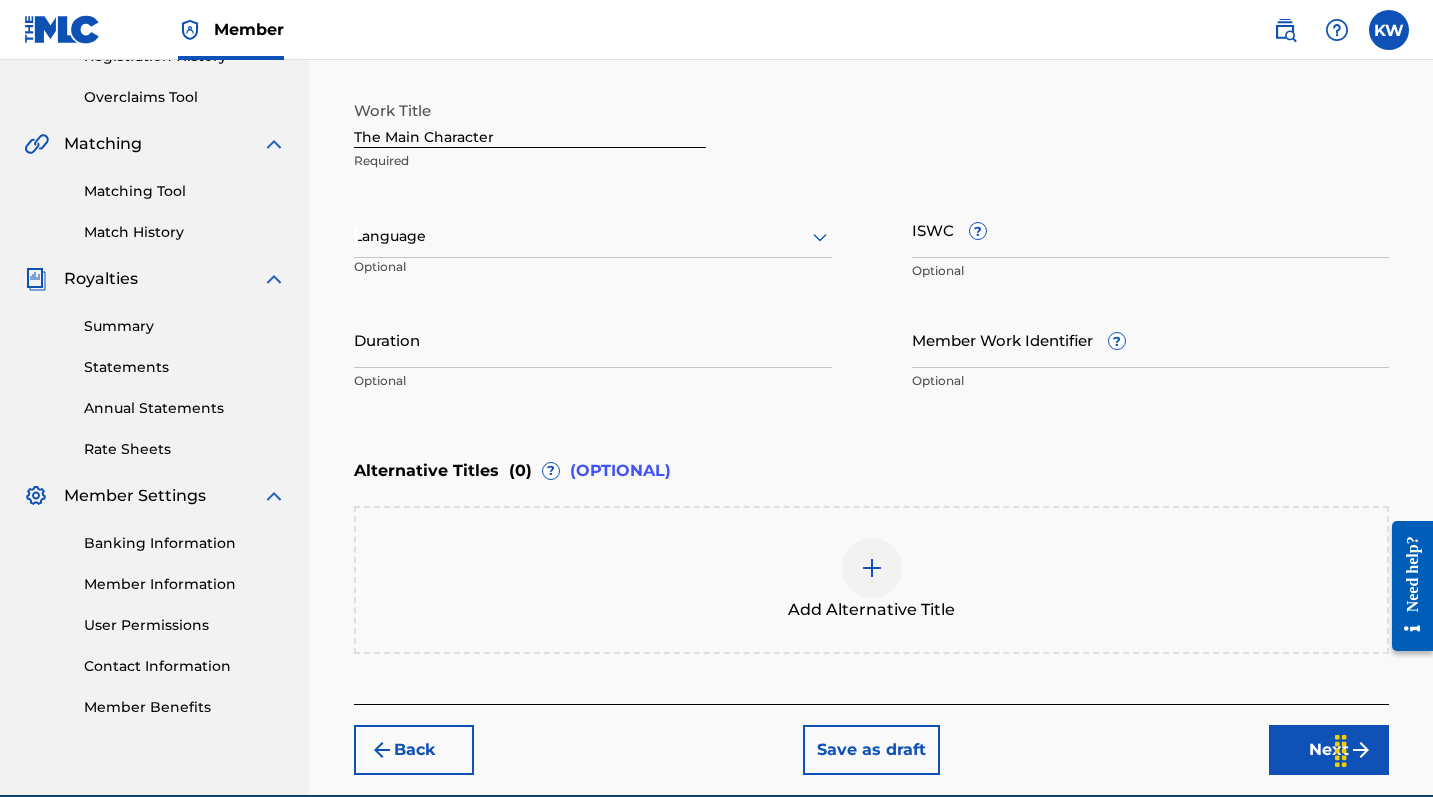 click on "Duration" at bounding box center (593, 339) 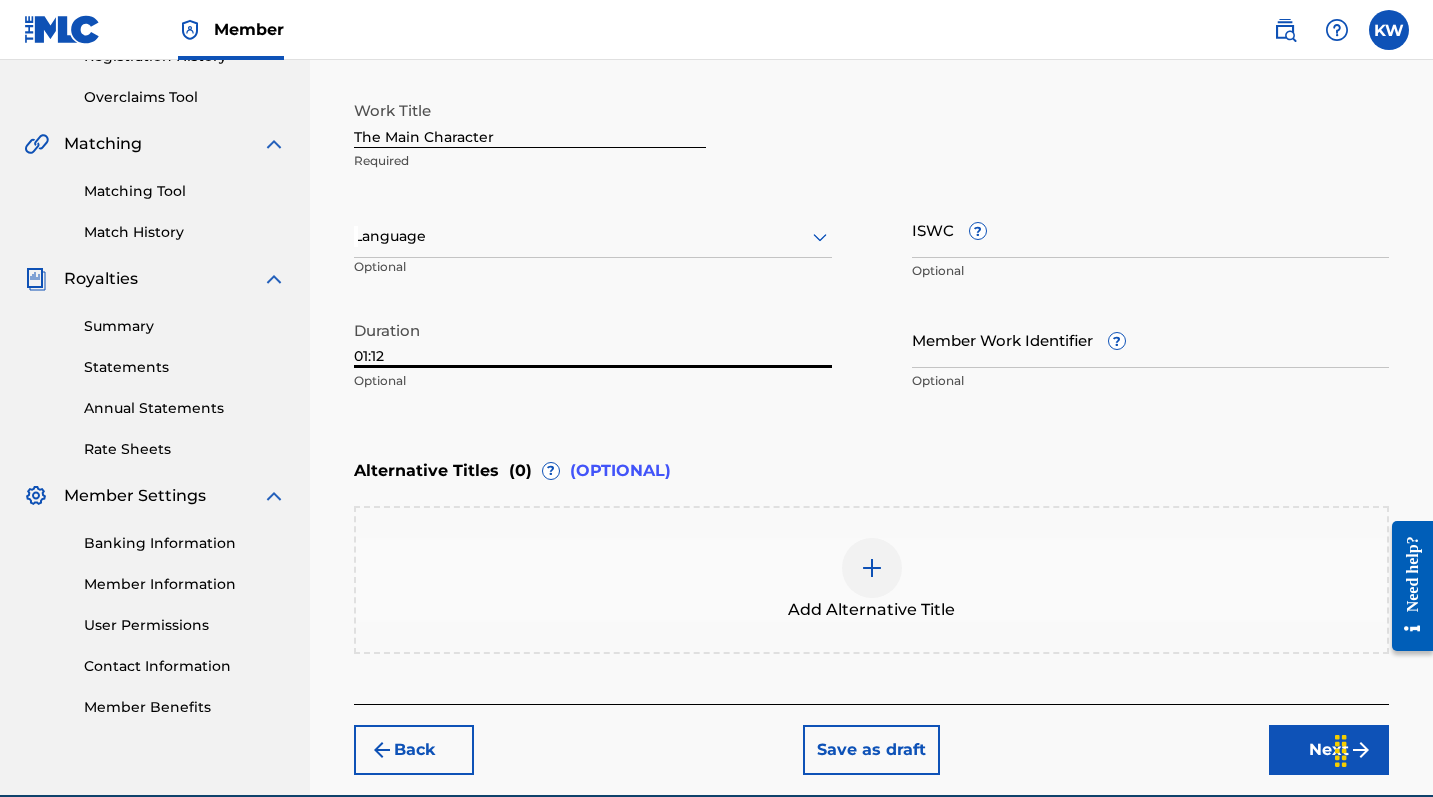 type on "01:12" 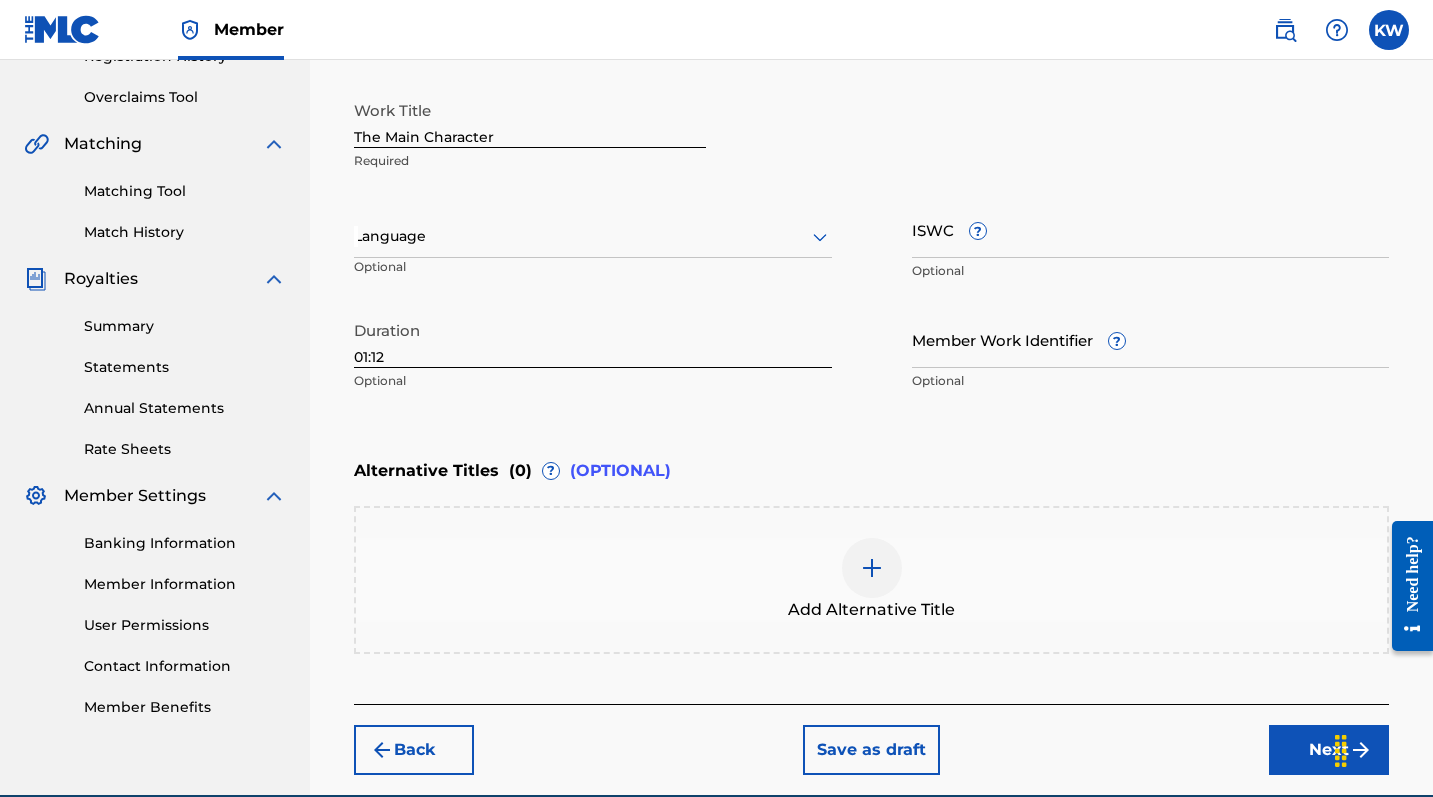click on "Next" at bounding box center (1329, 750) 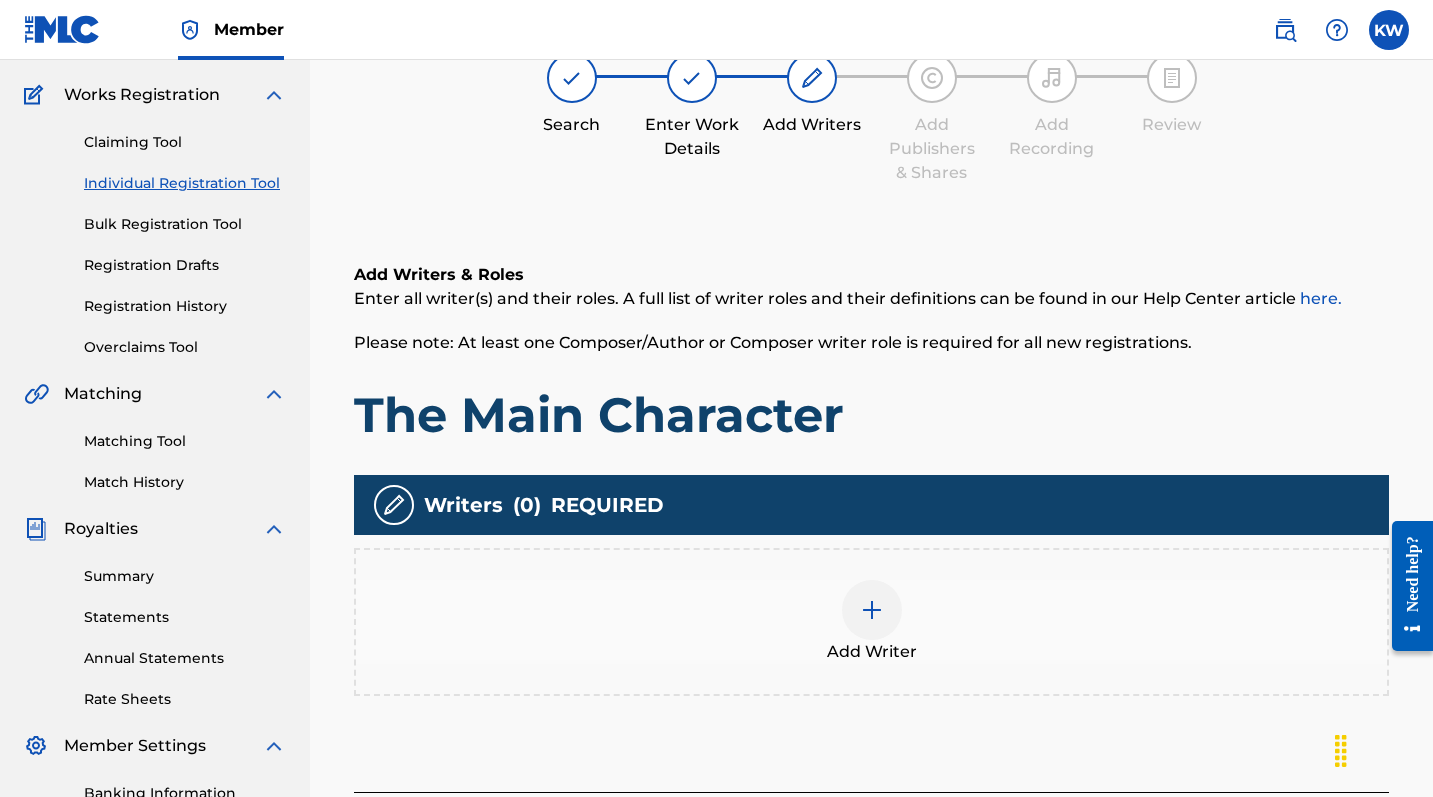 scroll, scrollTop: 90, scrollLeft: 0, axis: vertical 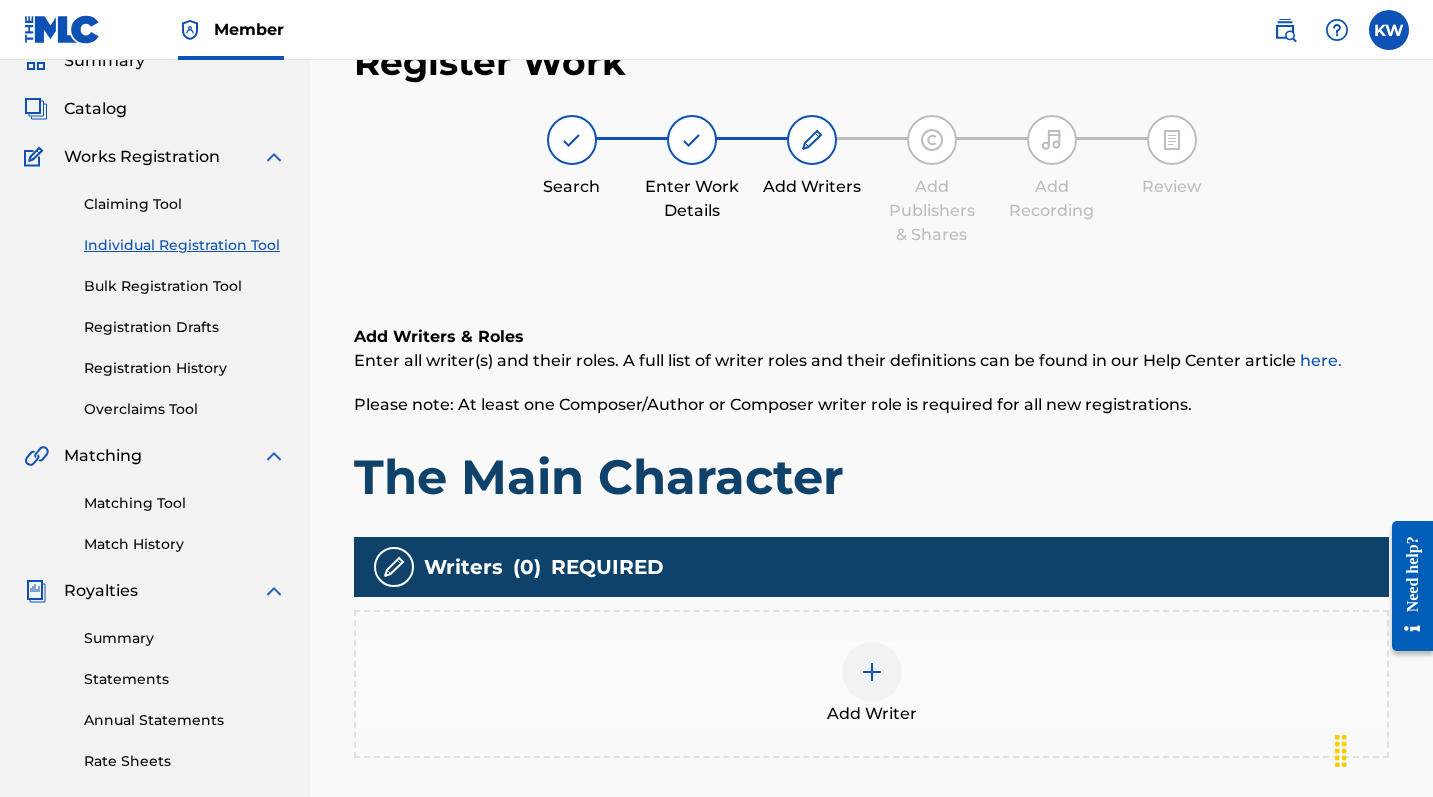 click at bounding box center [872, 672] 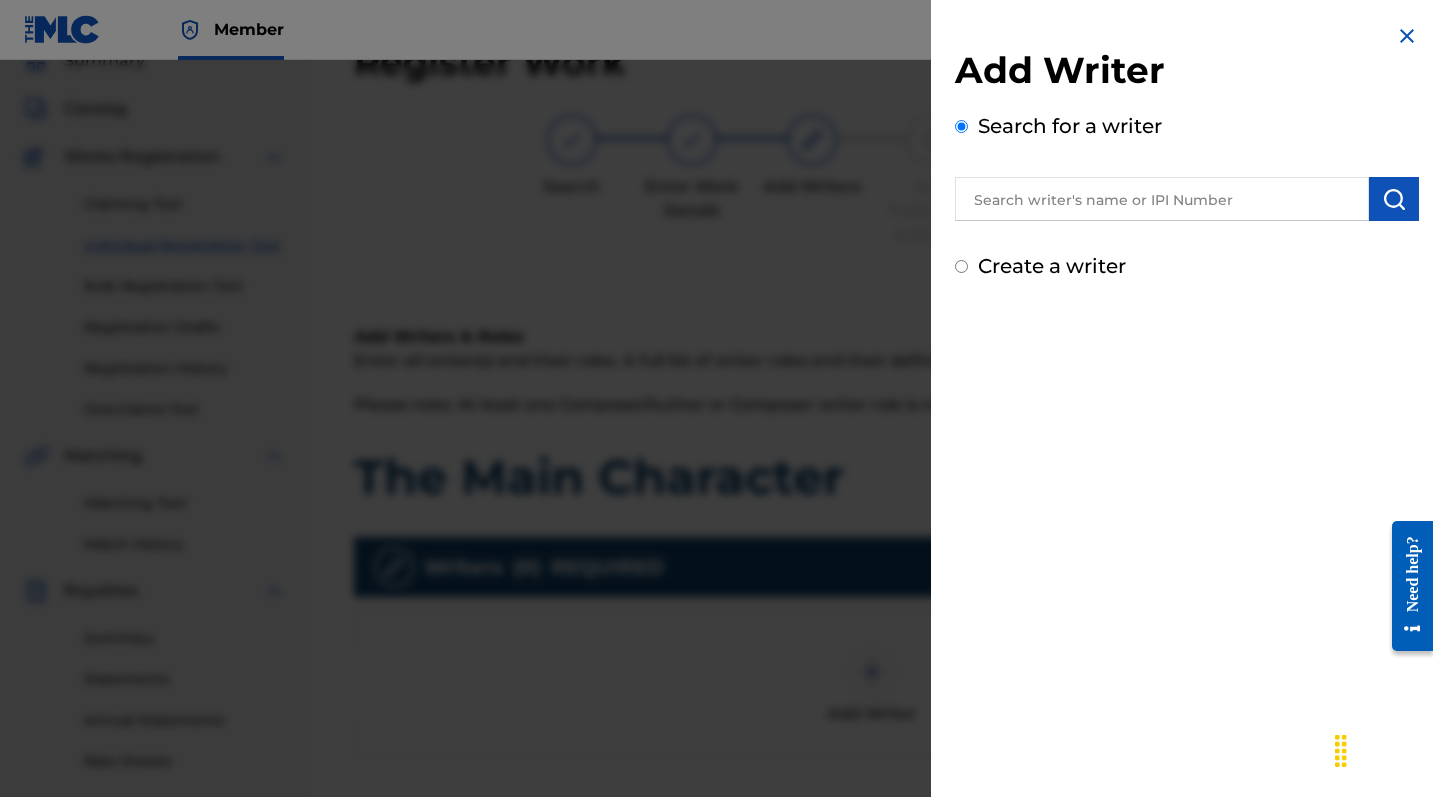 click on "Create a writer" at bounding box center (1187, 266) 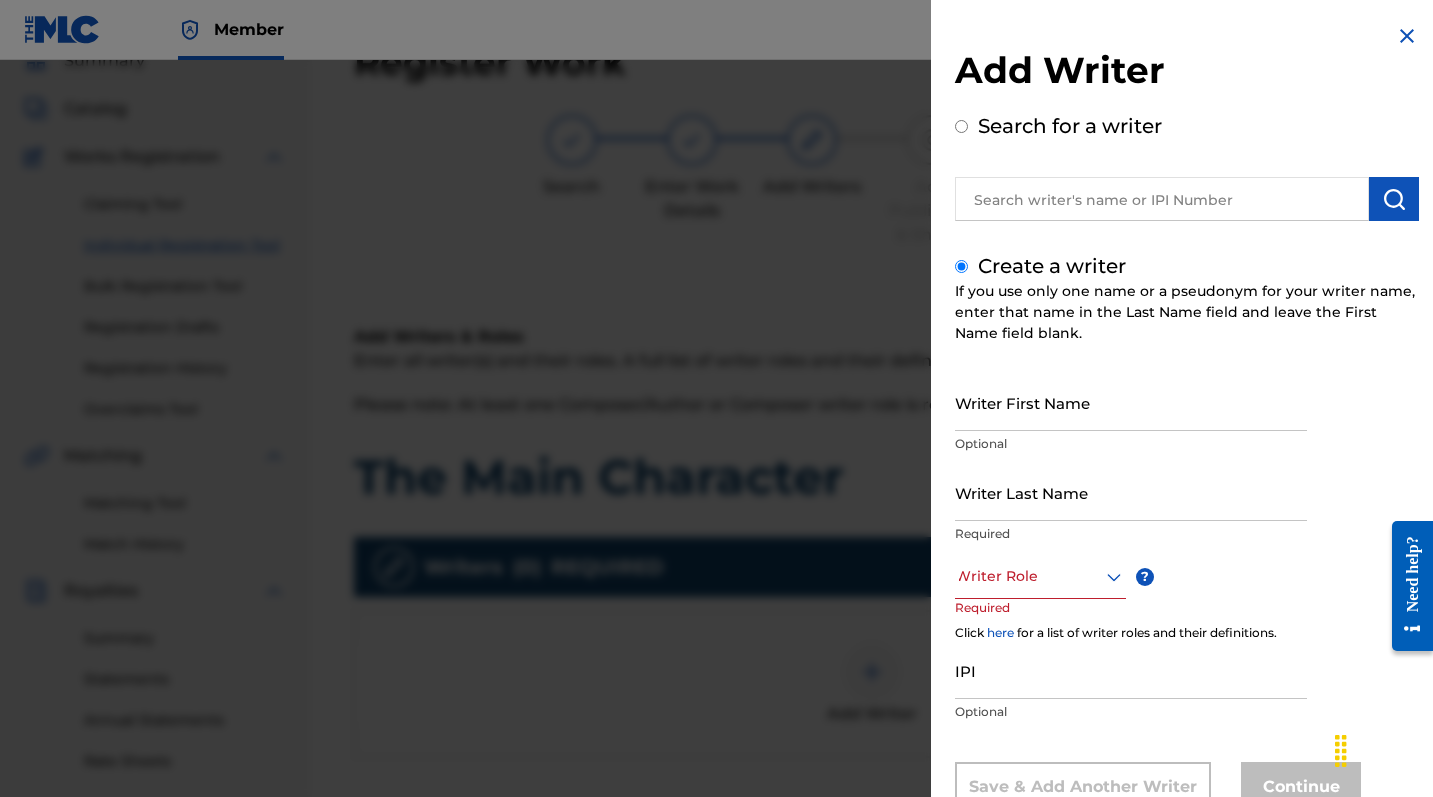 click on "Writer First Name" at bounding box center (1131, 402) 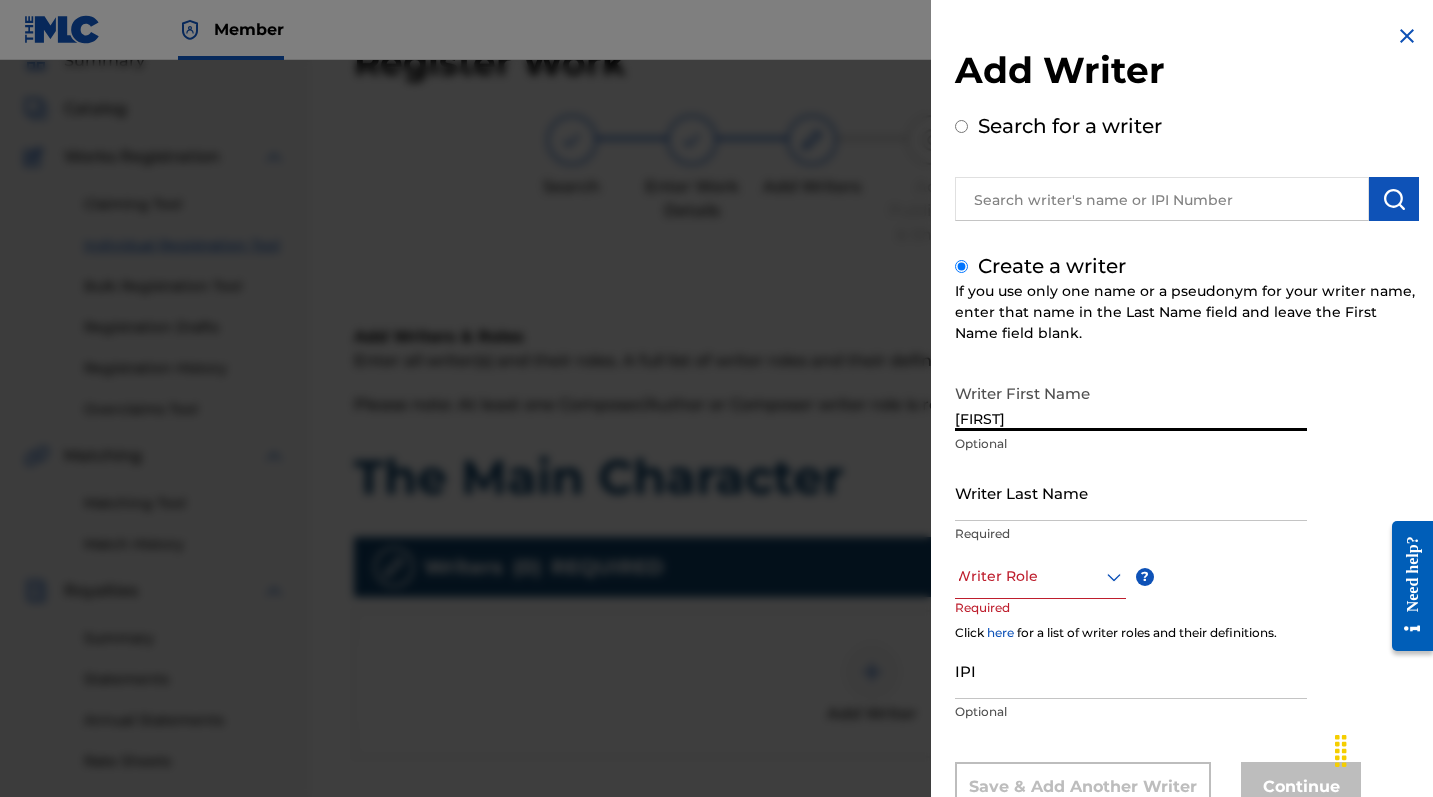 type on "[FIRST]" 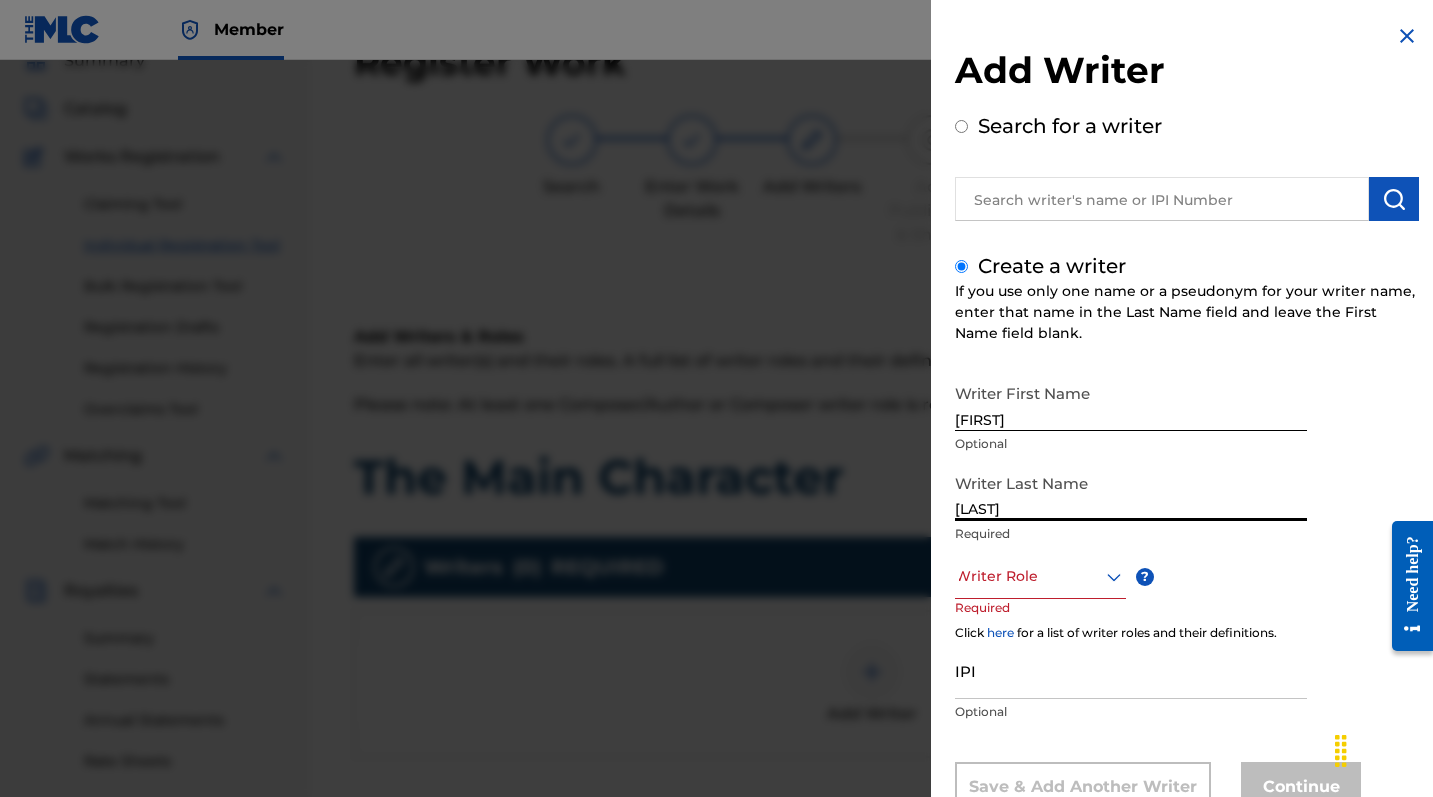 type on "[LAST]" 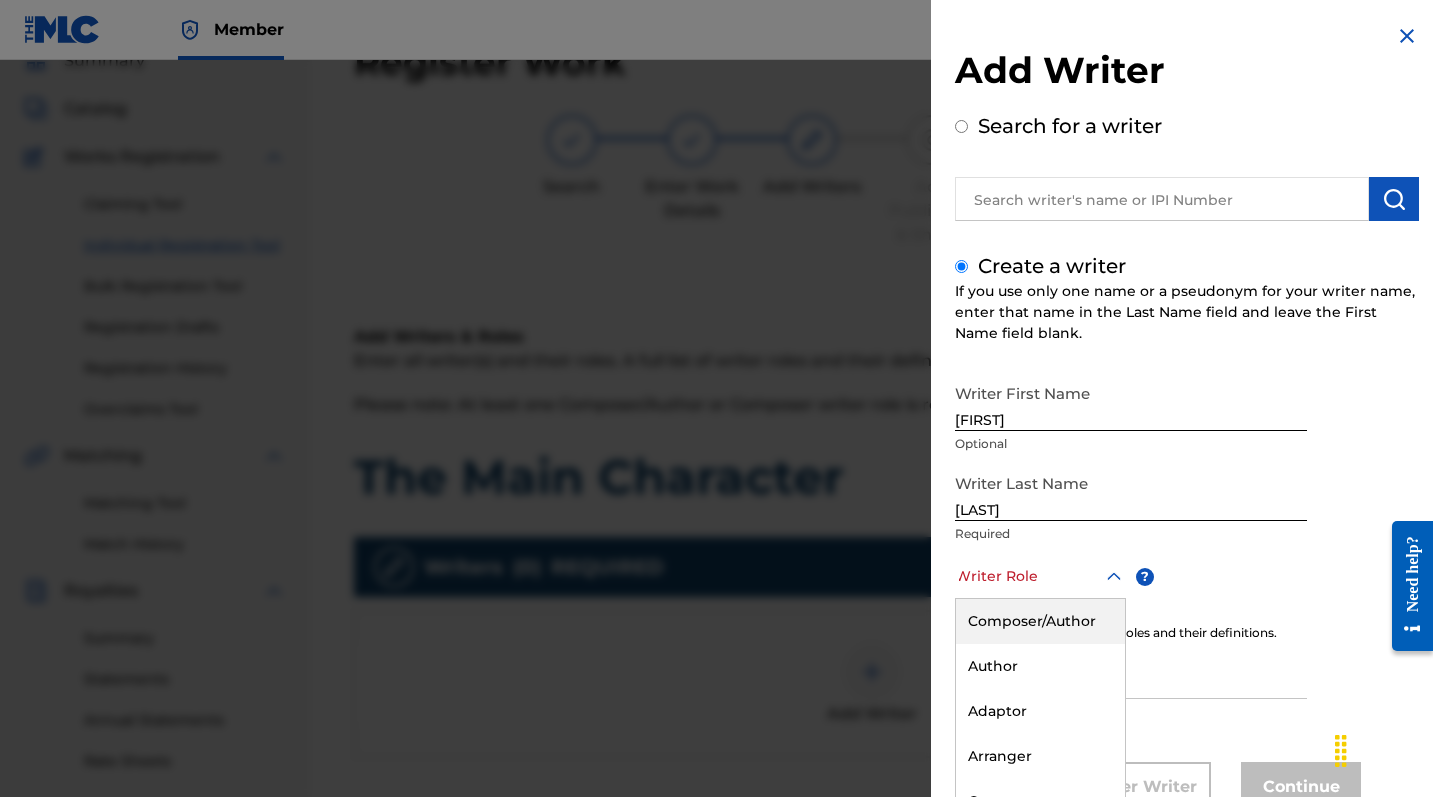 click on "Composer/Author, 1 of 8. 8 results available. Use Up and Down to choose options, press Enter to select the currently focused option, press Escape to exit the menu, press Tab to select the option and exit the menu. Writer Role Composer/Author Author Adaptor Arranger Composer Translator Sub Arranger Sub Author" at bounding box center (1040, 576) 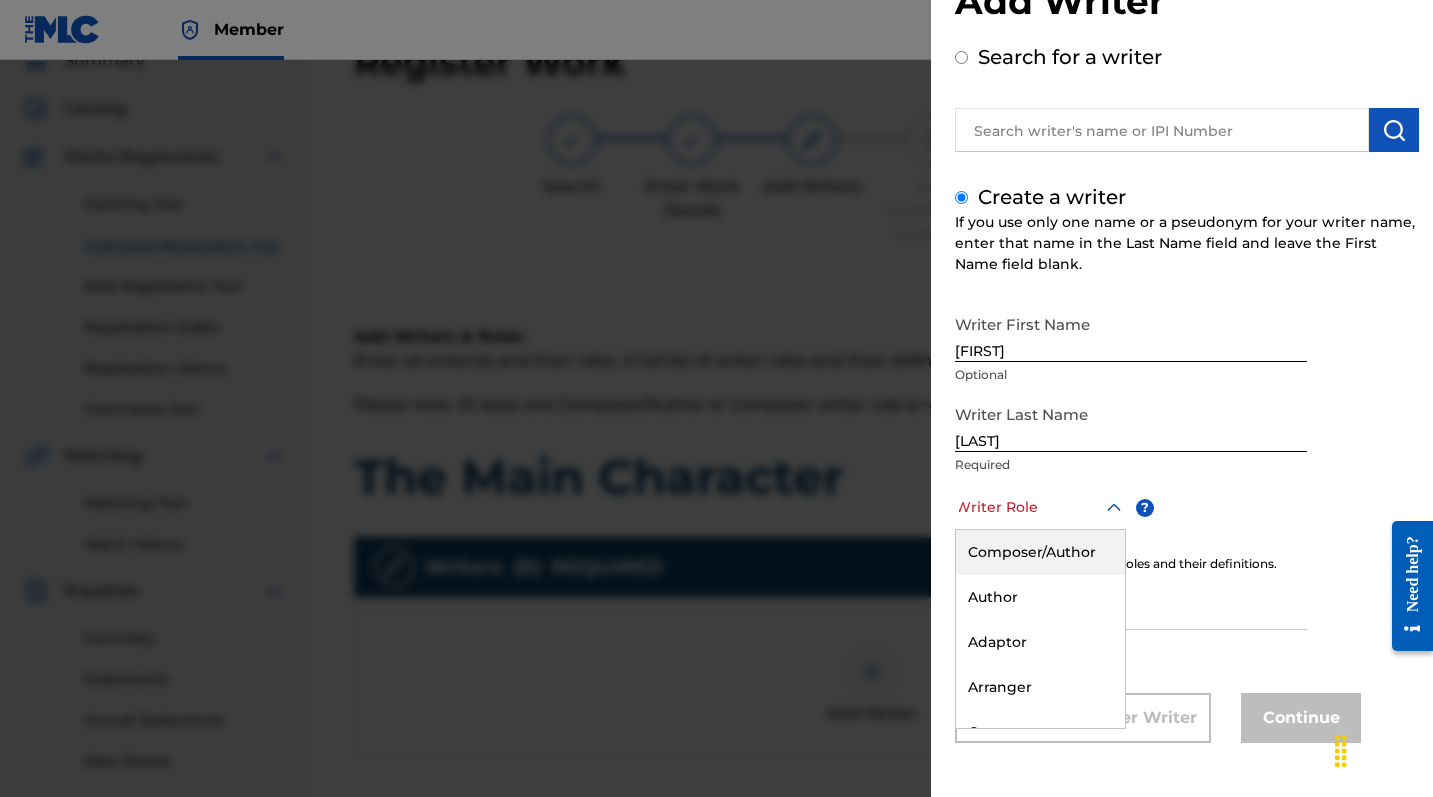 click on "Composer/Author" at bounding box center [1040, 552] 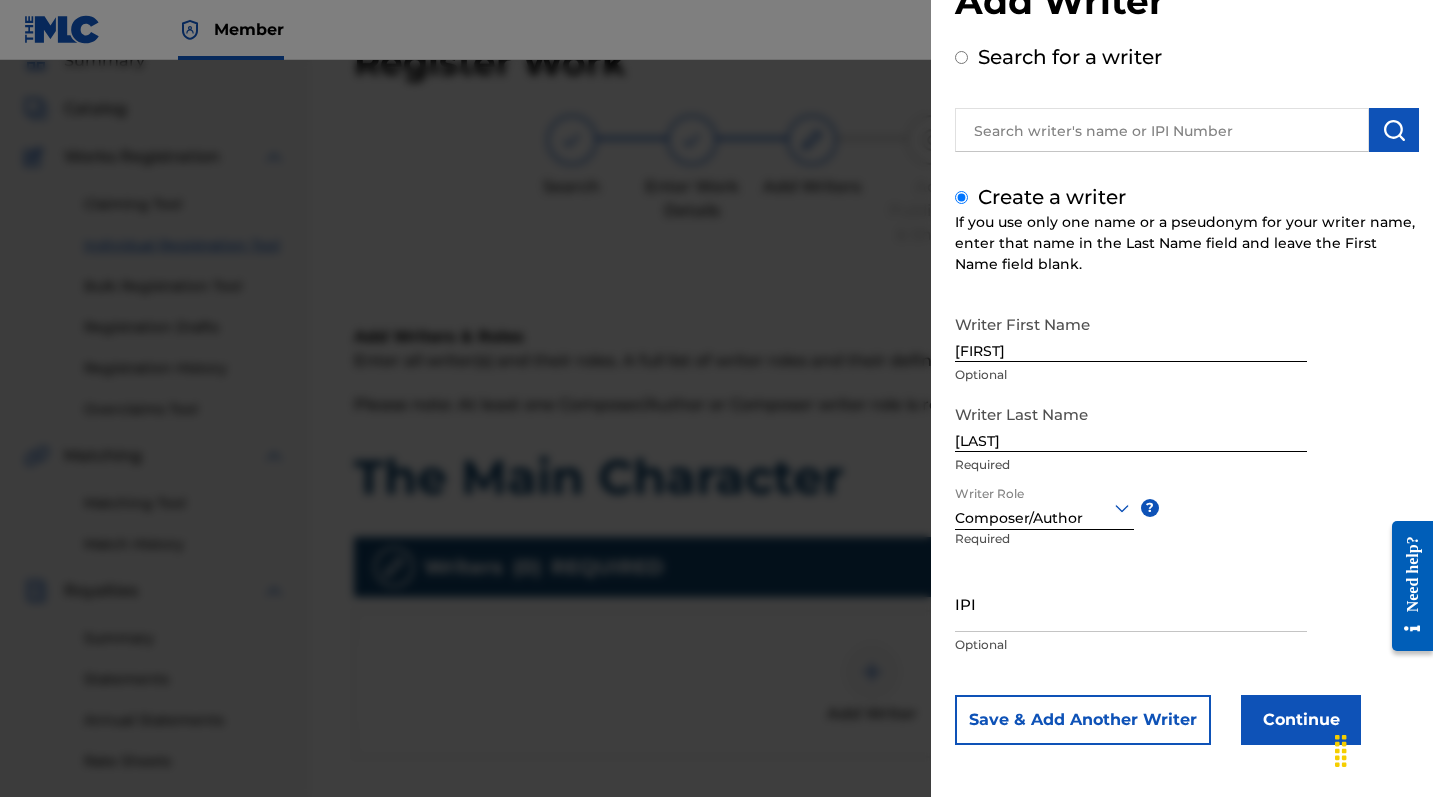 click on "IPI" at bounding box center [1131, 603] 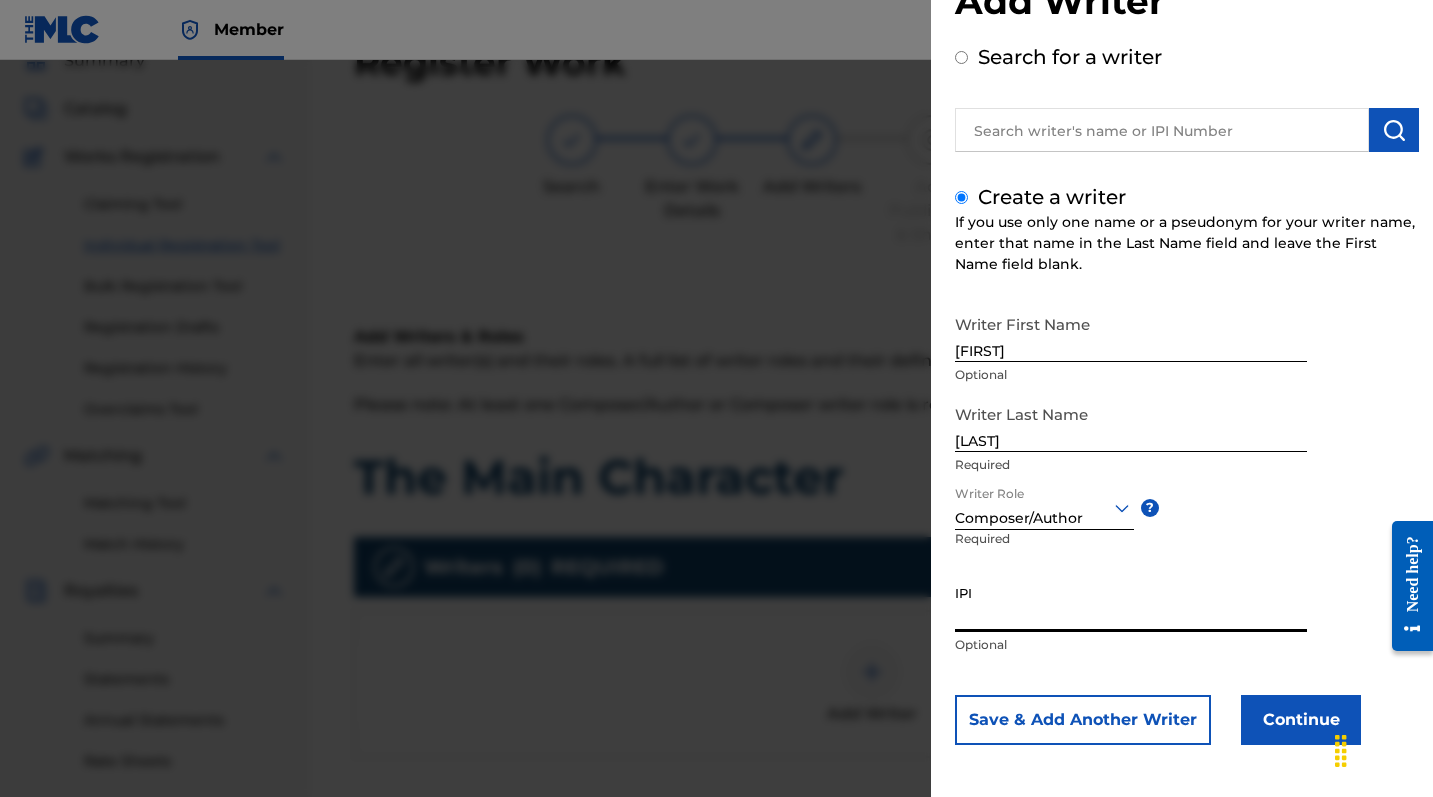 paste on "00385113074" 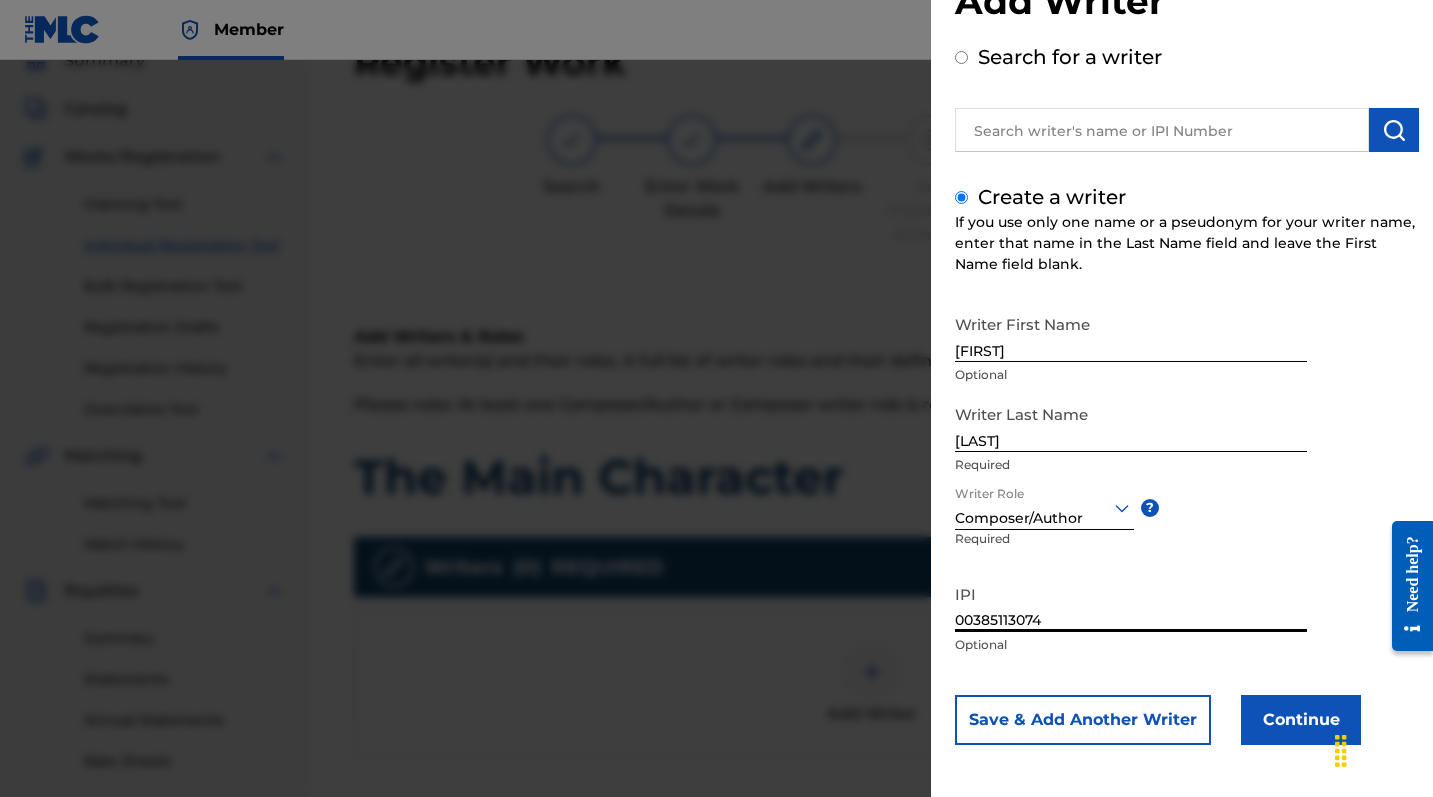 type on "00385113074" 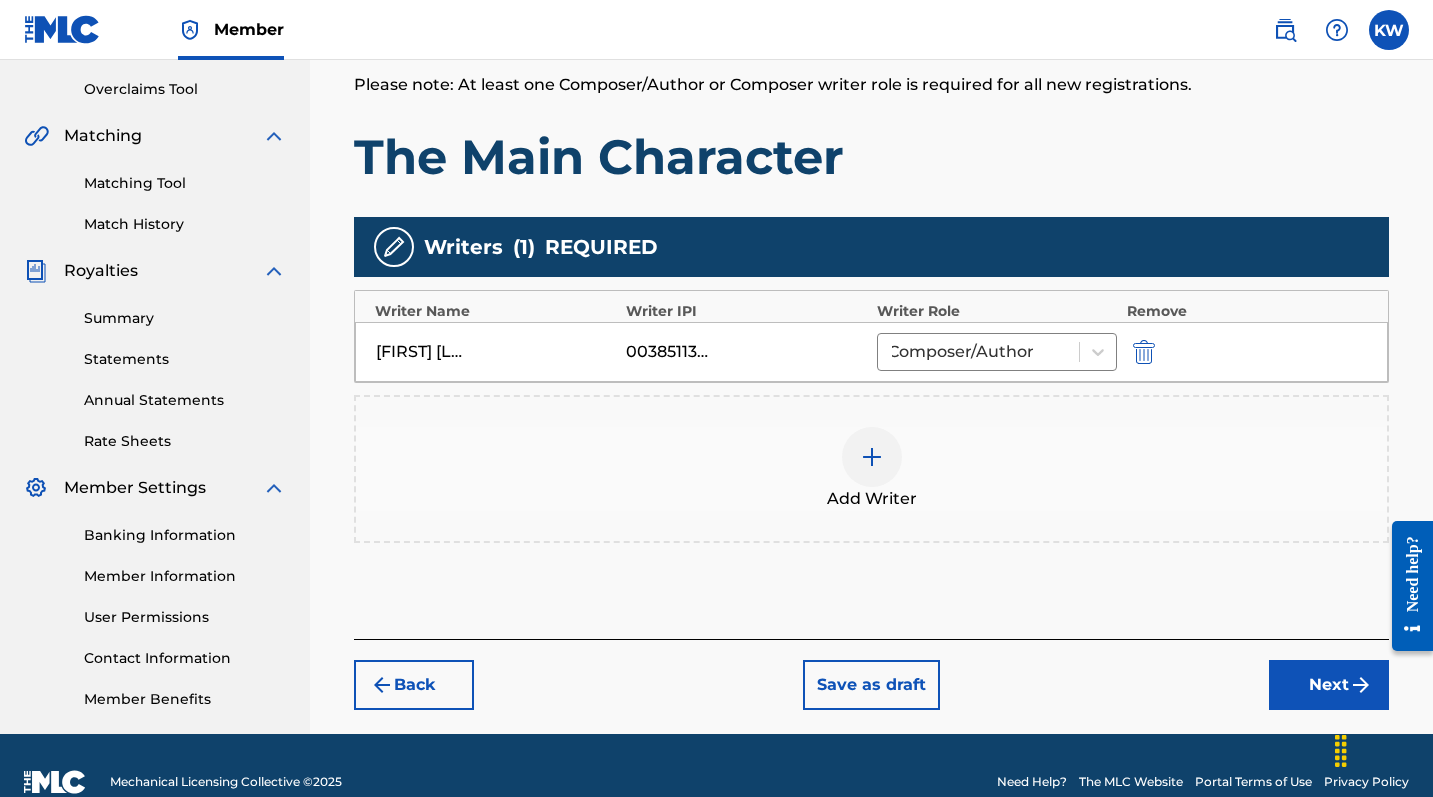 scroll, scrollTop: 443, scrollLeft: 0, axis: vertical 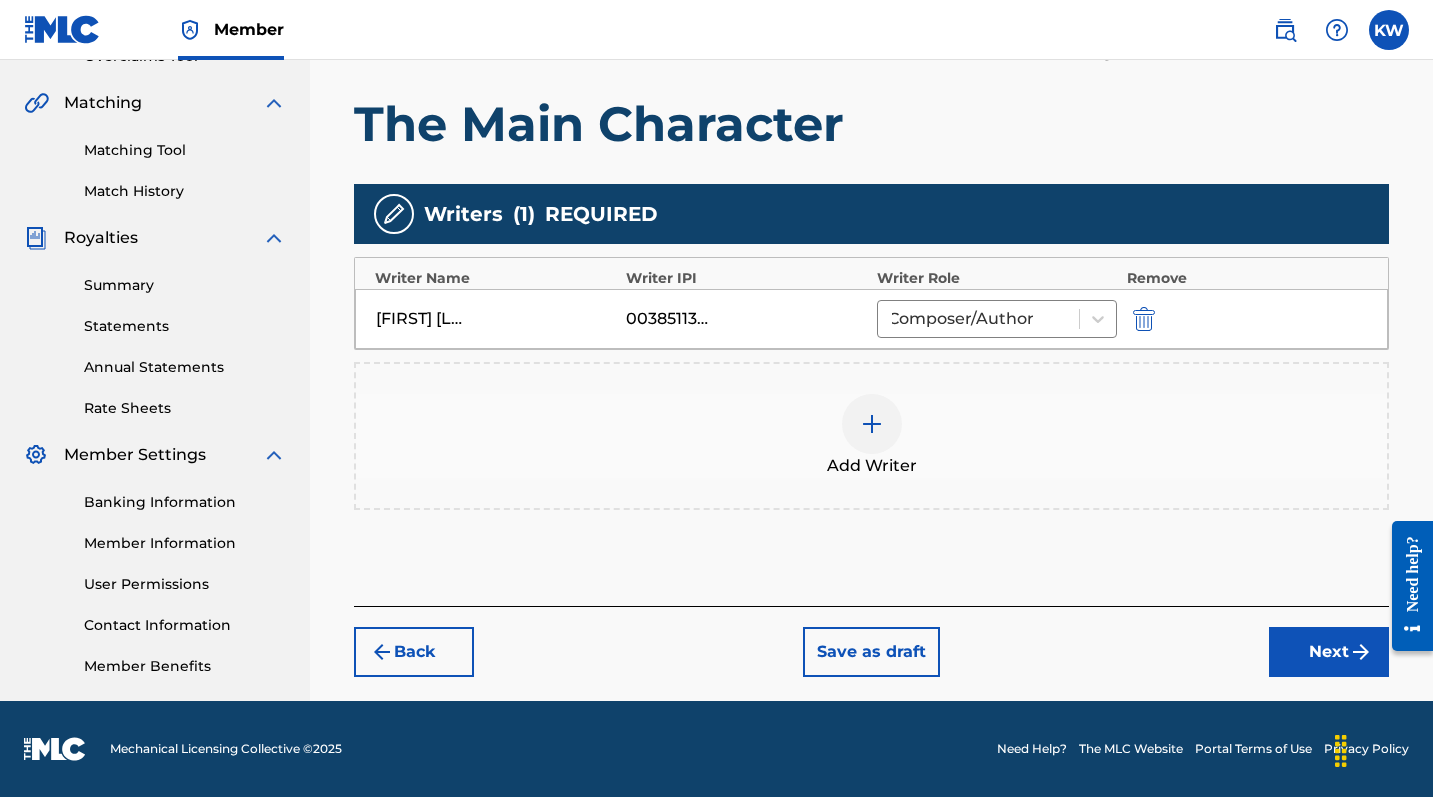 click on "Next" at bounding box center (1329, 652) 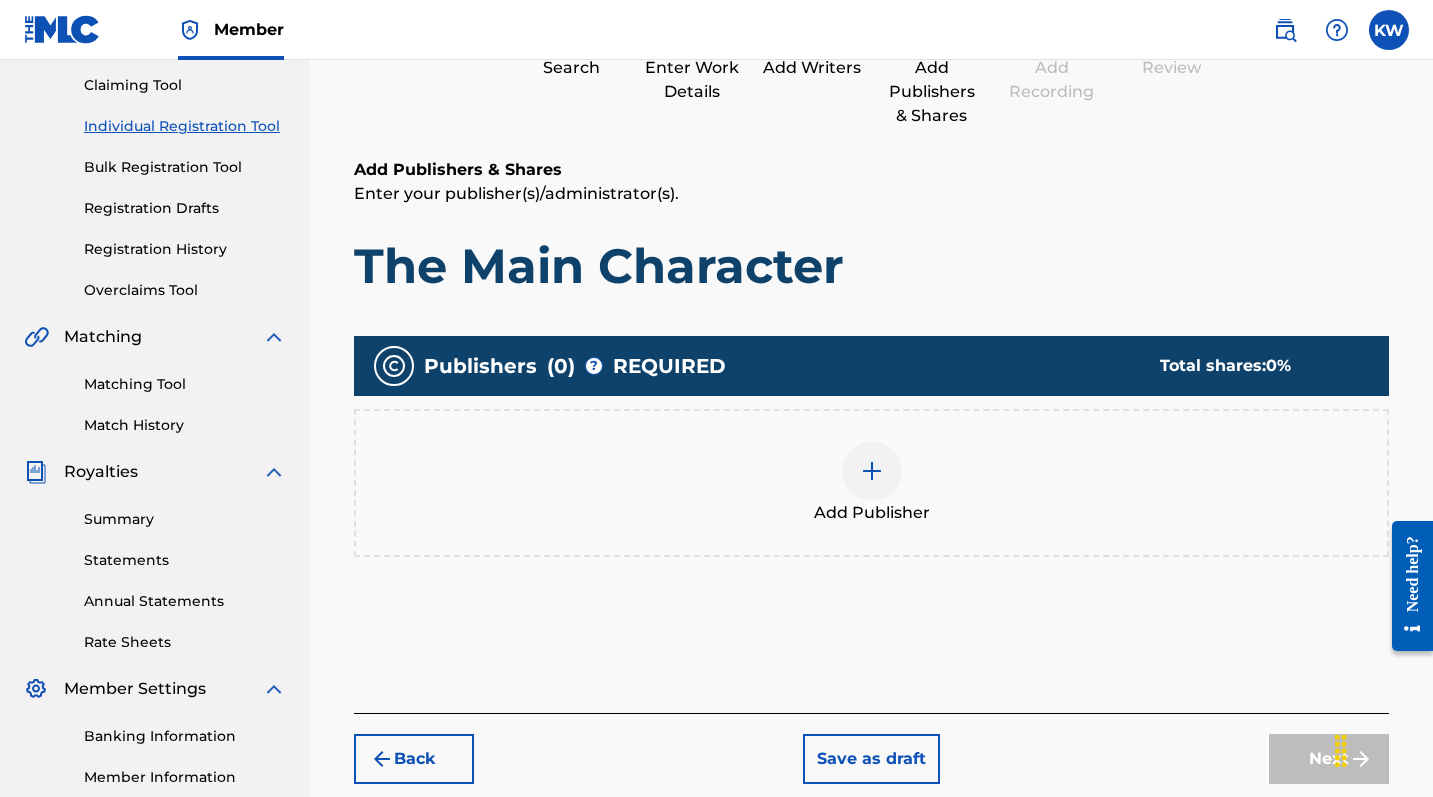 scroll, scrollTop: 90, scrollLeft: 0, axis: vertical 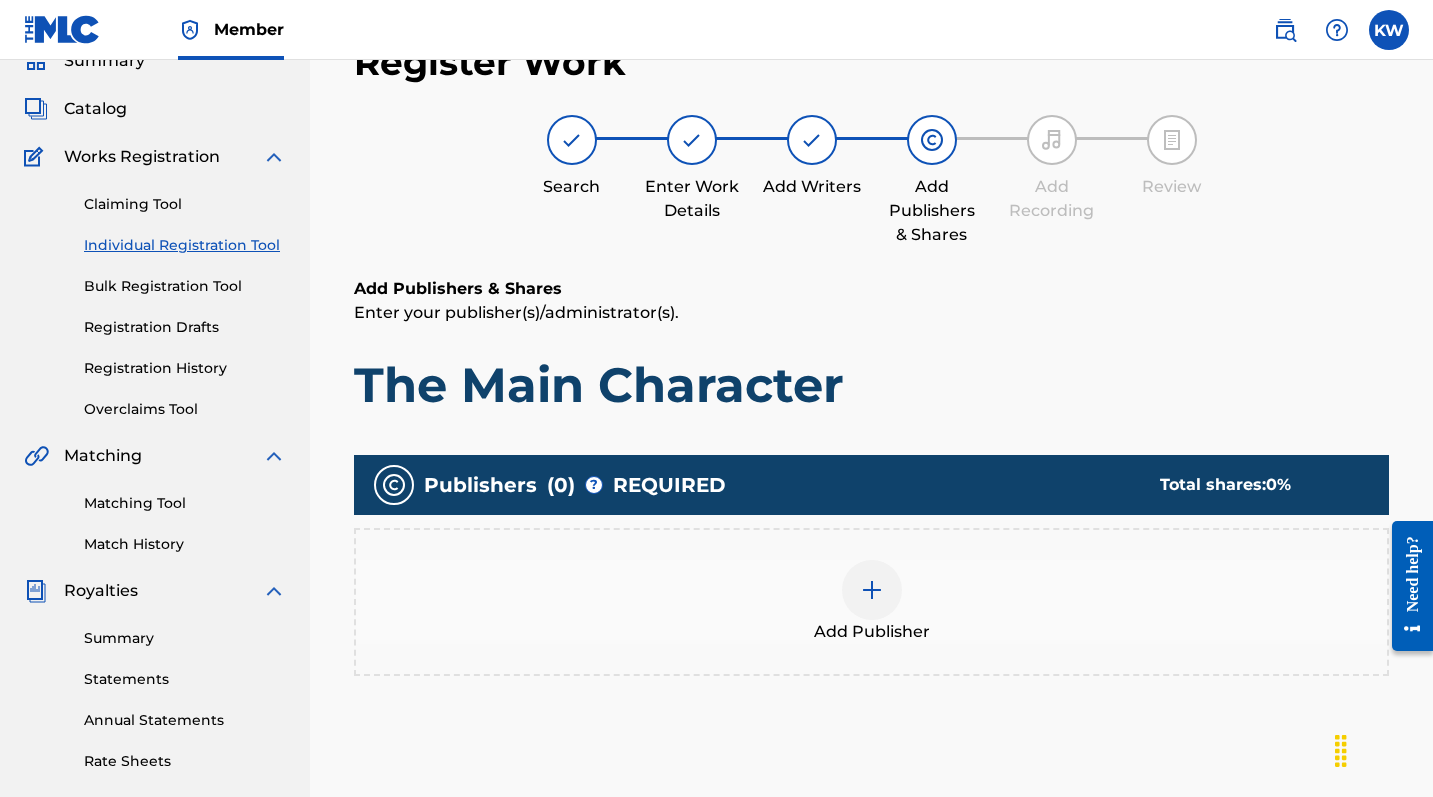 click on "Add Publisher" at bounding box center (871, 602) 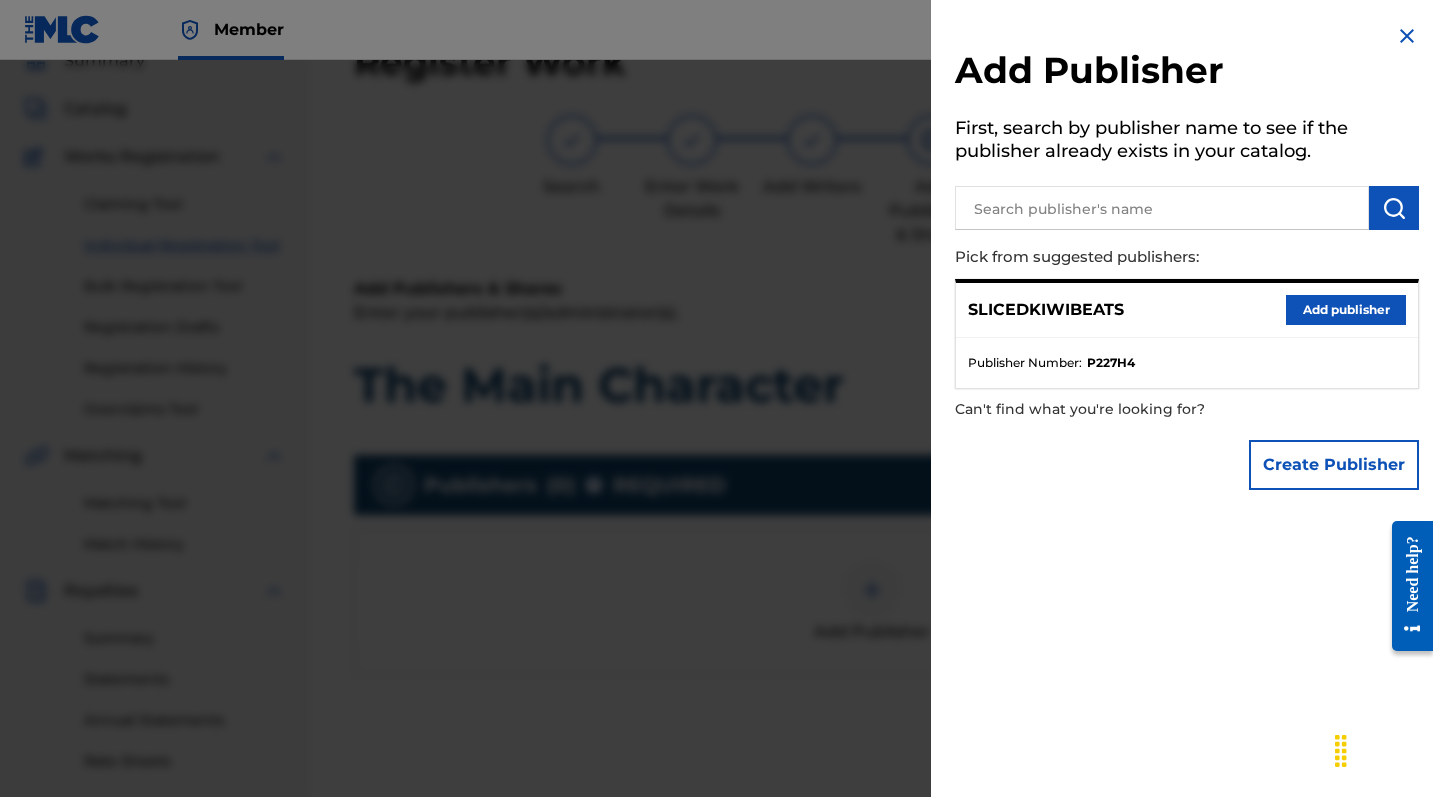 click on "Add publisher" at bounding box center (1346, 310) 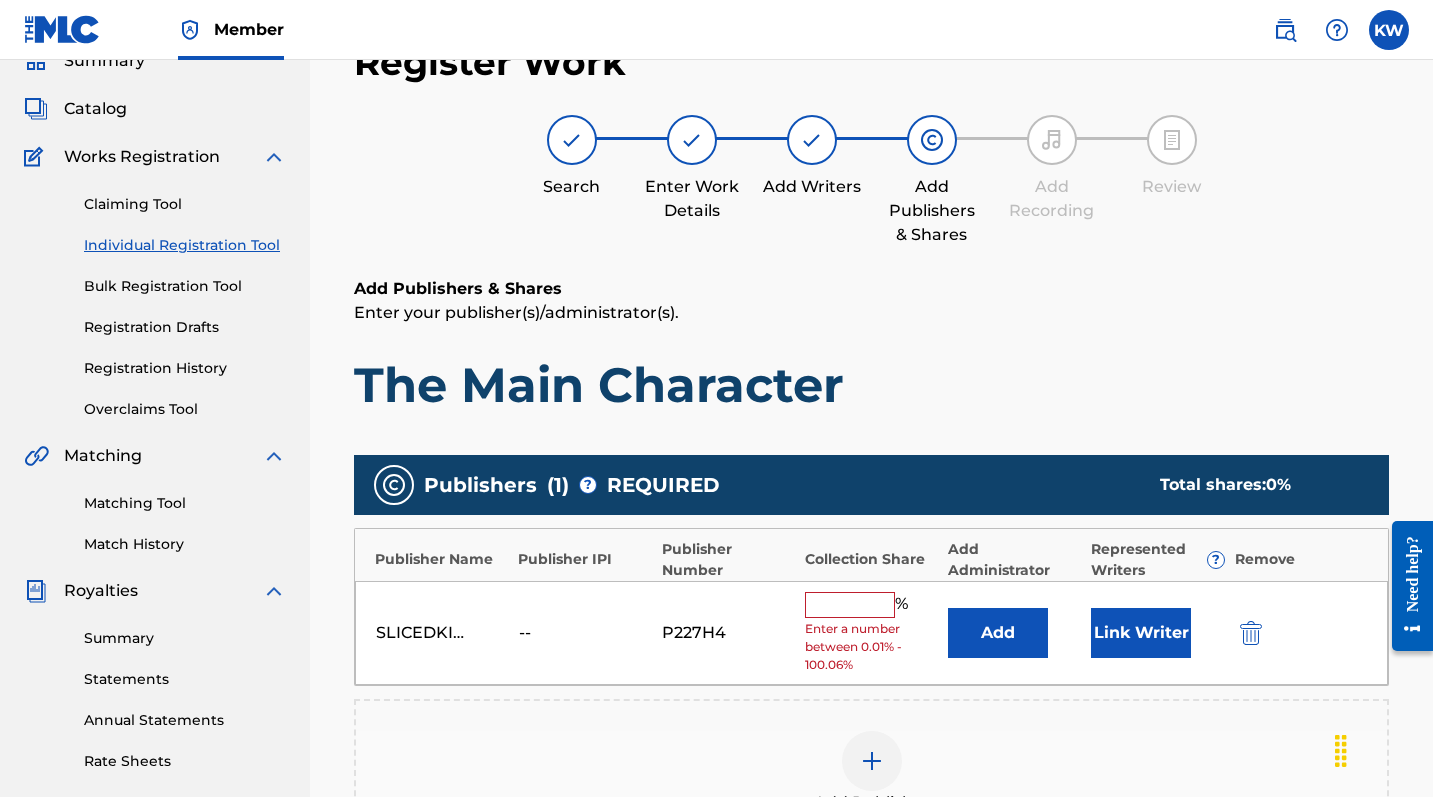 click at bounding box center [850, 605] 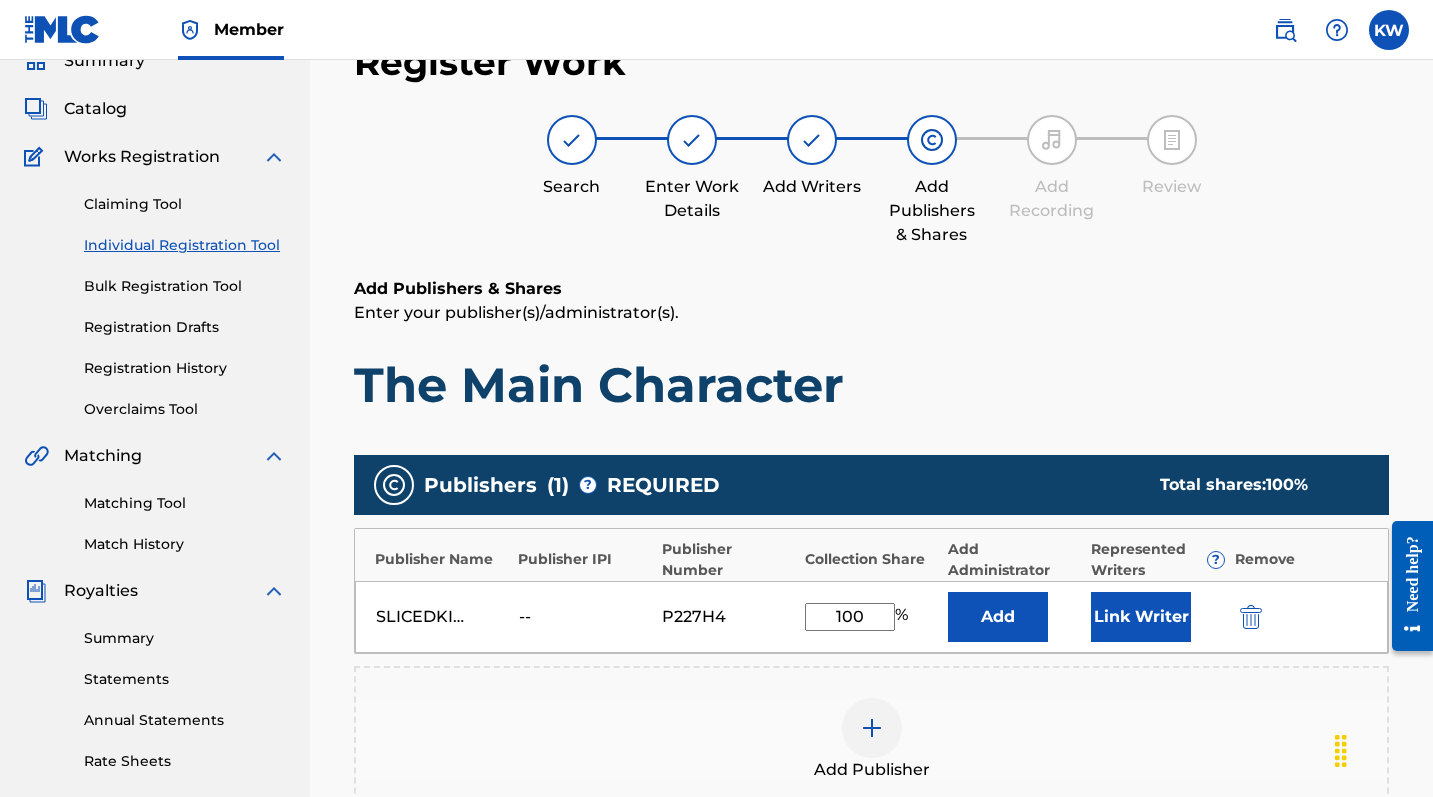 type on "100" 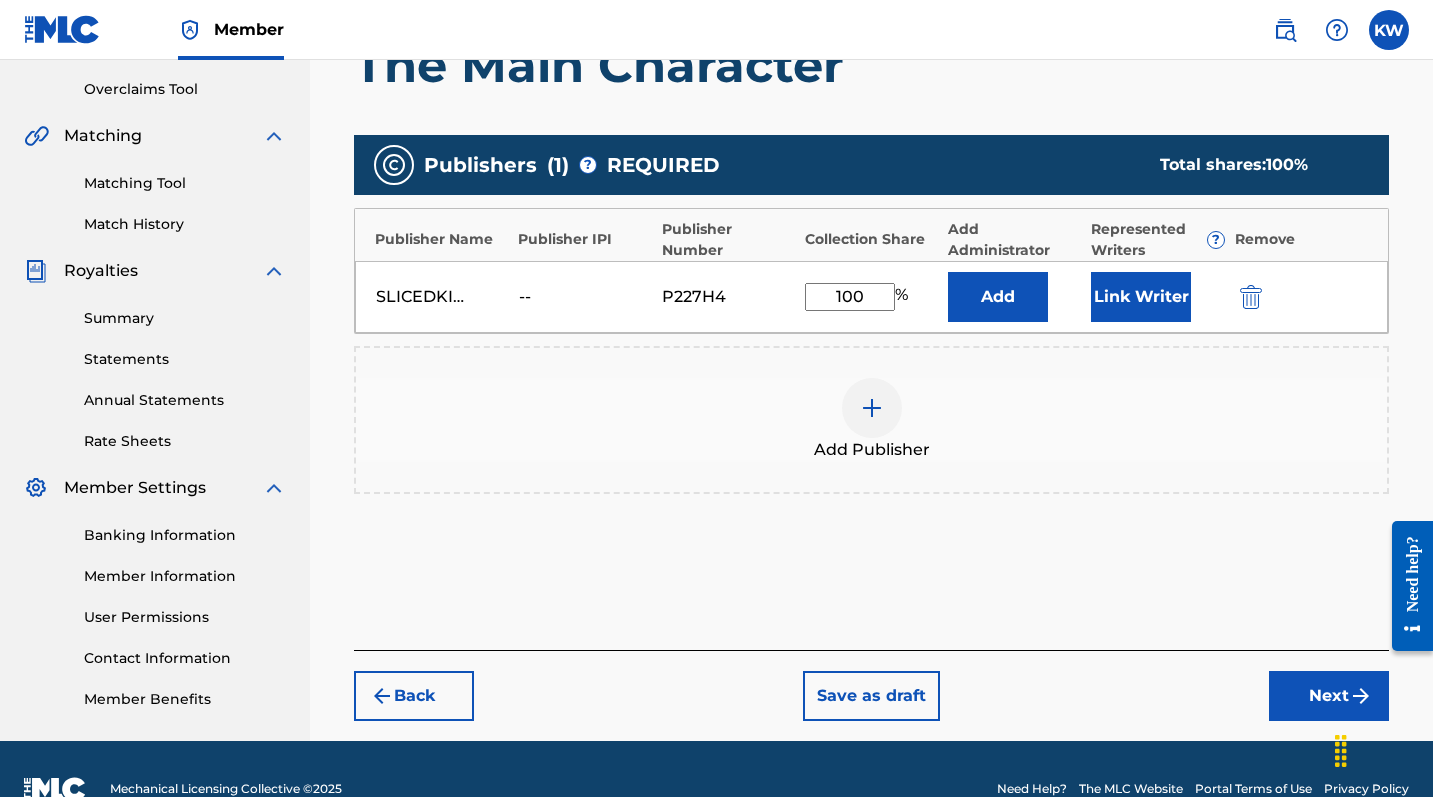 scroll, scrollTop: 450, scrollLeft: 0, axis: vertical 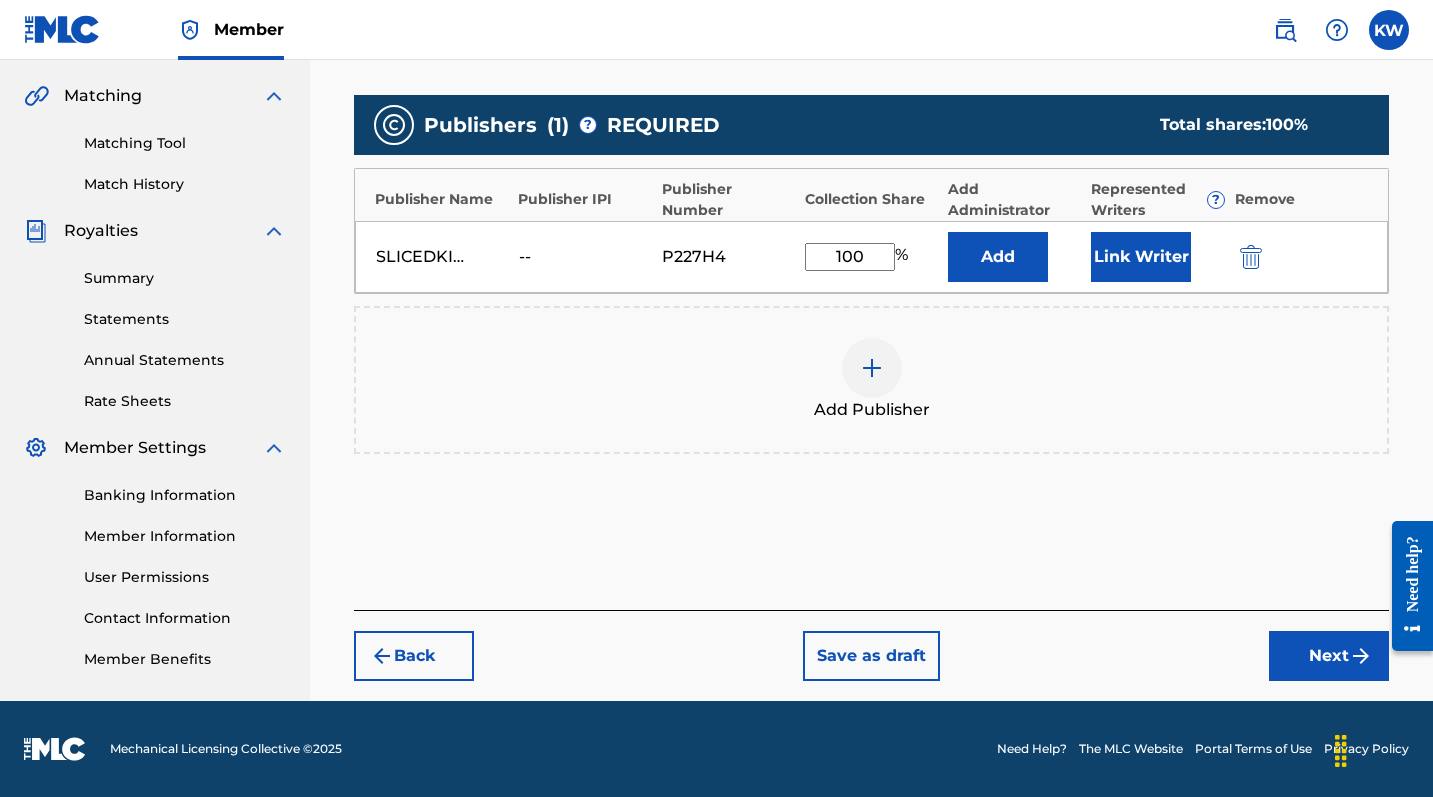click on "Next" at bounding box center [1329, 656] 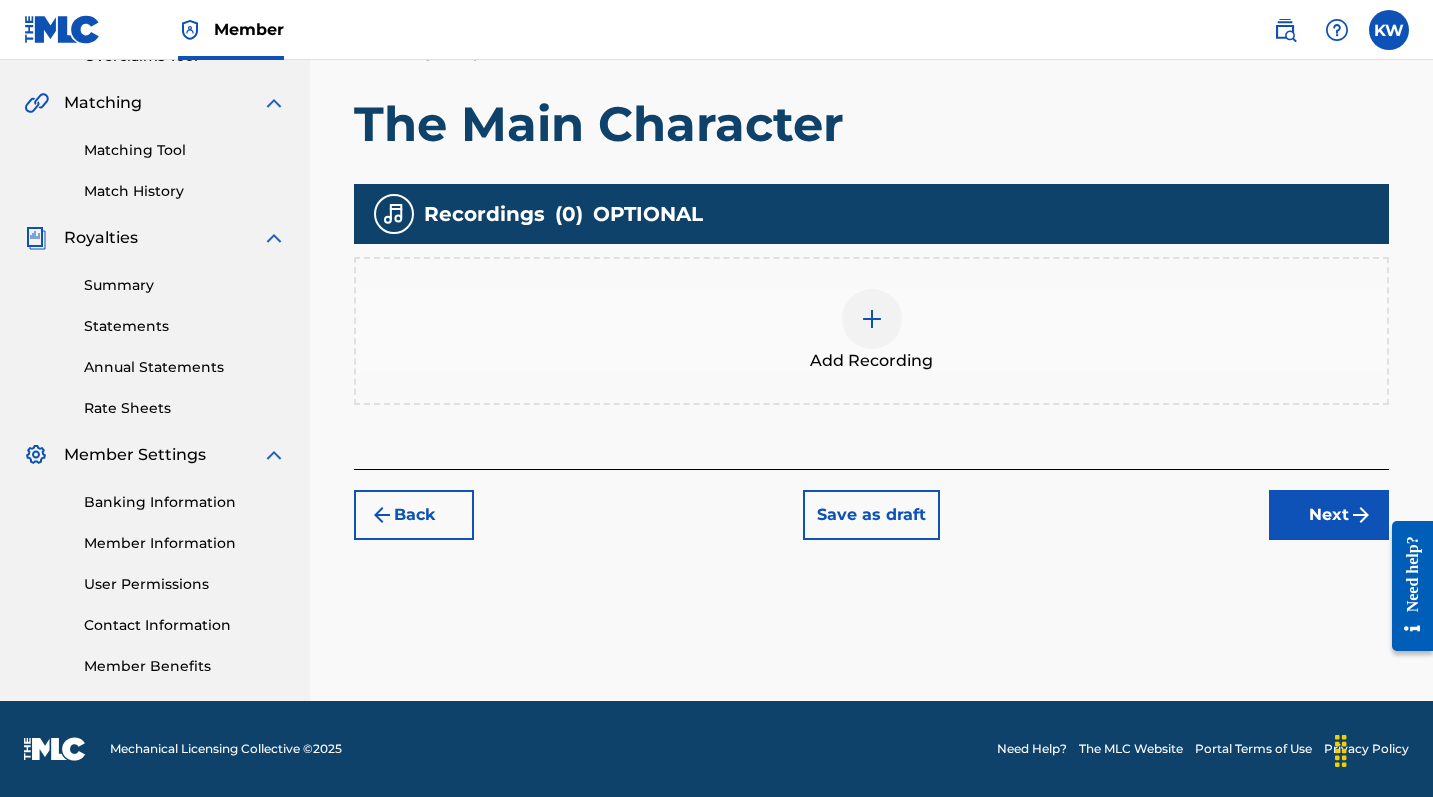 scroll, scrollTop: 443, scrollLeft: 0, axis: vertical 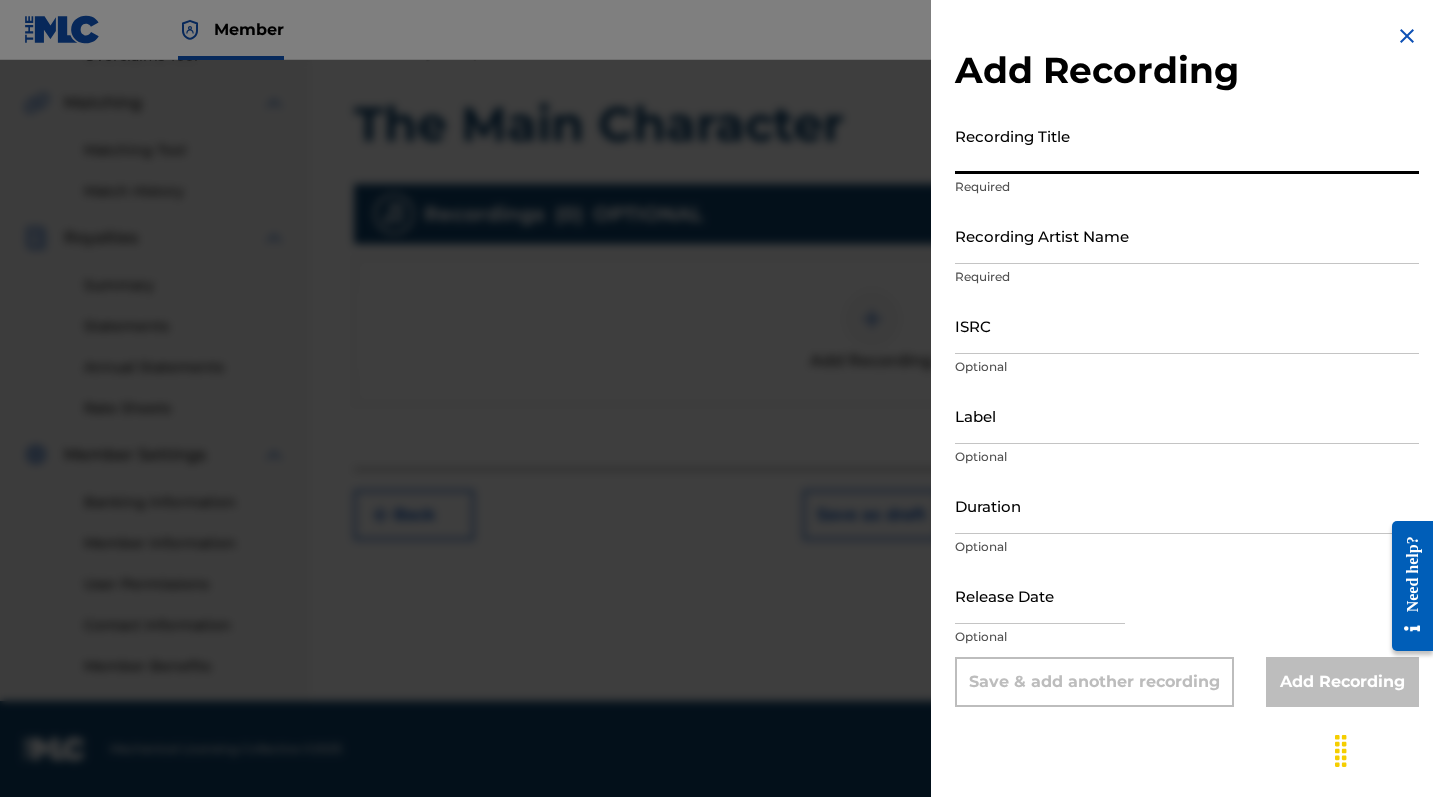 click on "Recording Title" at bounding box center (1187, 145) 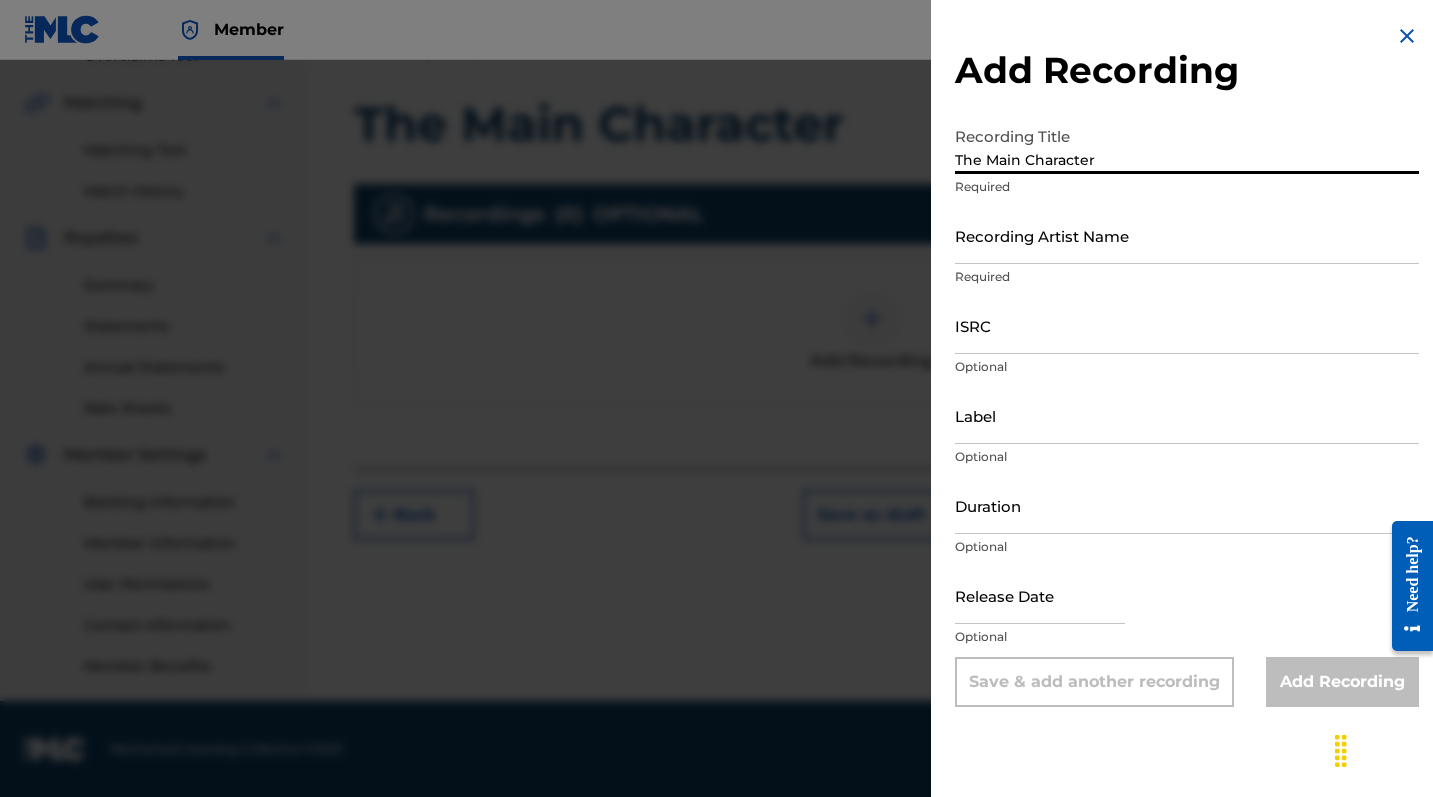 type on "The Main Character" 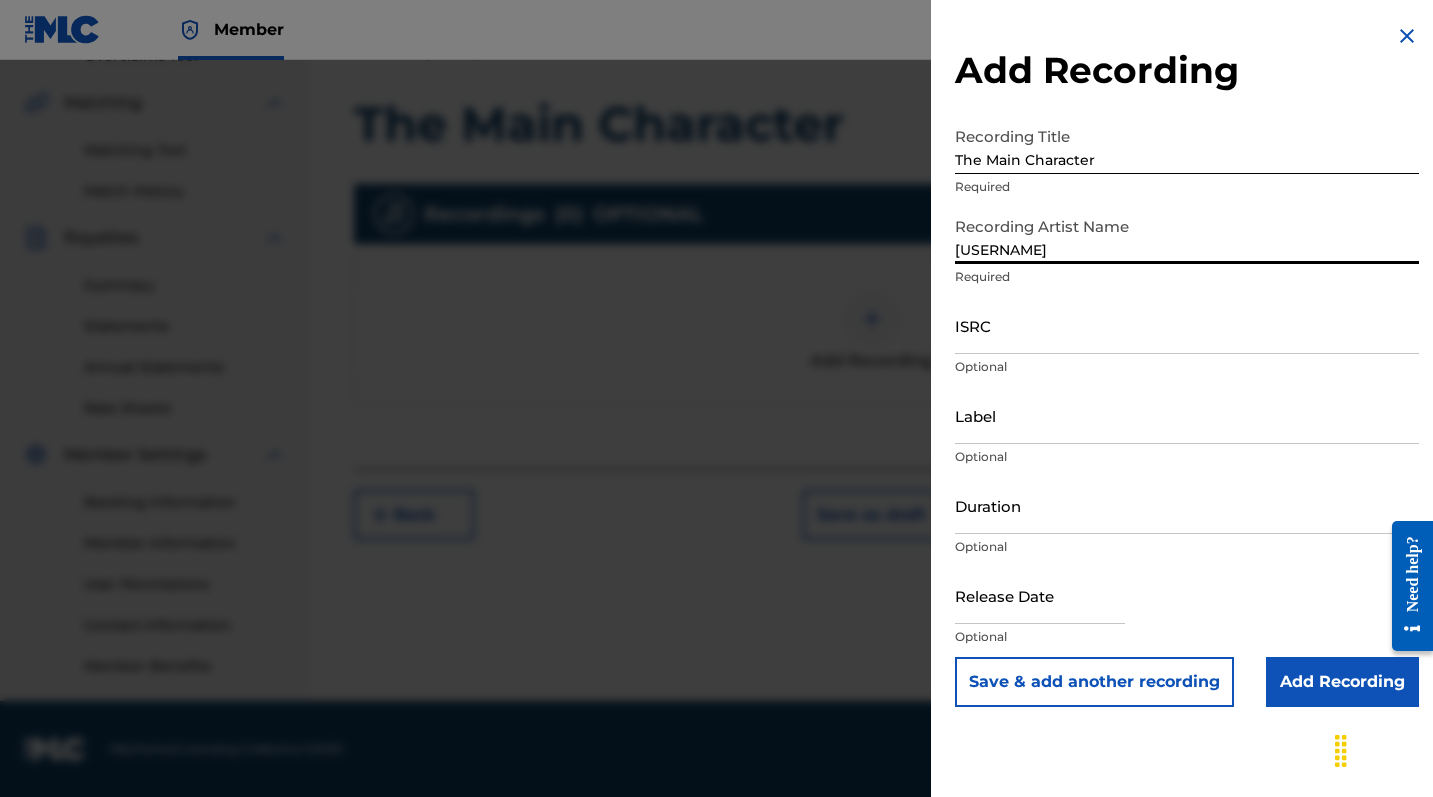 type on "[USERNAME]" 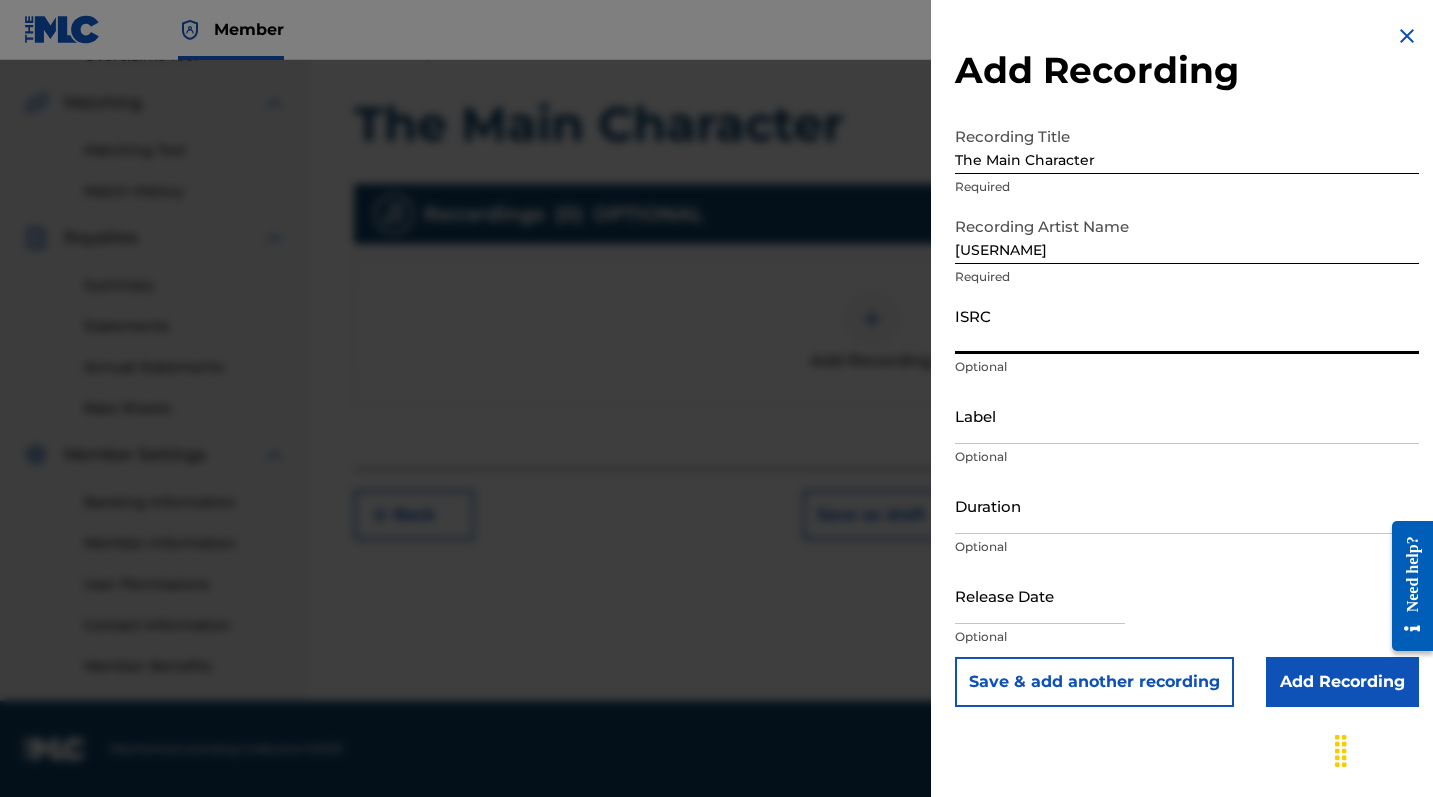 paste on "[PASSPORT]" 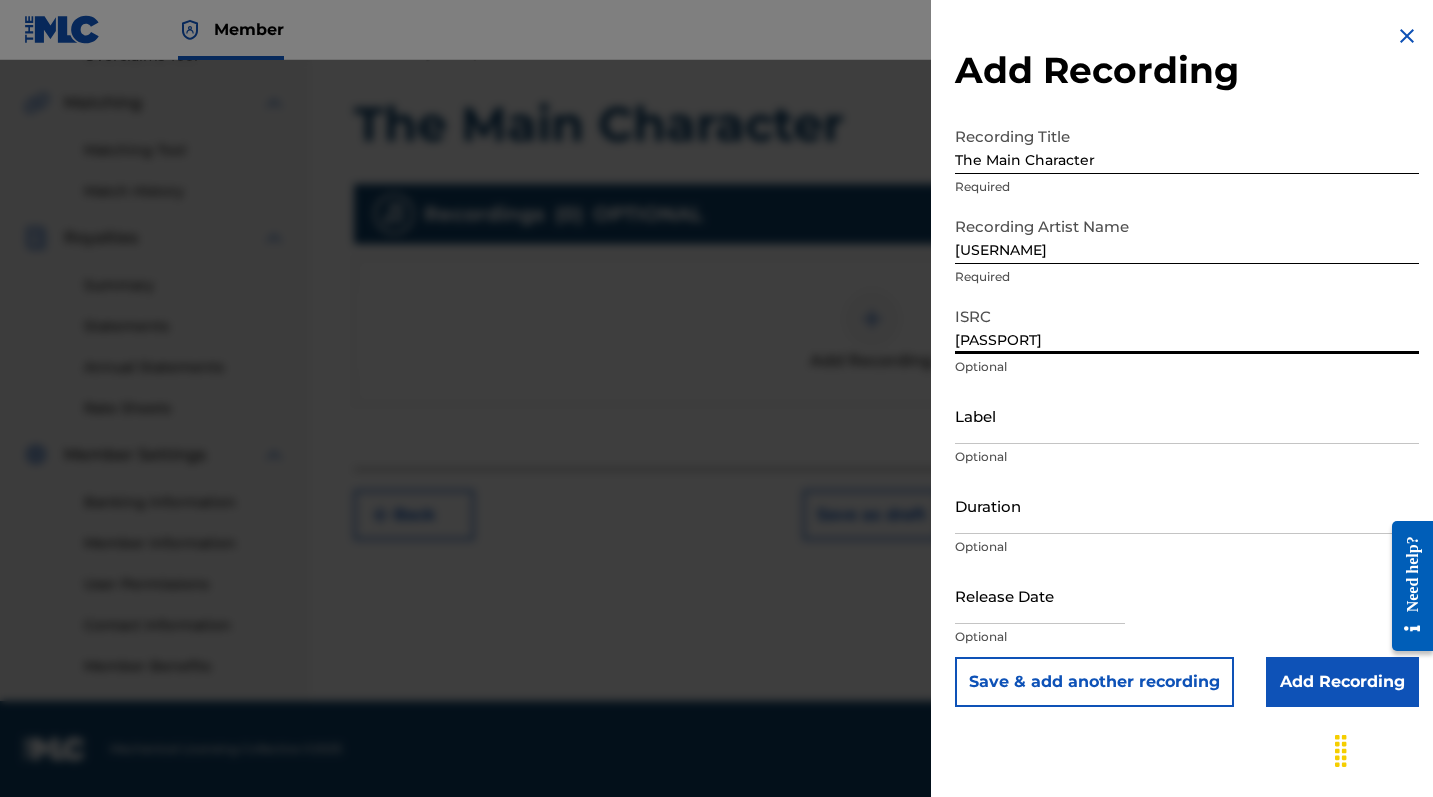 type on "[PASSPORT]" 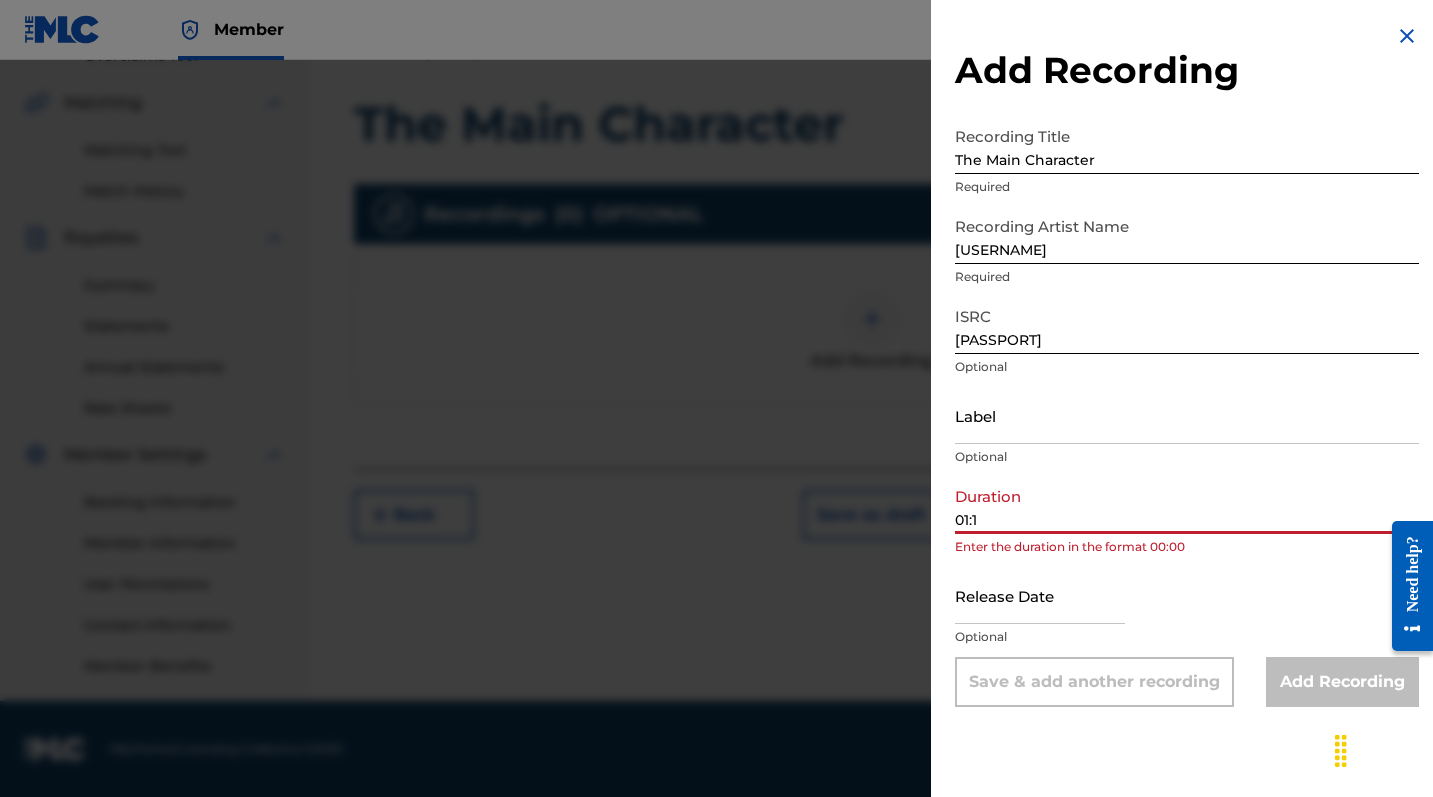type on "01:12" 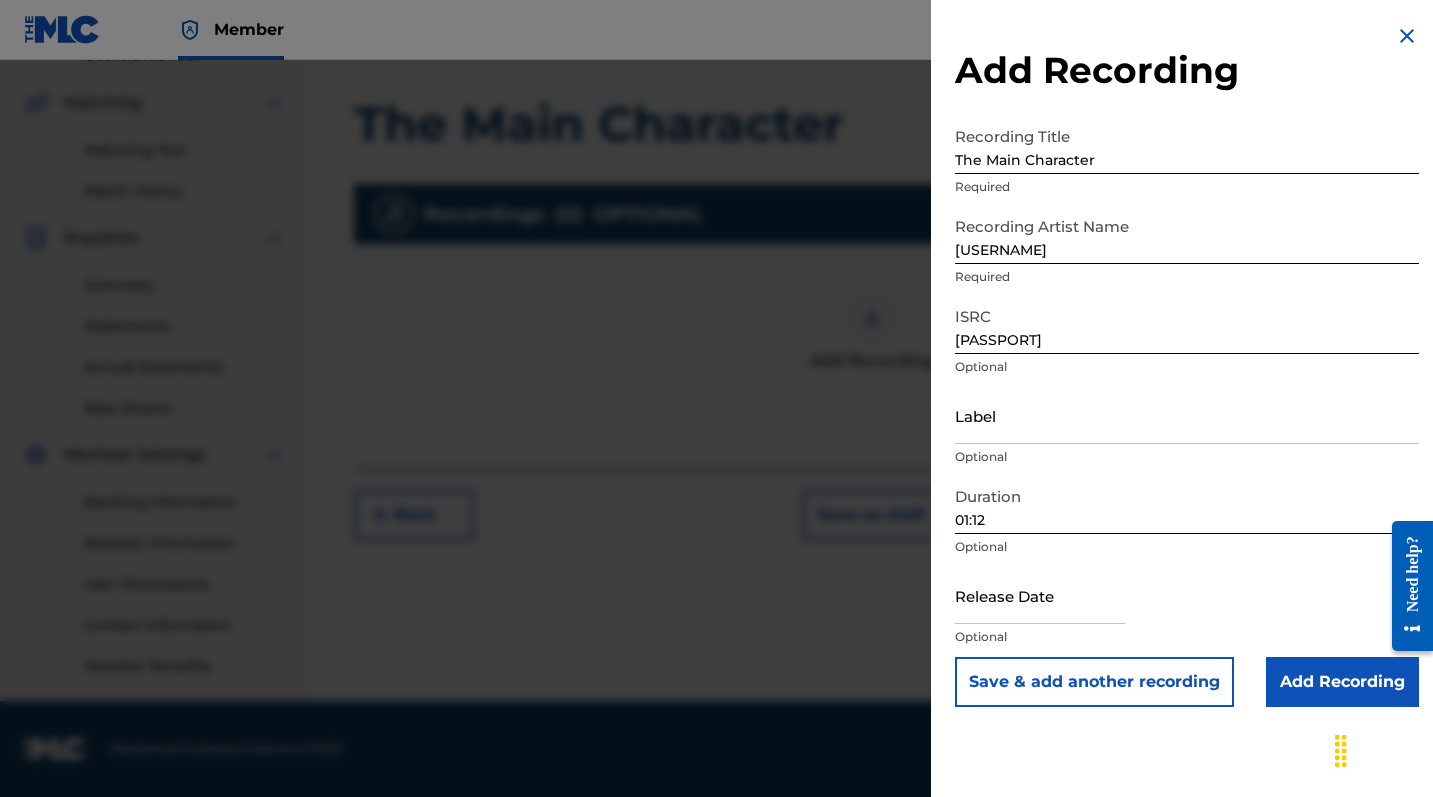 click on "Add Recording" at bounding box center [1342, 682] 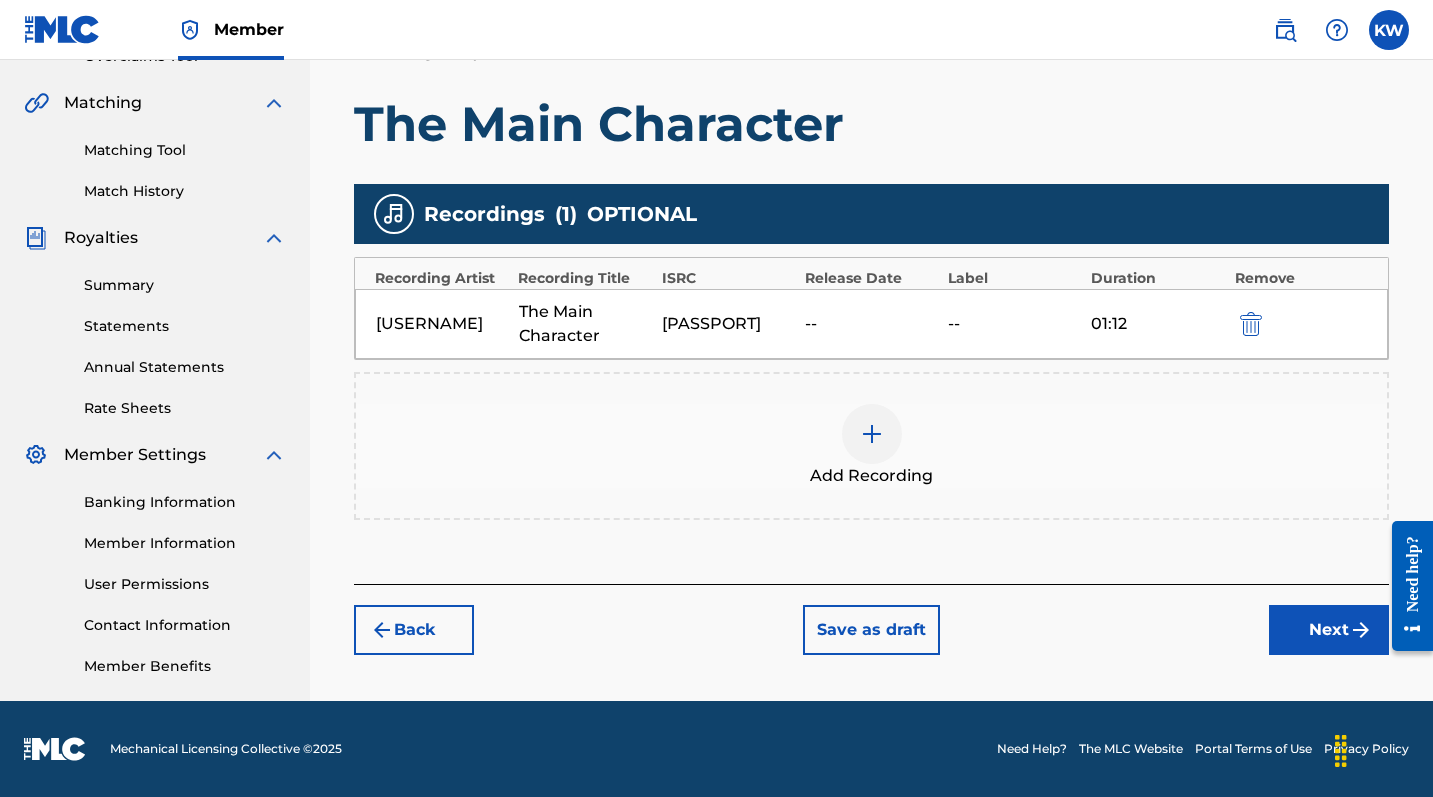 click on "Next" at bounding box center (1329, 630) 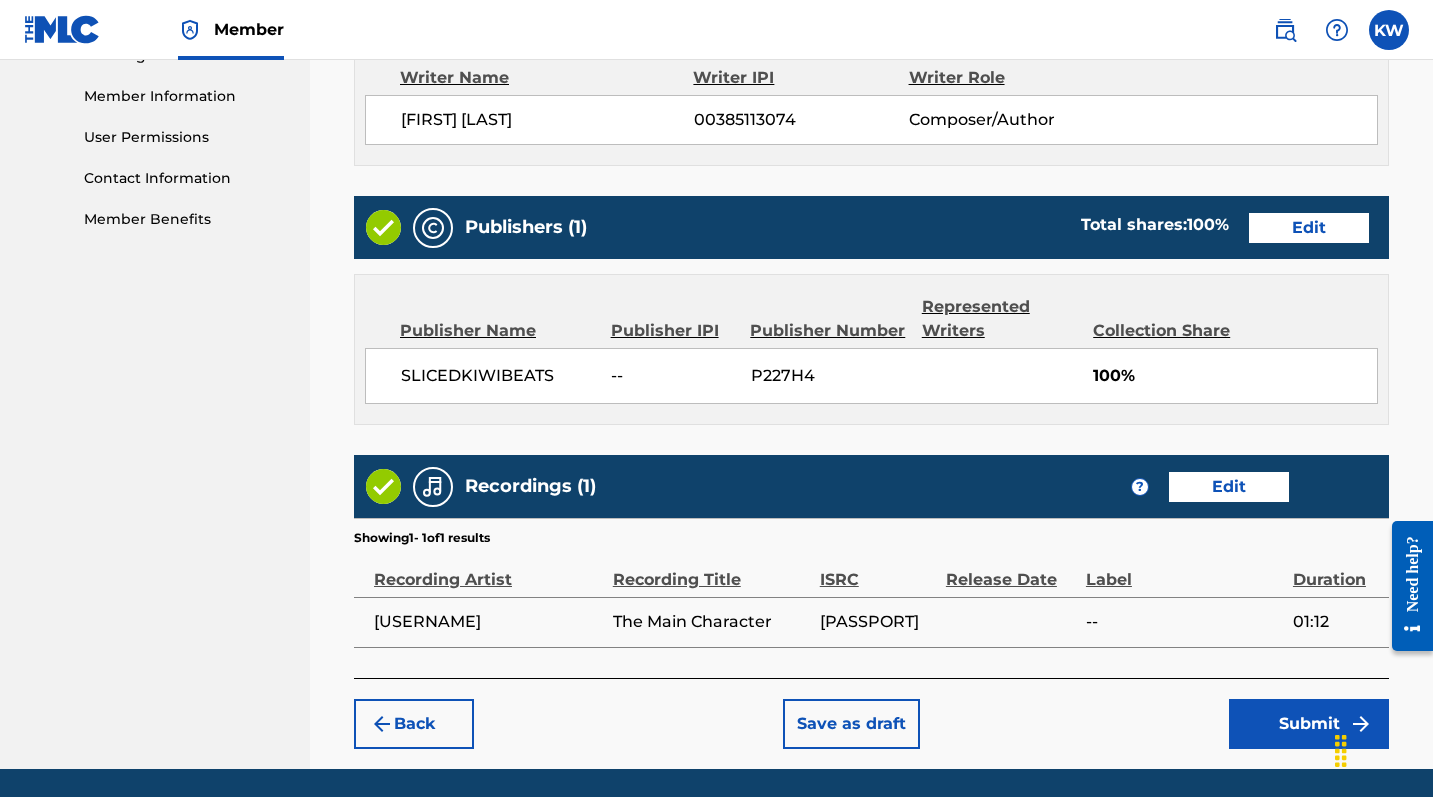 scroll, scrollTop: 957, scrollLeft: 0, axis: vertical 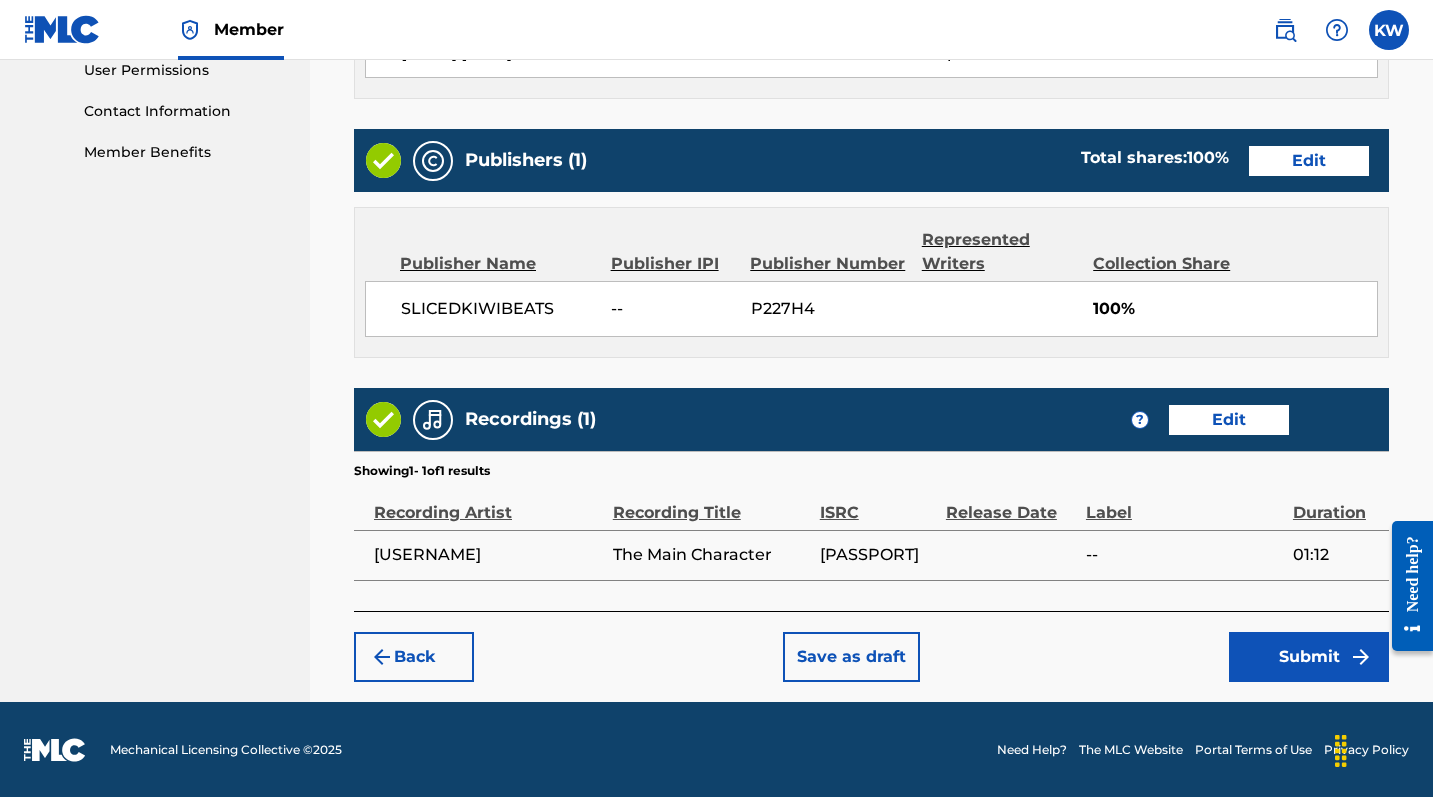 click on "Submit" at bounding box center [1309, 657] 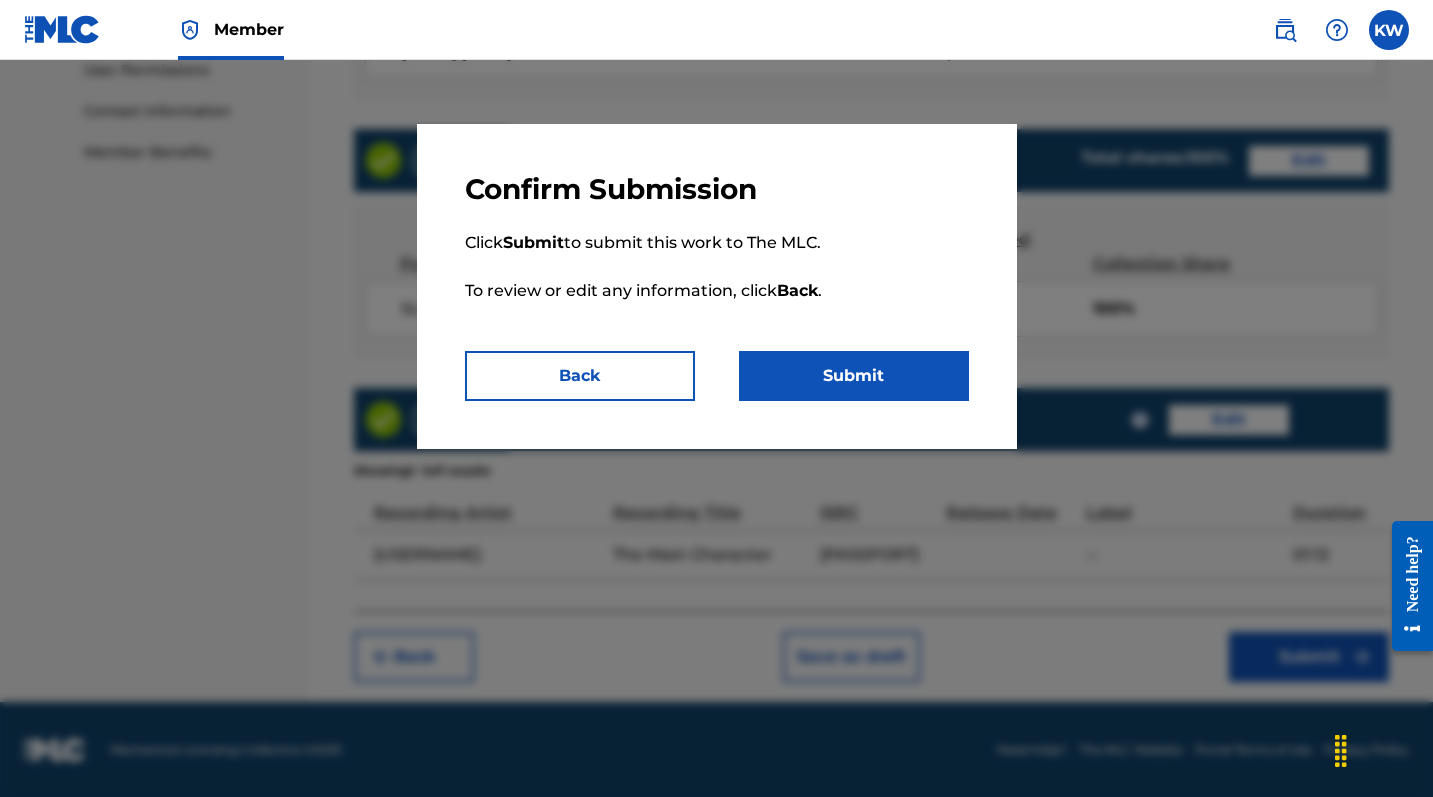 click on "Submit" at bounding box center (854, 376) 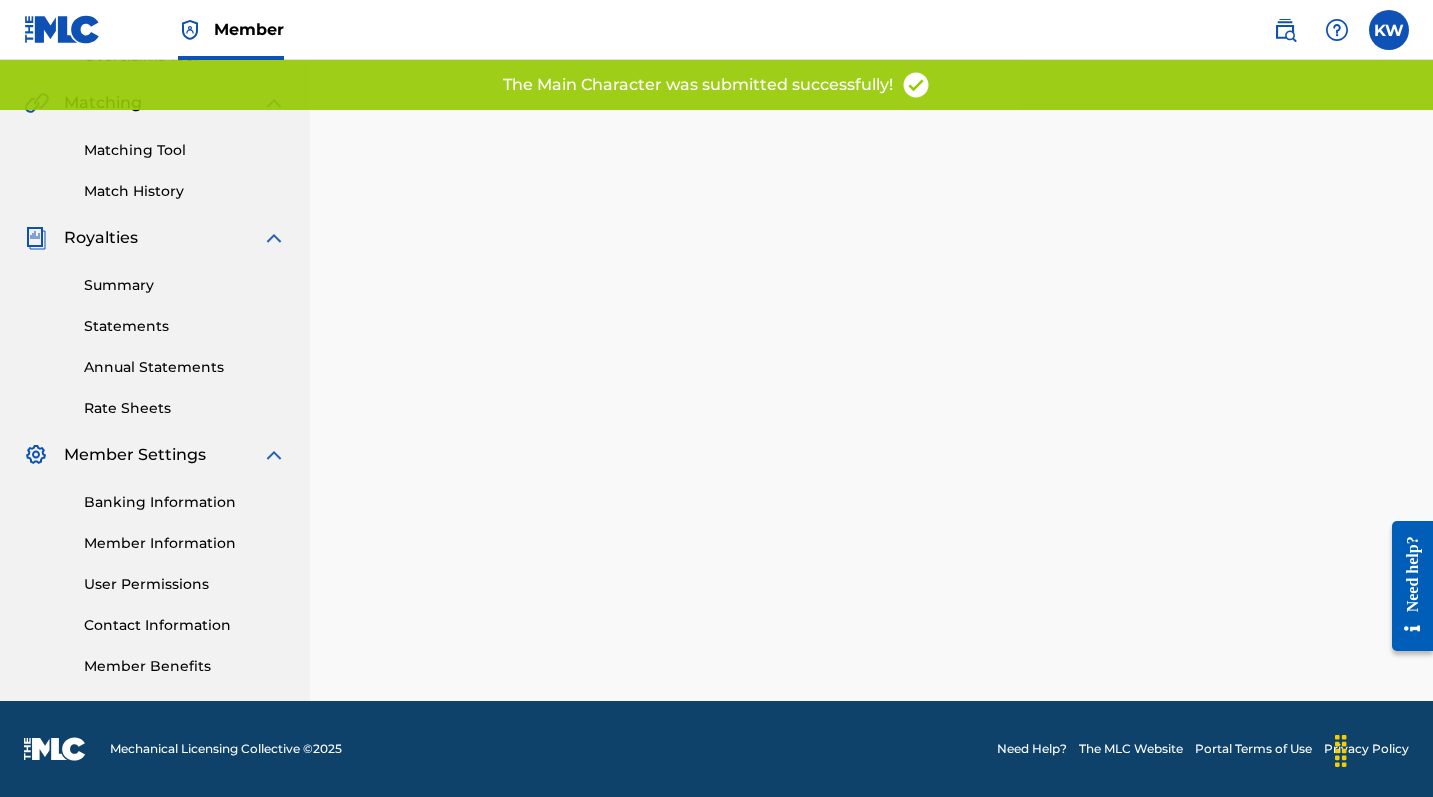 scroll, scrollTop: 0, scrollLeft: 0, axis: both 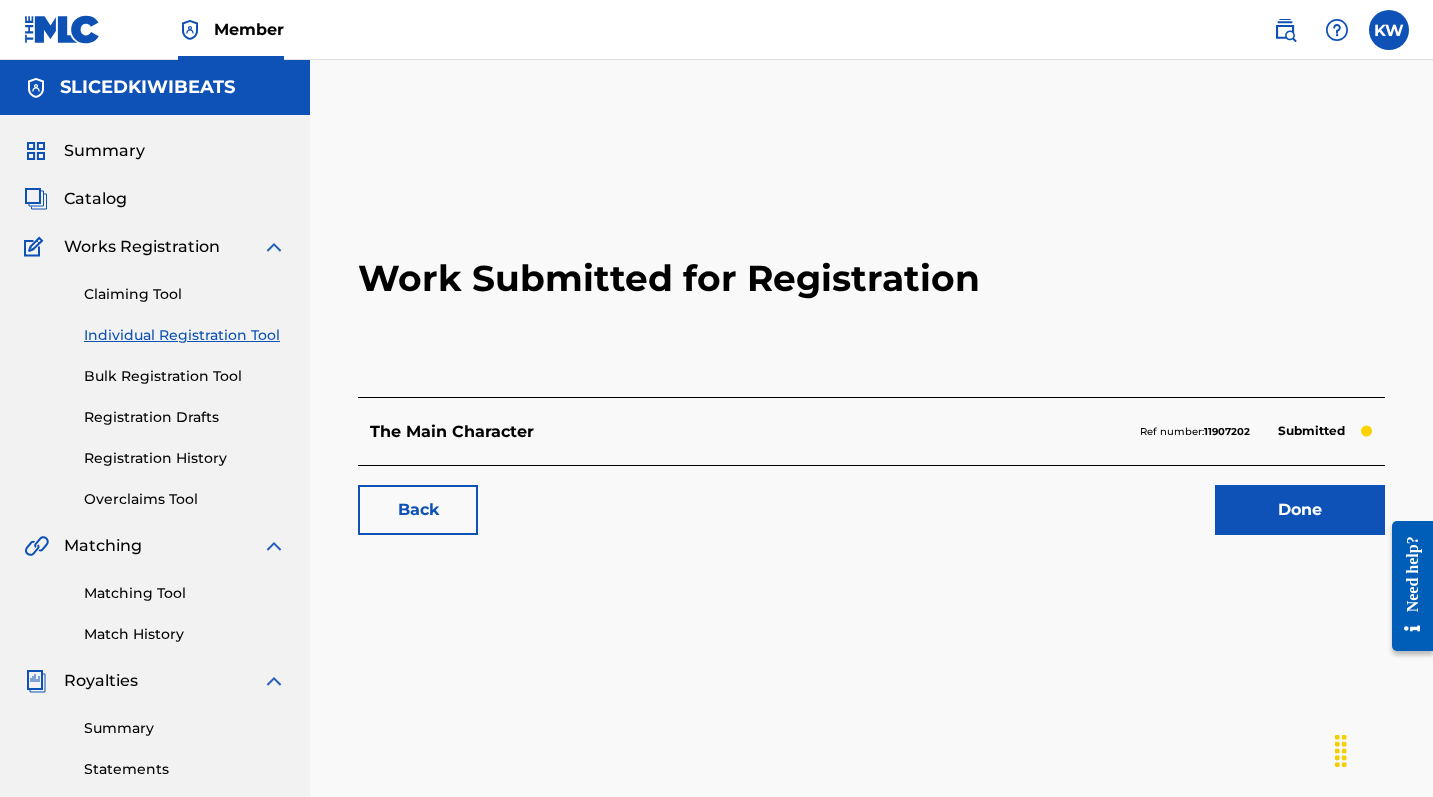 click on "Done" at bounding box center (1300, 510) 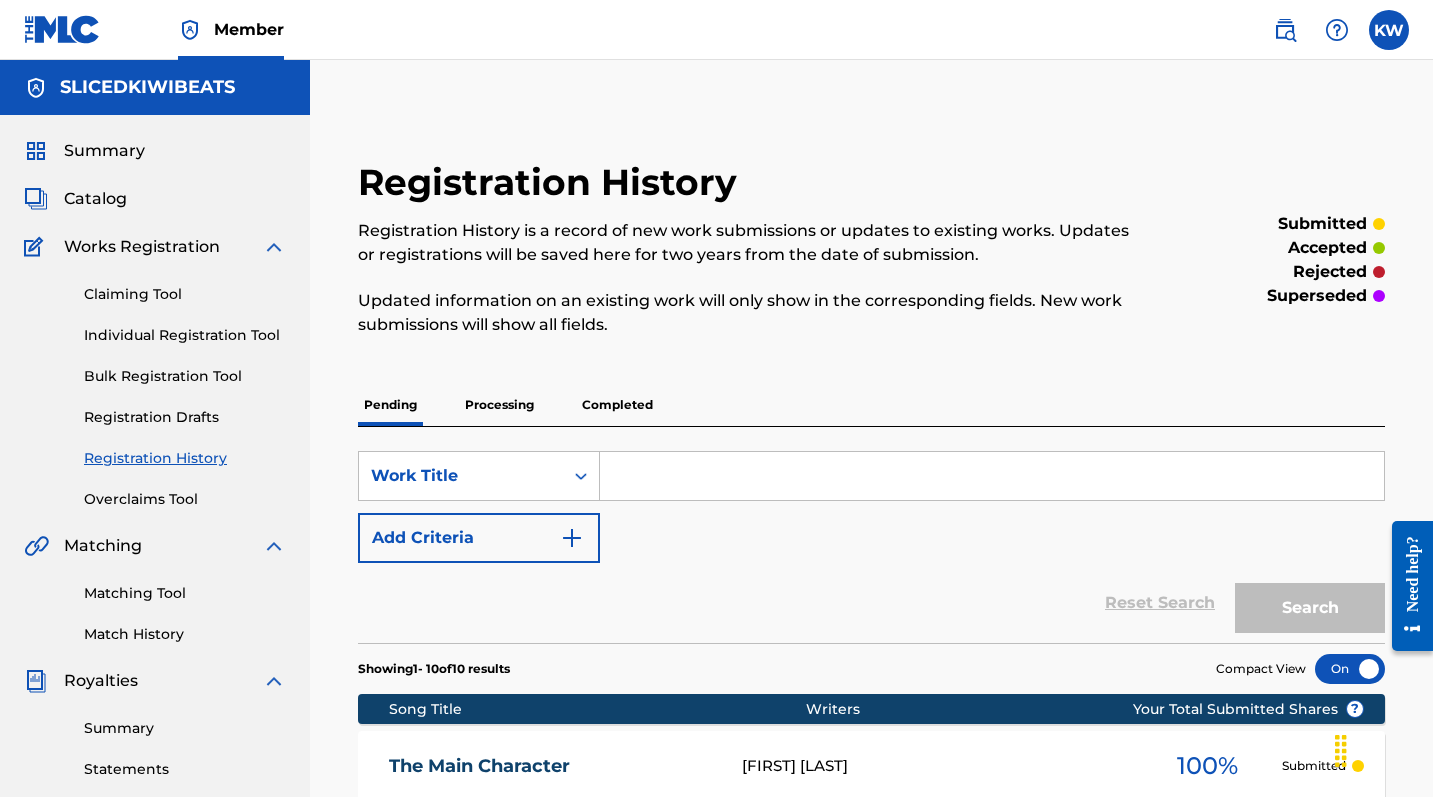 click on "Individual Registration Tool" at bounding box center [185, 335] 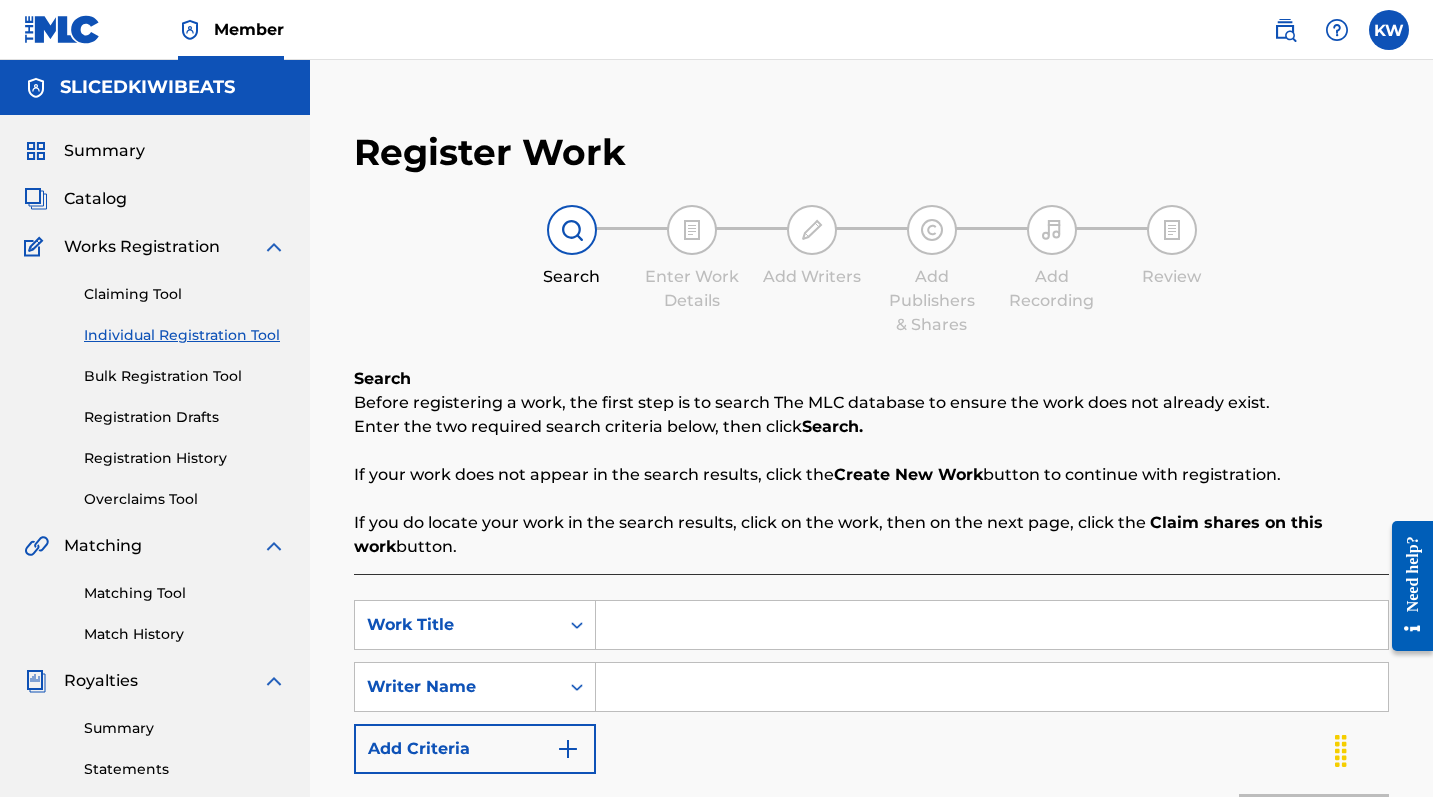 click at bounding box center (992, 625) 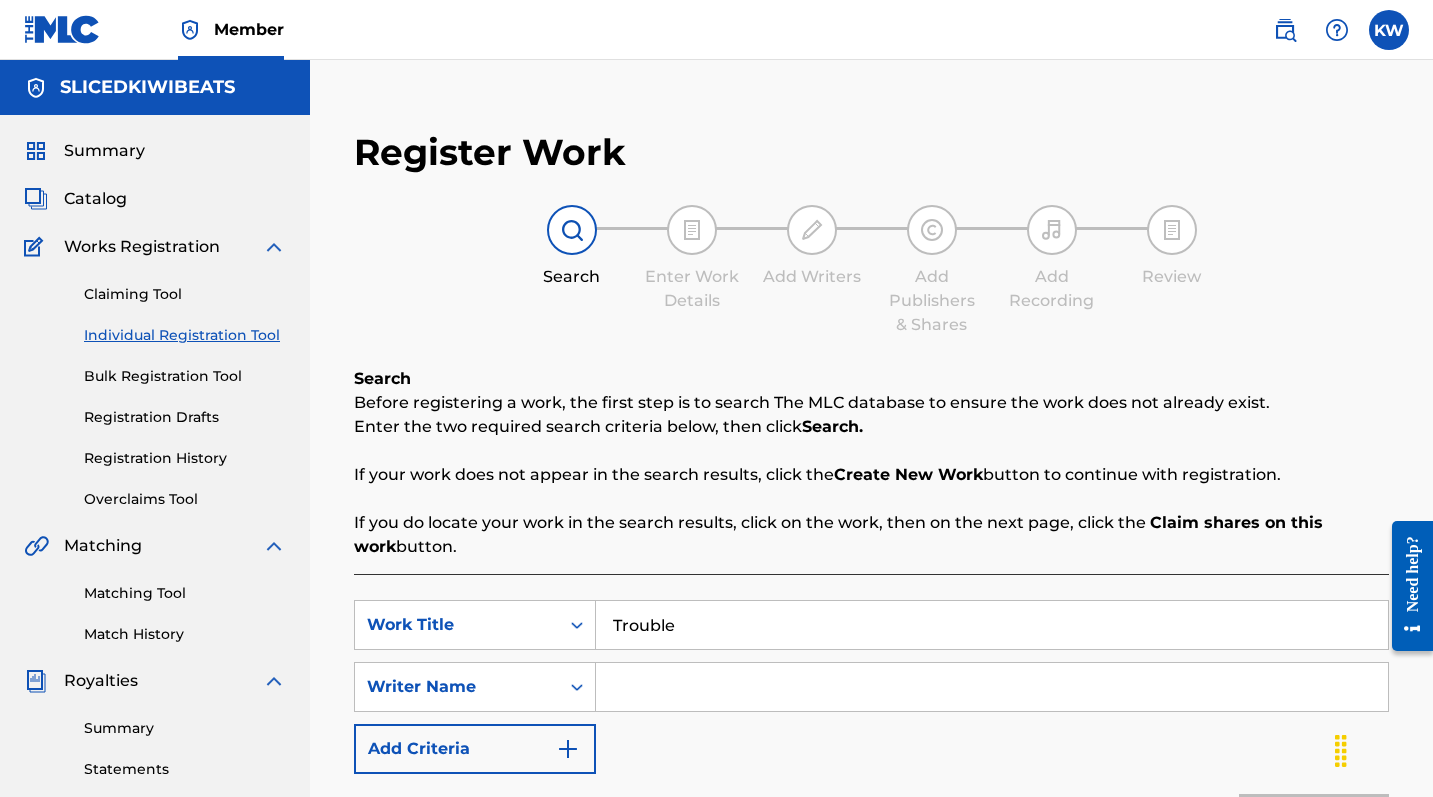 type on "Trouble" 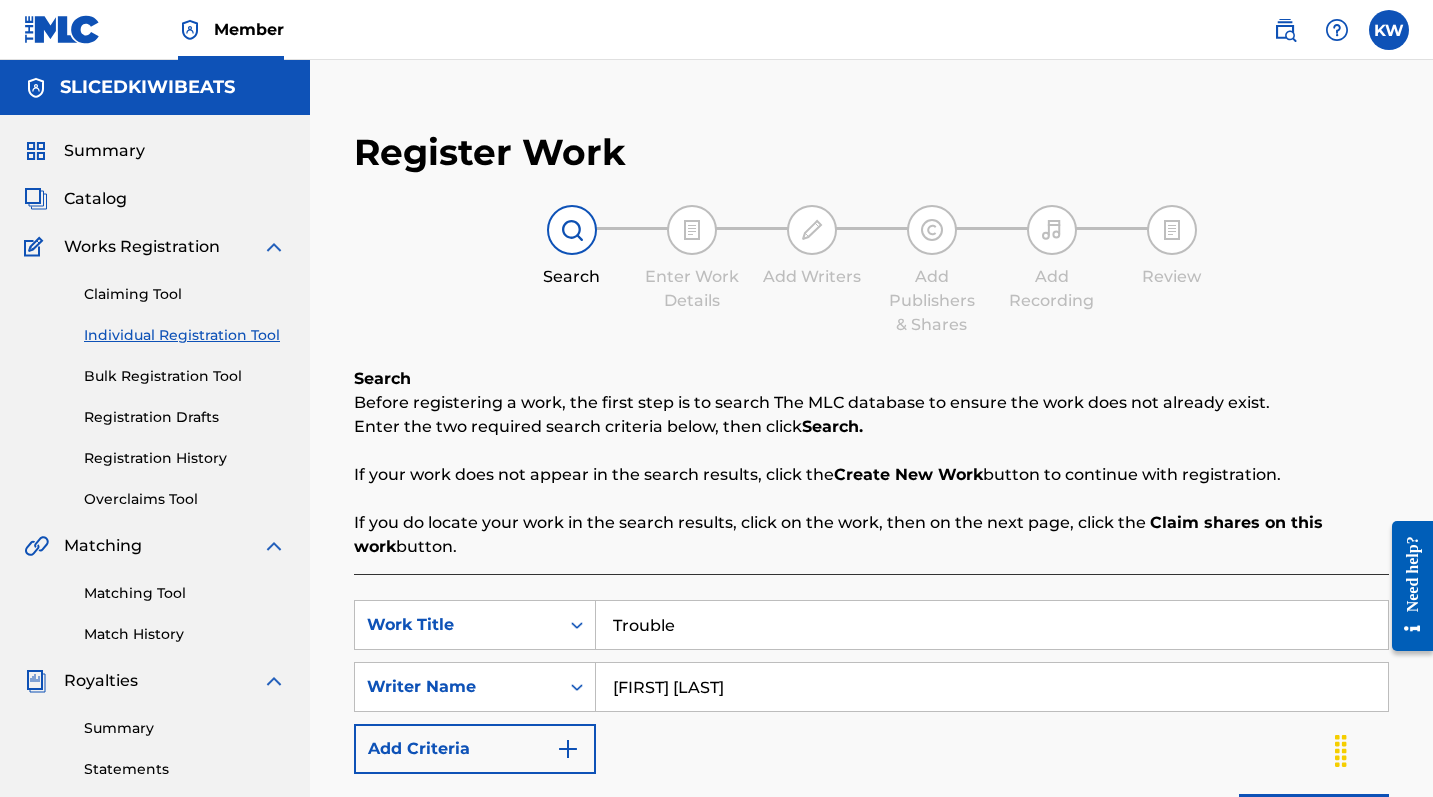 type on "[FIRST] [LAST]" 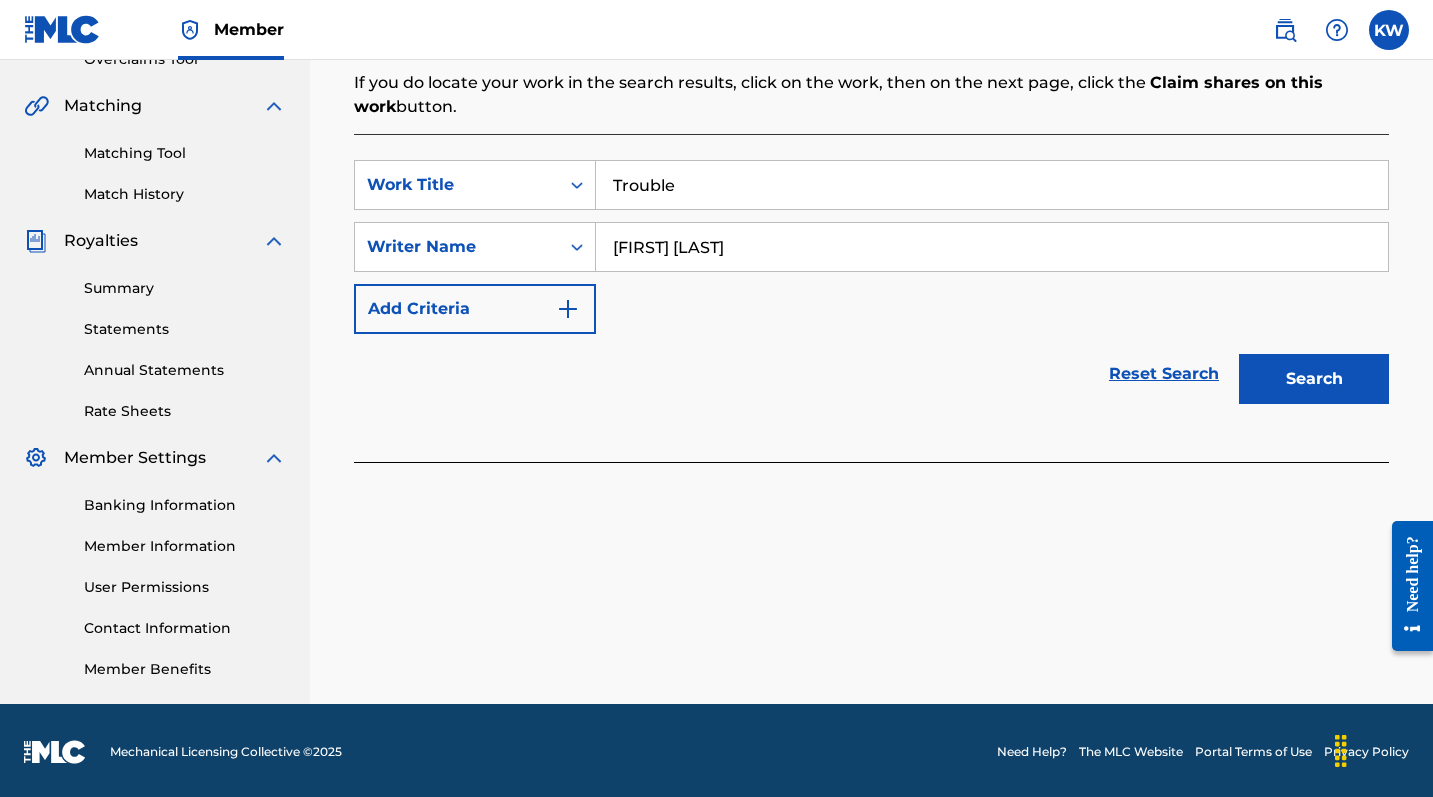 scroll, scrollTop: 443, scrollLeft: 0, axis: vertical 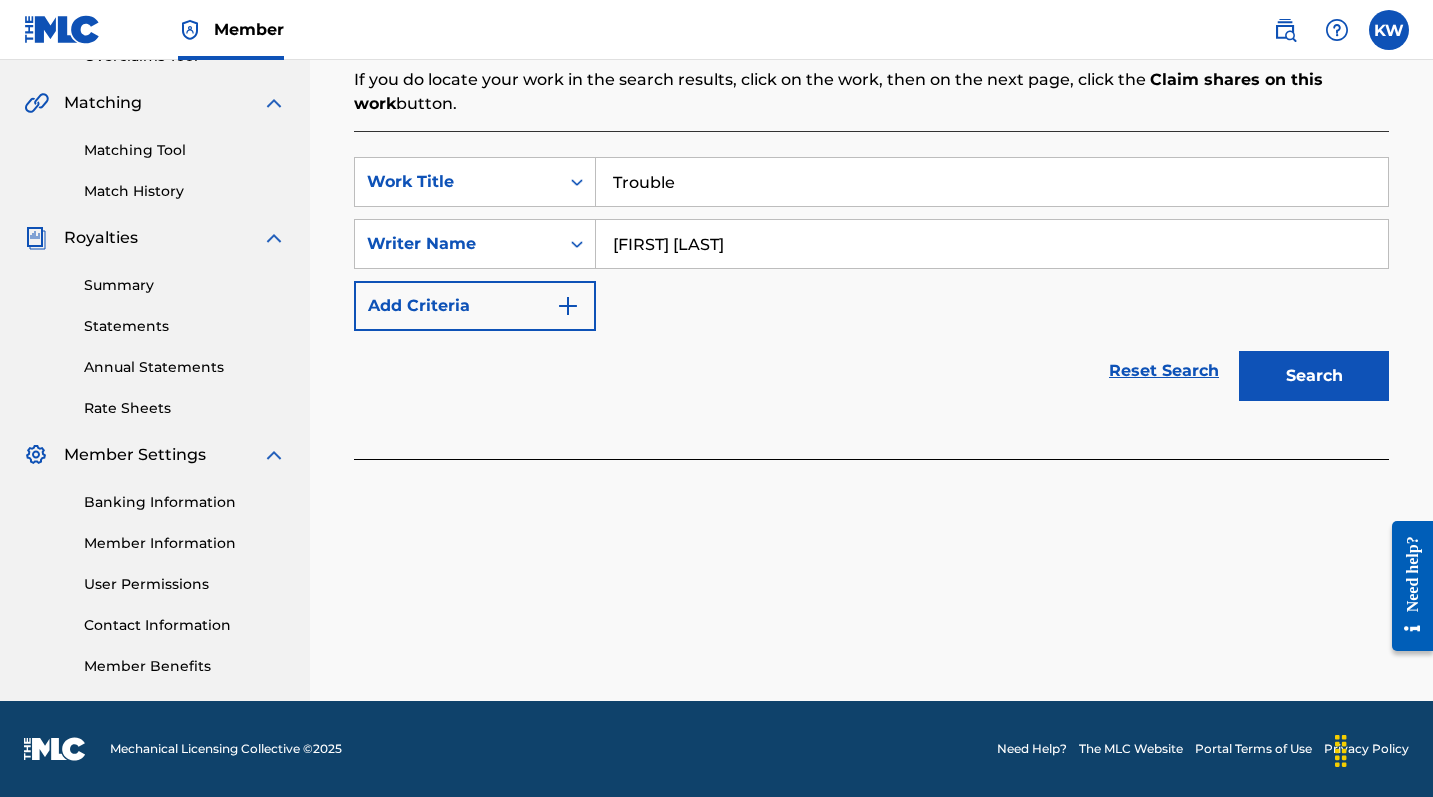 click on "Search" at bounding box center [1314, 376] 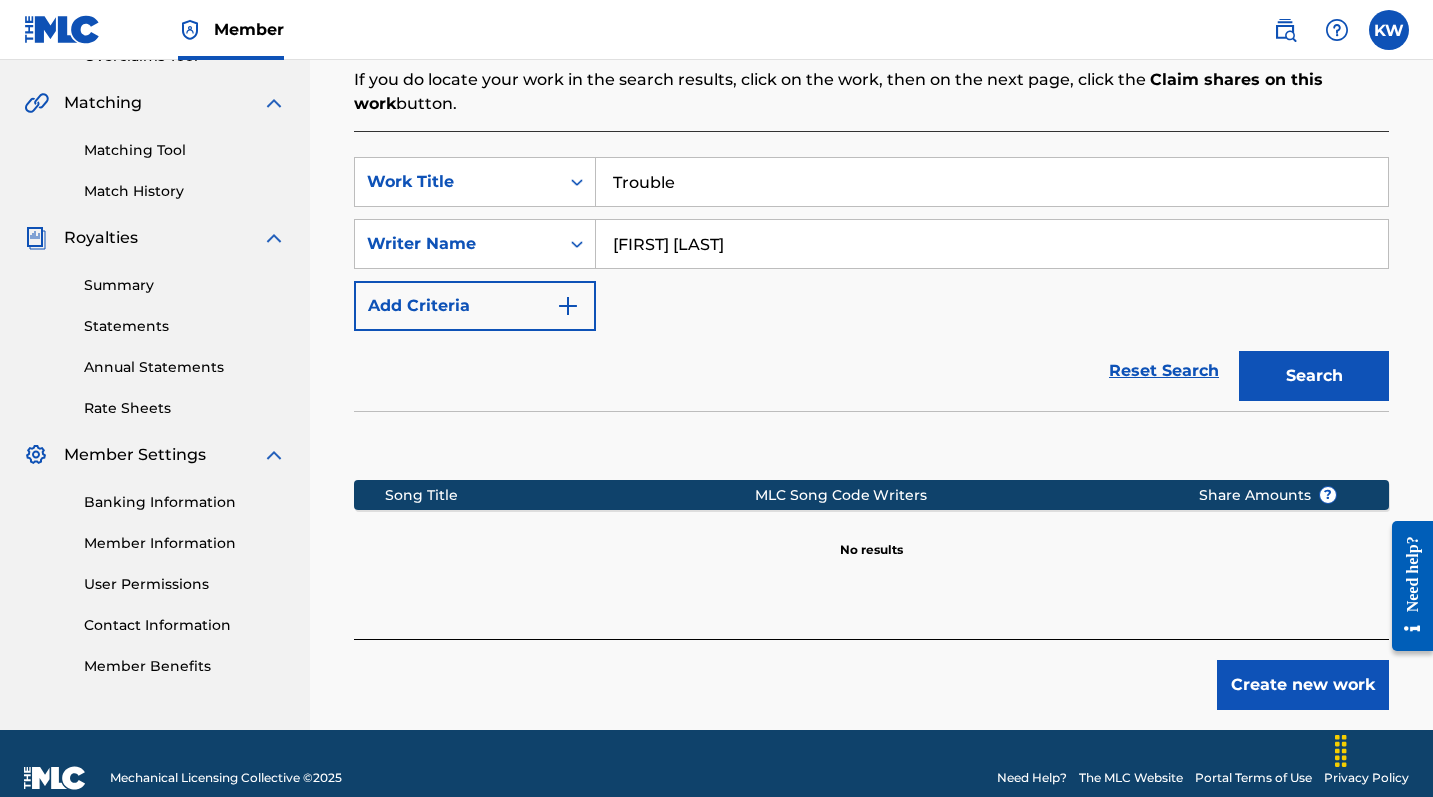 click on "Create new work" at bounding box center (1303, 685) 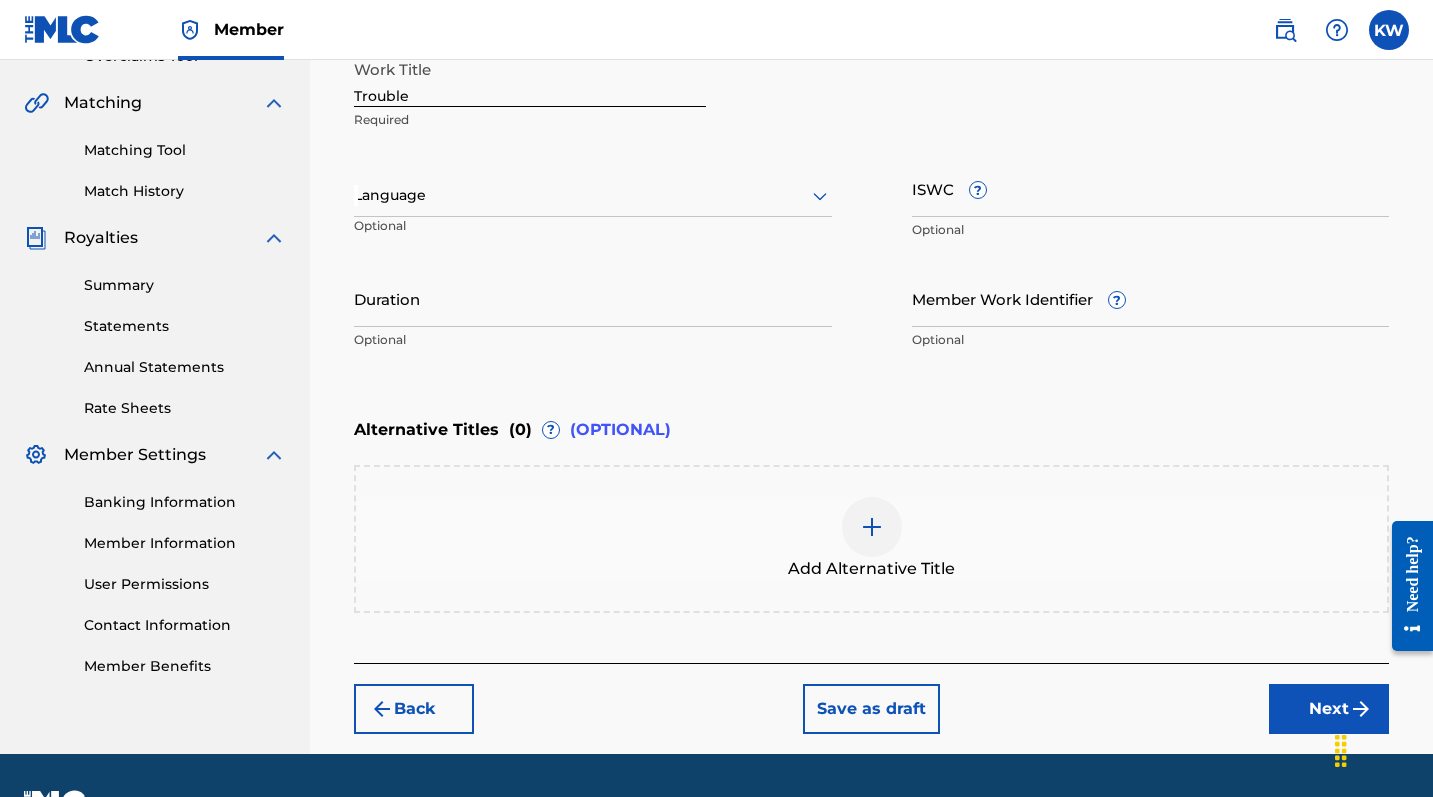 click on "Duration" at bounding box center (593, 298) 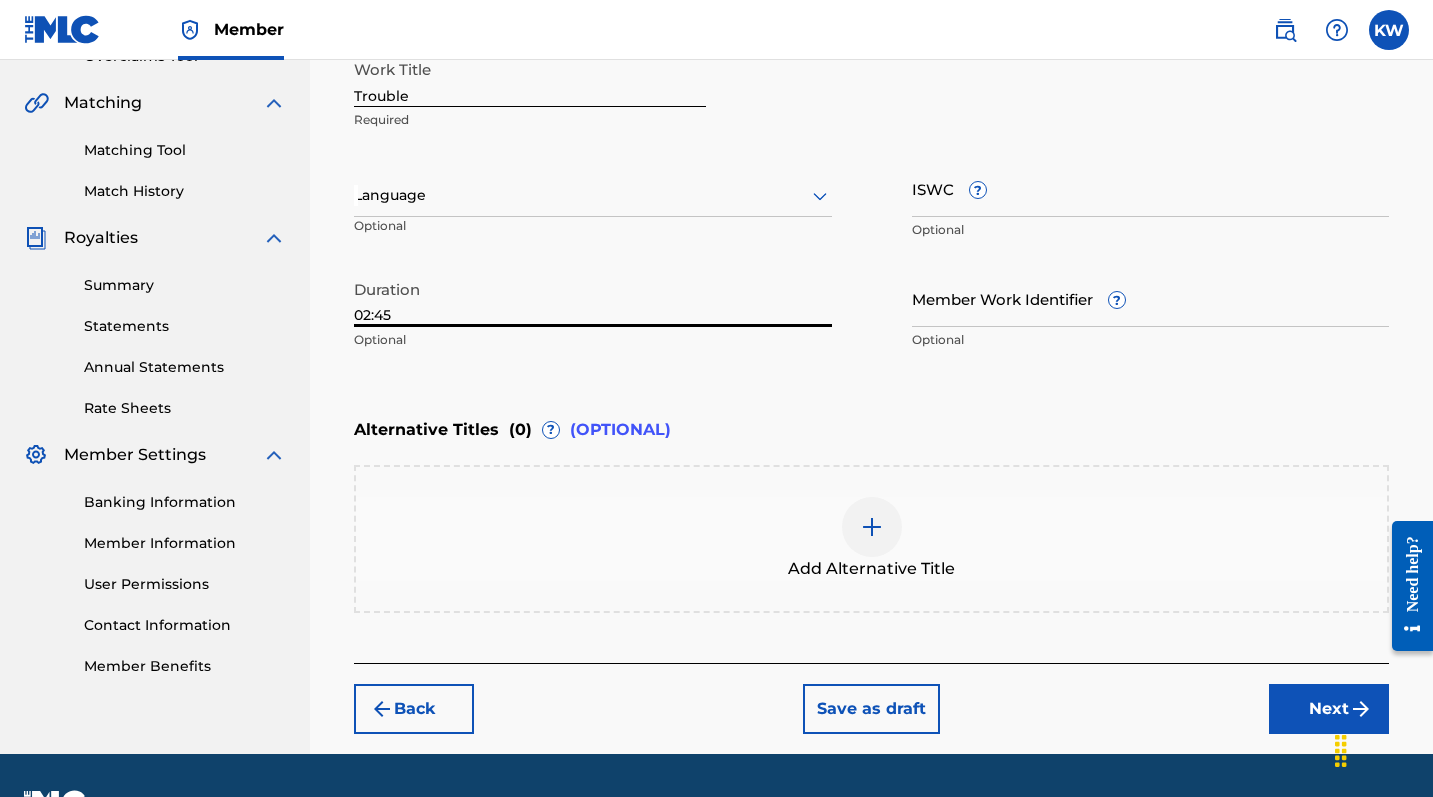 type on "02:45" 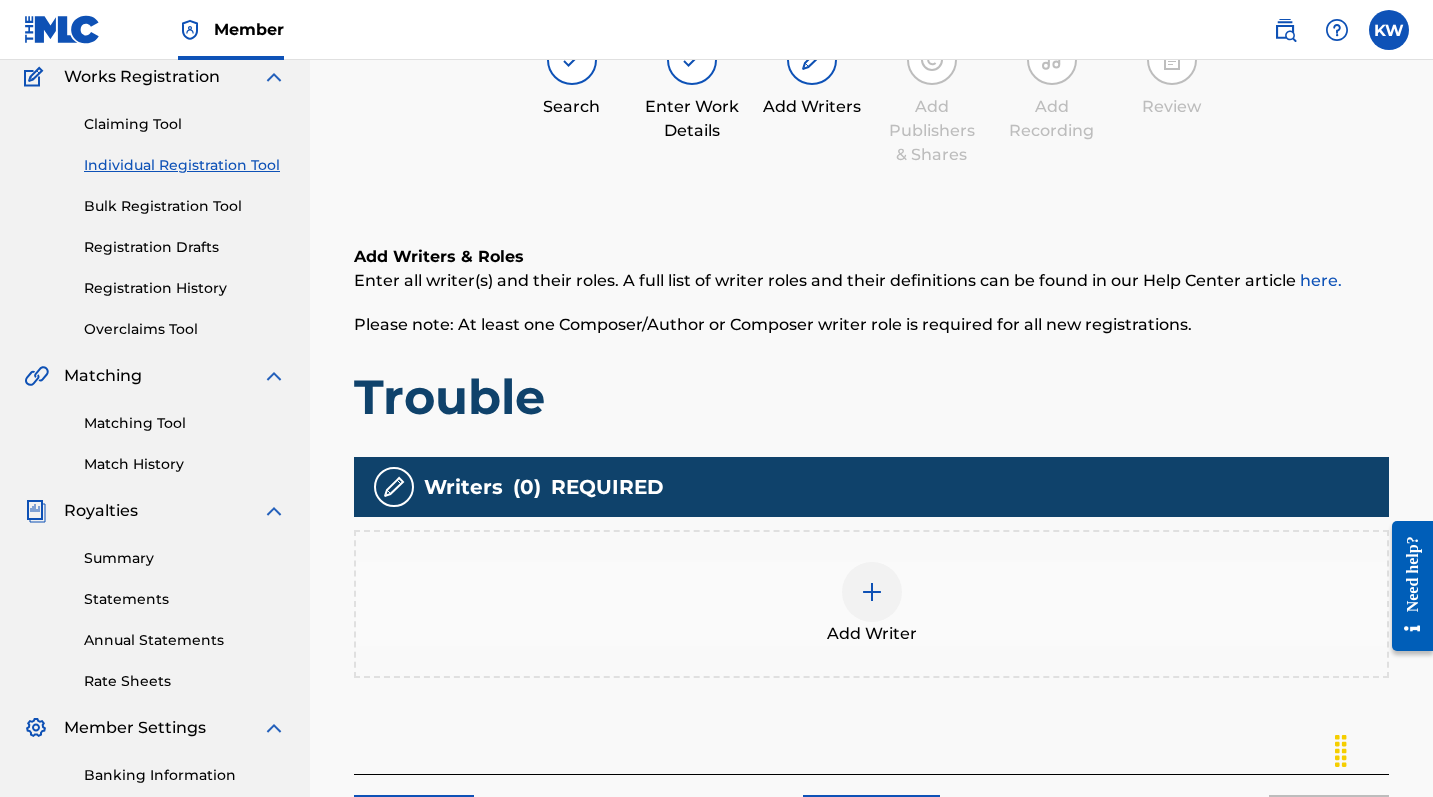scroll, scrollTop: 90, scrollLeft: 0, axis: vertical 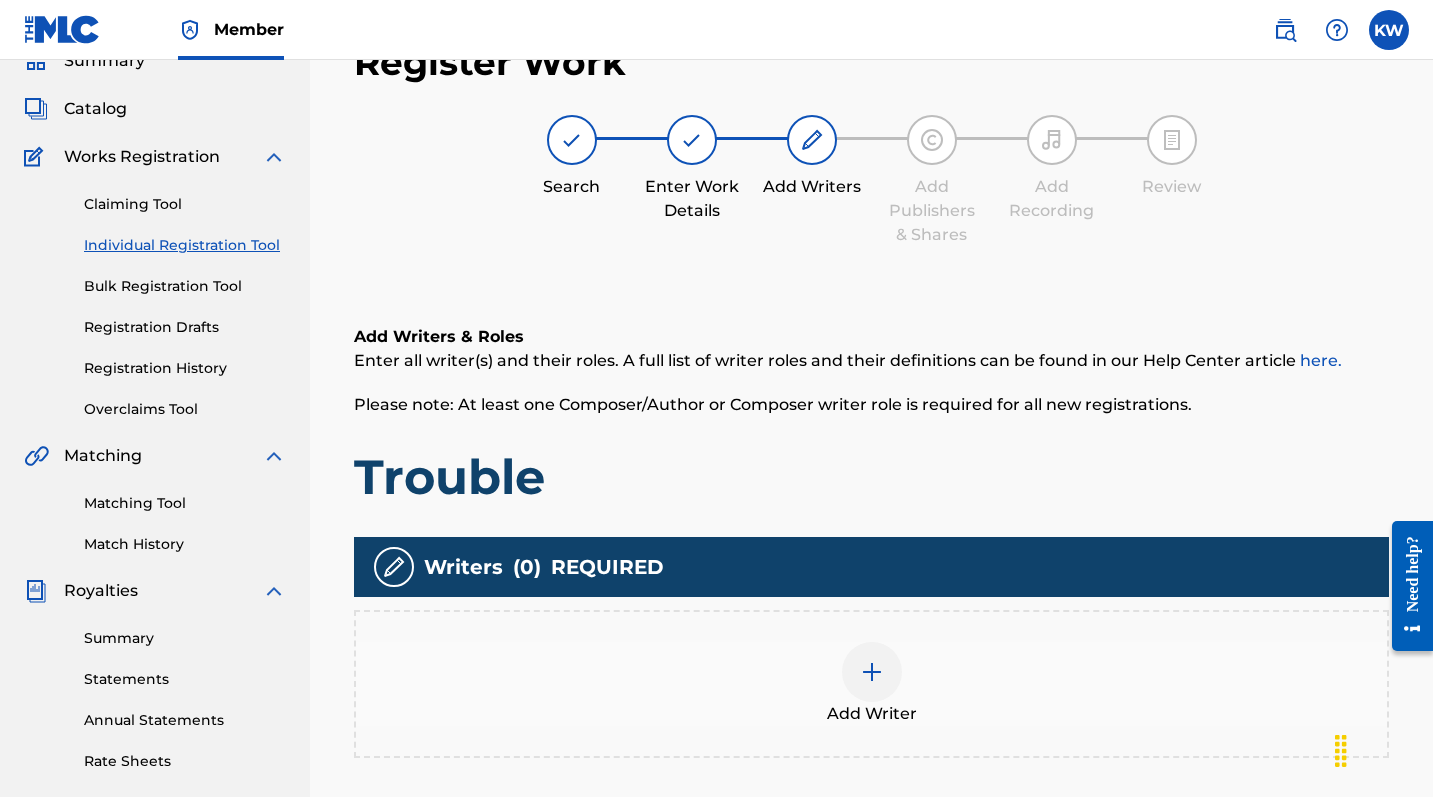 click at bounding box center [872, 672] 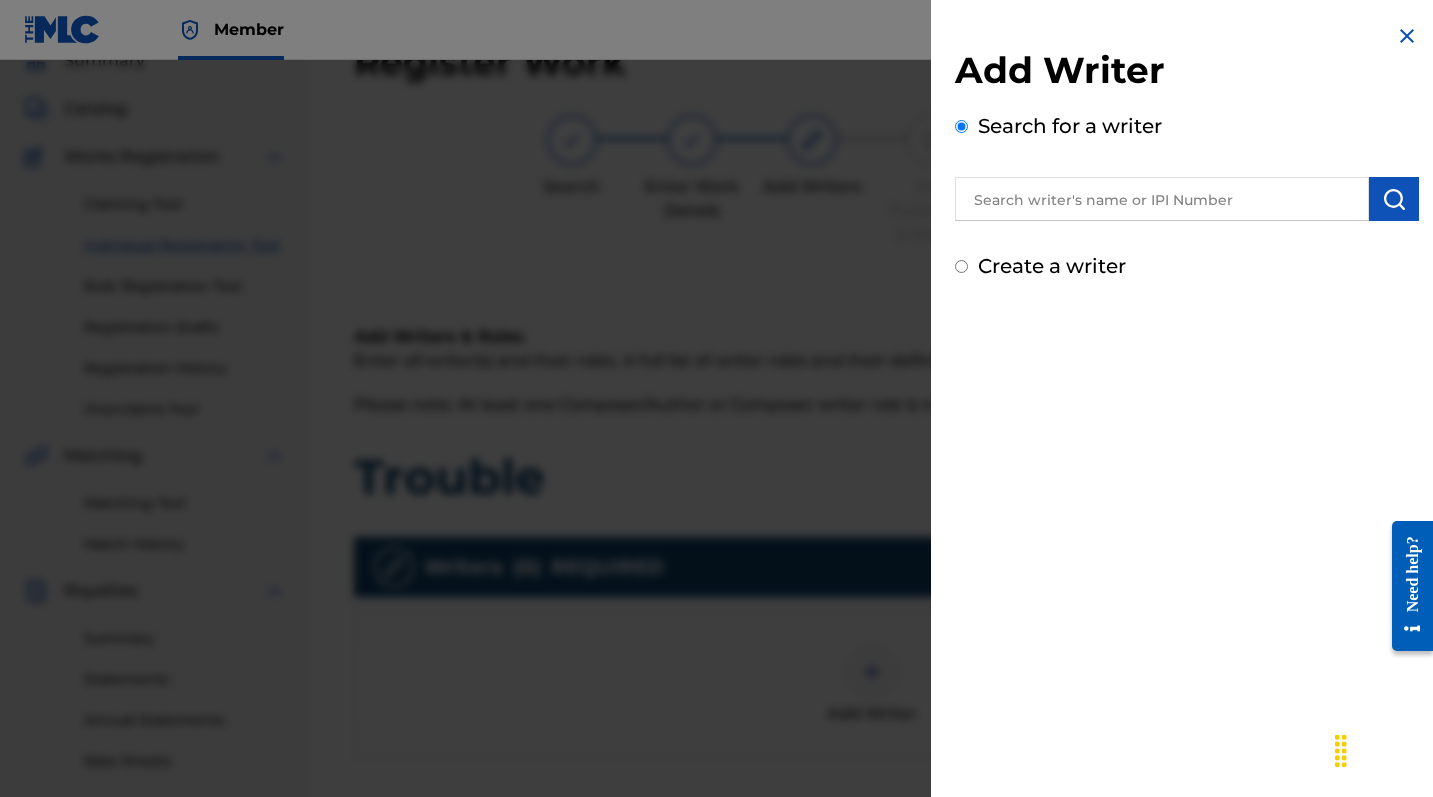 click on "Create a writer" at bounding box center (1052, 266) 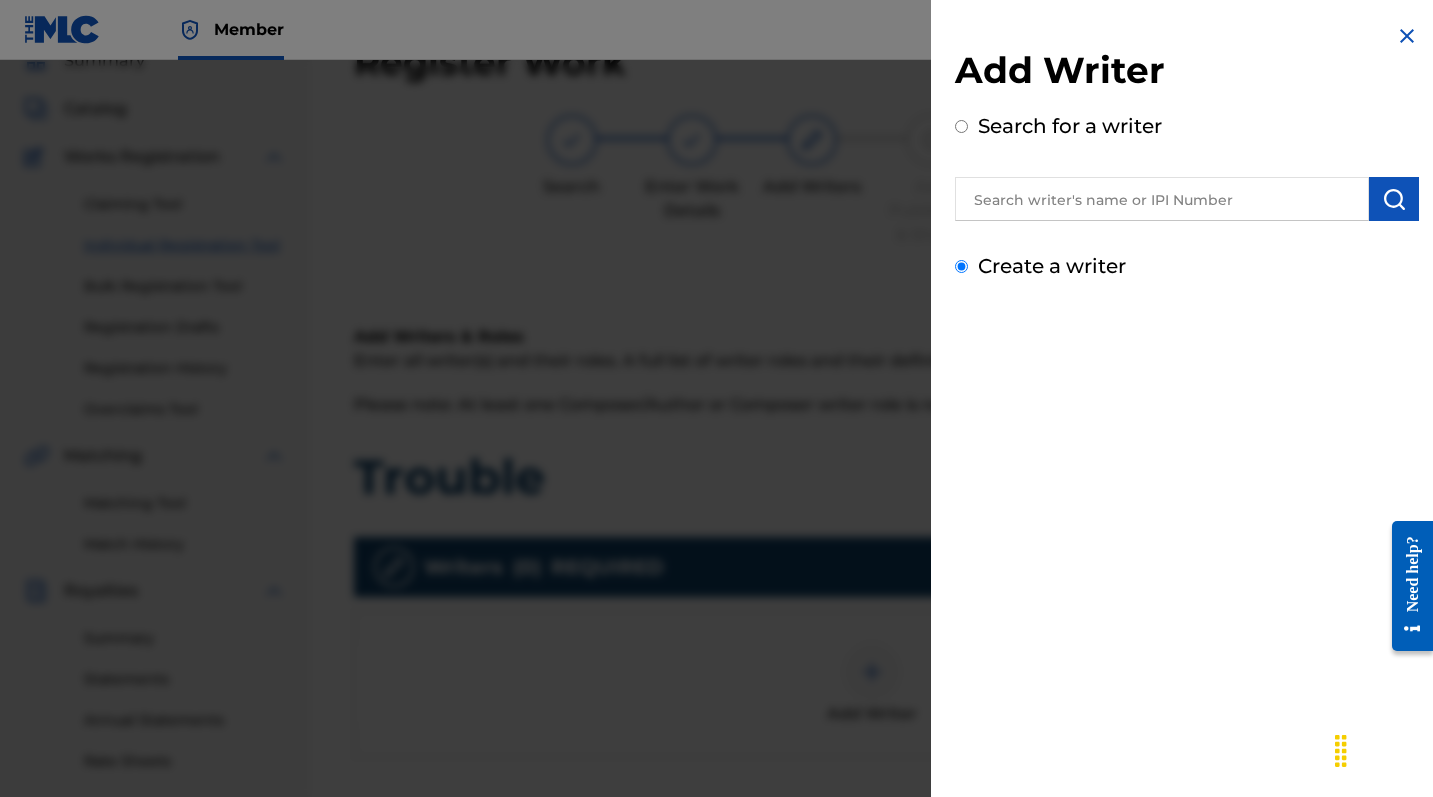 click on "Create a writer" at bounding box center [961, 266] 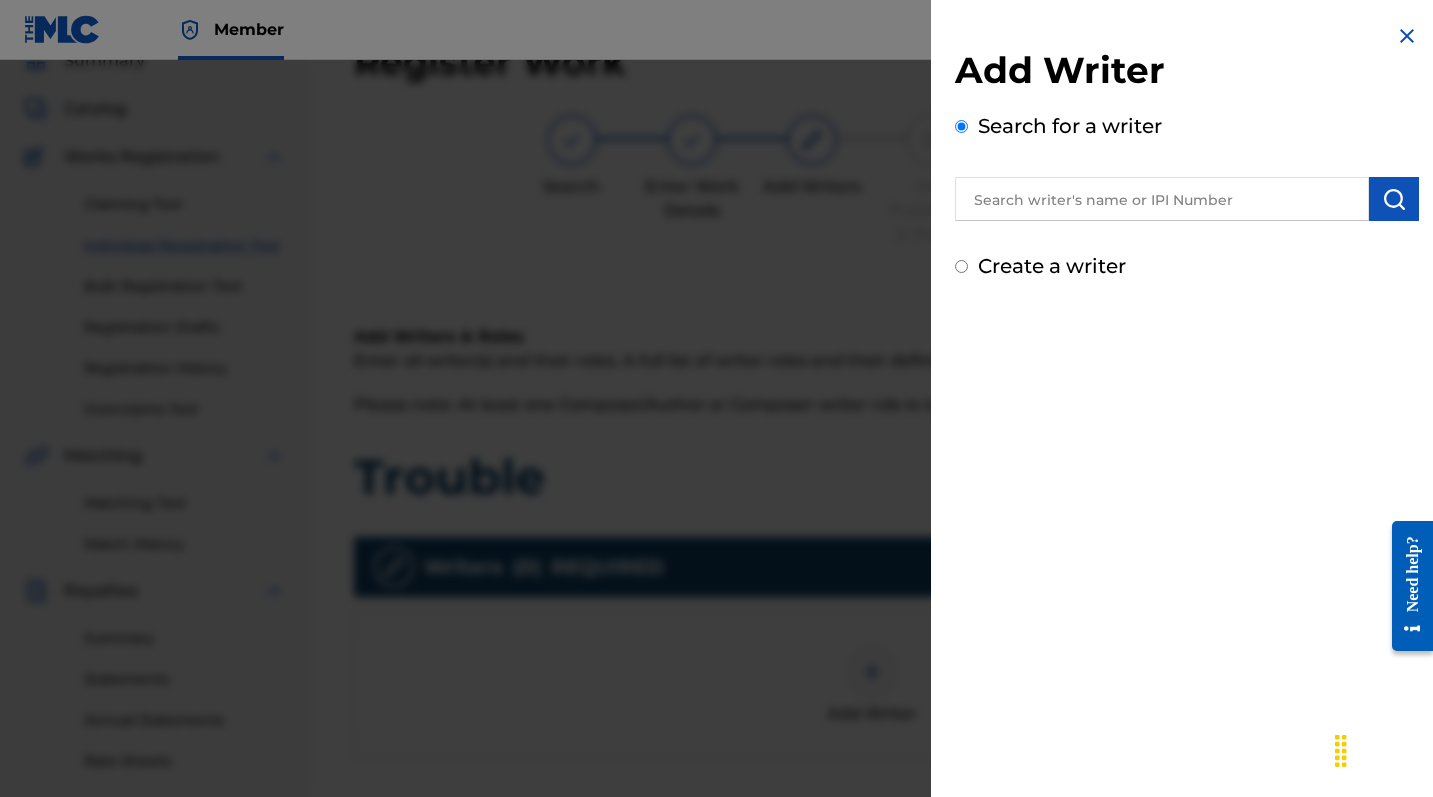 radio on "false" 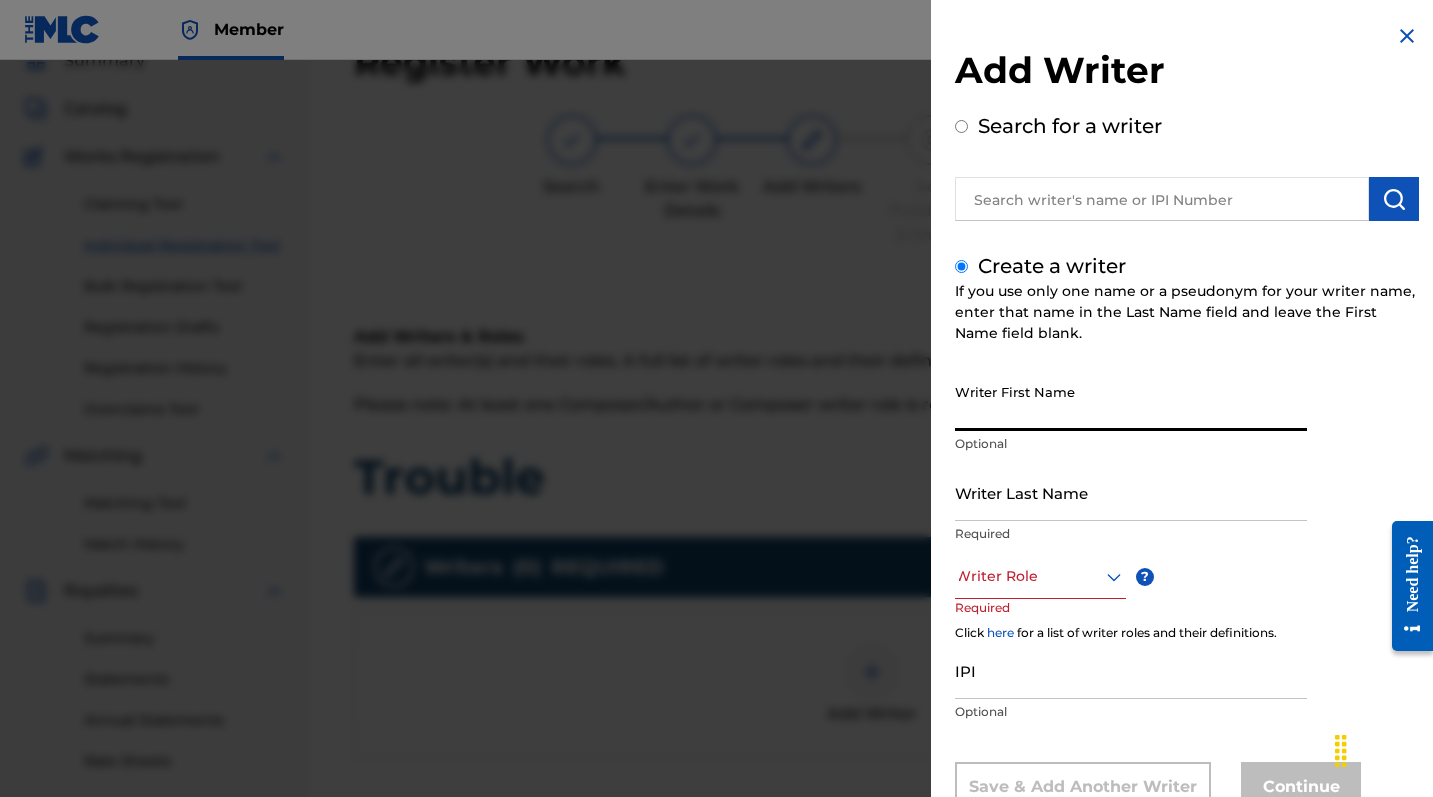 click on "Writer First Name" at bounding box center (1131, 402) 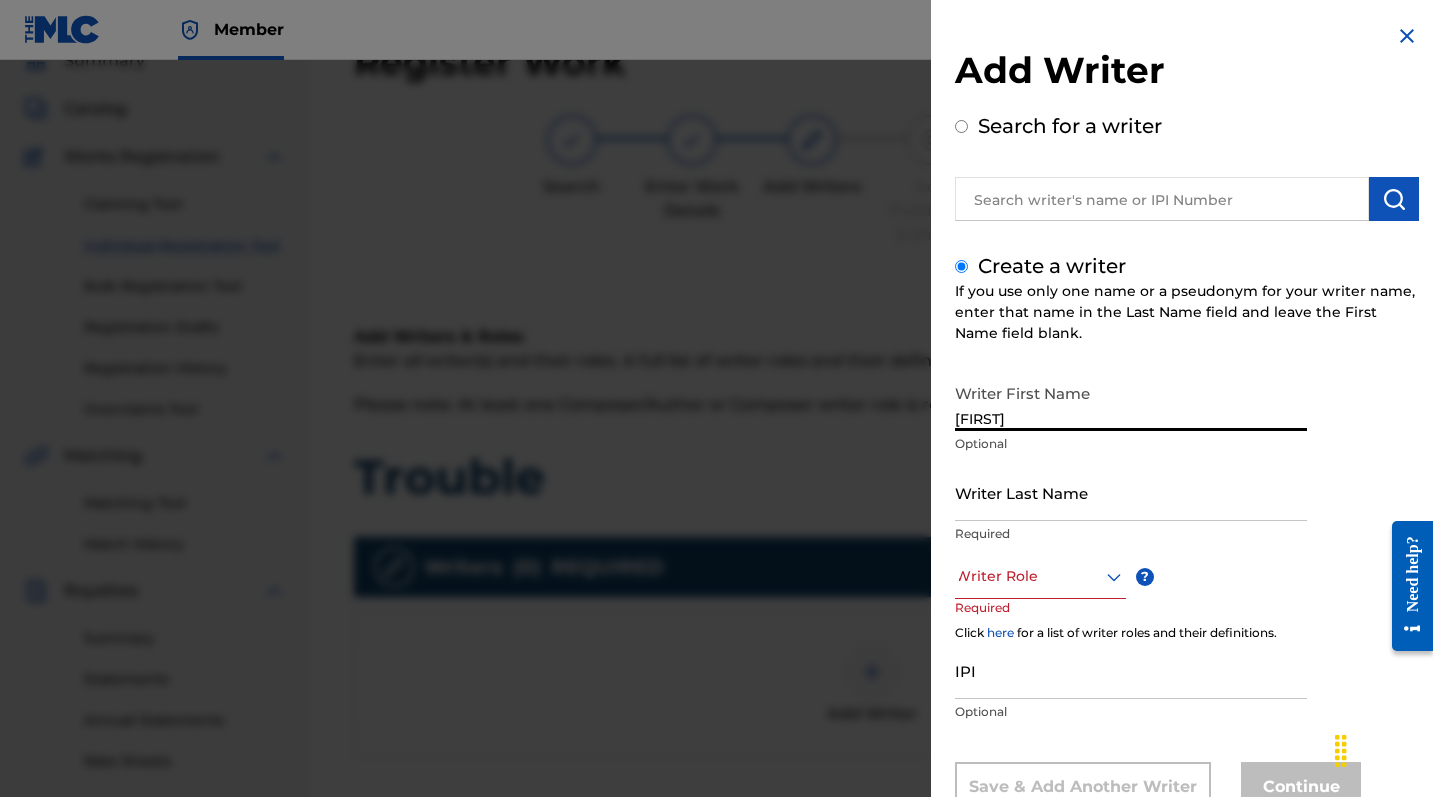 type on "[FIRST]" 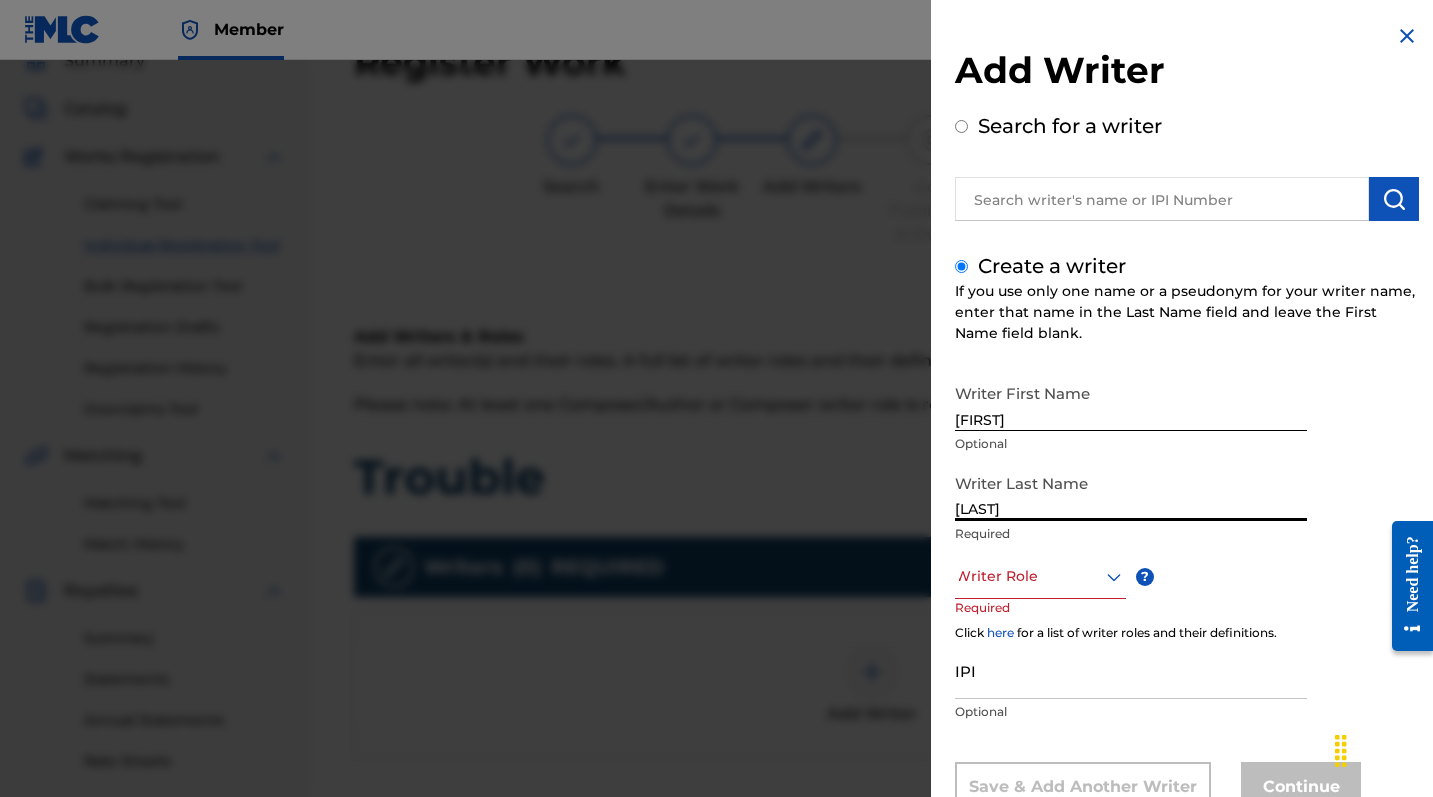 type on "[LAST]" 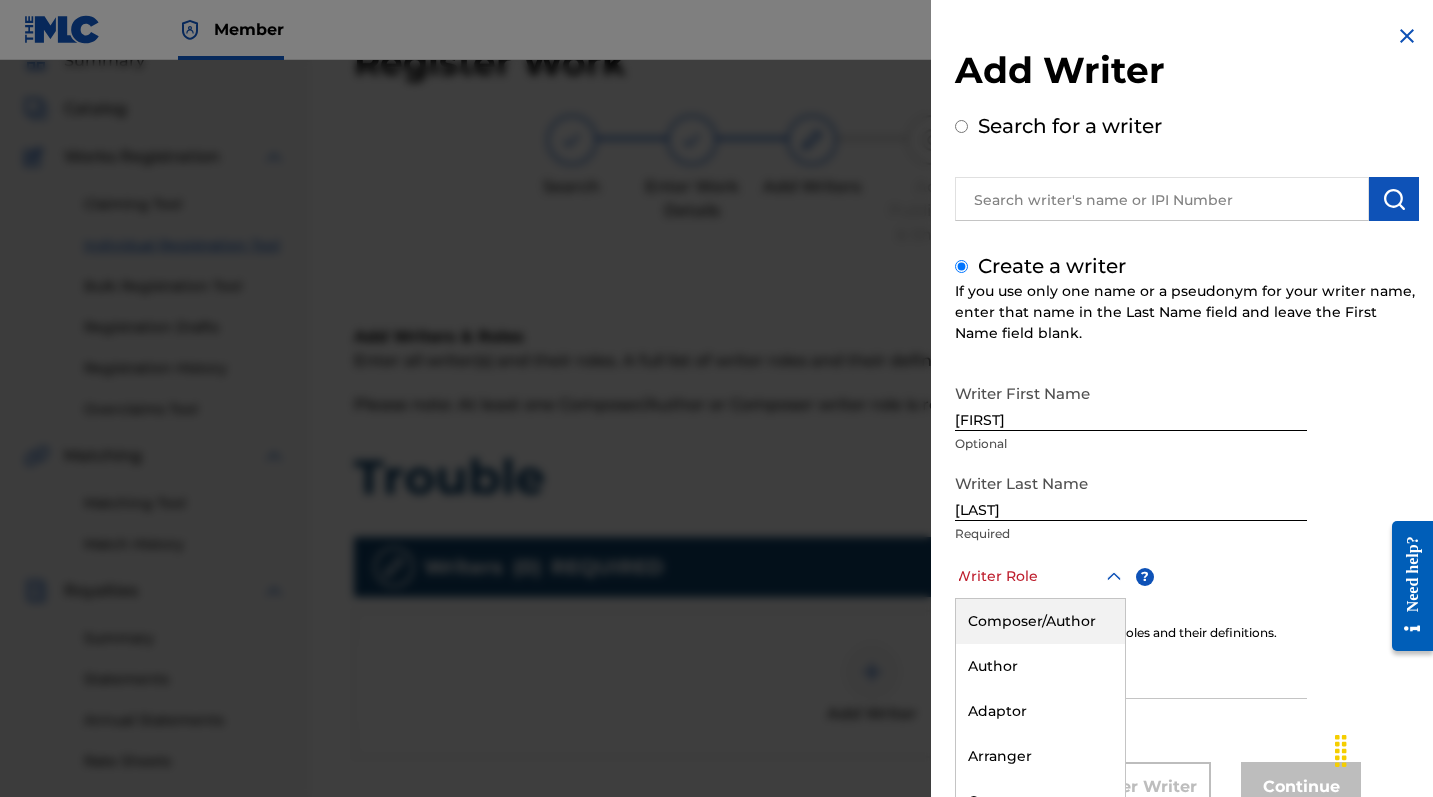 click on "Composer/Author, 1 of 8. 8 results available. Use Up and Down to choose options, press Enter to select the currently focused option, press Escape to exit the menu, press Tab to select the option and exit the menu. Writer Role Composer/Author Author Adaptor Arranger Composer Translator Sub Arranger Sub Author" at bounding box center (1040, 576) 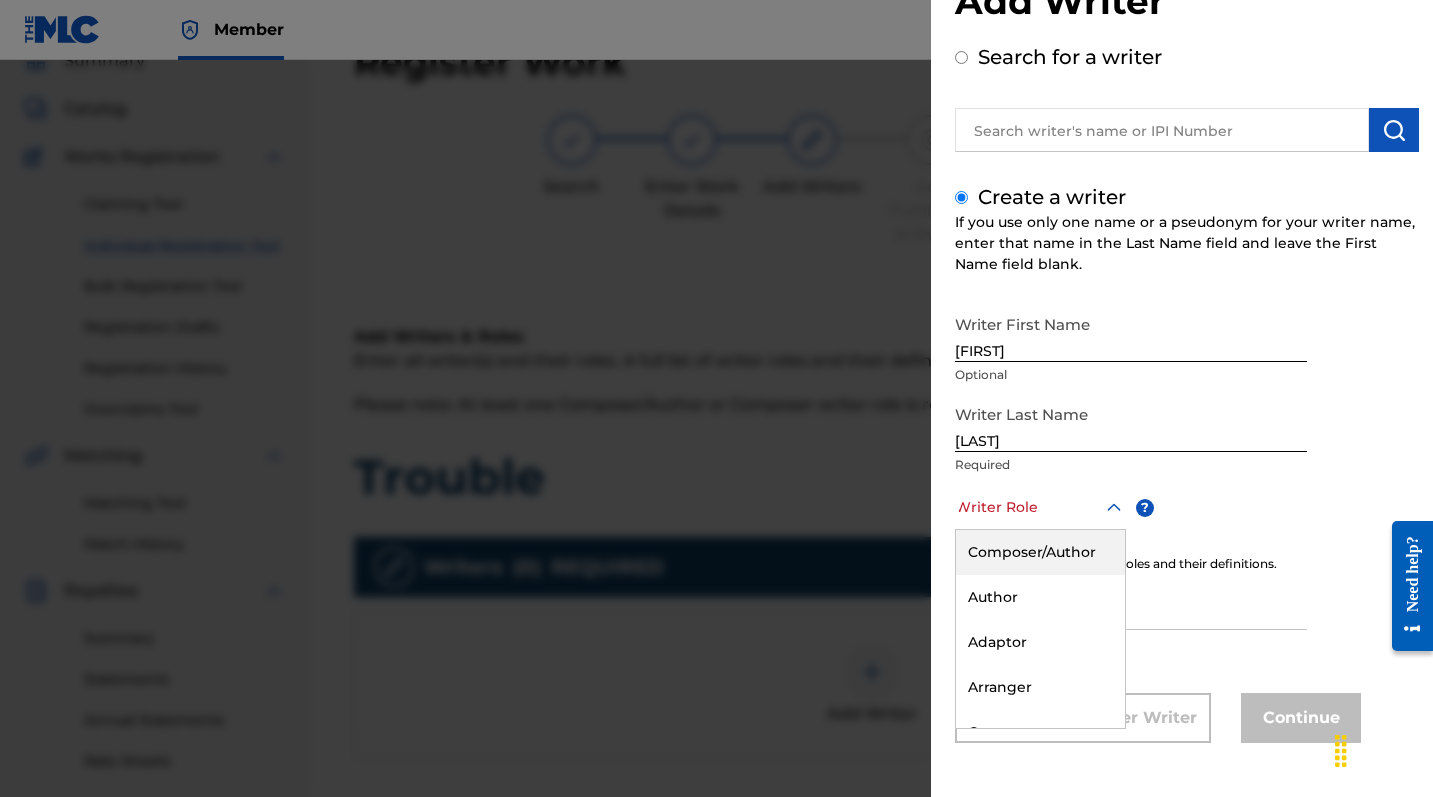 click on "Composer/Author" at bounding box center [1040, 552] 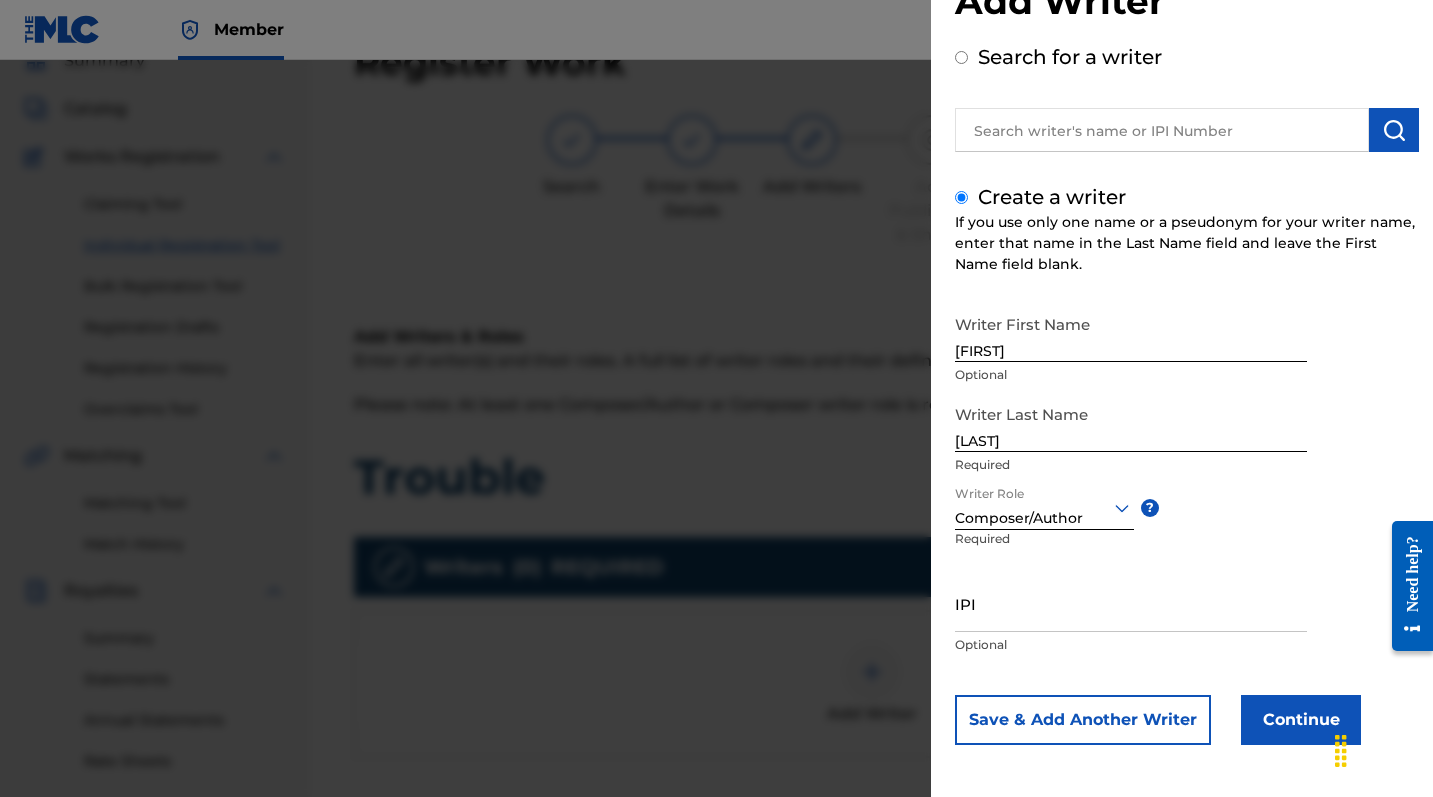 click on "IPI" at bounding box center [1131, 603] 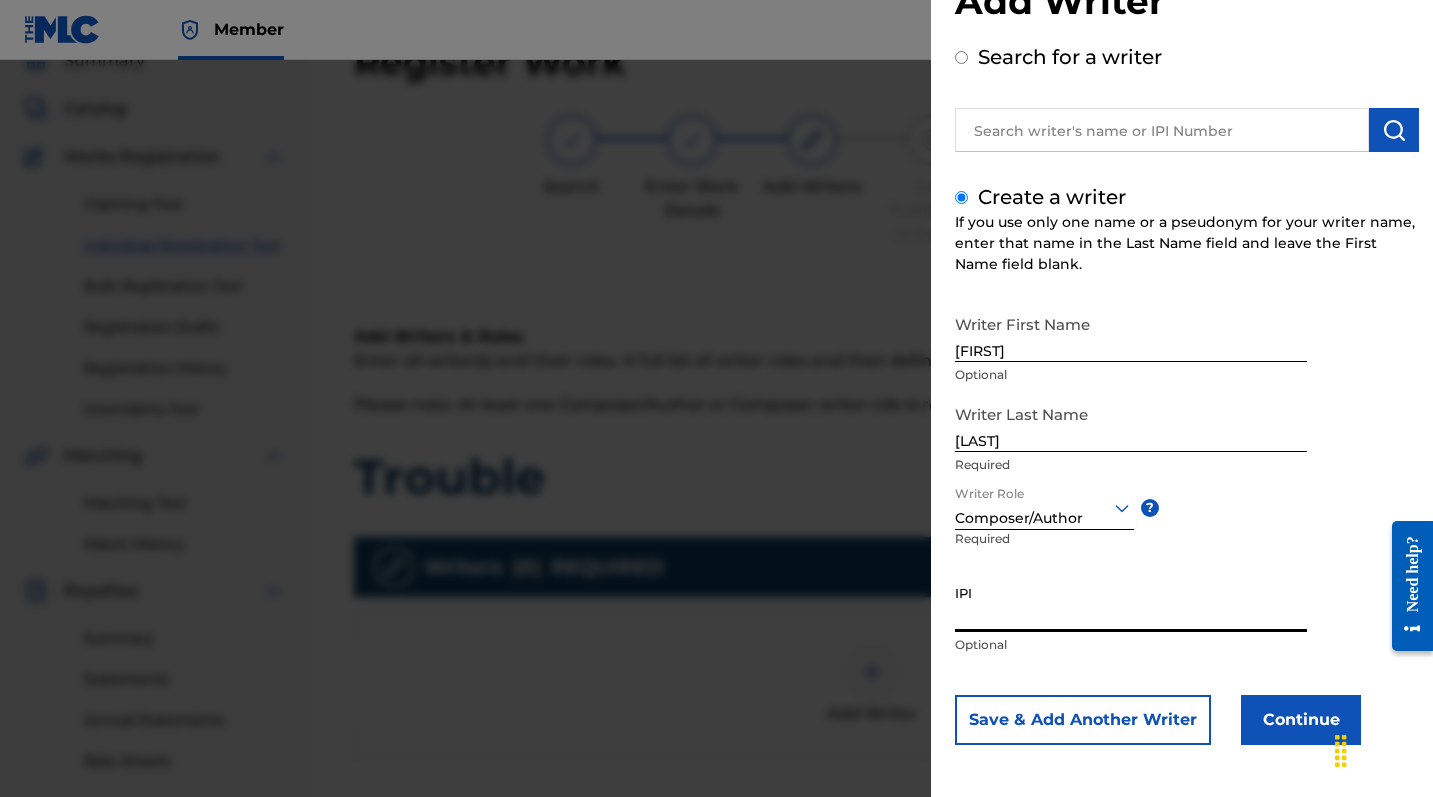 paste on "00385113074" 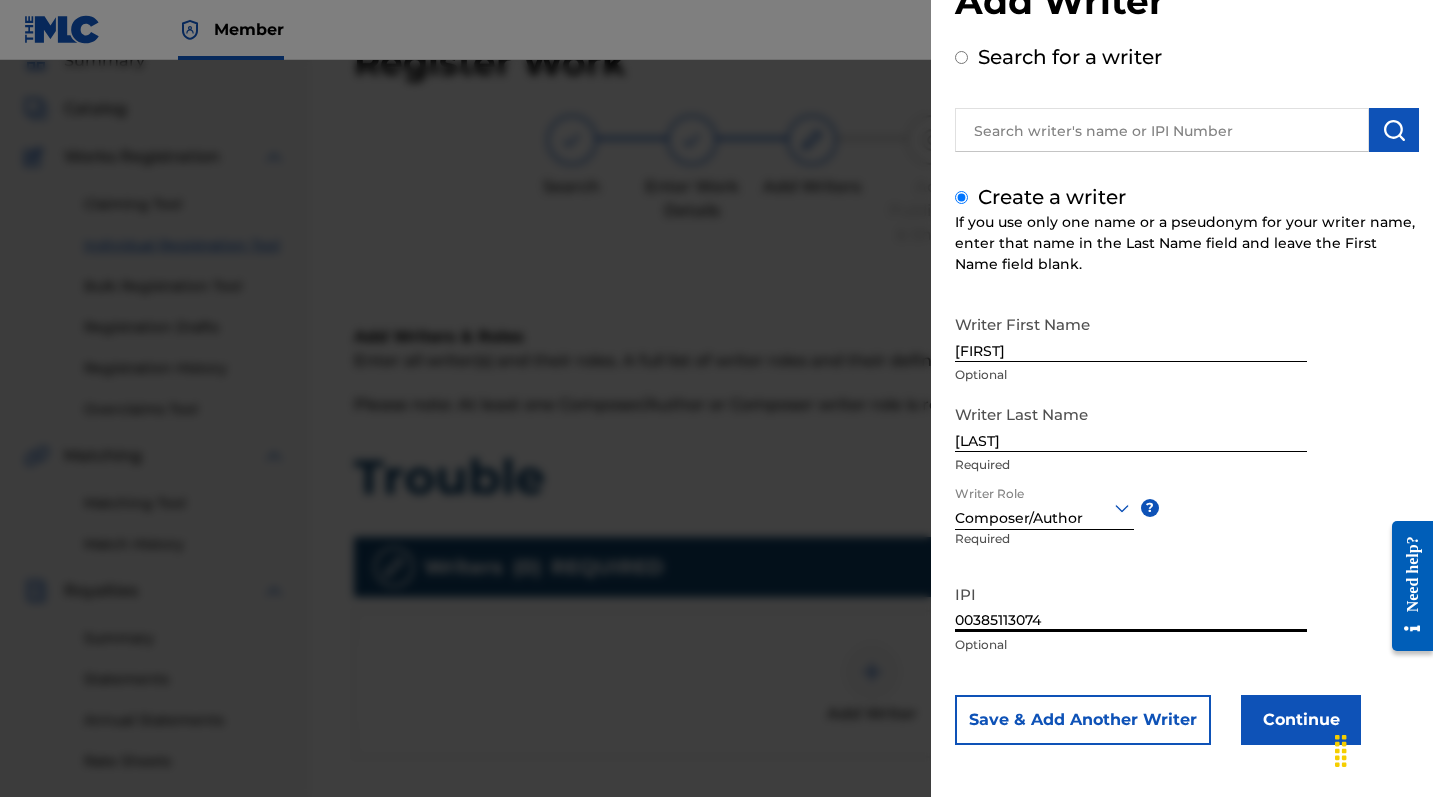 type on "00385113074" 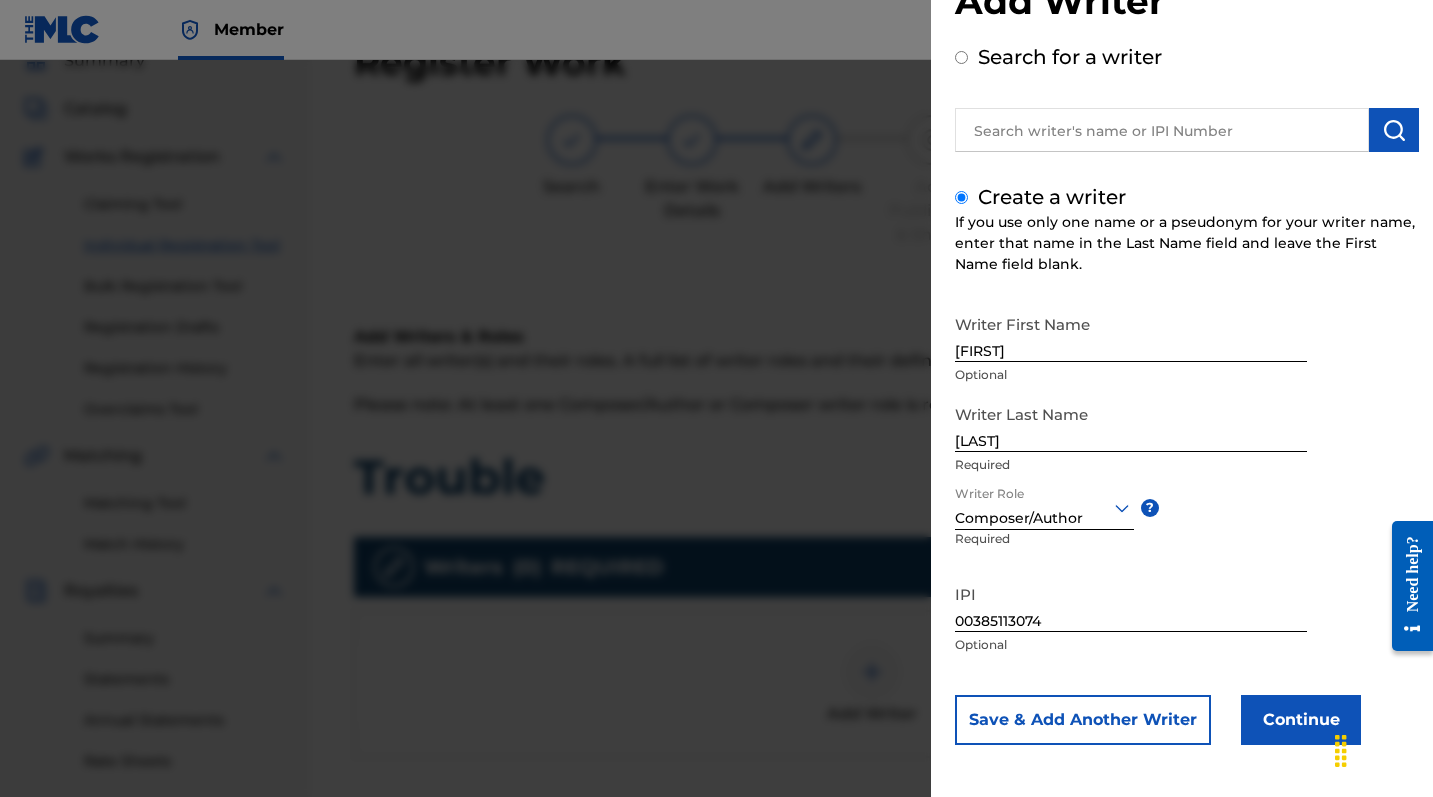 drag, startPoint x: 1113, startPoint y: 708, endPoint x: 1149, endPoint y: 656, distance: 63.245552 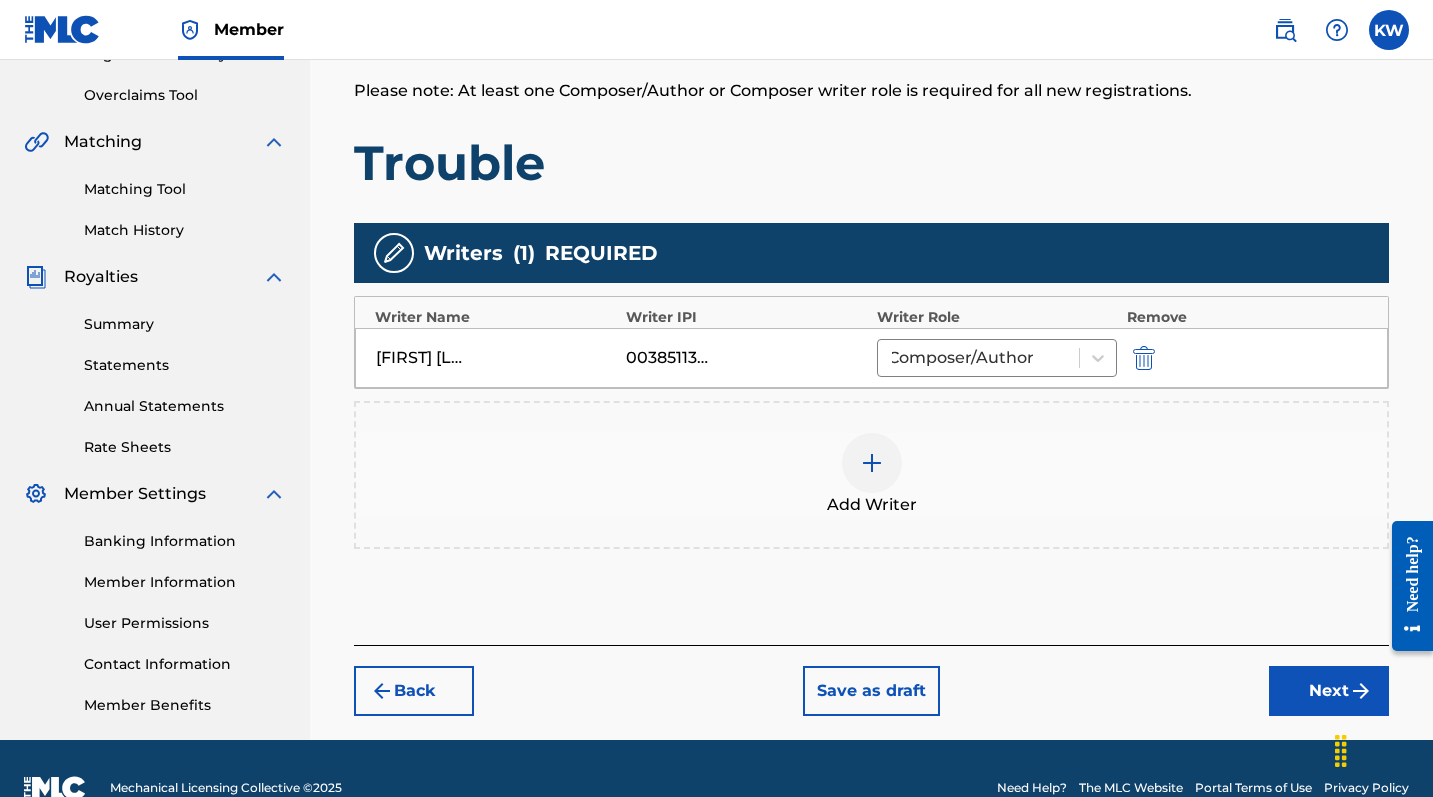 scroll, scrollTop: 443, scrollLeft: 0, axis: vertical 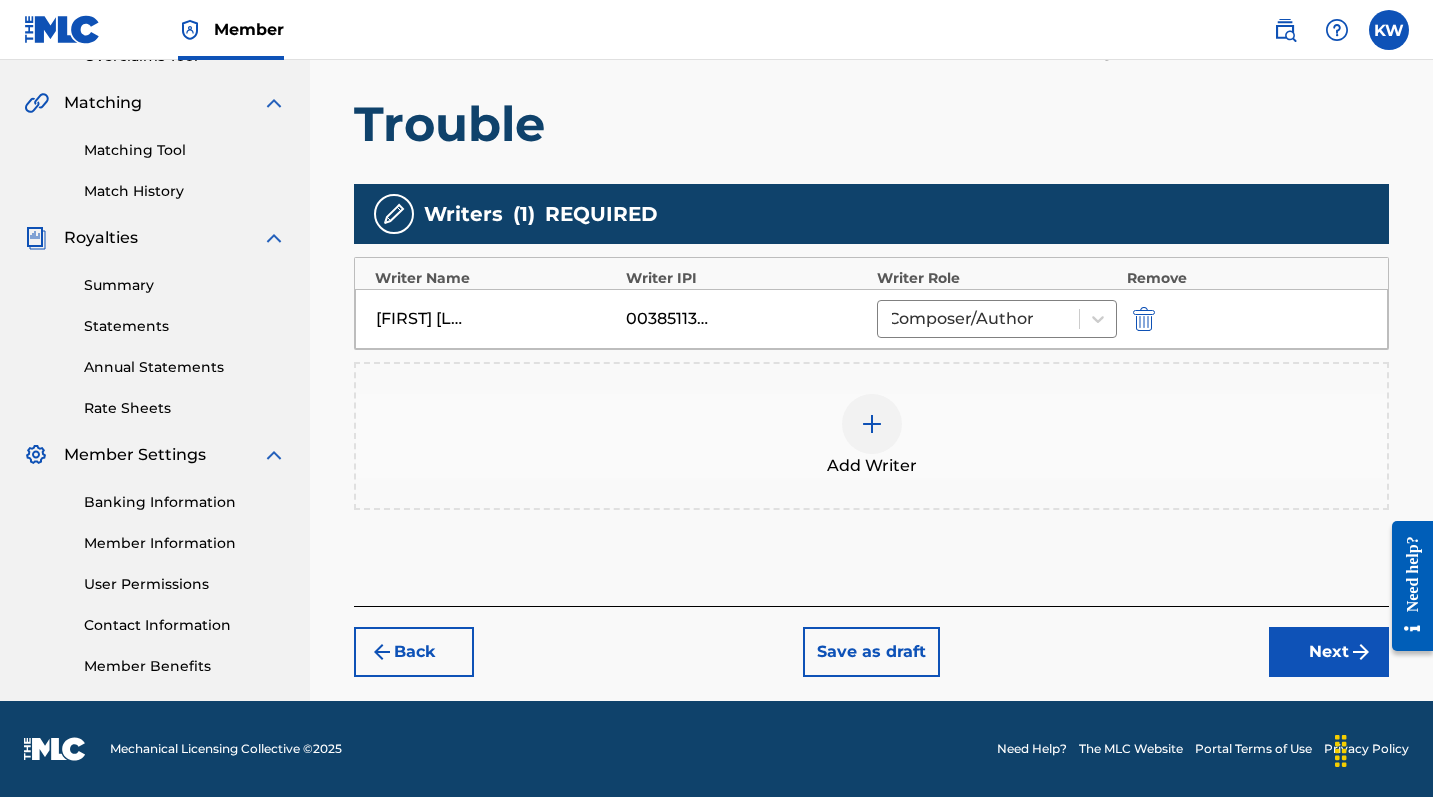 click on "Next" at bounding box center [1329, 652] 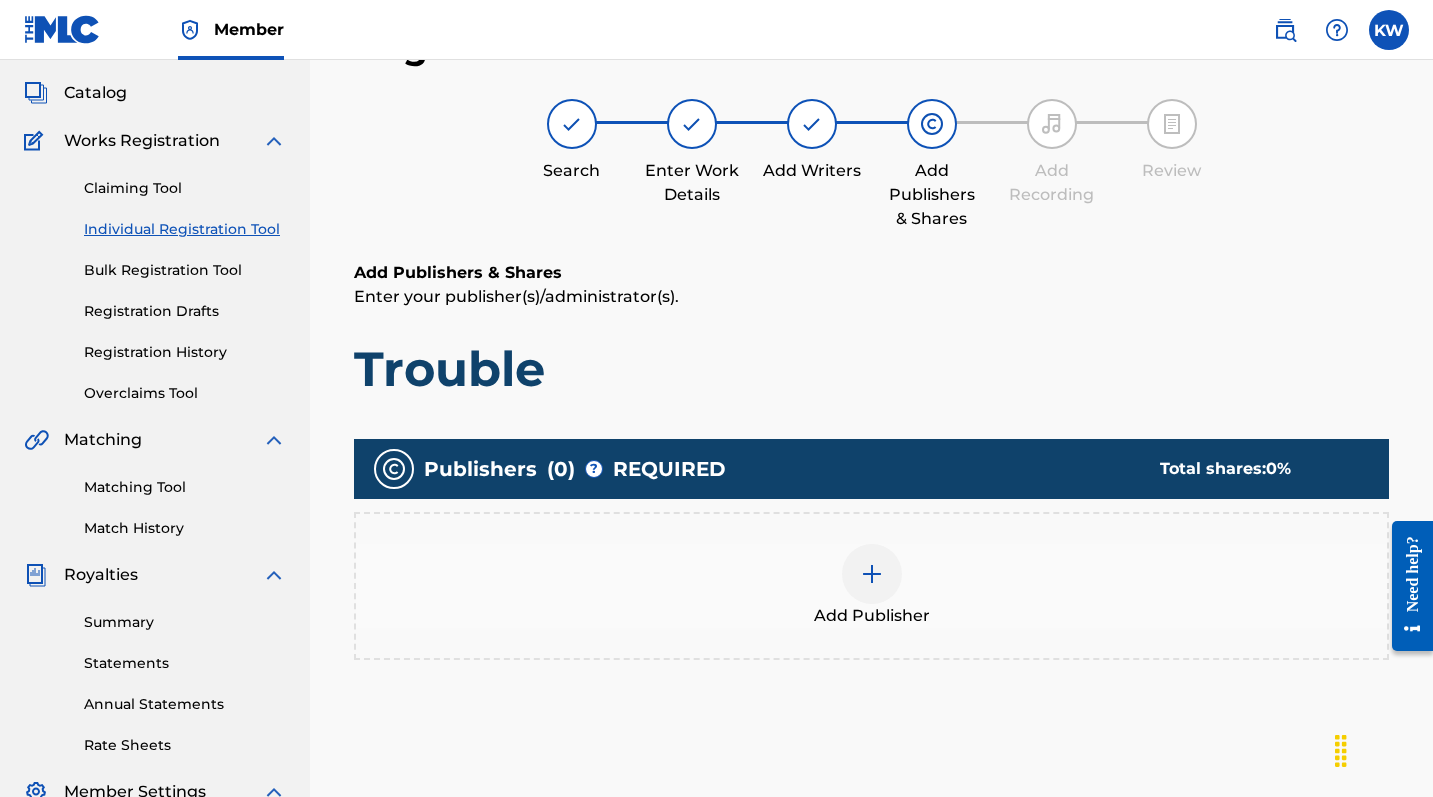 scroll, scrollTop: 90, scrollLeft: 0, axis: vertical 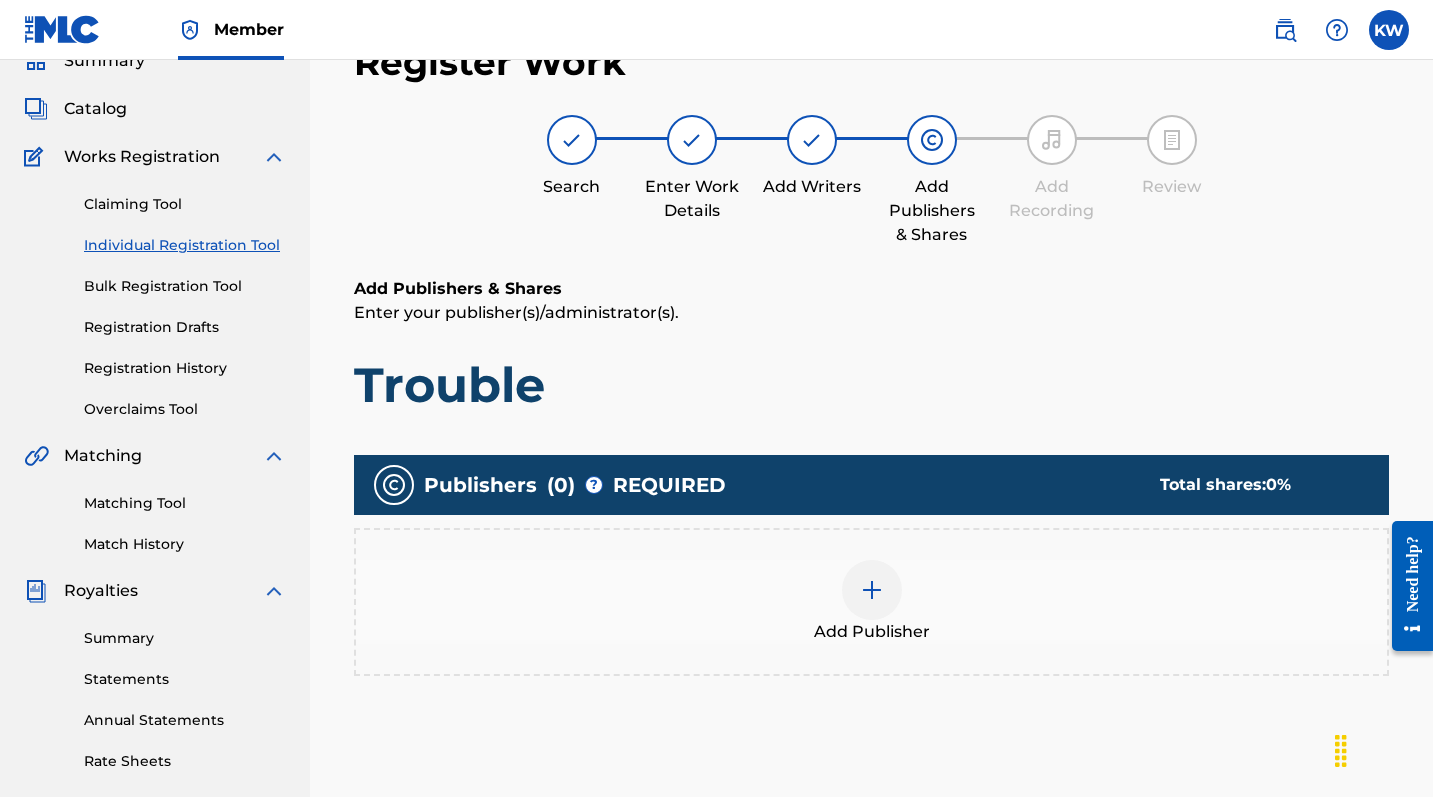 click at bounding box center [872, 590] 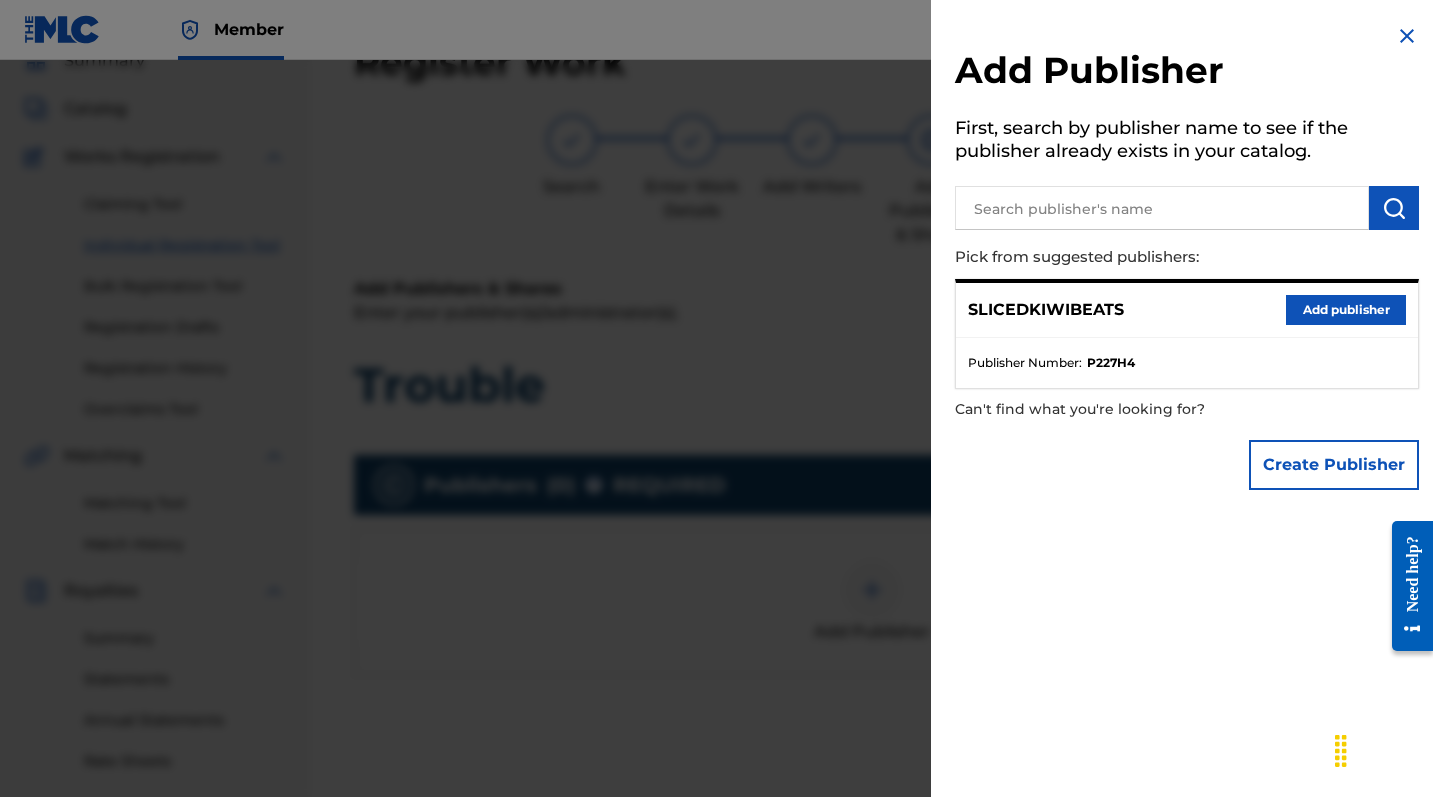 click on "Add publisher" at bounding box center [1346, 310] 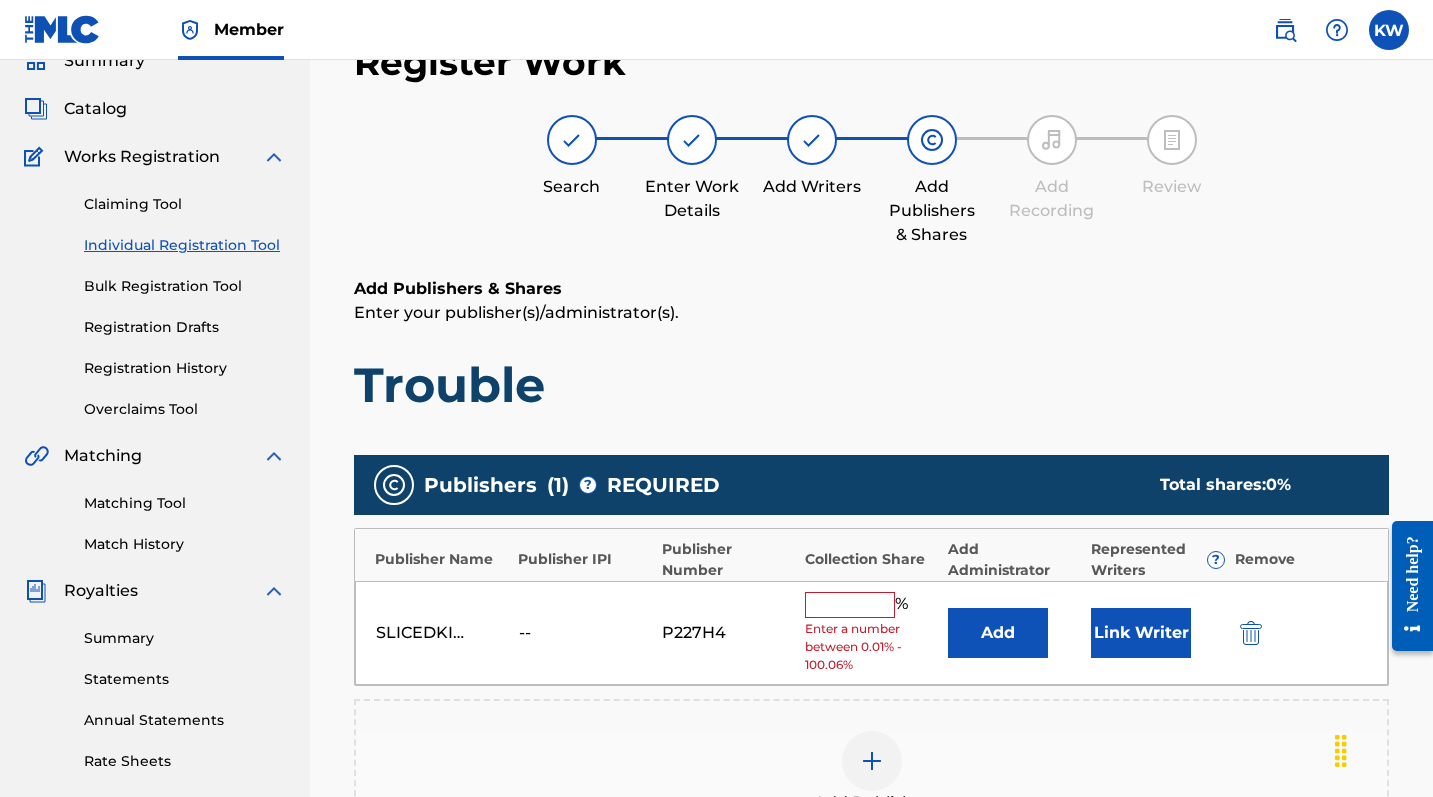 click at bounding box center (850, 605) 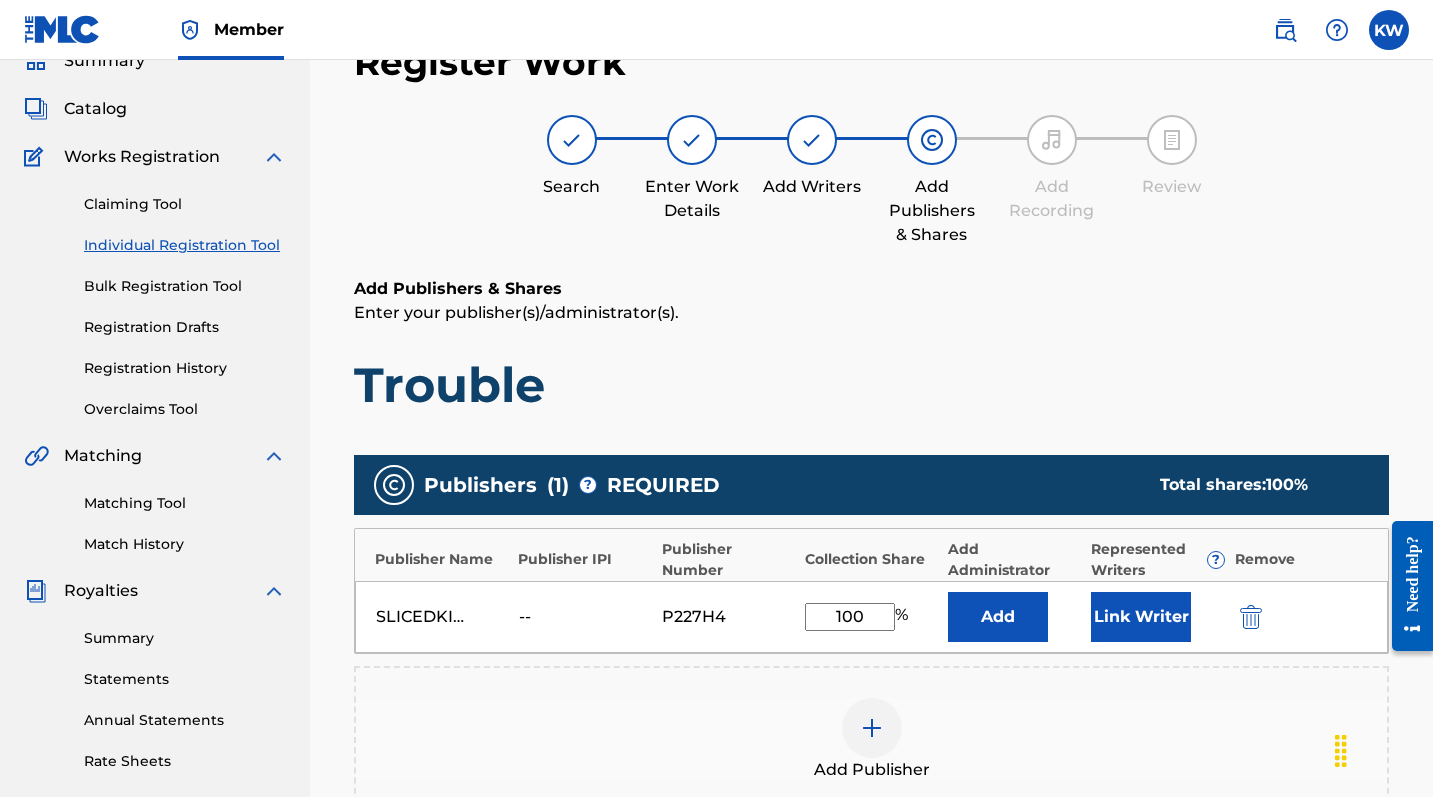 type on "100" 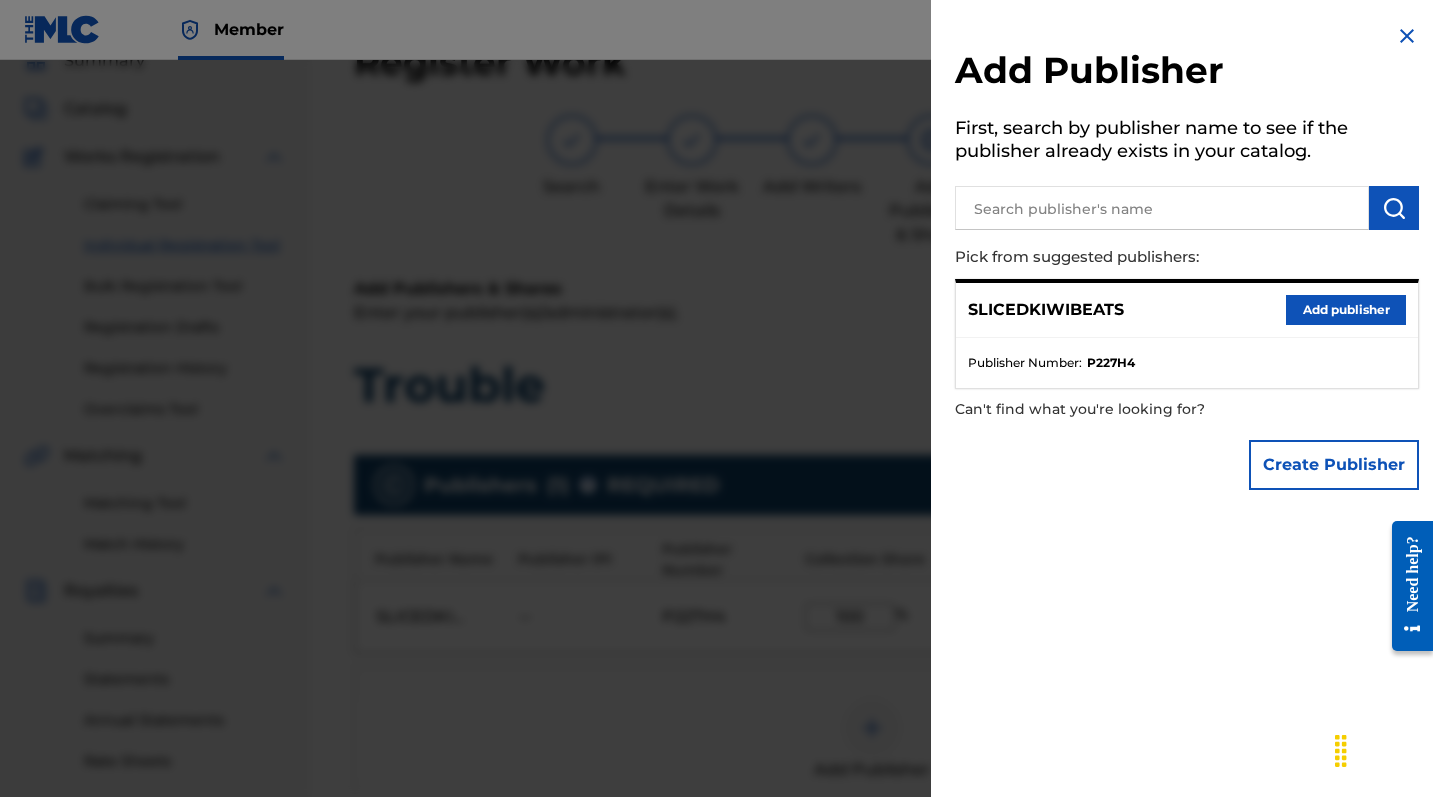 click at bounding box center (716, 458) 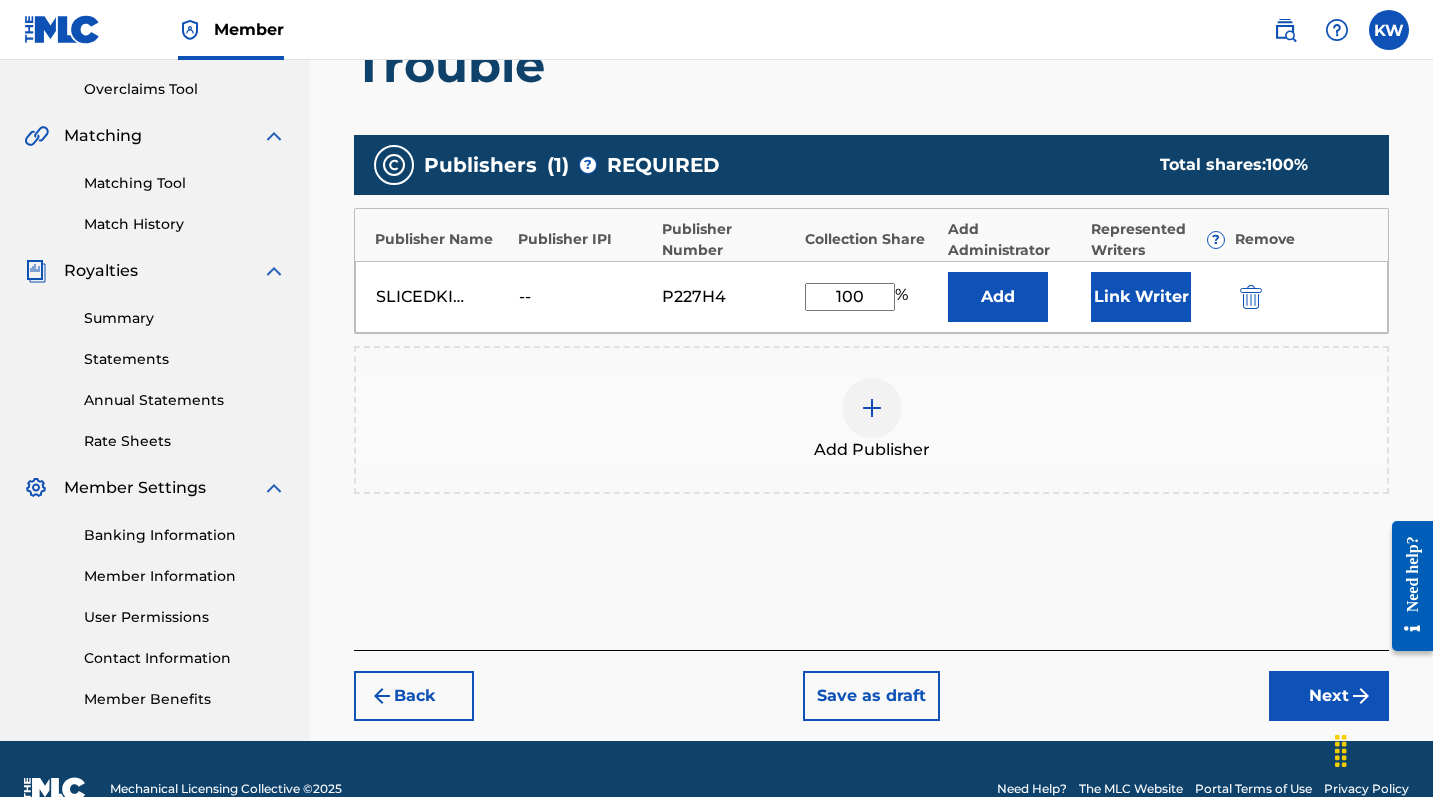 click on "Next" at bounding box center [1329, 696] 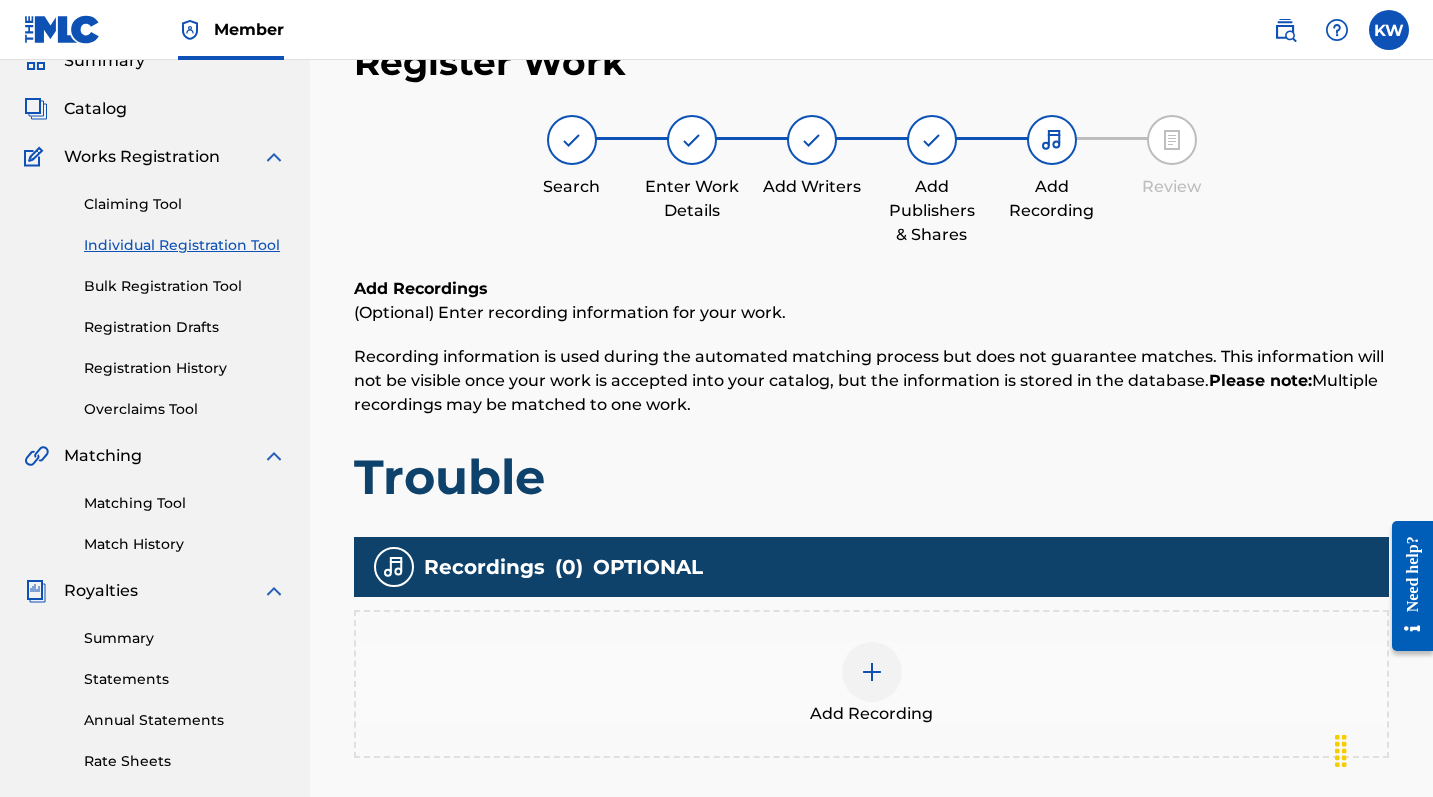 scroll, scrollTop: 130, scrollLeft: 0, axis: vertical 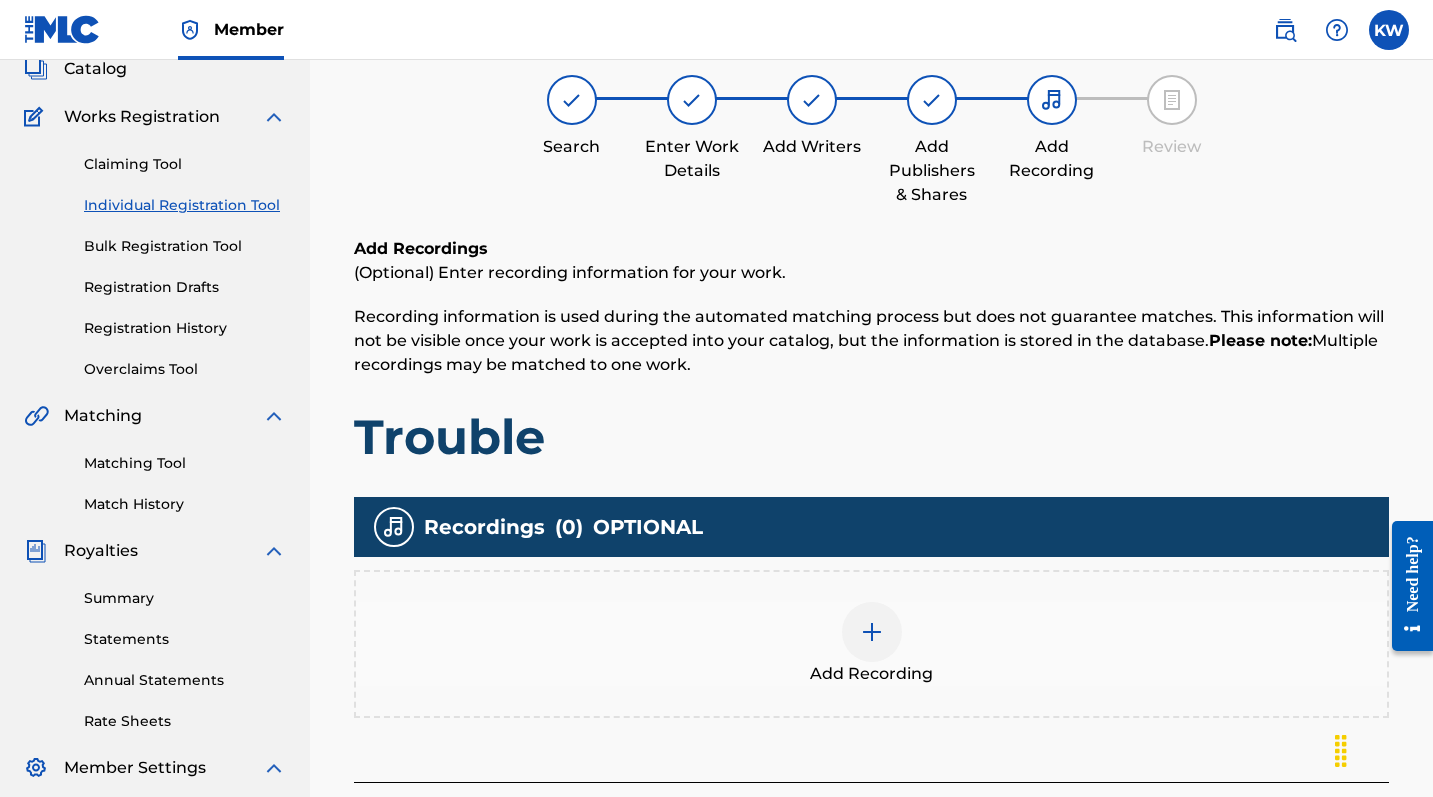 click on "Add Recording" at bounding box center (871, 644) 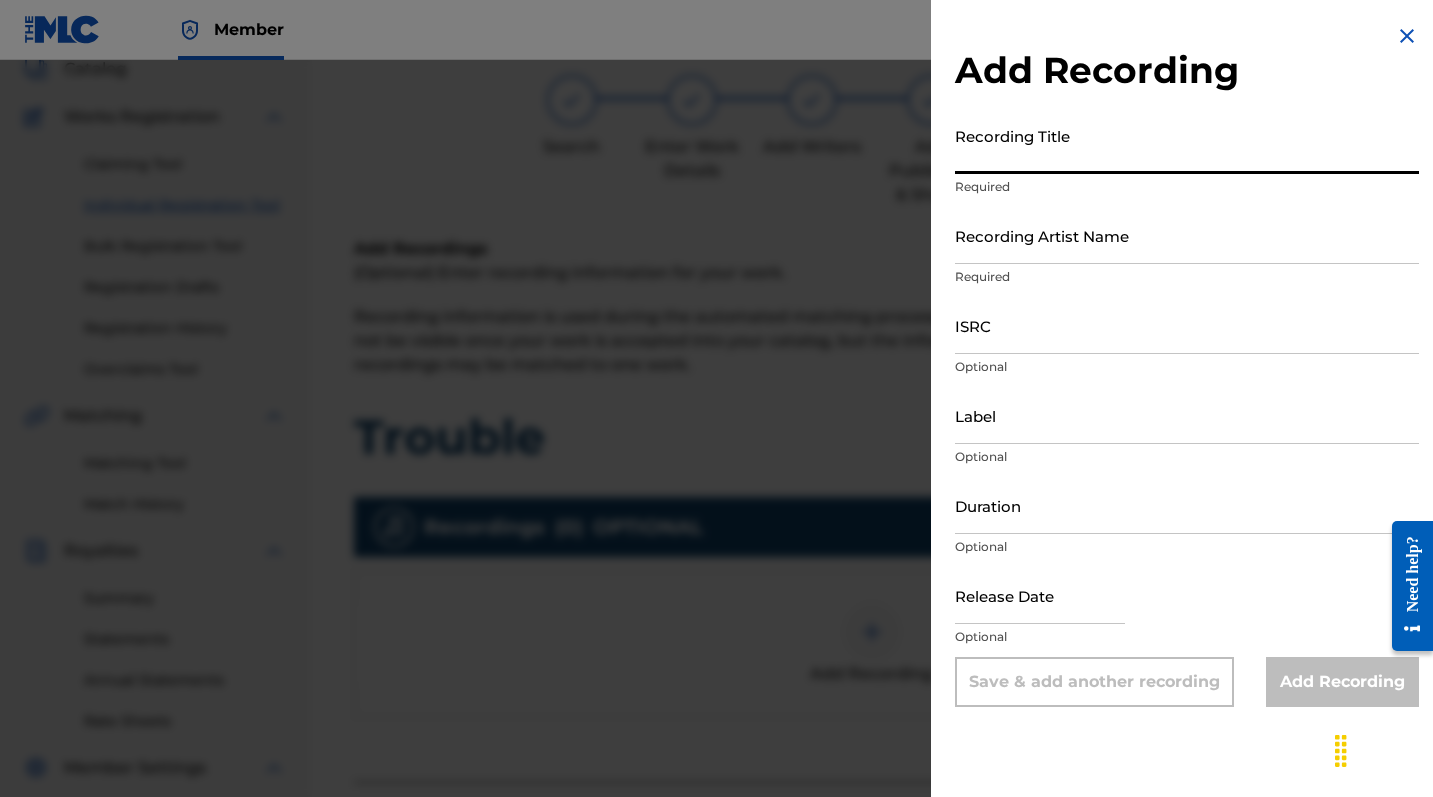 click on "Recording Title" at bounding box center [1187, 145] 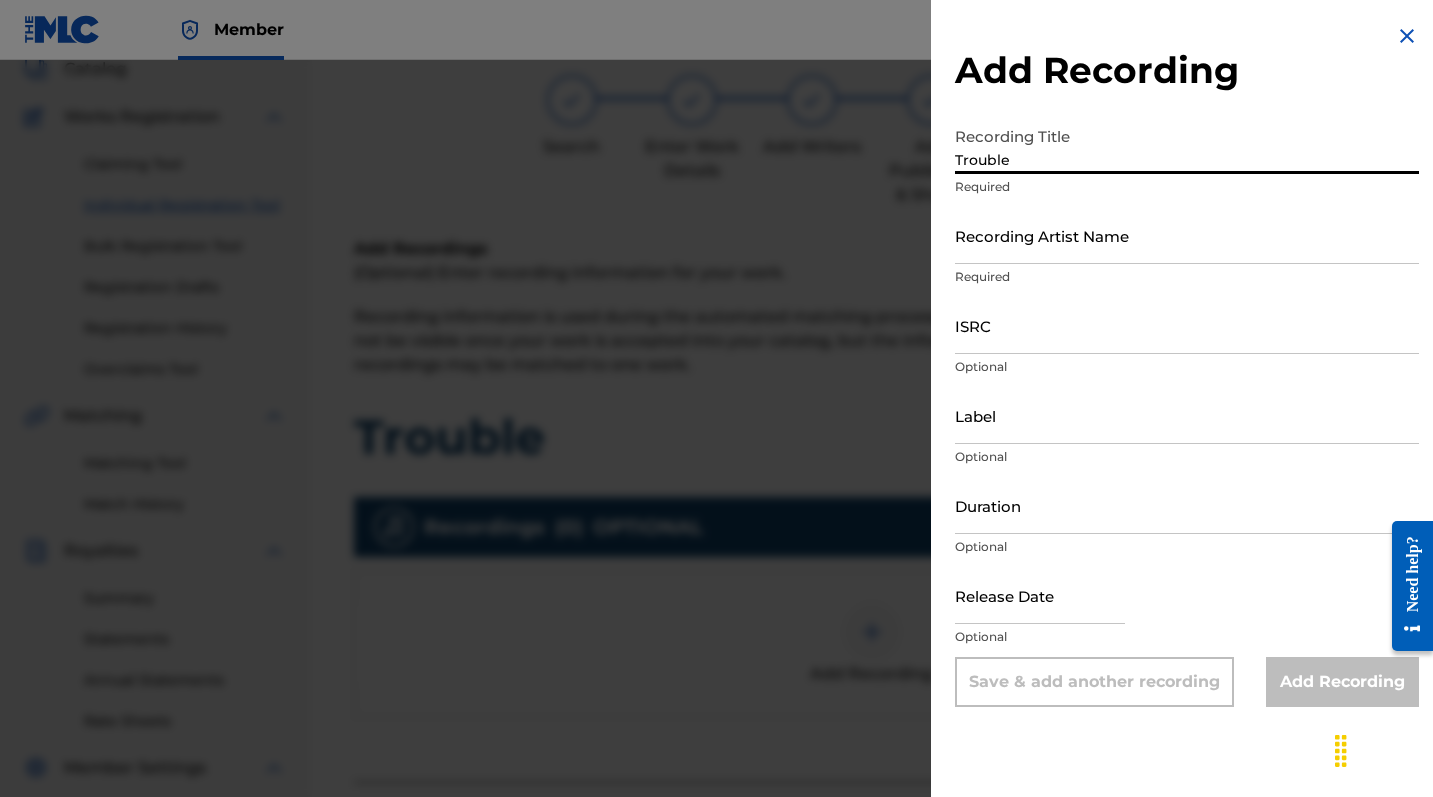 type on "Trouble" 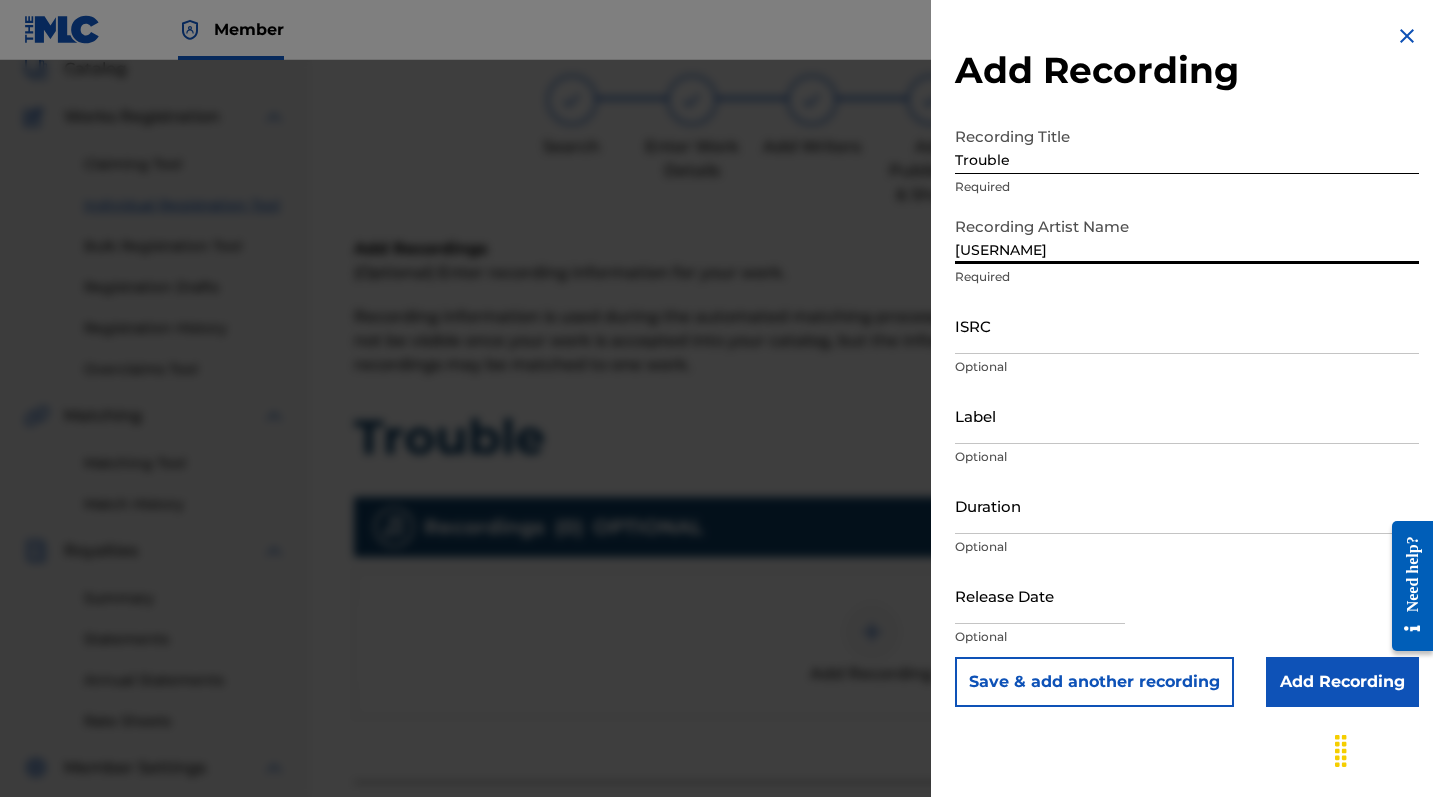 type on "[USERNAME]" 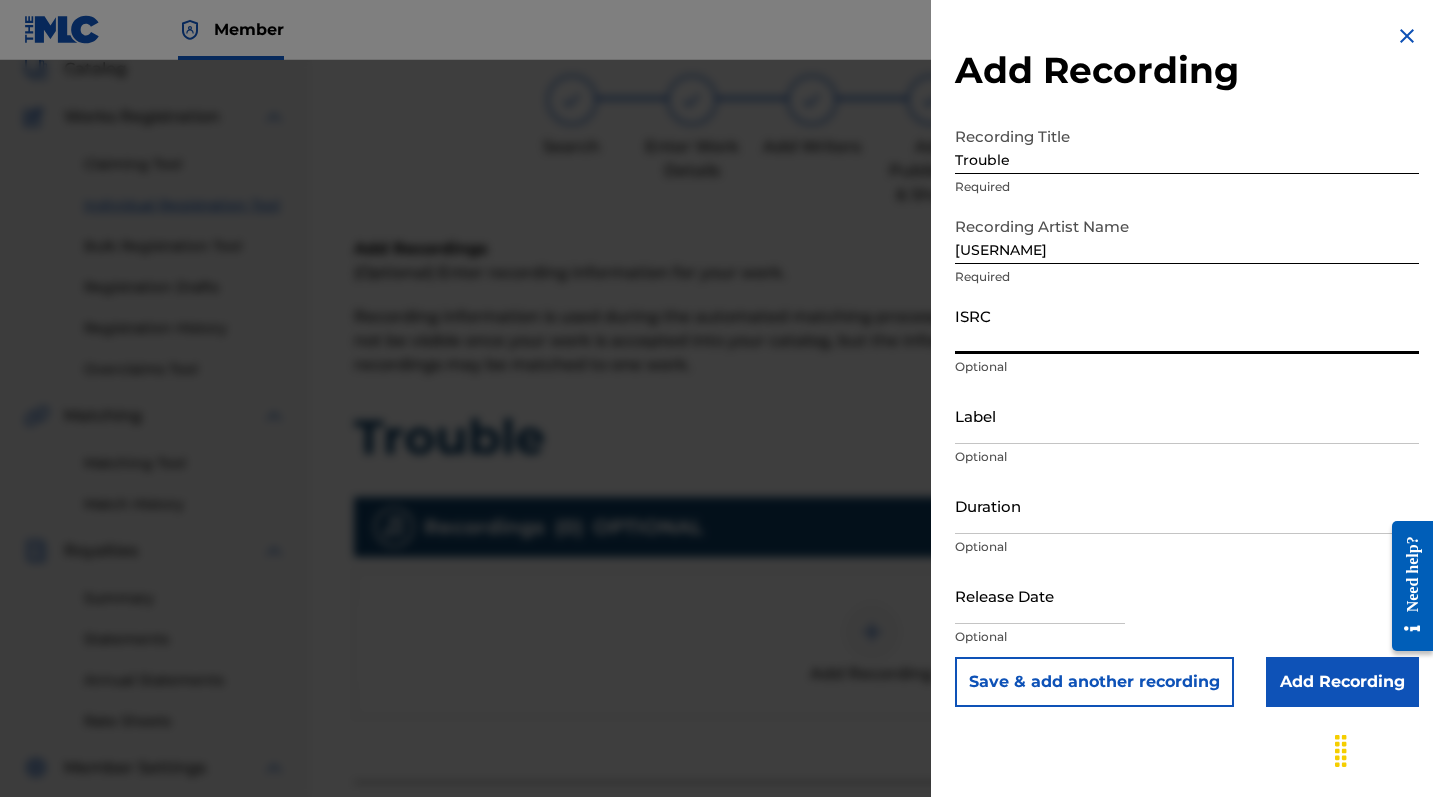 click on "ISRC" at bounding box center [1187, 325] 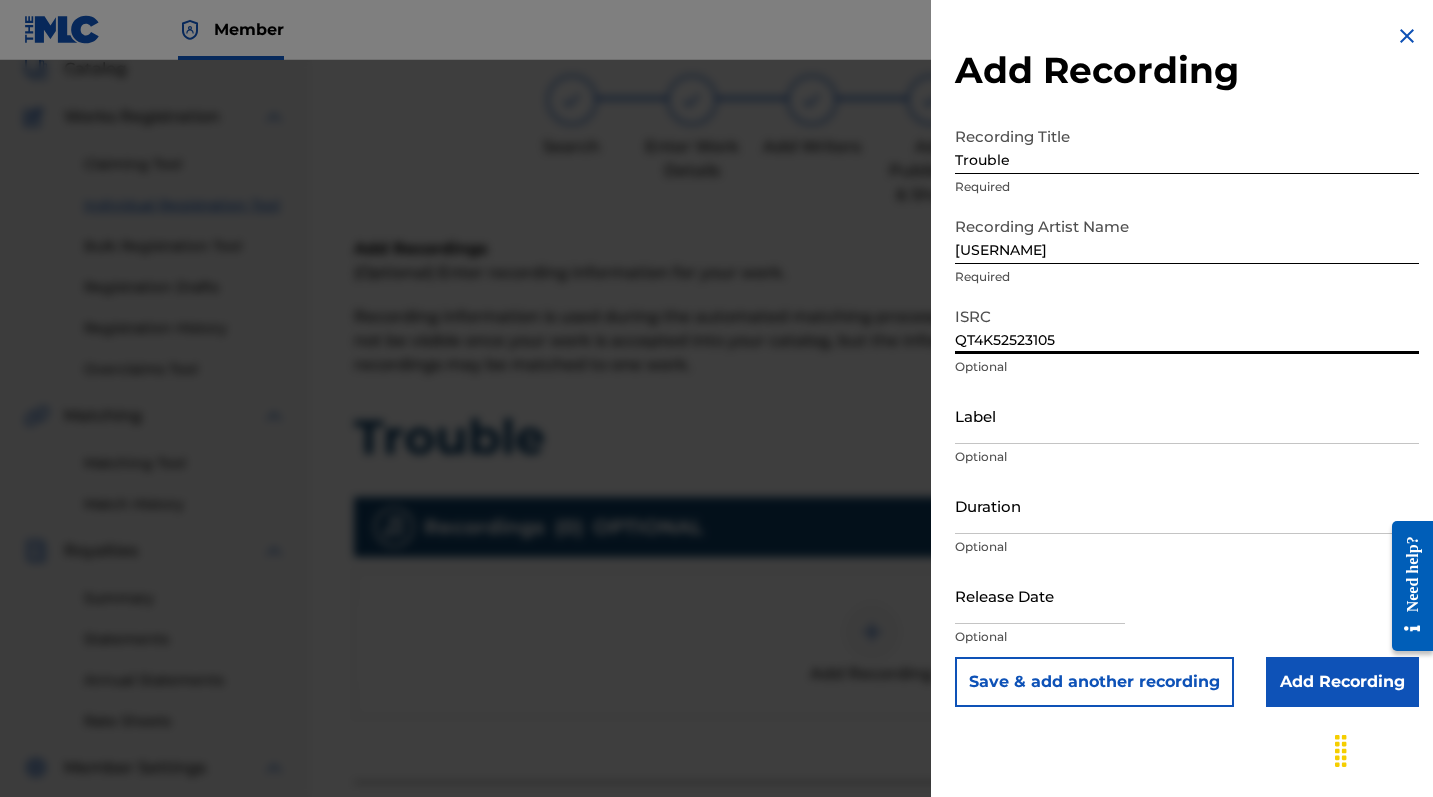 type on "QT4K52523105" 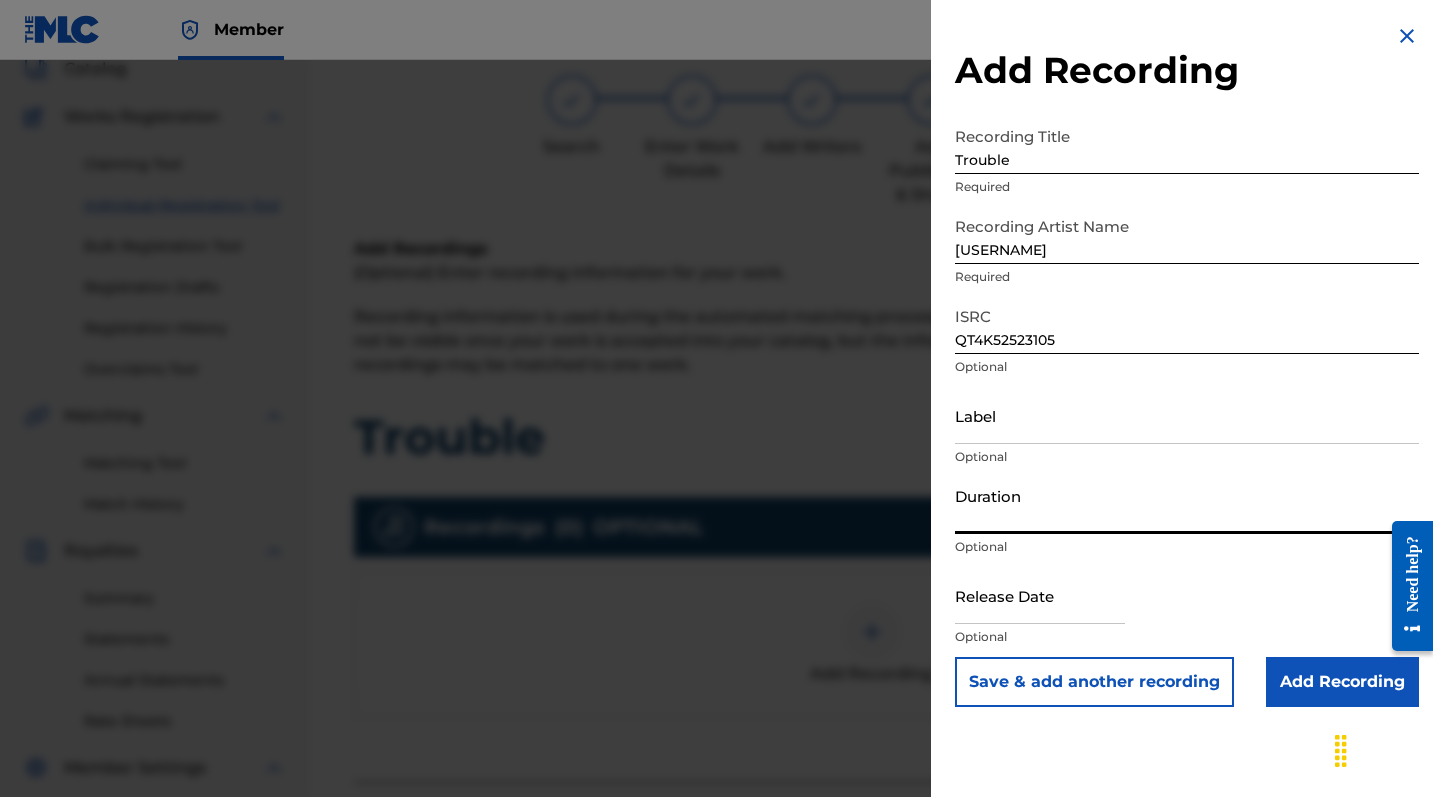 click on "Duration" at bounding box center [1187, 505] 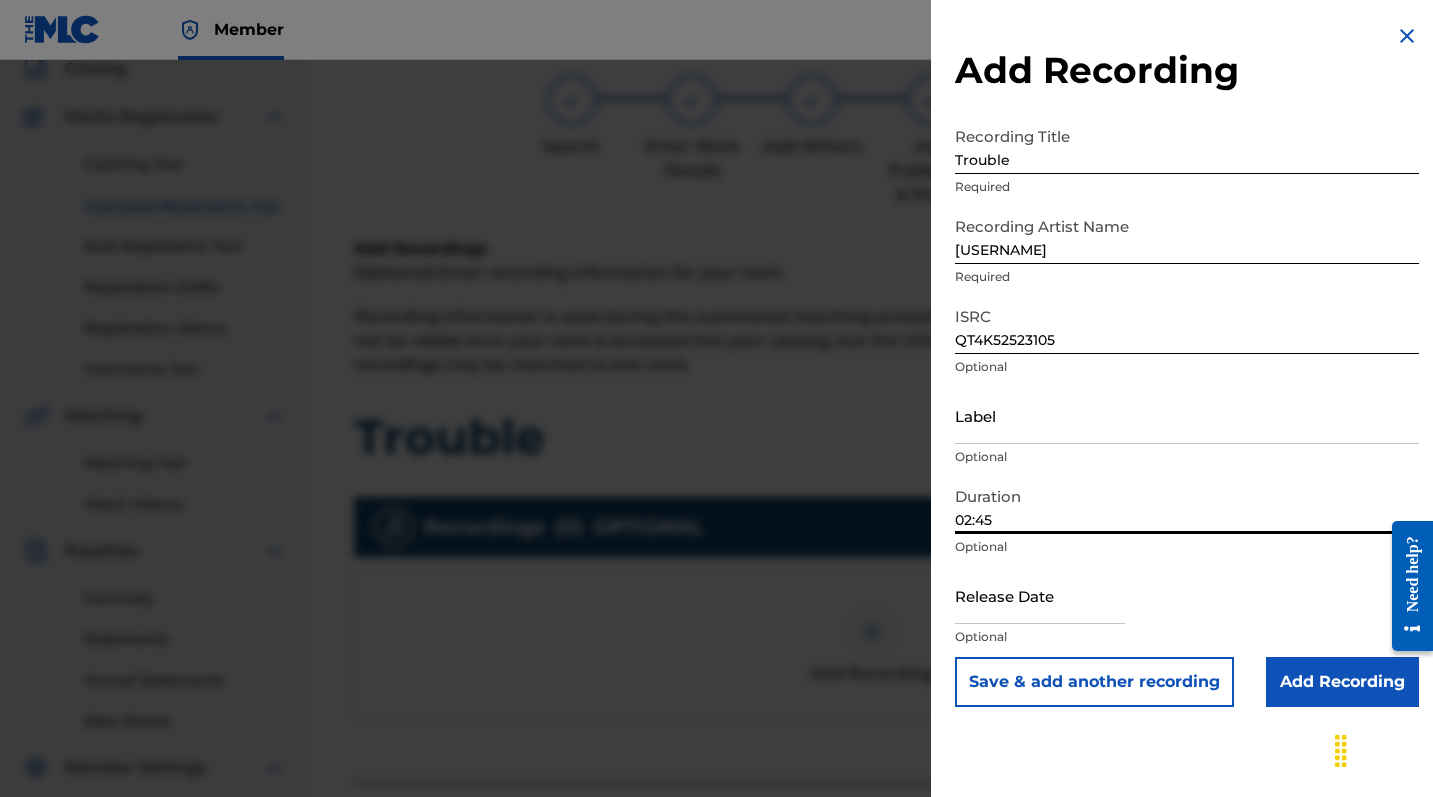 type on "02:45" 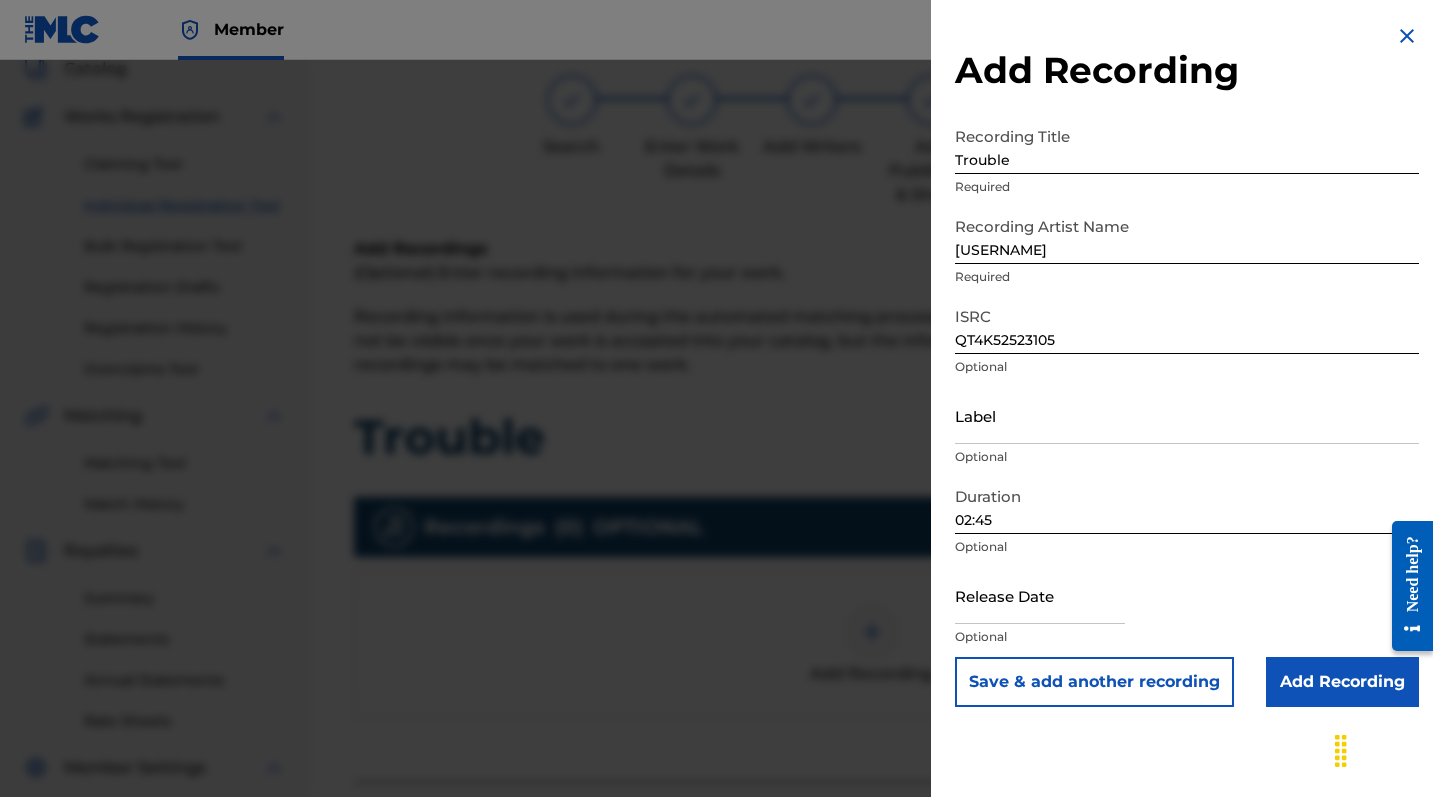 click on "Add Recording" at bounding box center (1342, 682) 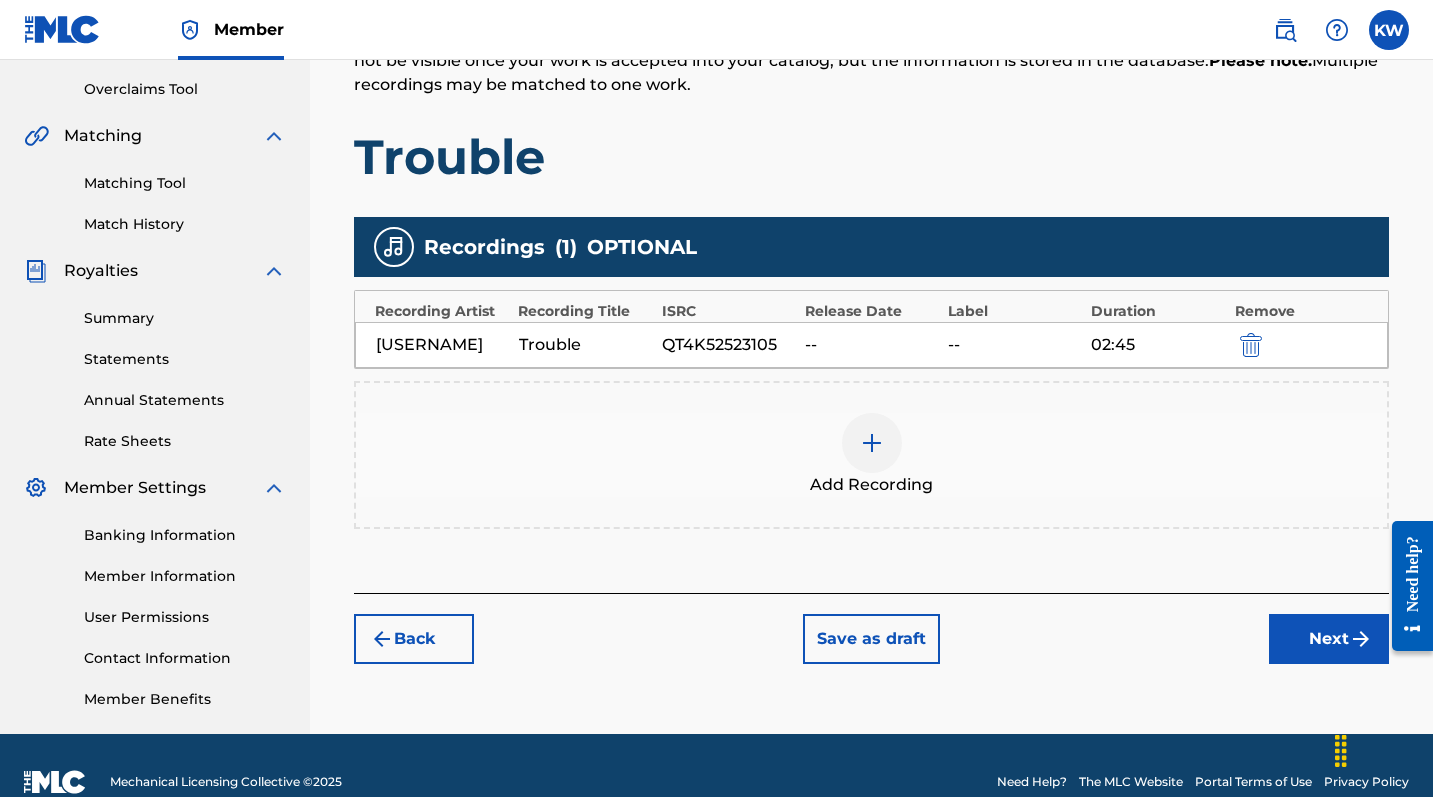 scroll, scrollTop: 443, scrollLeft: 0, axis: vertical 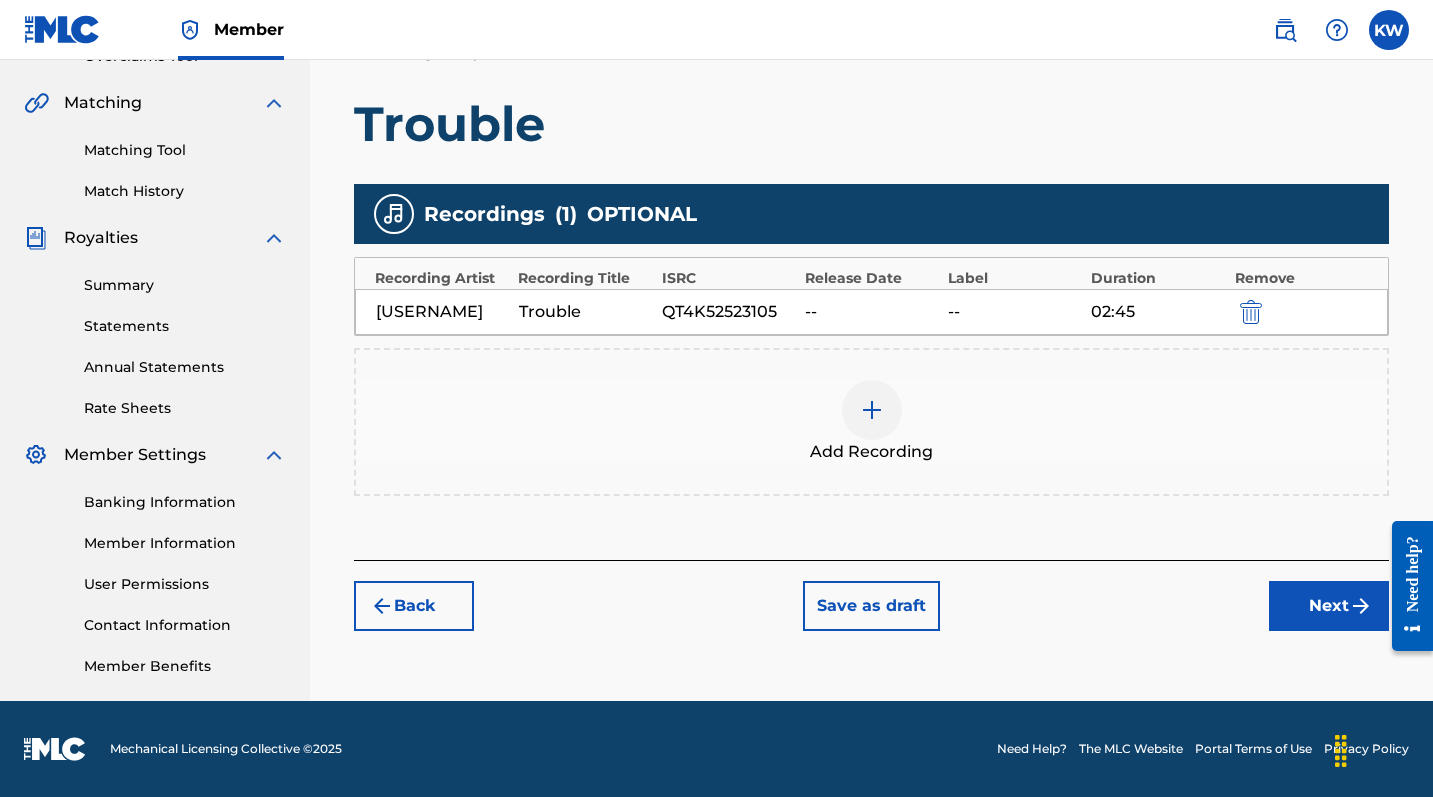 click on "Next" at bounding box center (1329, 606) 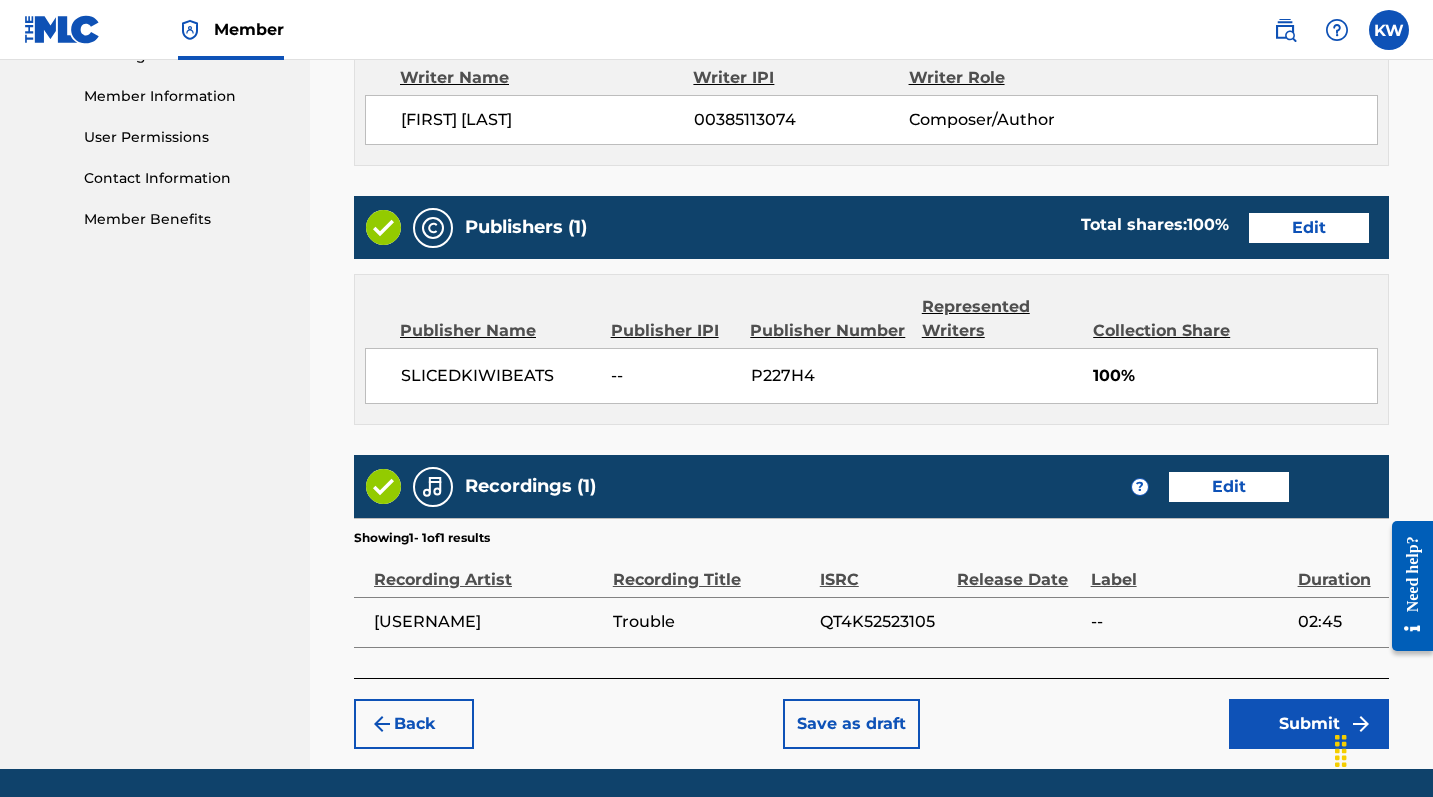 scroll, scrollTop: 957, scrollLeft: 0, axis: vertical 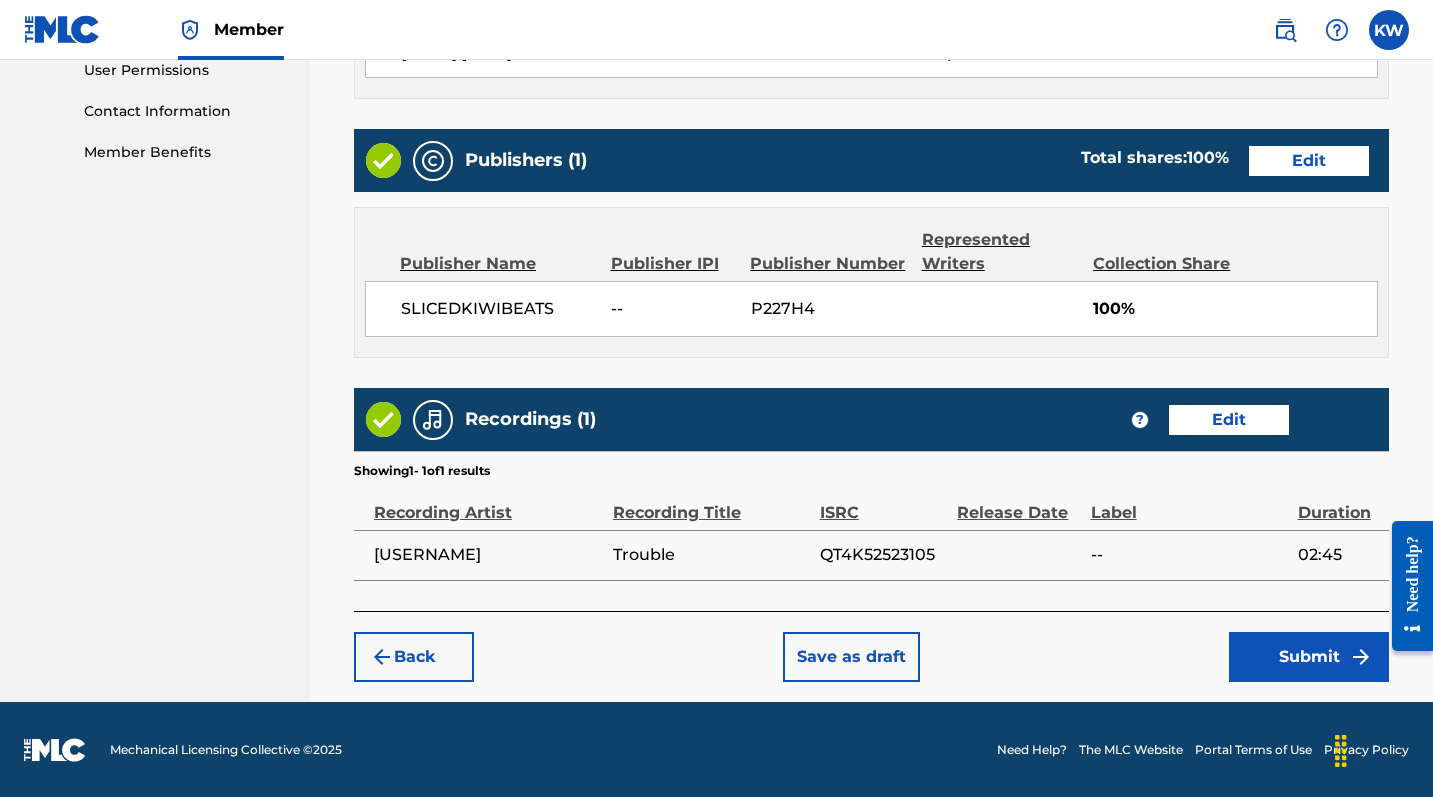 click on "Submit" at bounding box center (1309, 657) 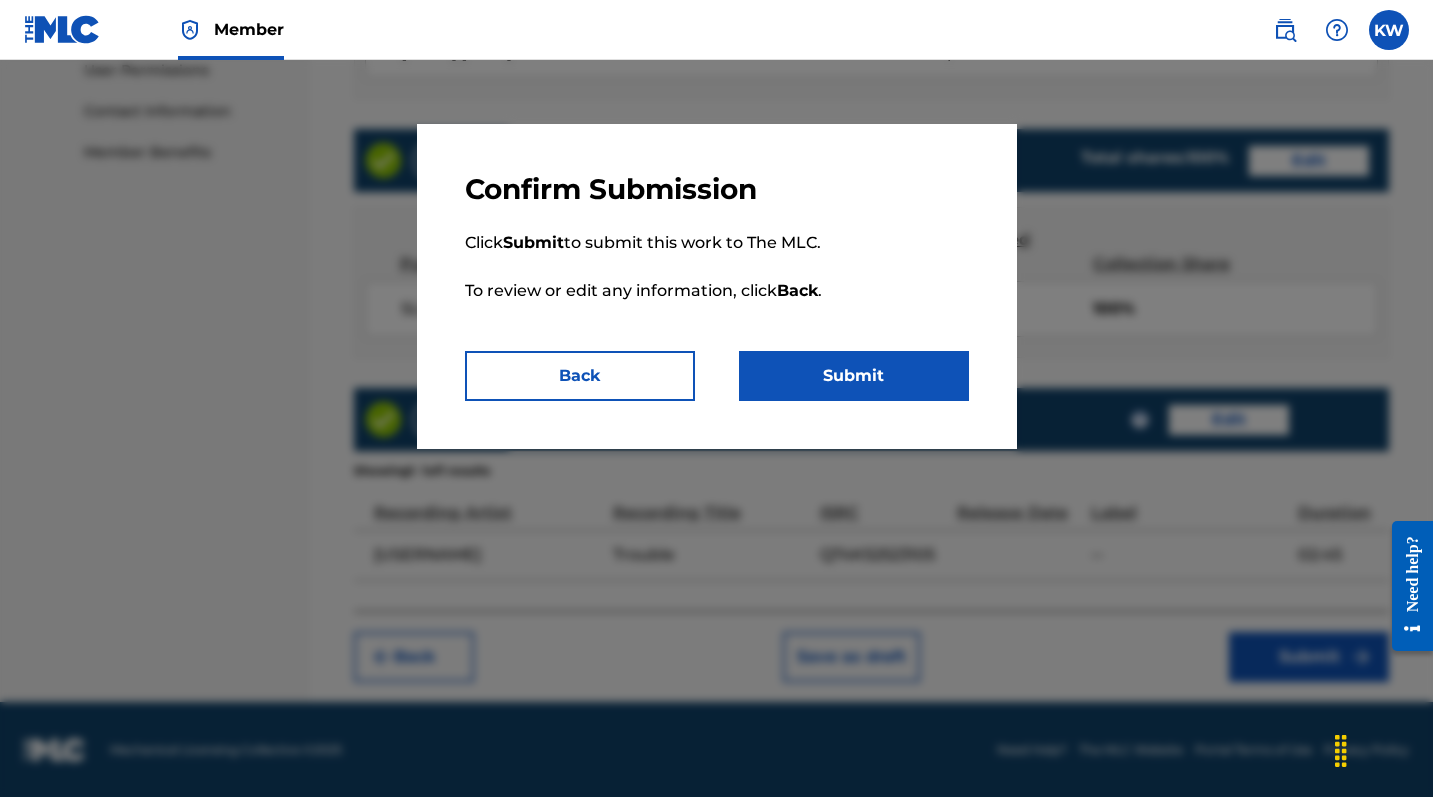 click on "Submit" at bounding box center (854, 376) 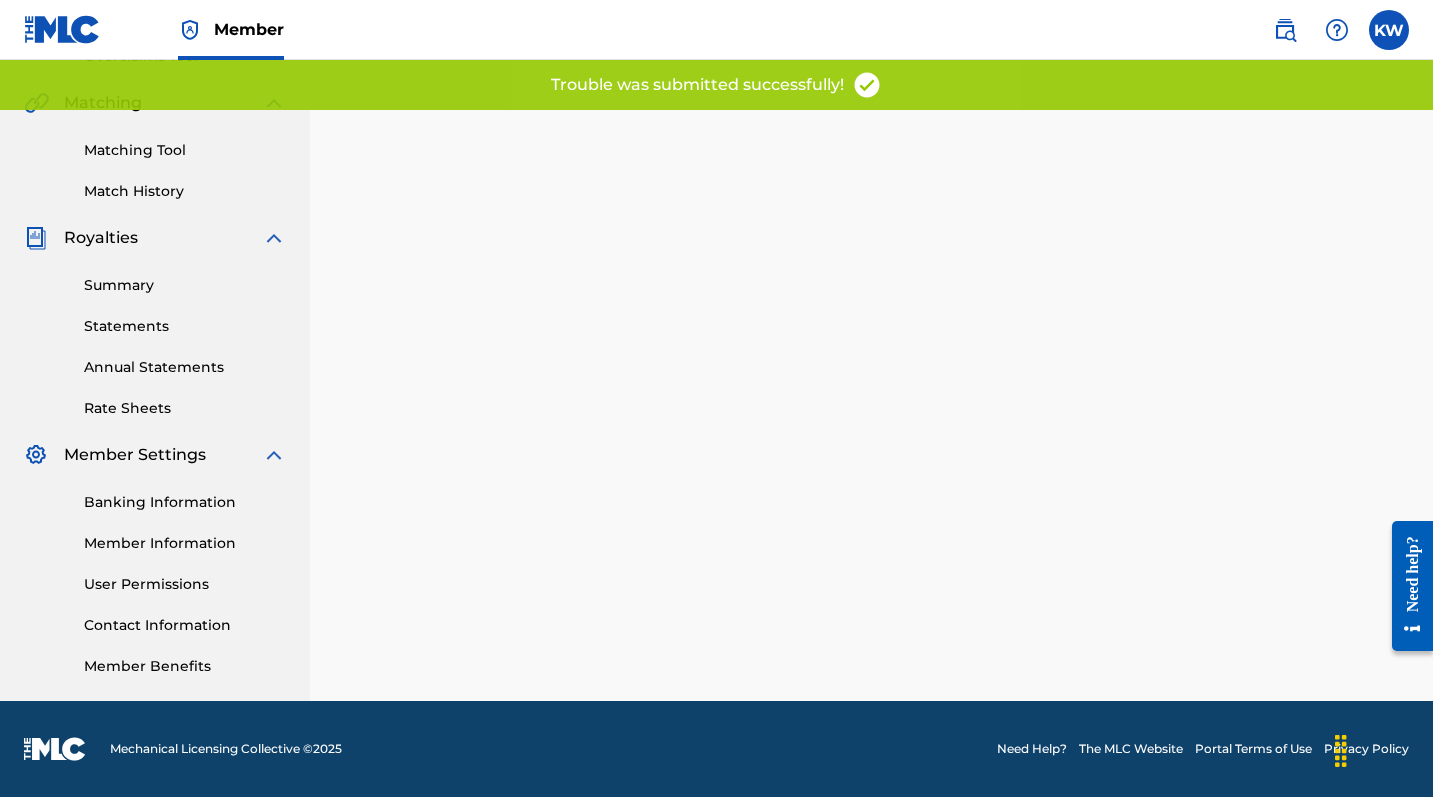 scroll, scrollTop: 0, scrollLeft: 0, axis: both 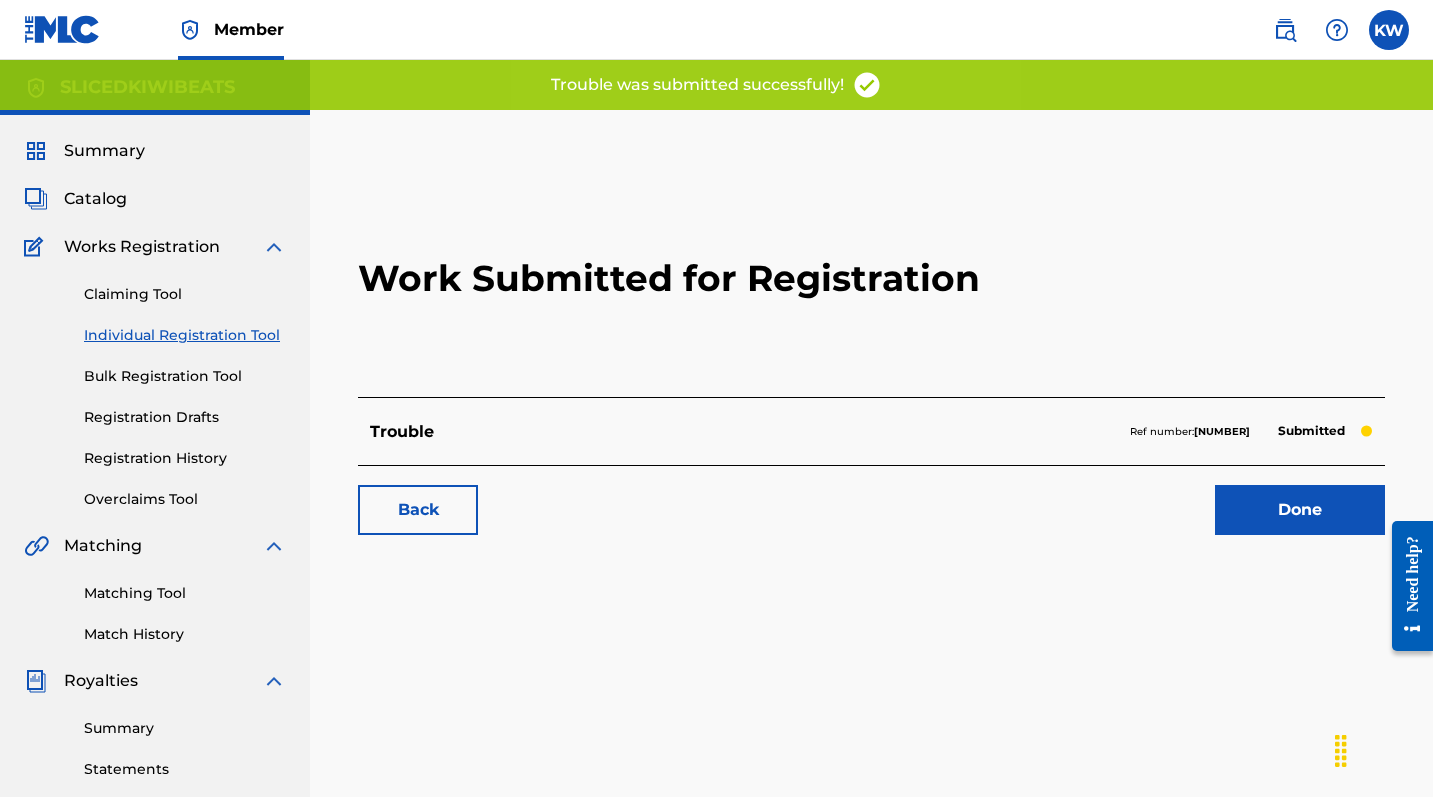 click on "Done" at bounding box center (1300, 510) 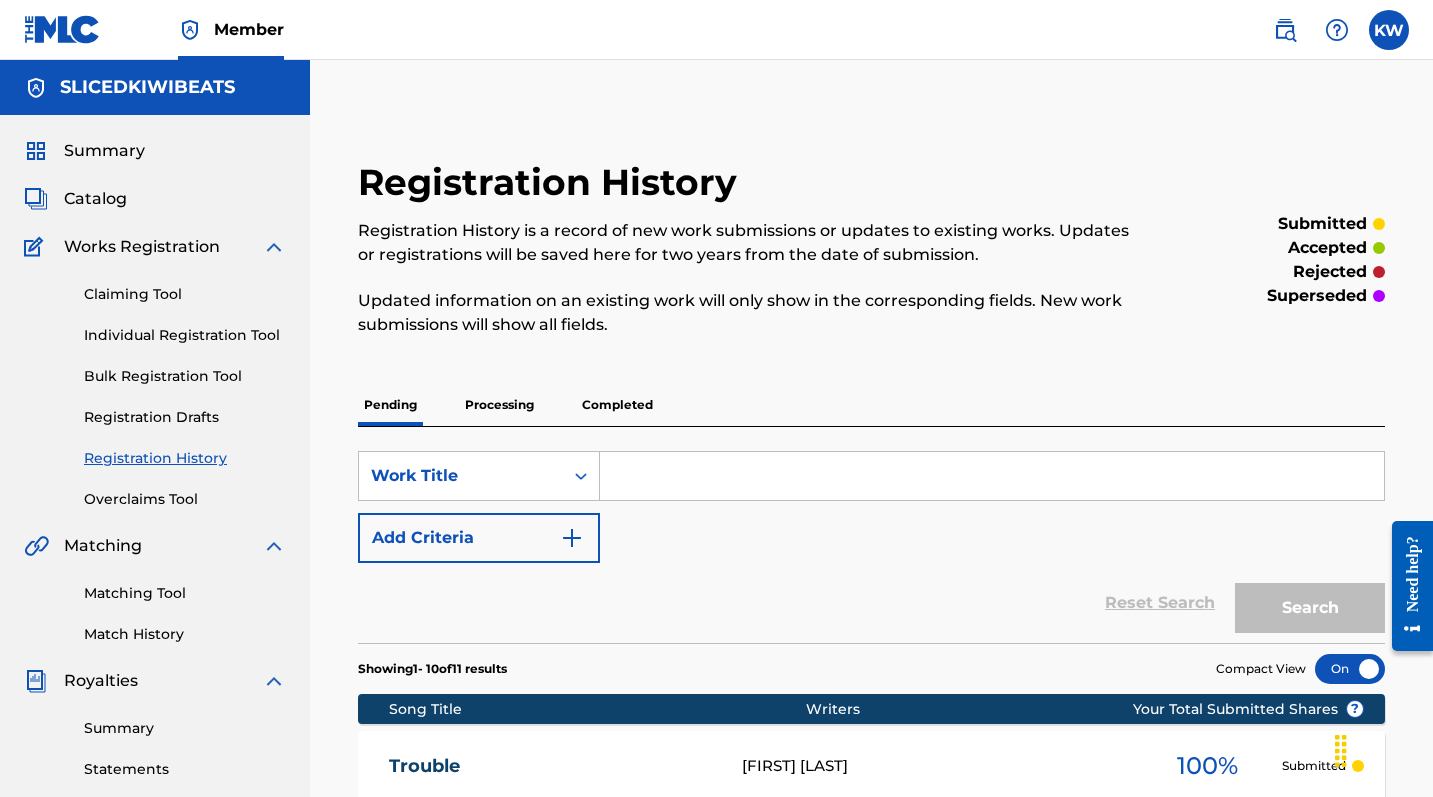 click on "Individual Registration Tool" at bounding box center [185, 335] 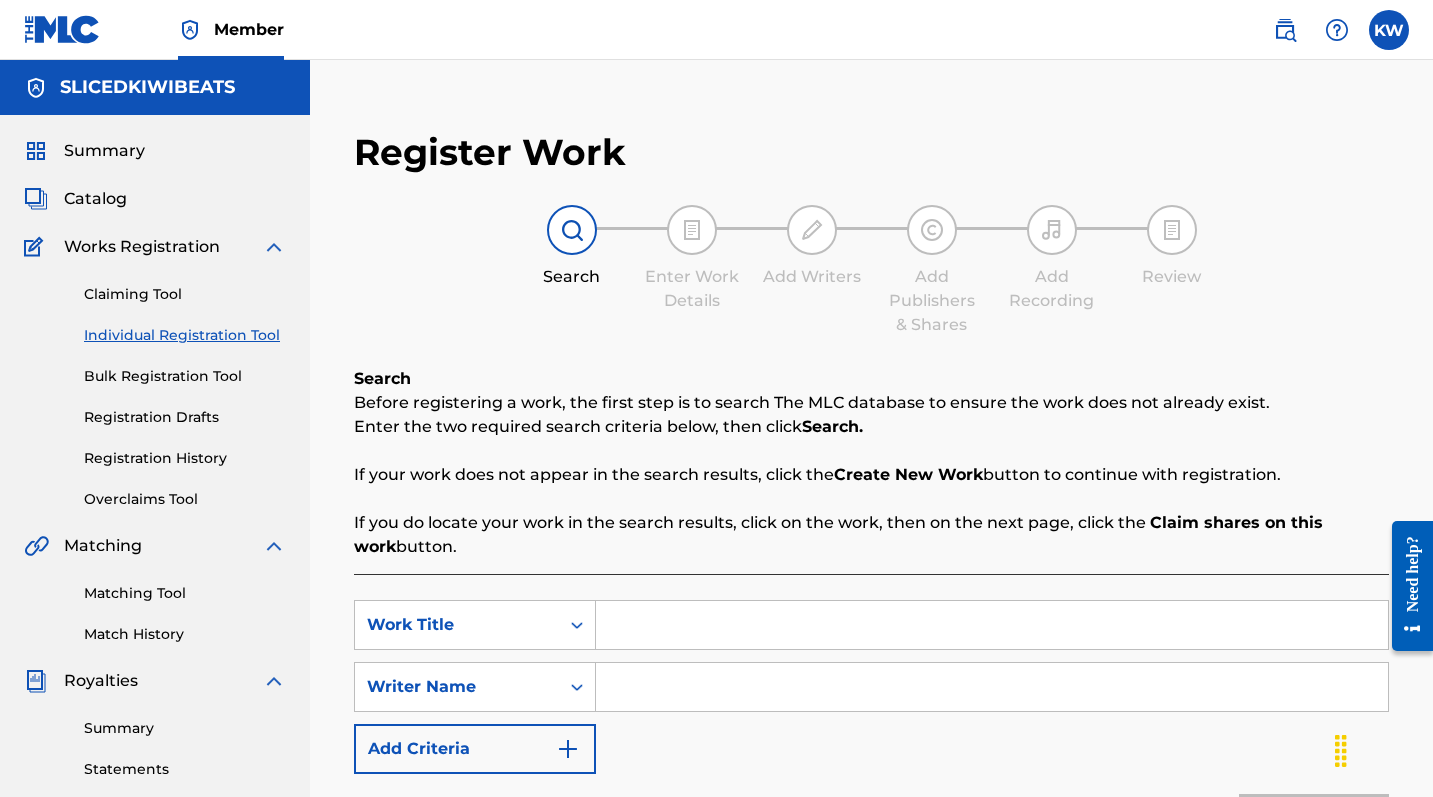 click at bounding box center [992, 625] 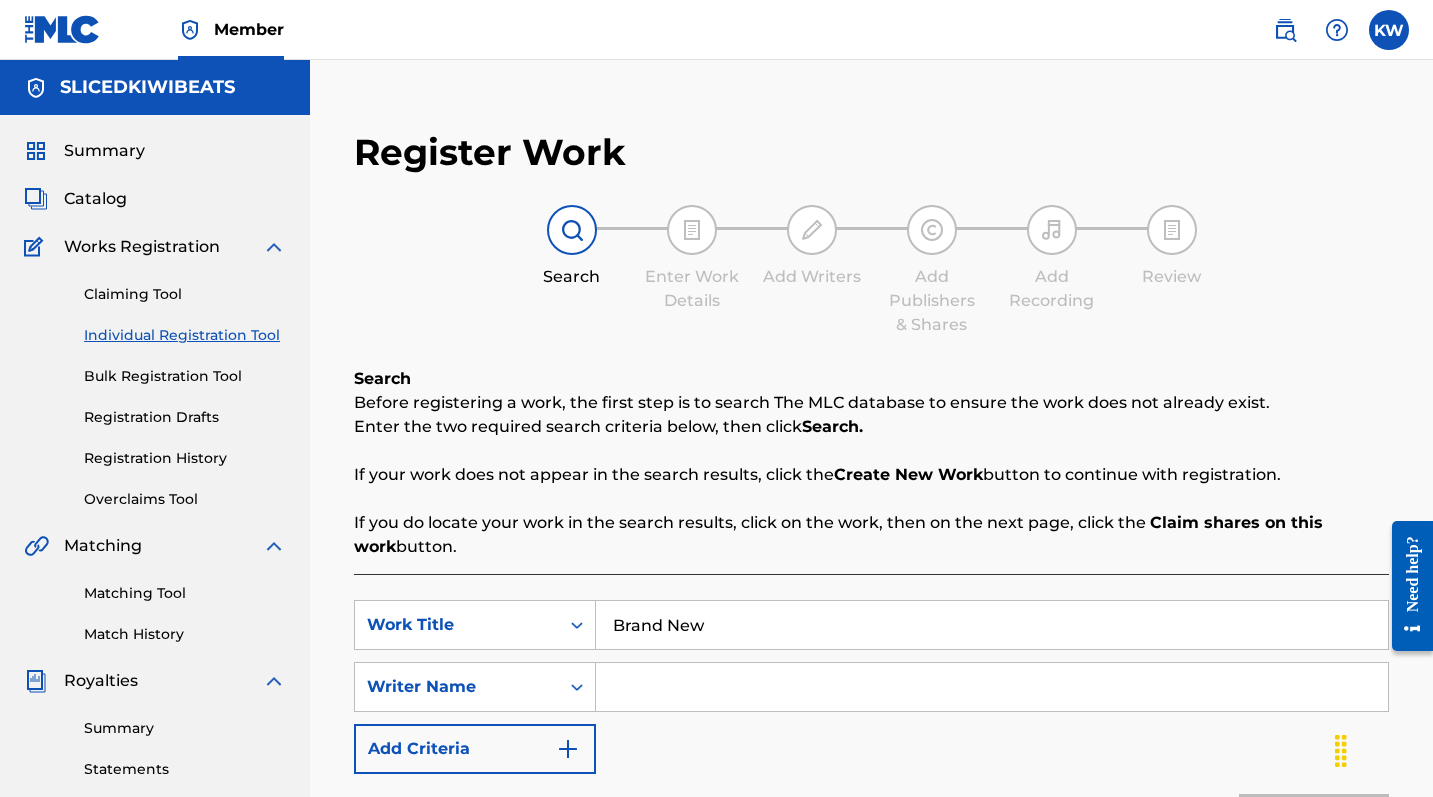 type on "Brand New" 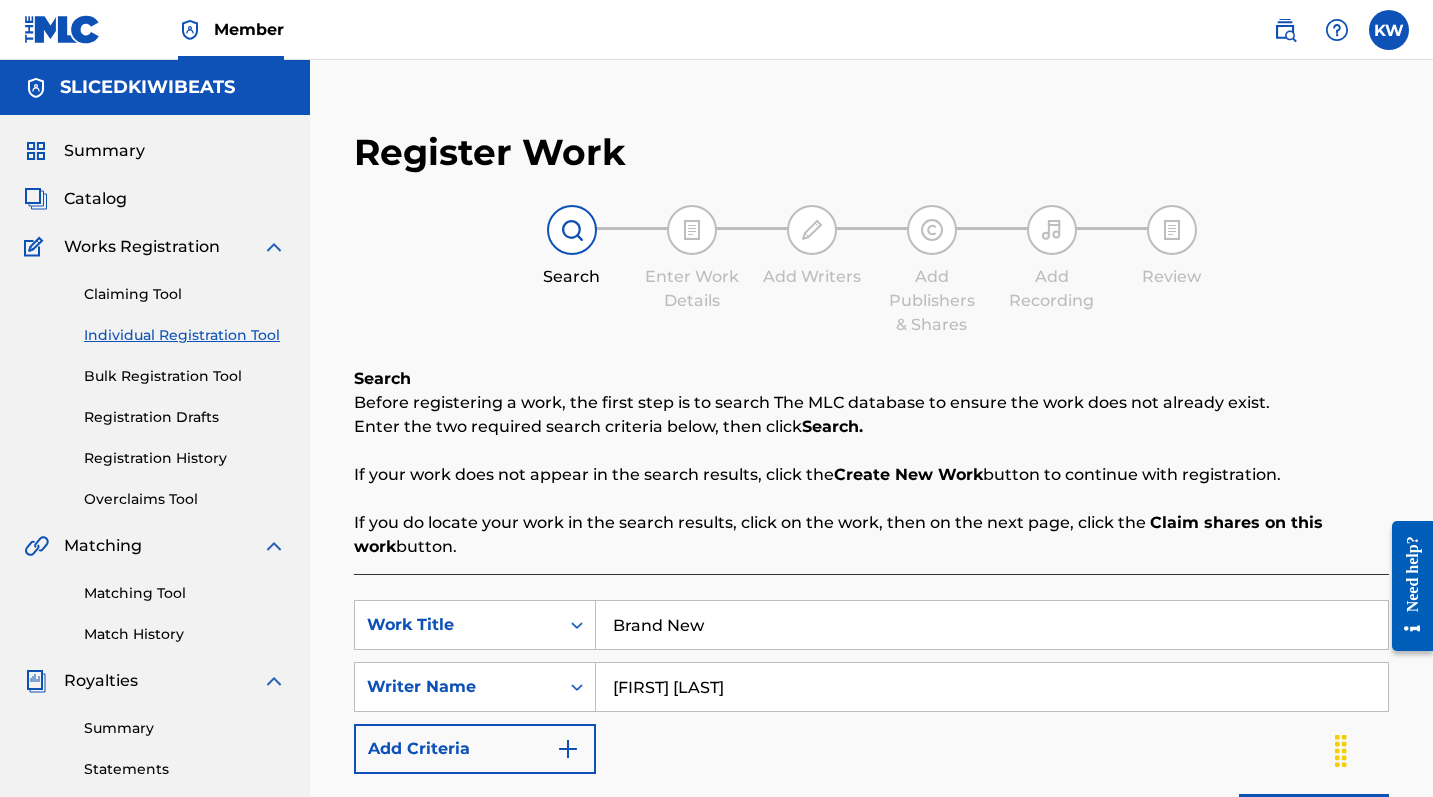 type on "[FIRST] [LAST]" 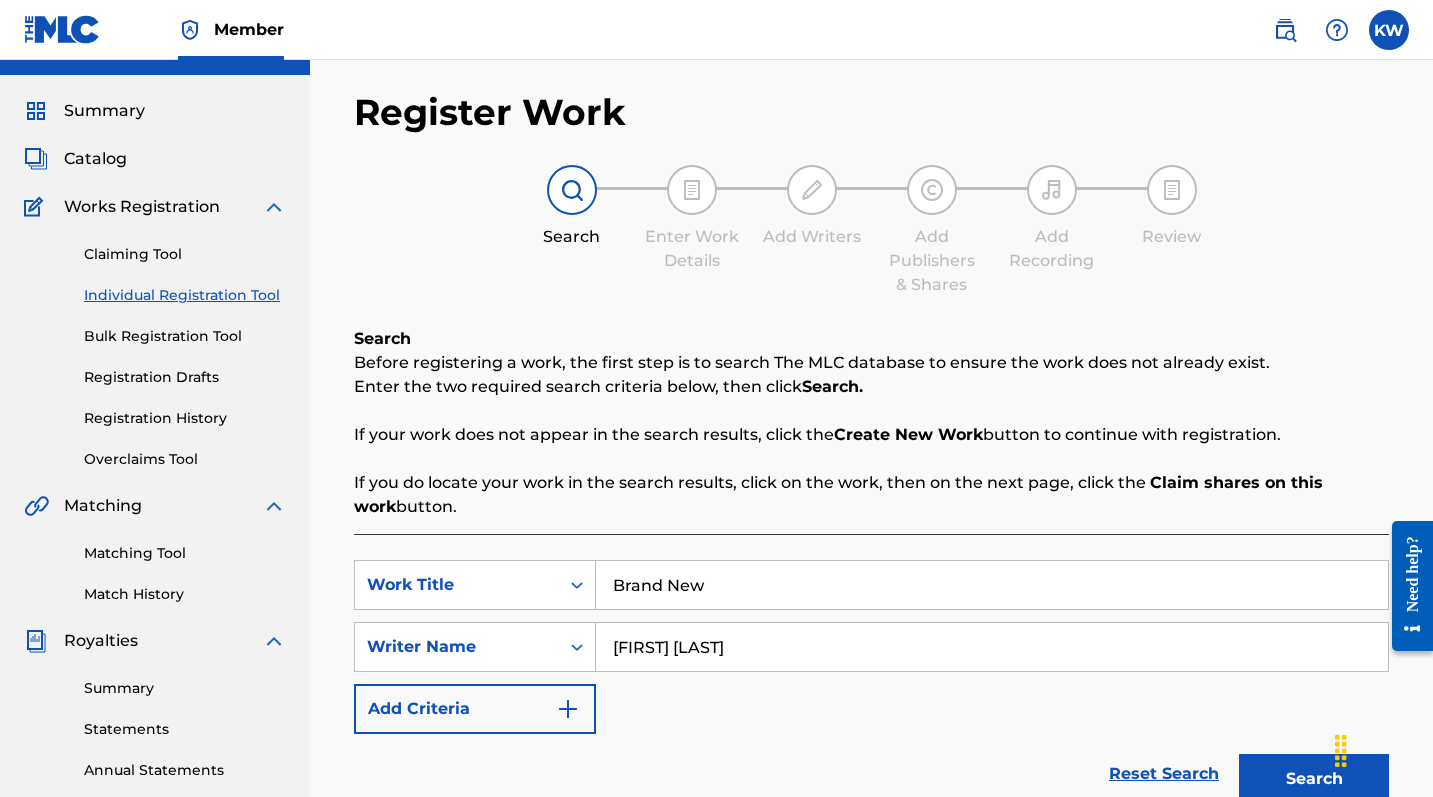 scroll, scrollTop: 80, scrollLeft: 0, axis: vertical 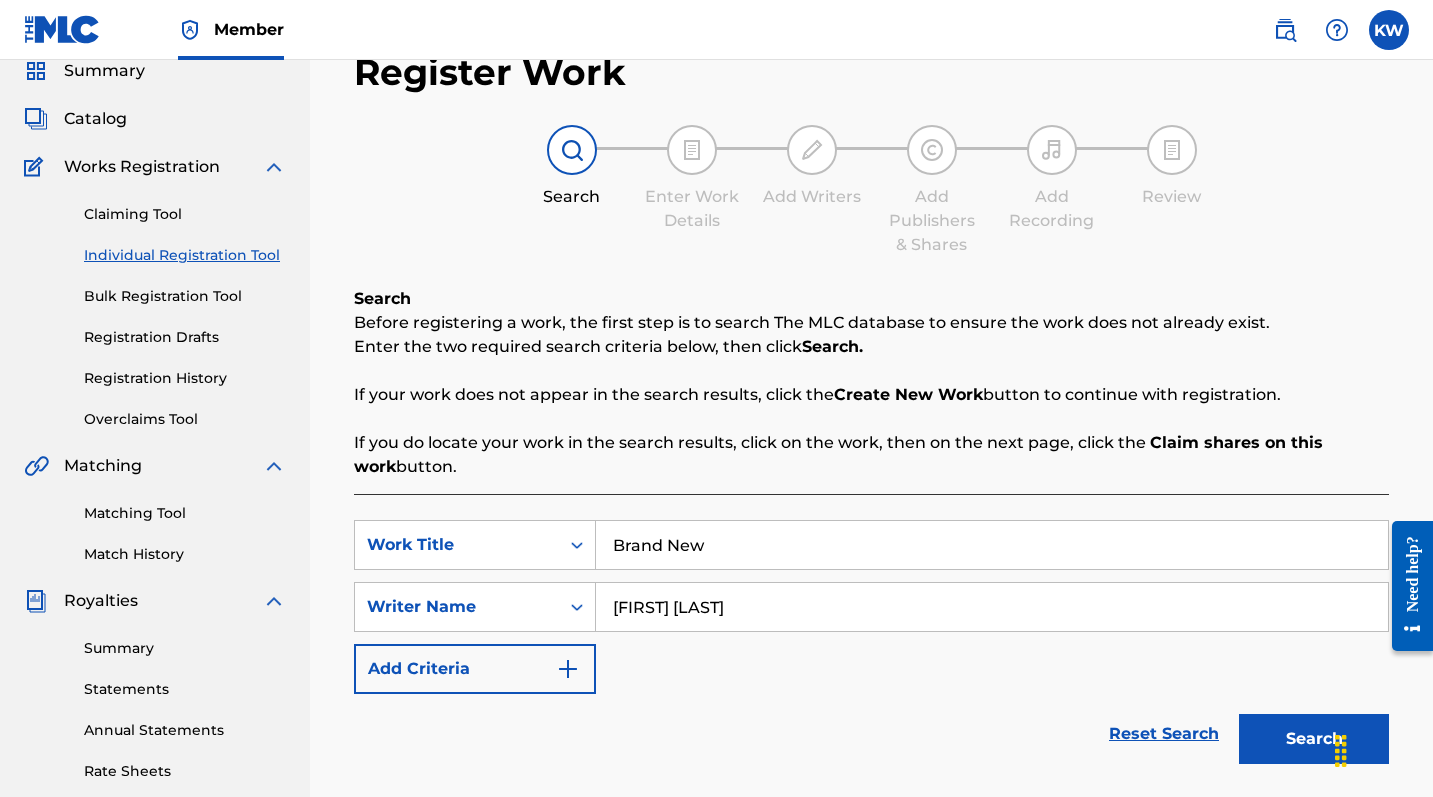 click on "Search" at bounding box center [1314, 739] 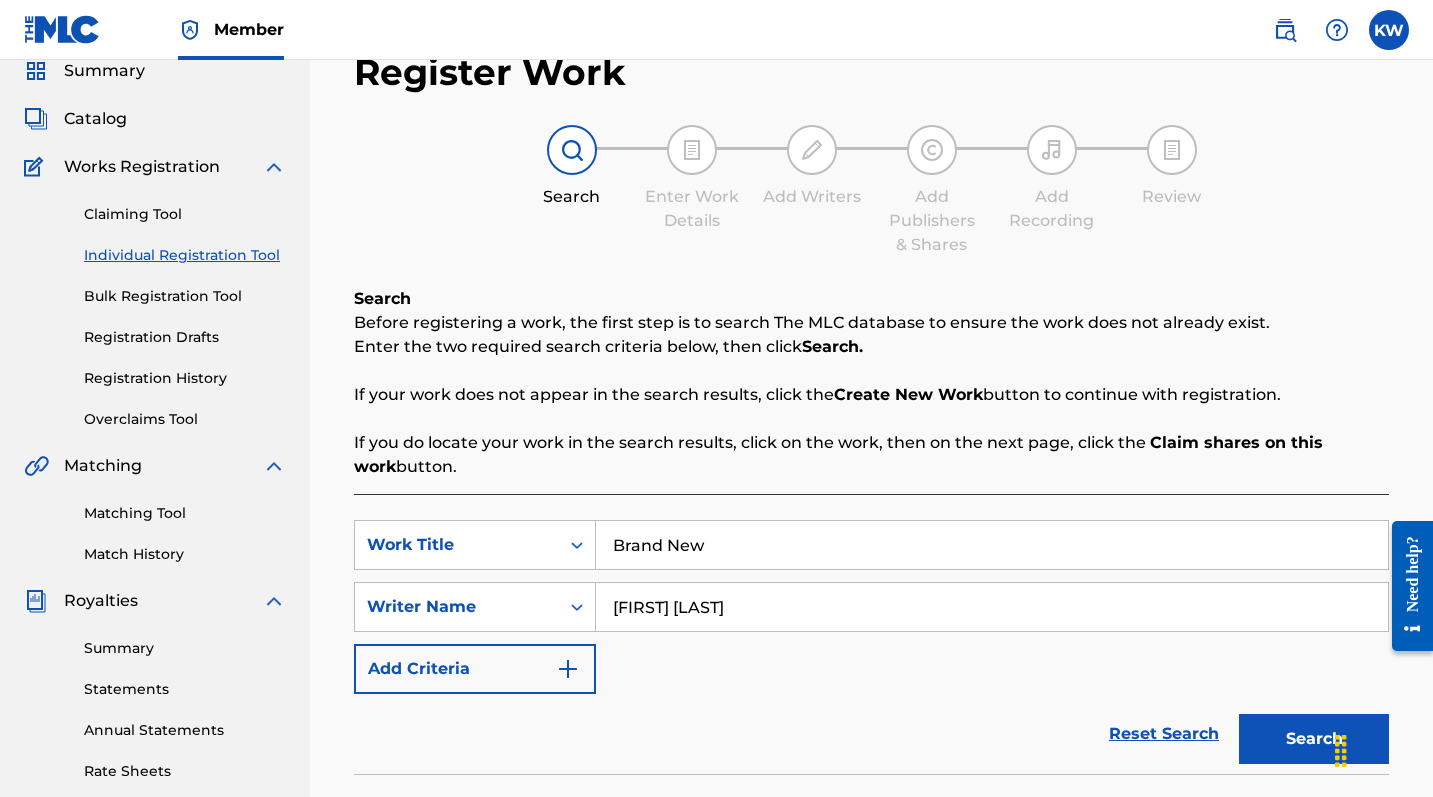 click on "Search" at bounding box center [1314, 739] 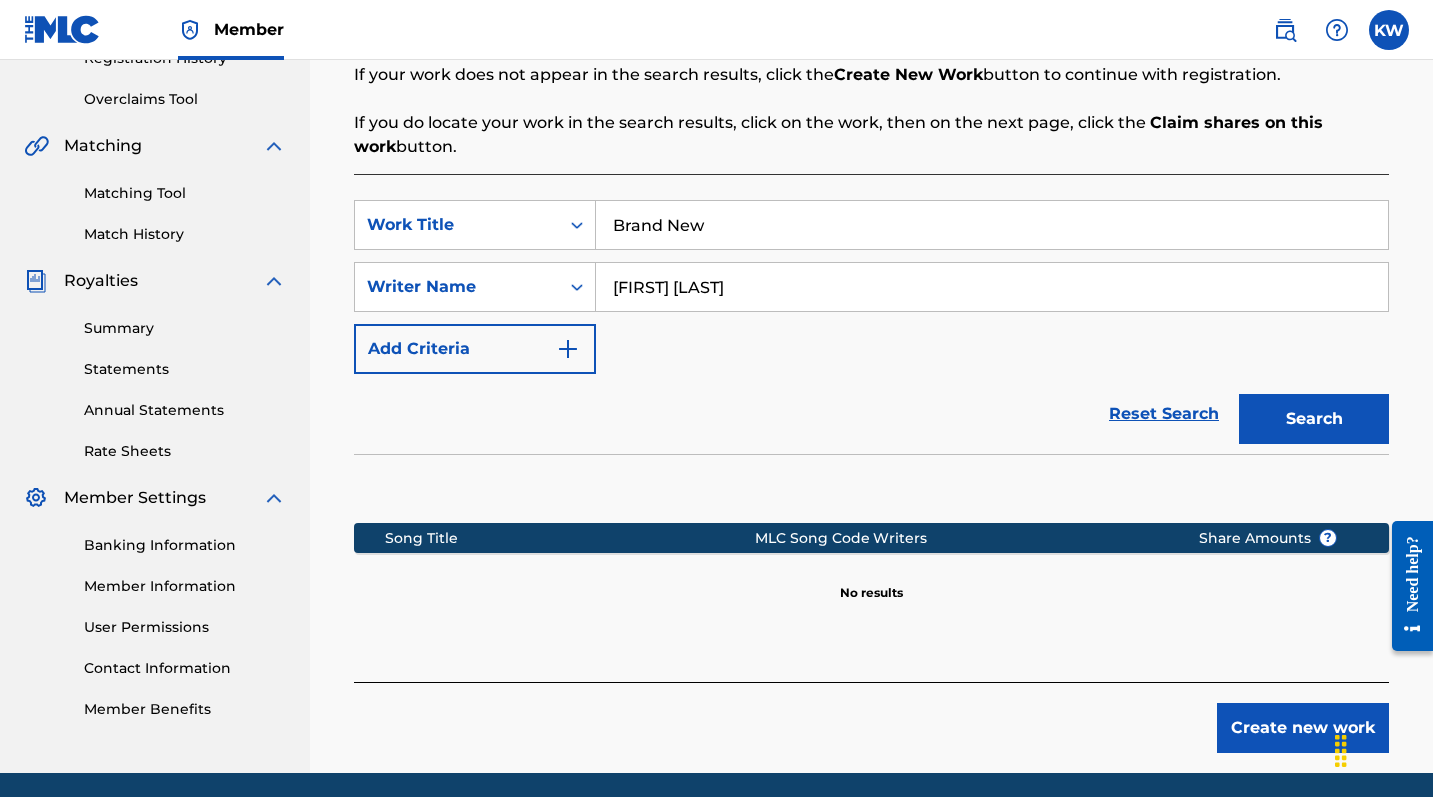 scroll, scrollTop: 472, scrollLeft: 0, axis: vertical 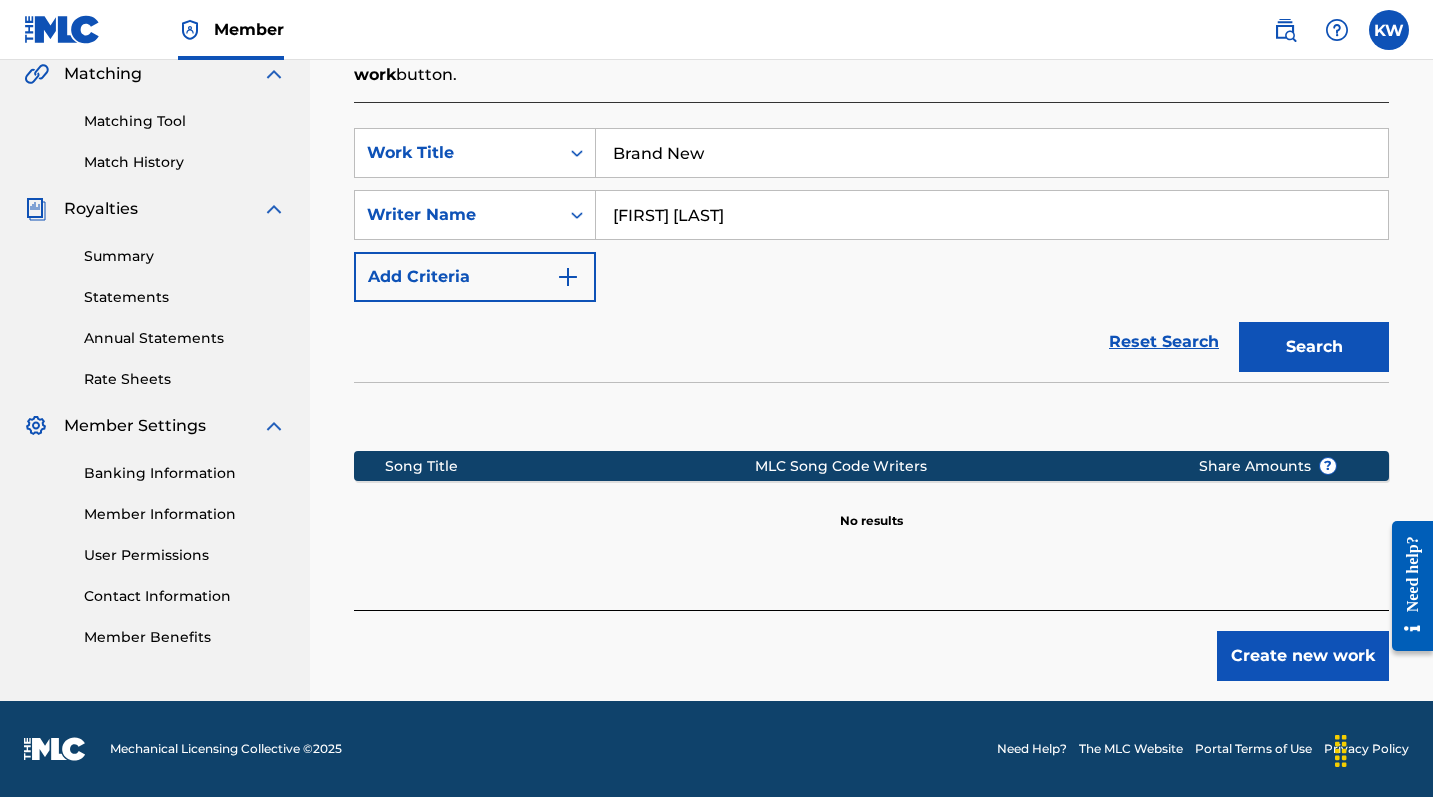 click on "Create new work" at bounding box center [1303, 656] 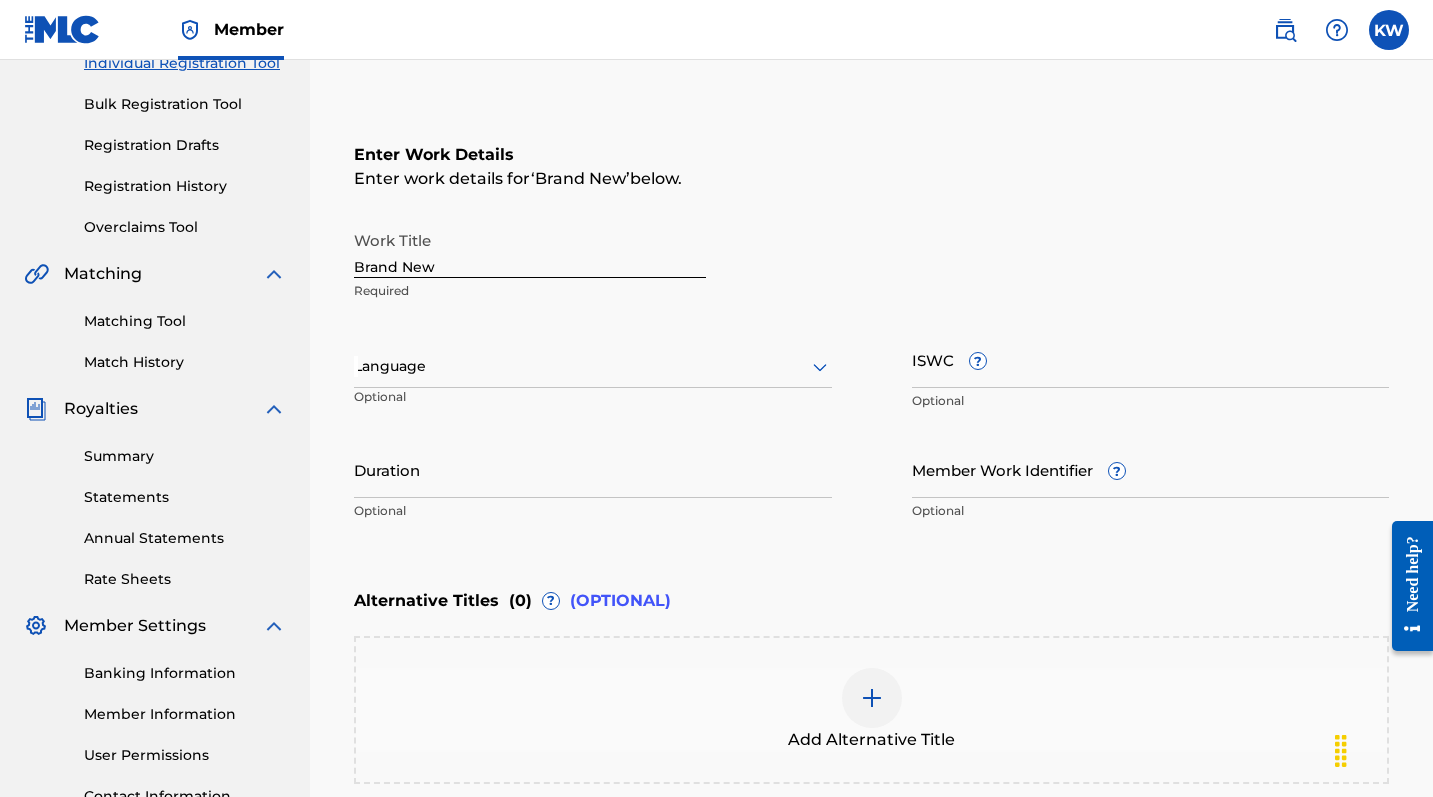 scroll, scrollTop: 232, scrollLeft: 0, axis: vertical 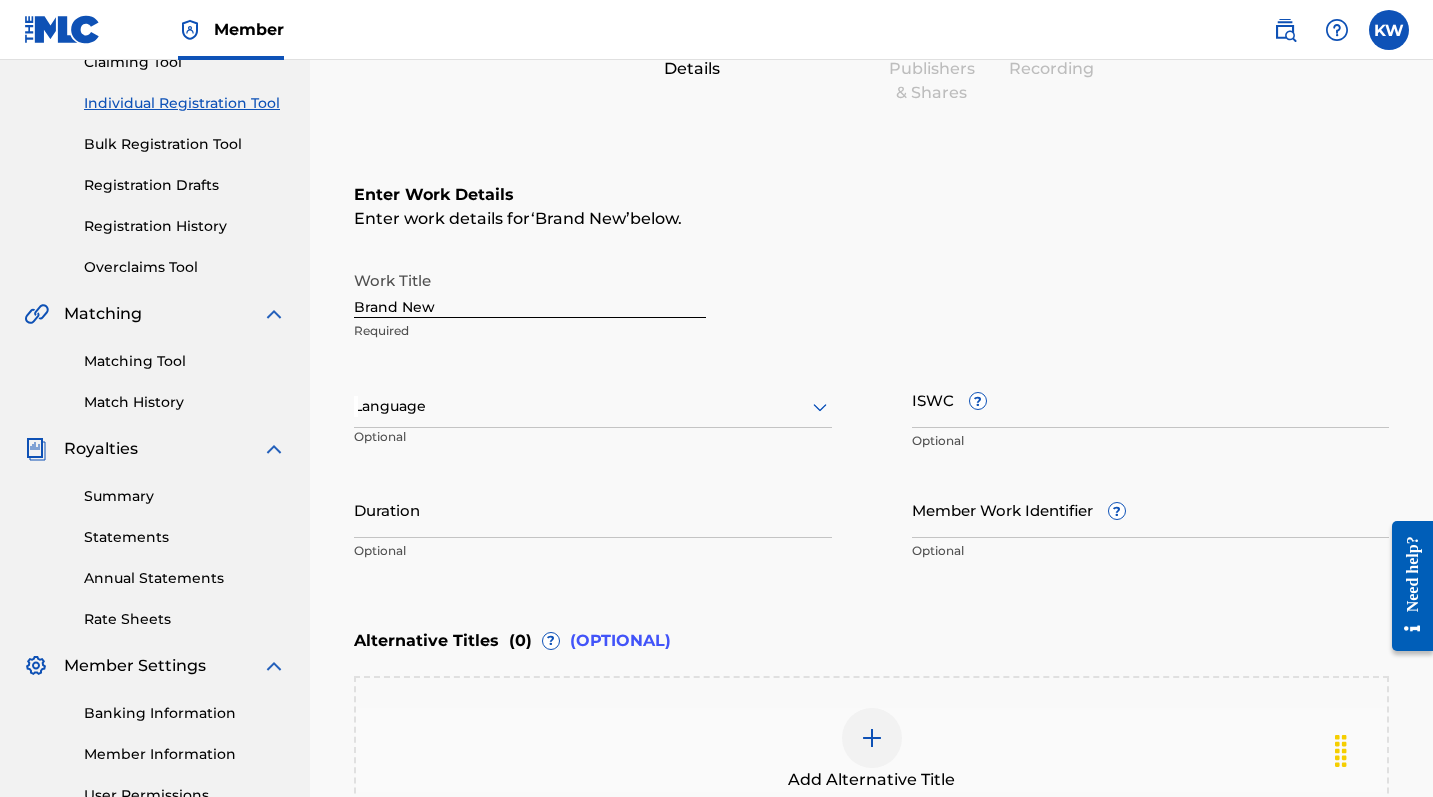 click at bounding box center [593, 406] 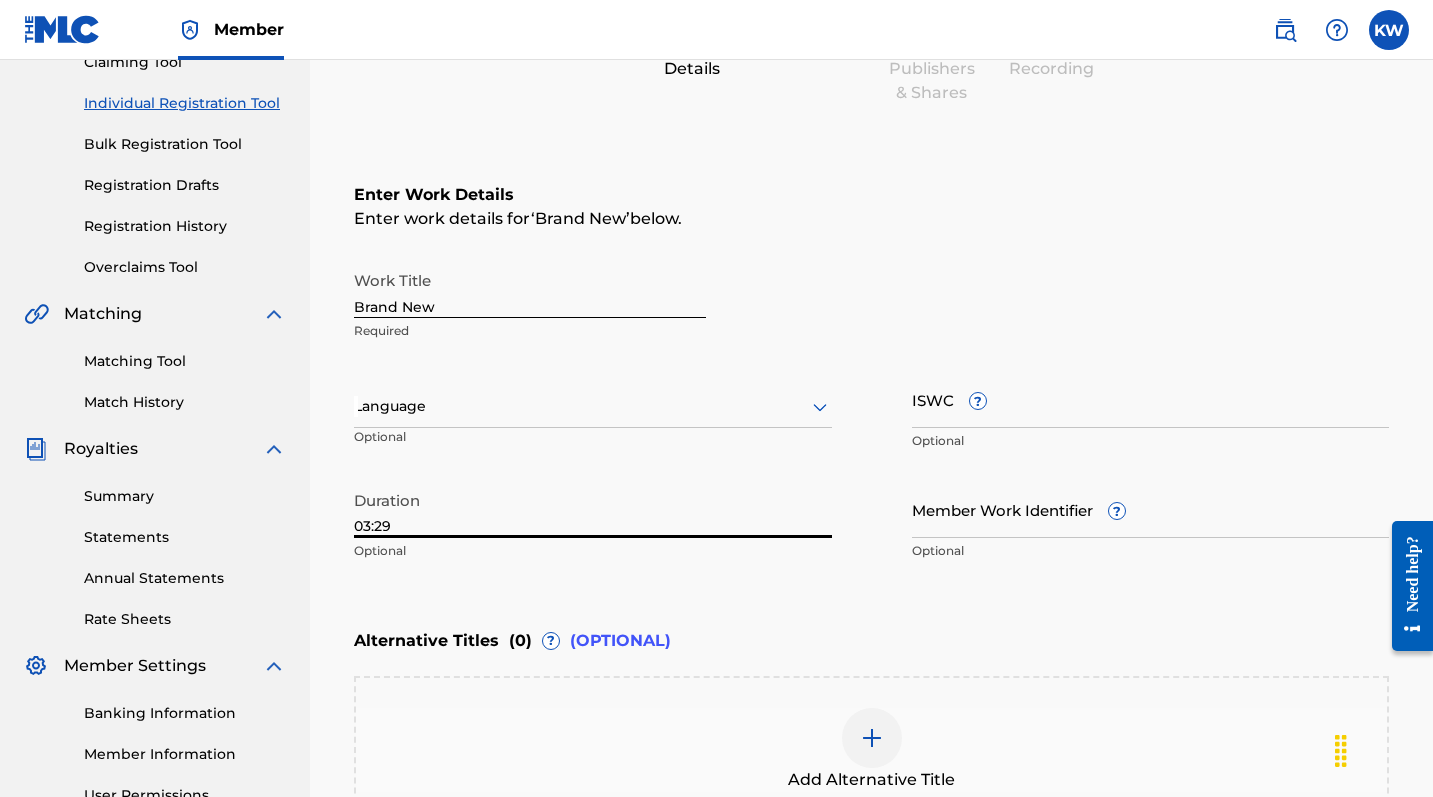 type on "03:29" 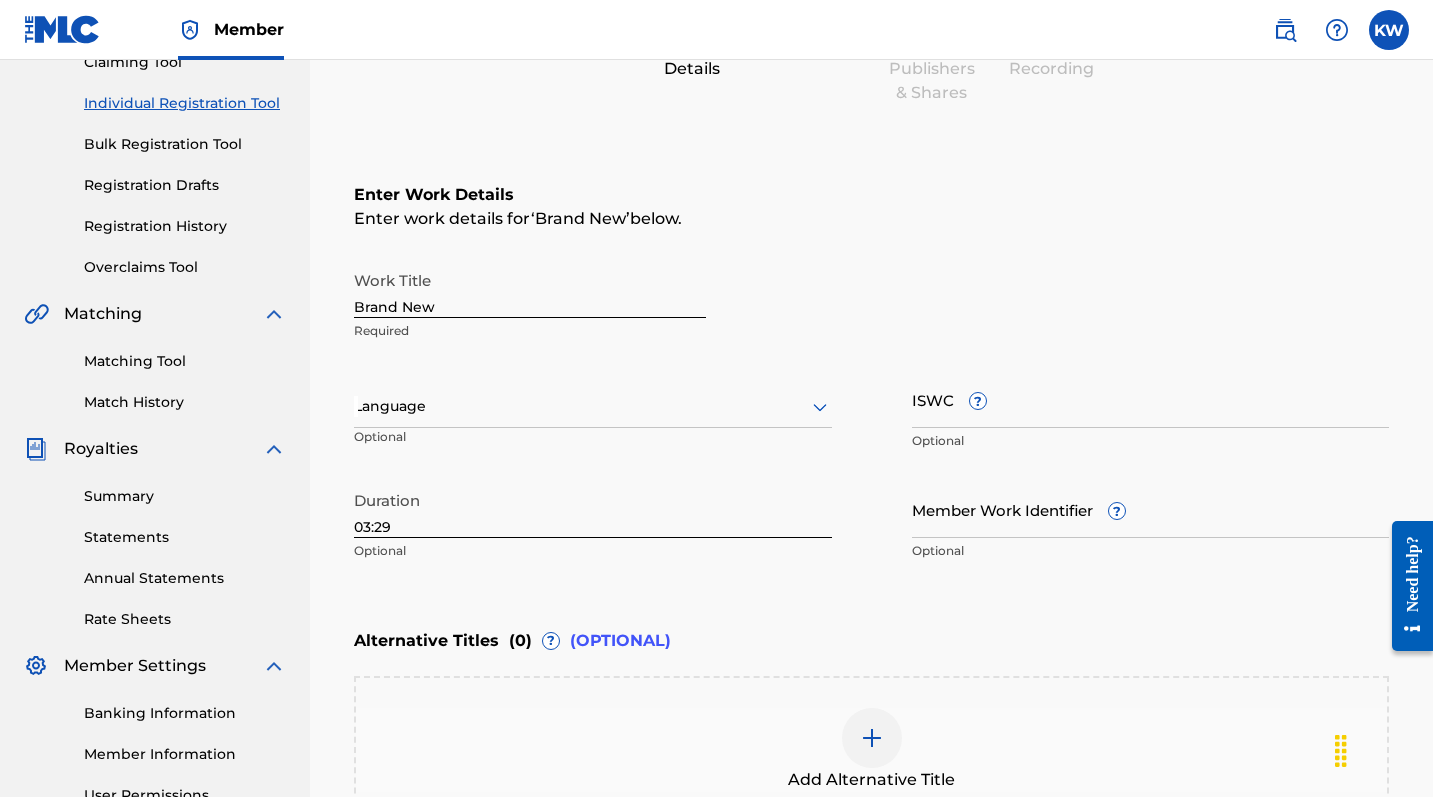 click on "Work Title Brand New Required Language Optional ISWC ? Optional Duration 03:29 Optional Member Work Identifier ? Optional" at bounding box center [871, 416] 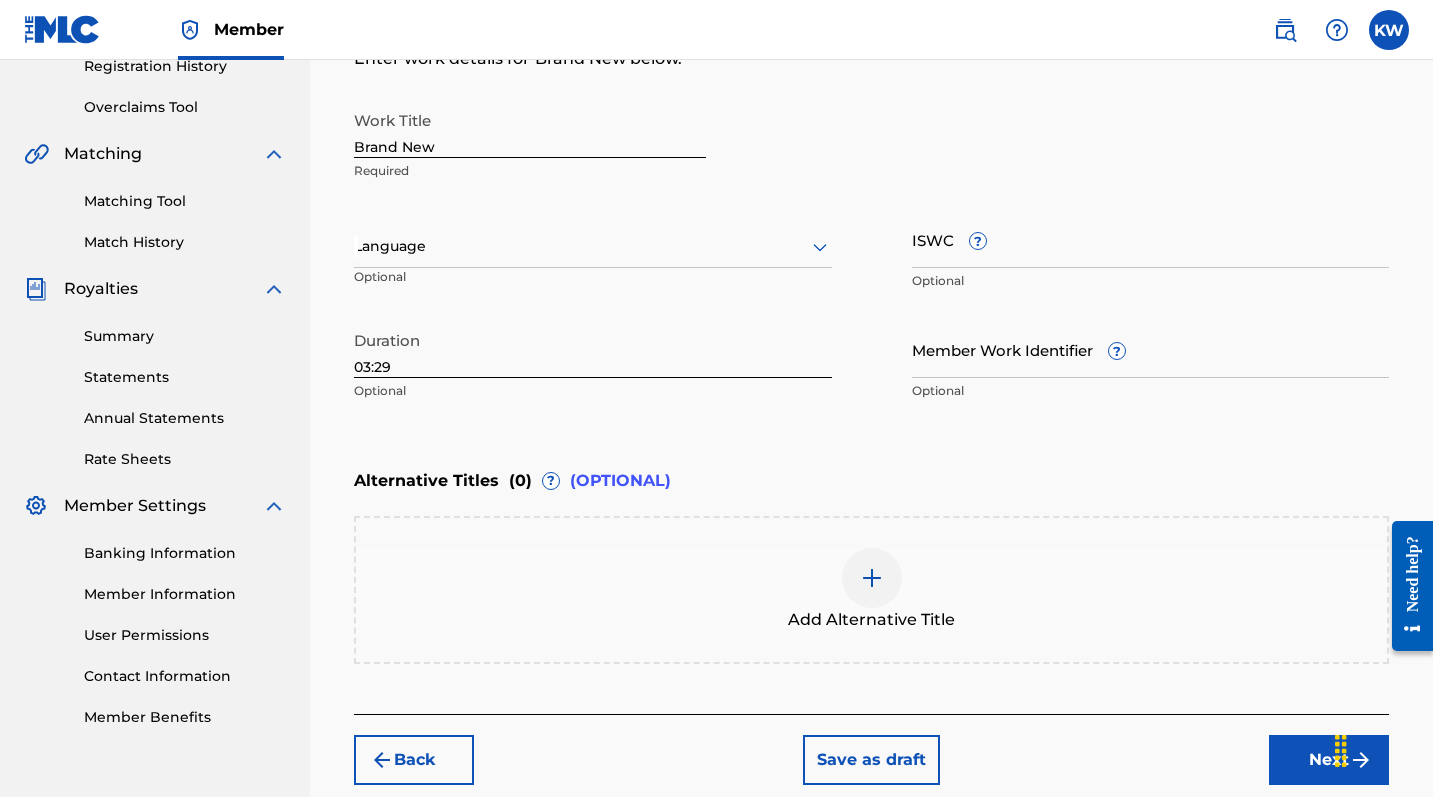scroll, scrollTop: 432, scrollLeft: 0, axis: vertical 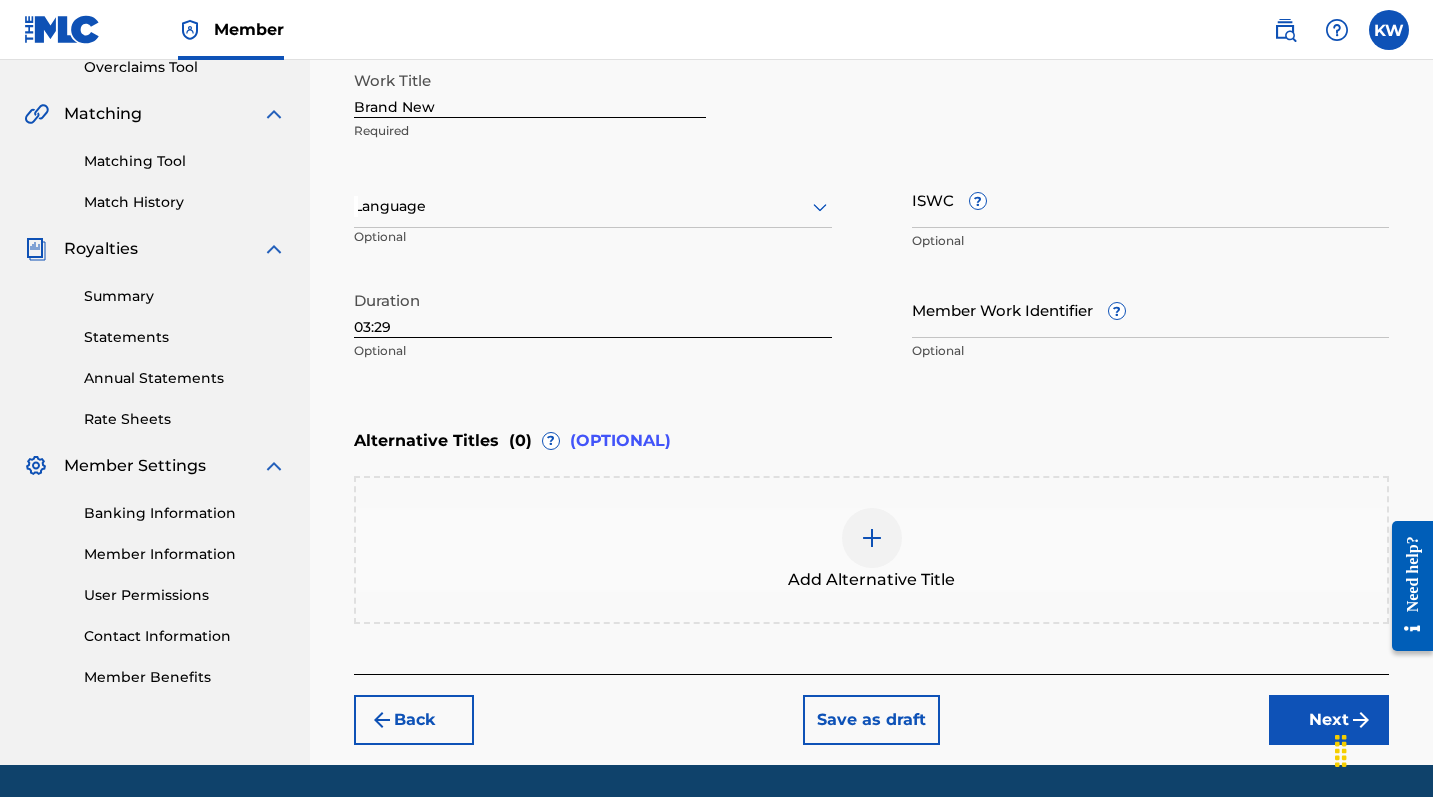 click on "Next" at bounding box center [1329, 720] 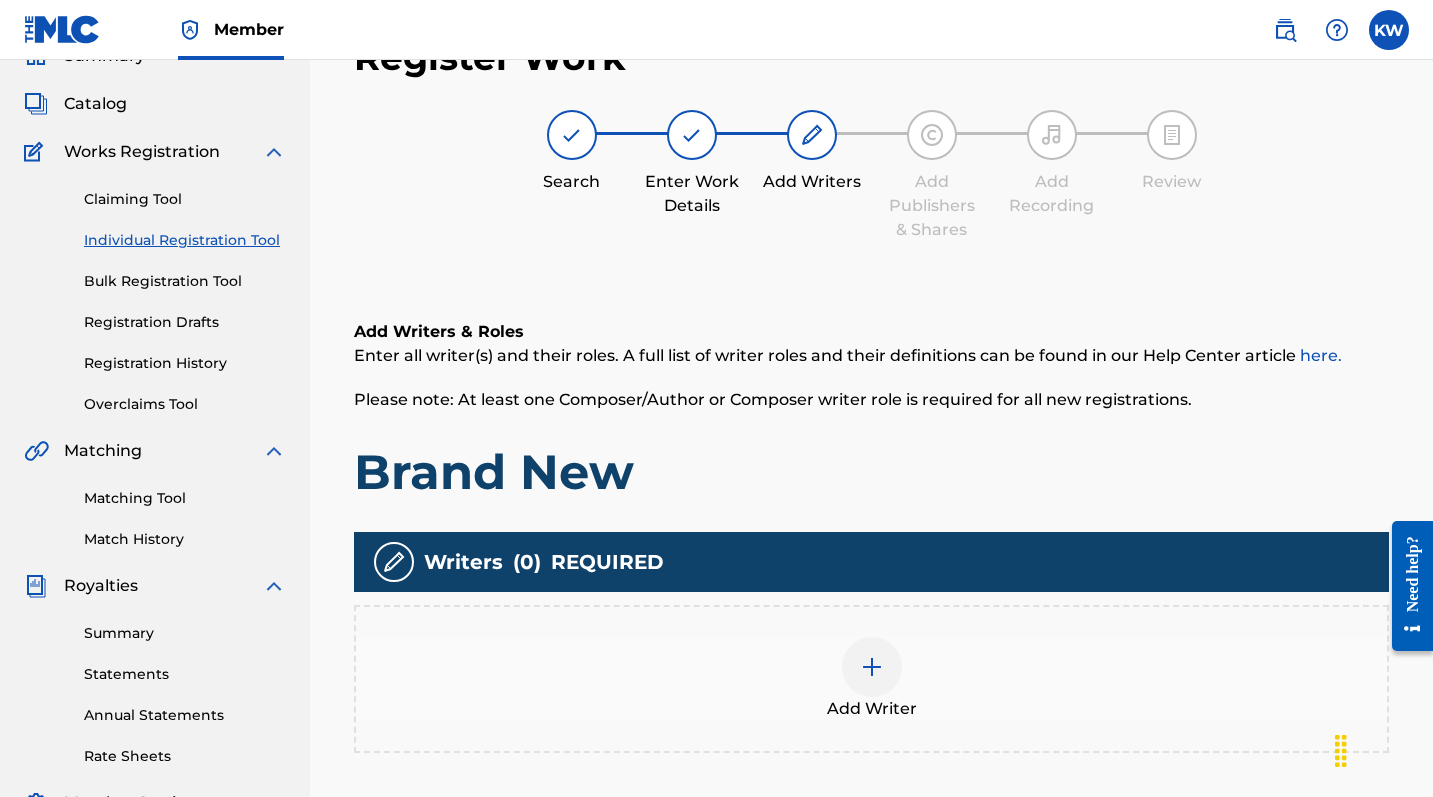scroll, scrollTop: 90, scrollLeft: 0, axis: vertical 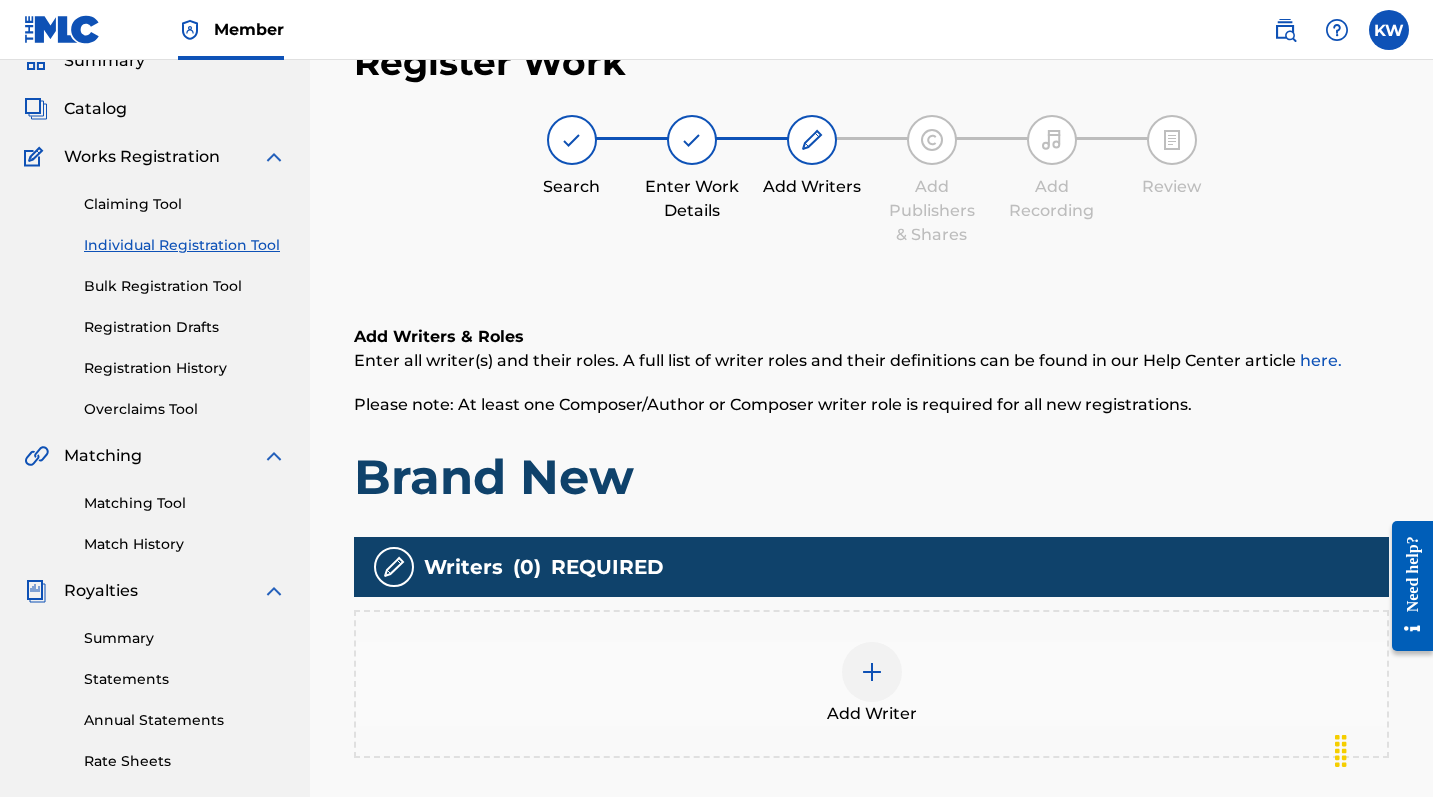 click on "Add Writer" at bounding box center (871, 684) 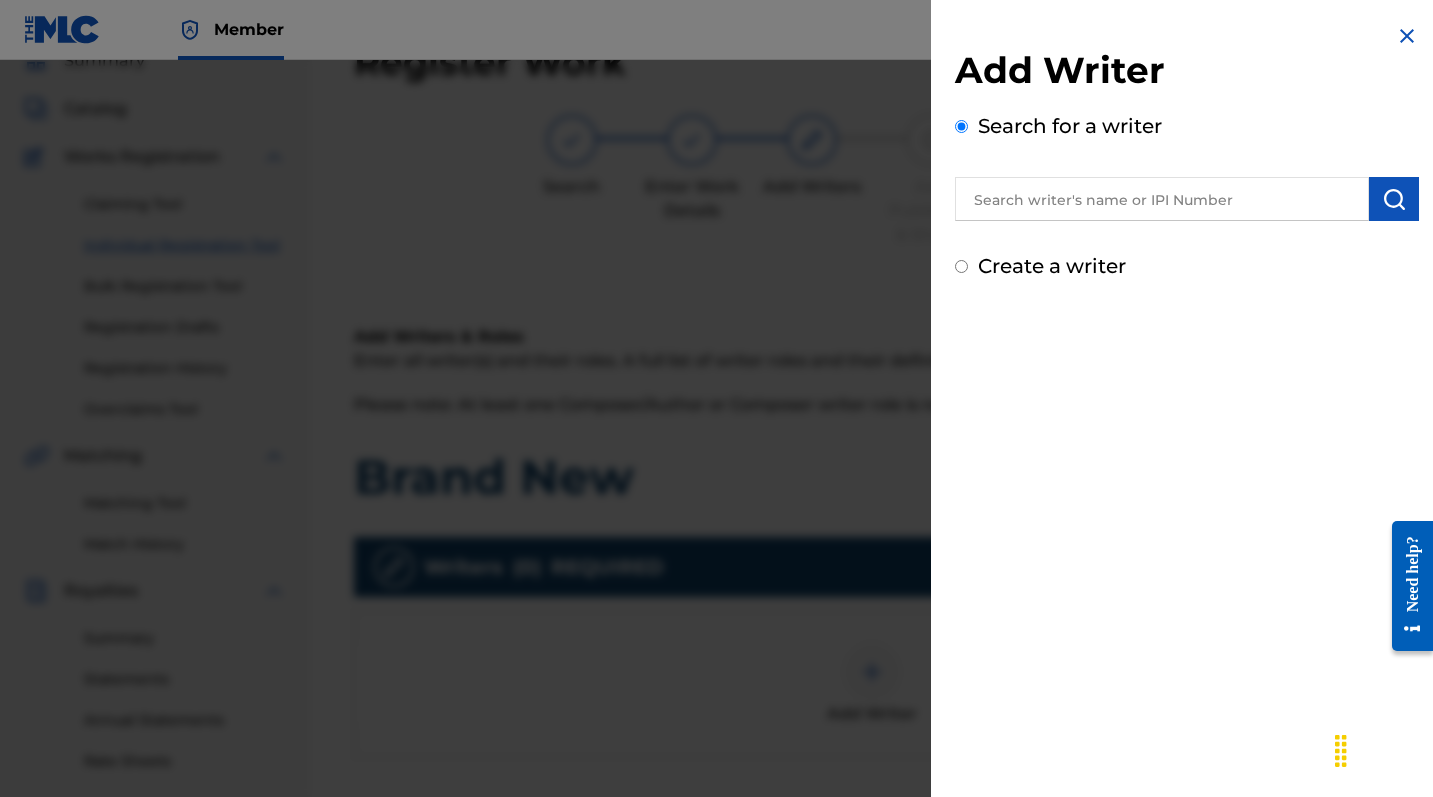 click on "Create a writer" at bounding box center [1052, 266] 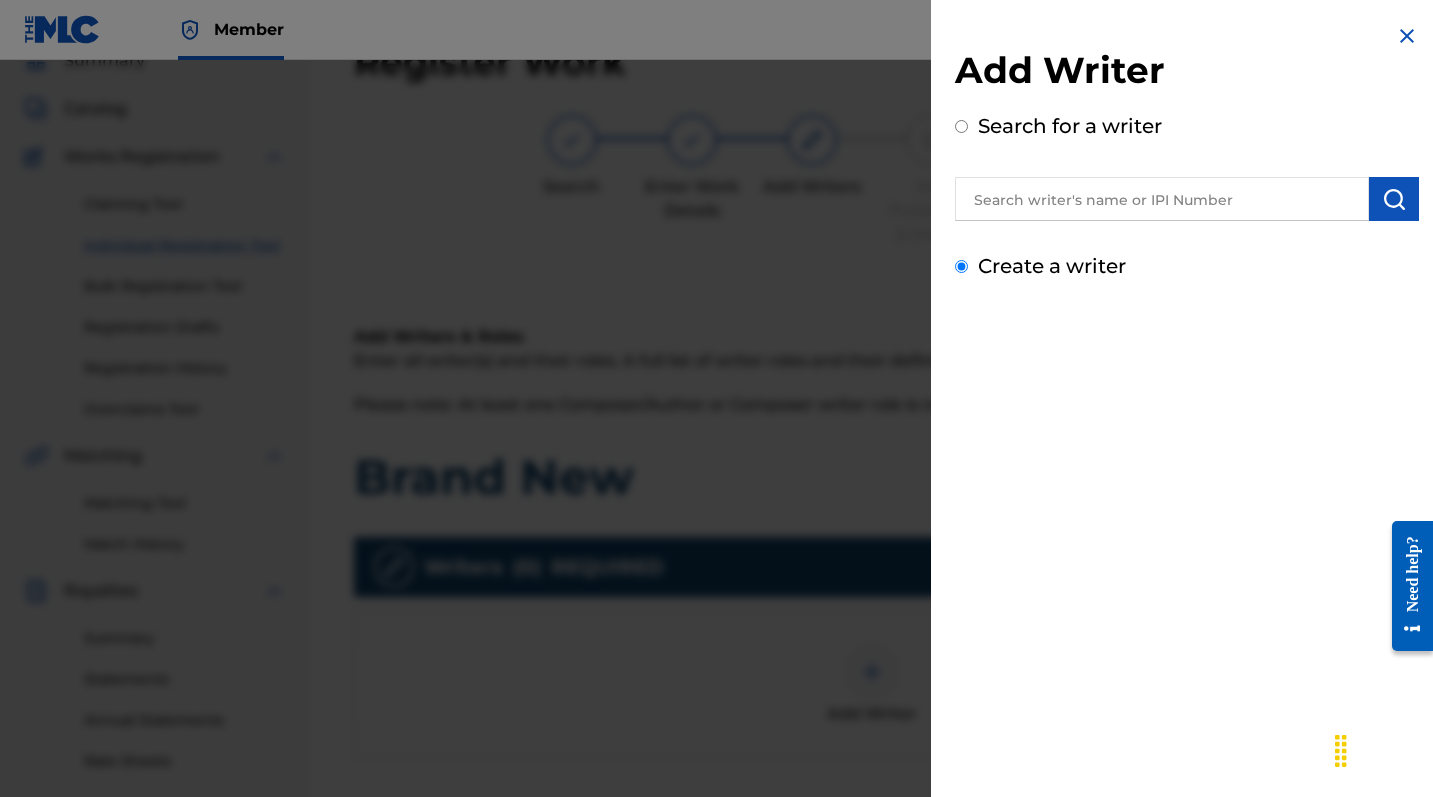 click on "Create a writer" at bounding box center [961, 266] 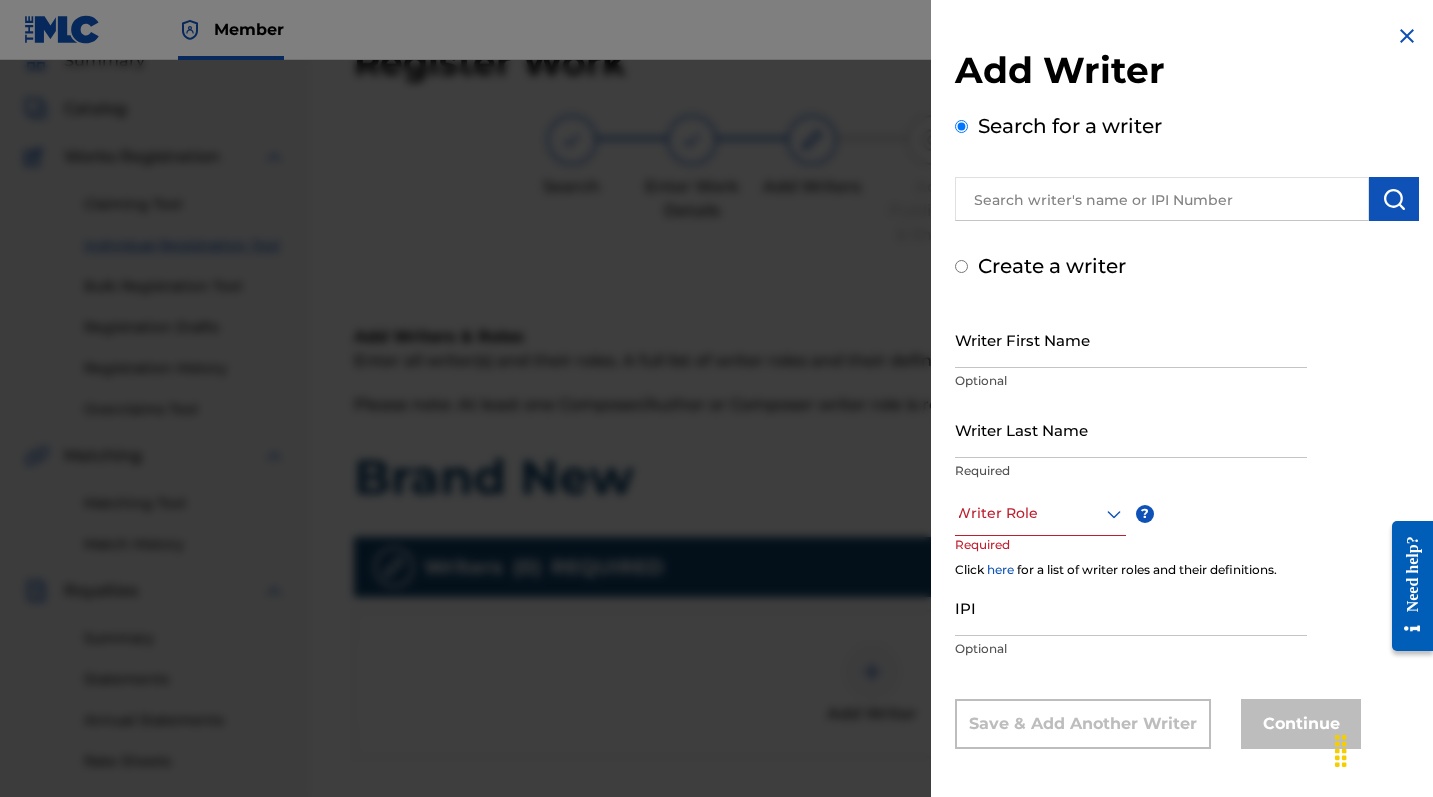 radio on "false" 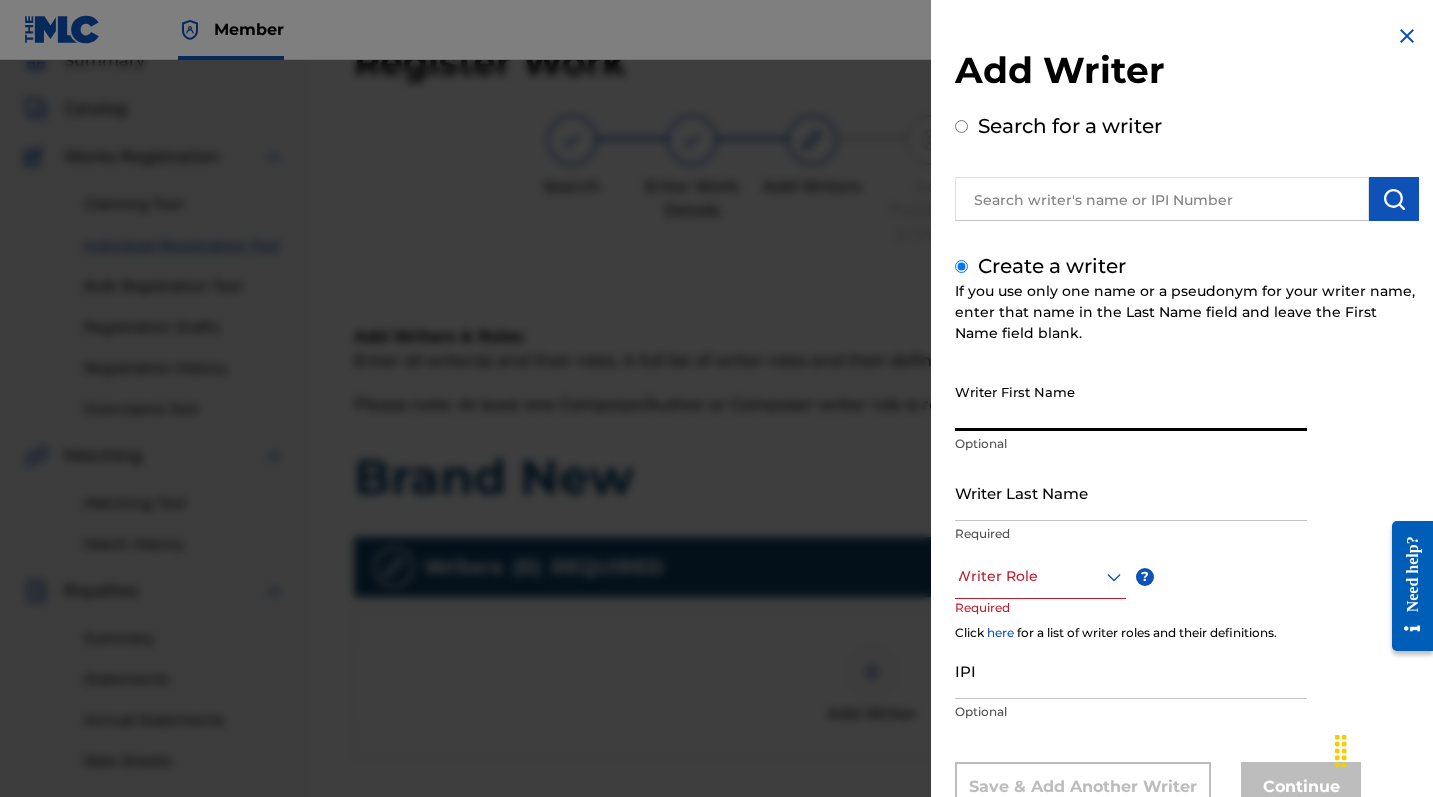 click on "Writer First Name" at bounding box center [1131, 402] 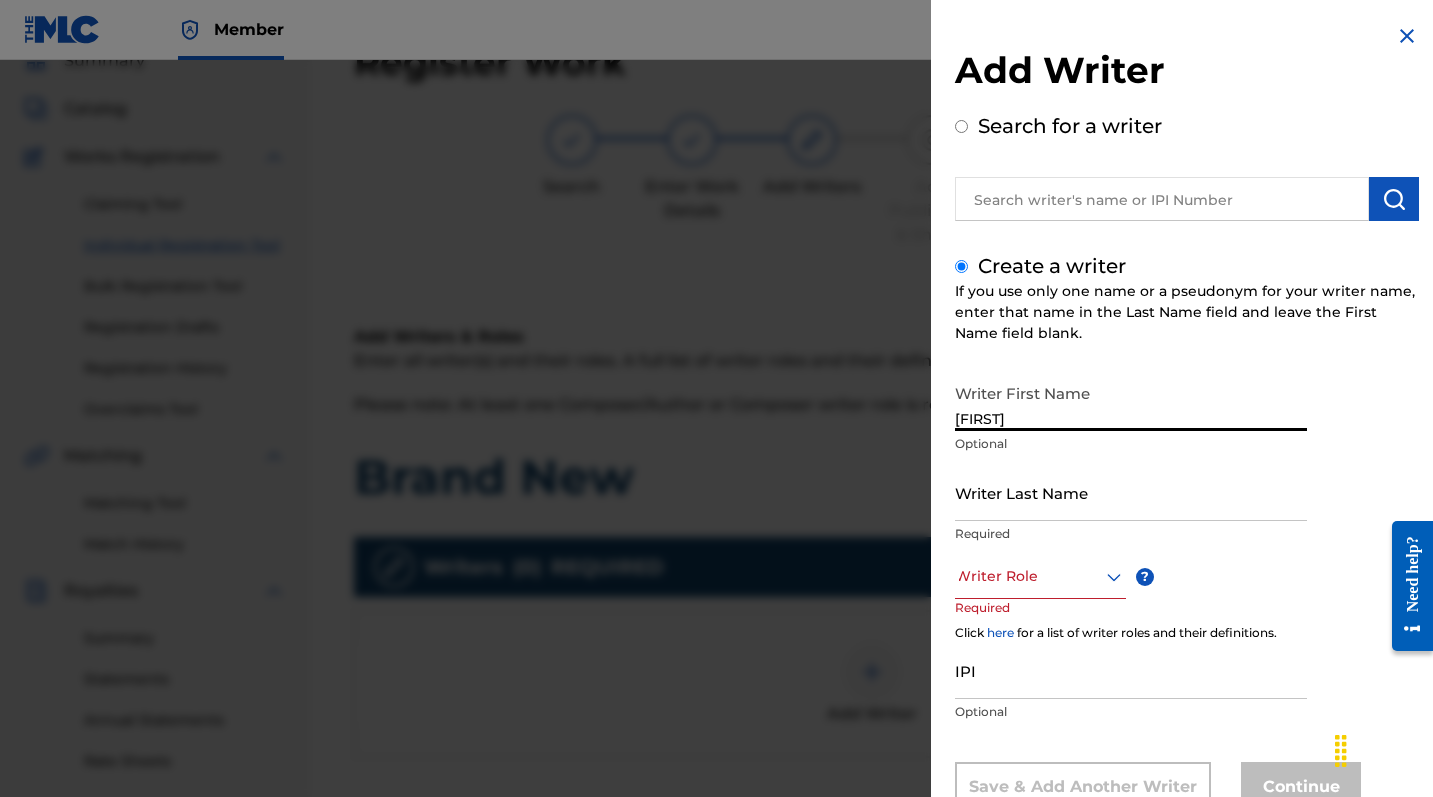 type on "[FIRST]" 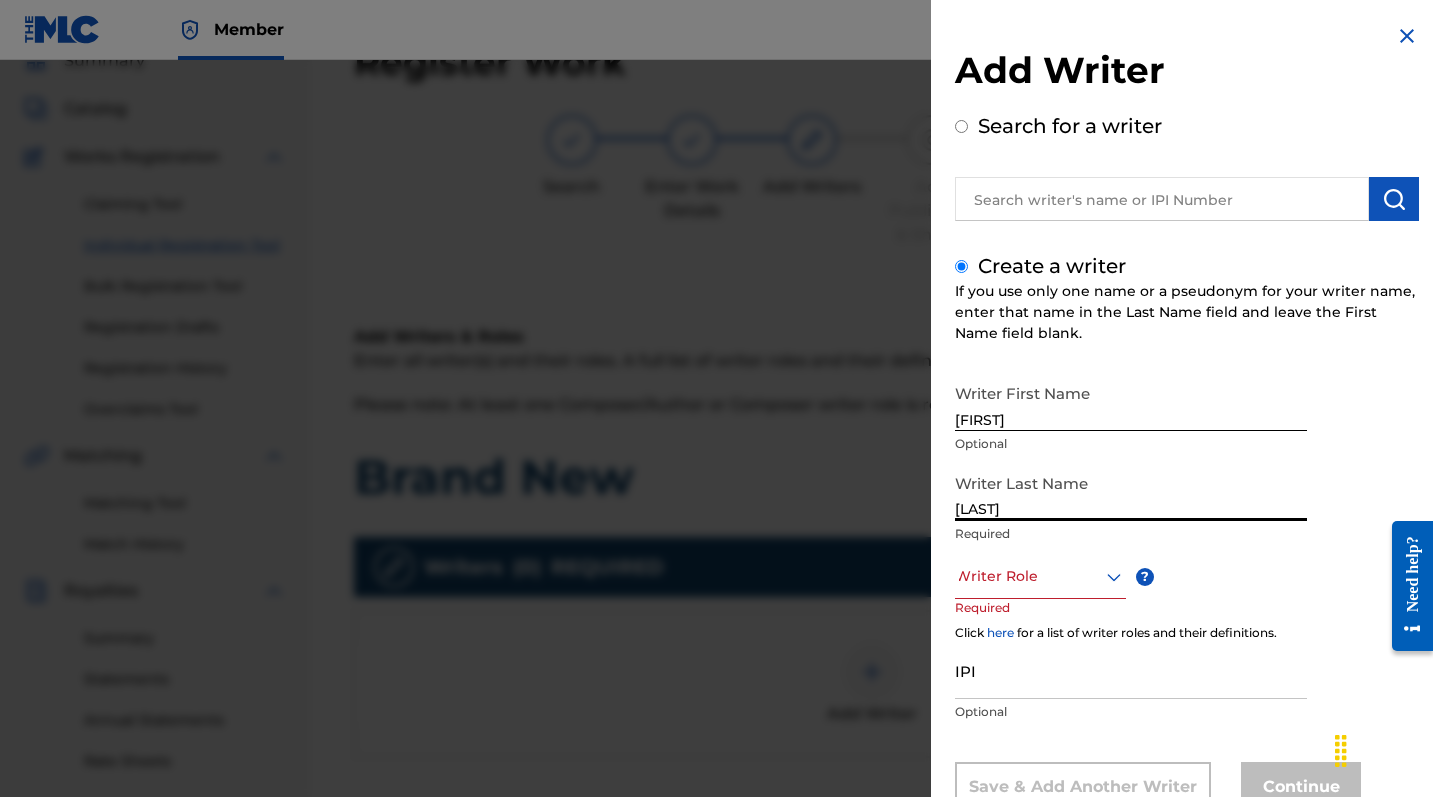 type on "[LAST]" 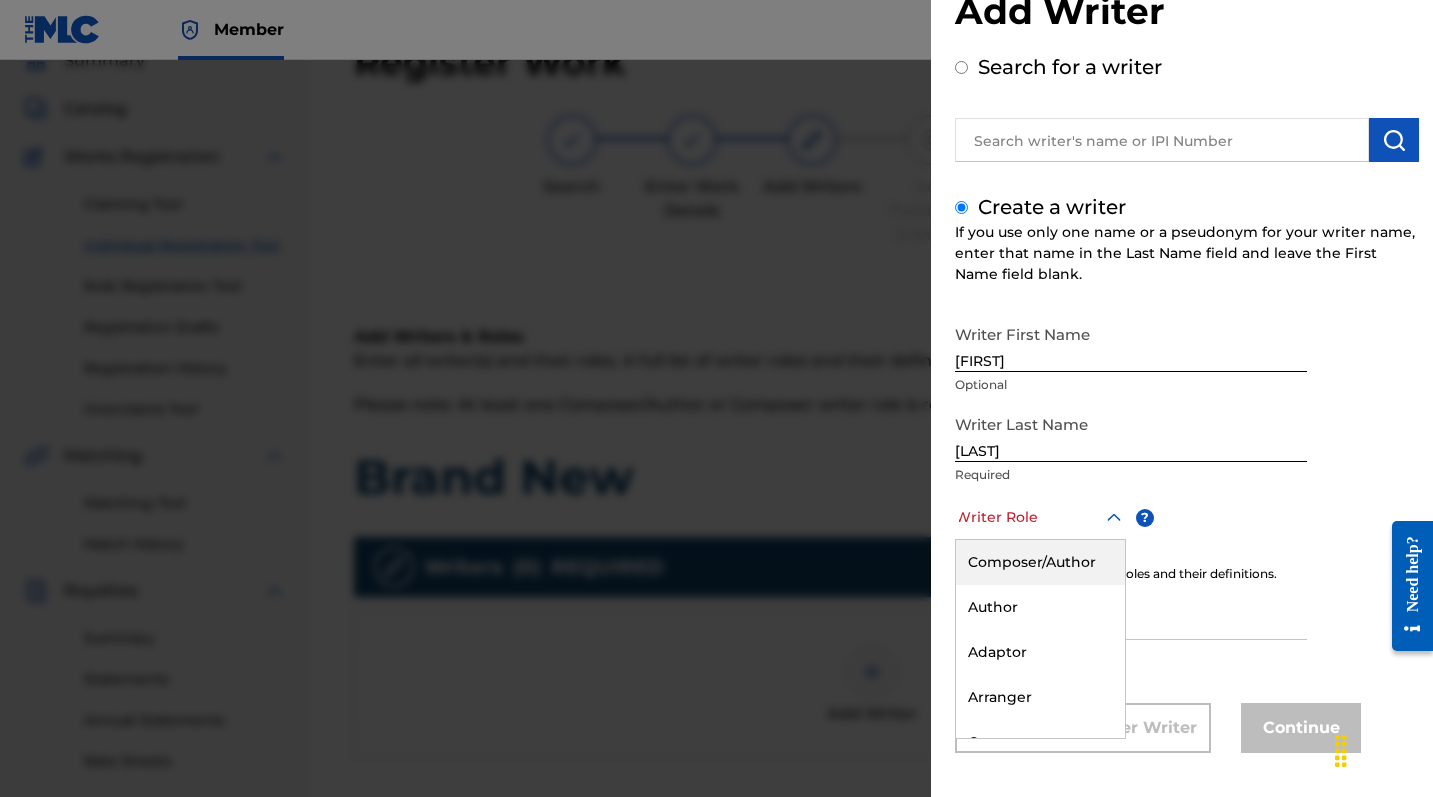 scroll, scrollTop: 69, scrollLeft: 0, axis: vertical 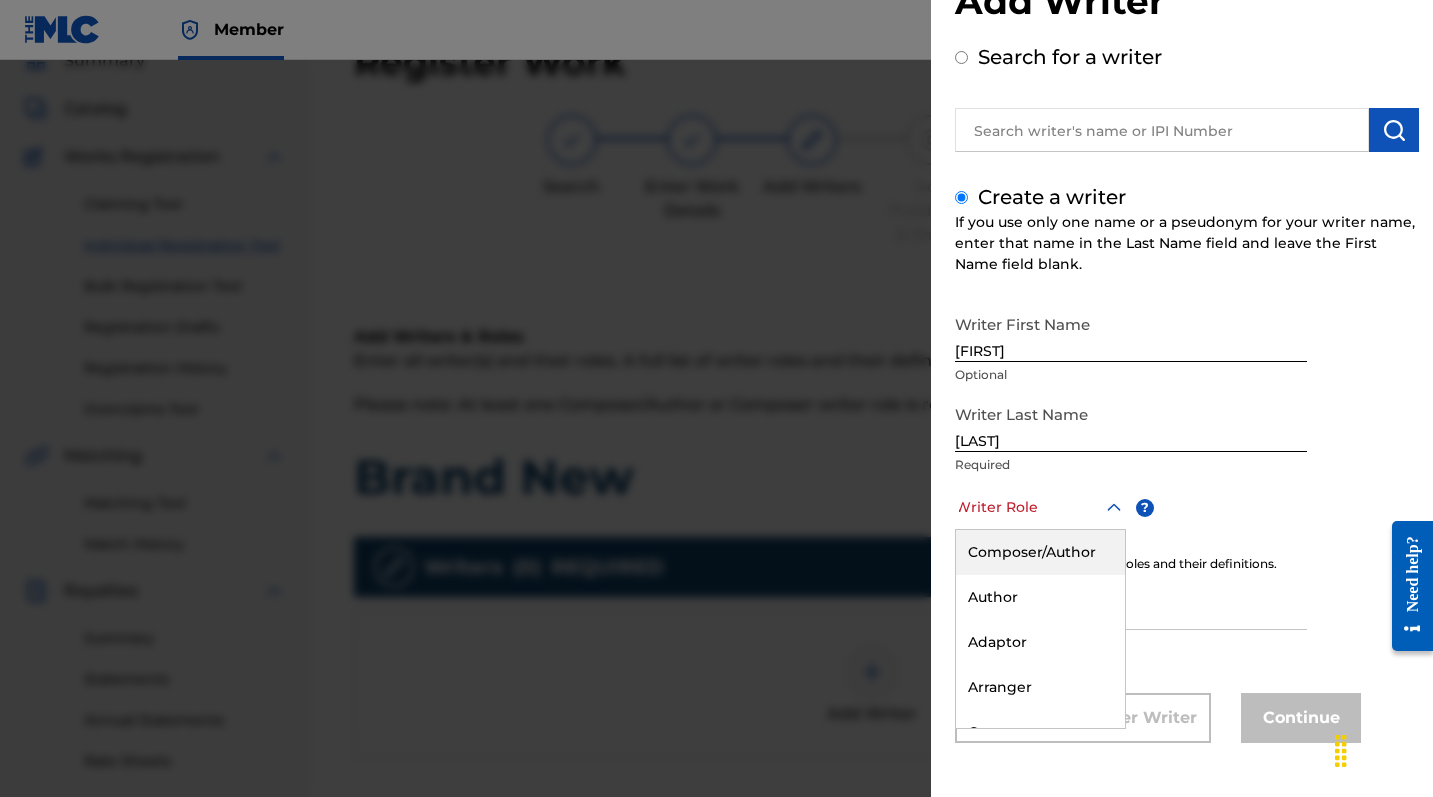 click on "Composer/Author, 1 of 8. 8 results available. Use Up and Down to choose options, press Enter to select the currently focused option, press Escape to exit the menu, press Tab to select the option and exit the menu. Writer Role Composer/Author Author Adaptor Arranger Composer Translator Sub Arranger Sub Author" at bounding box center (1040, 507) 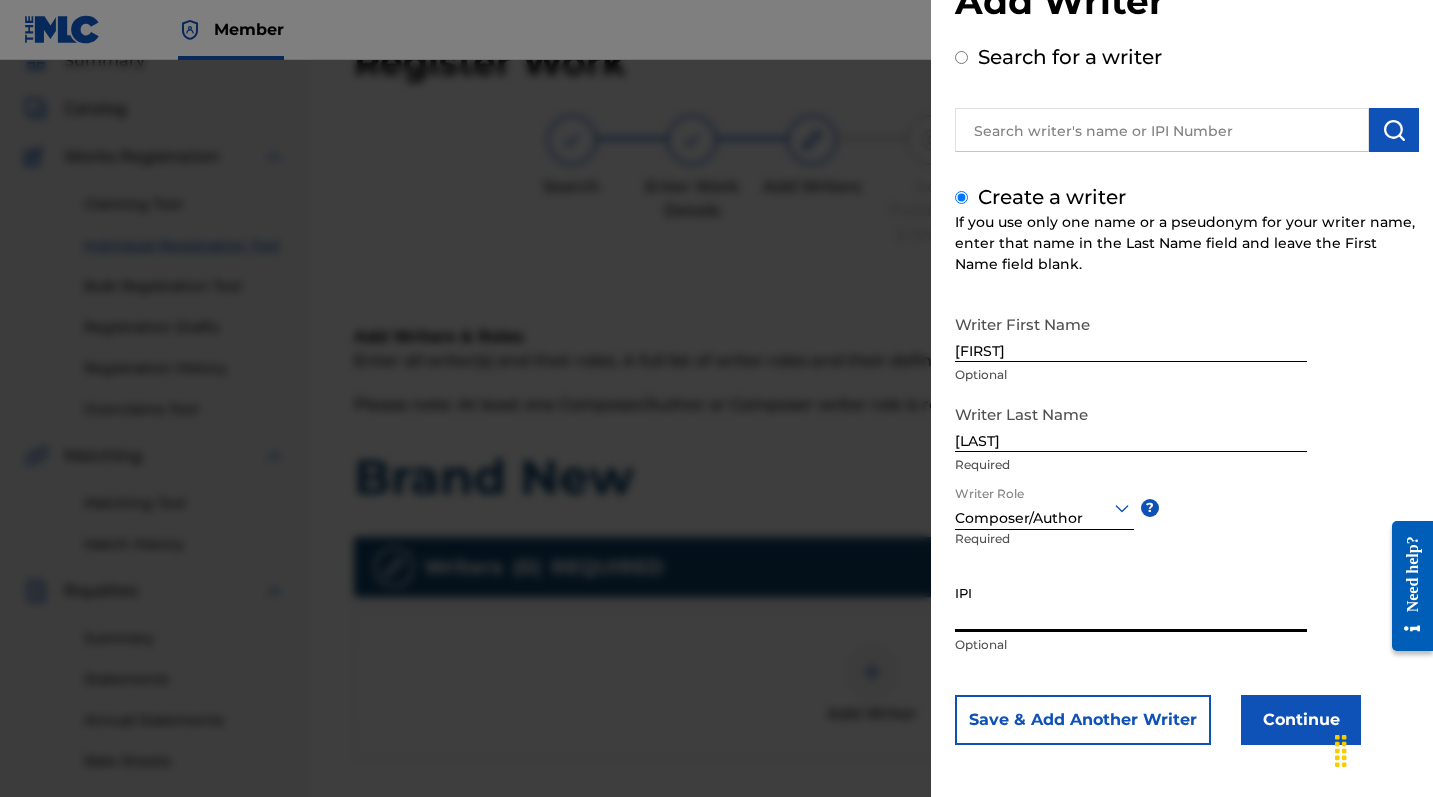 click on "IPI" at bounding box center (1131, 603) 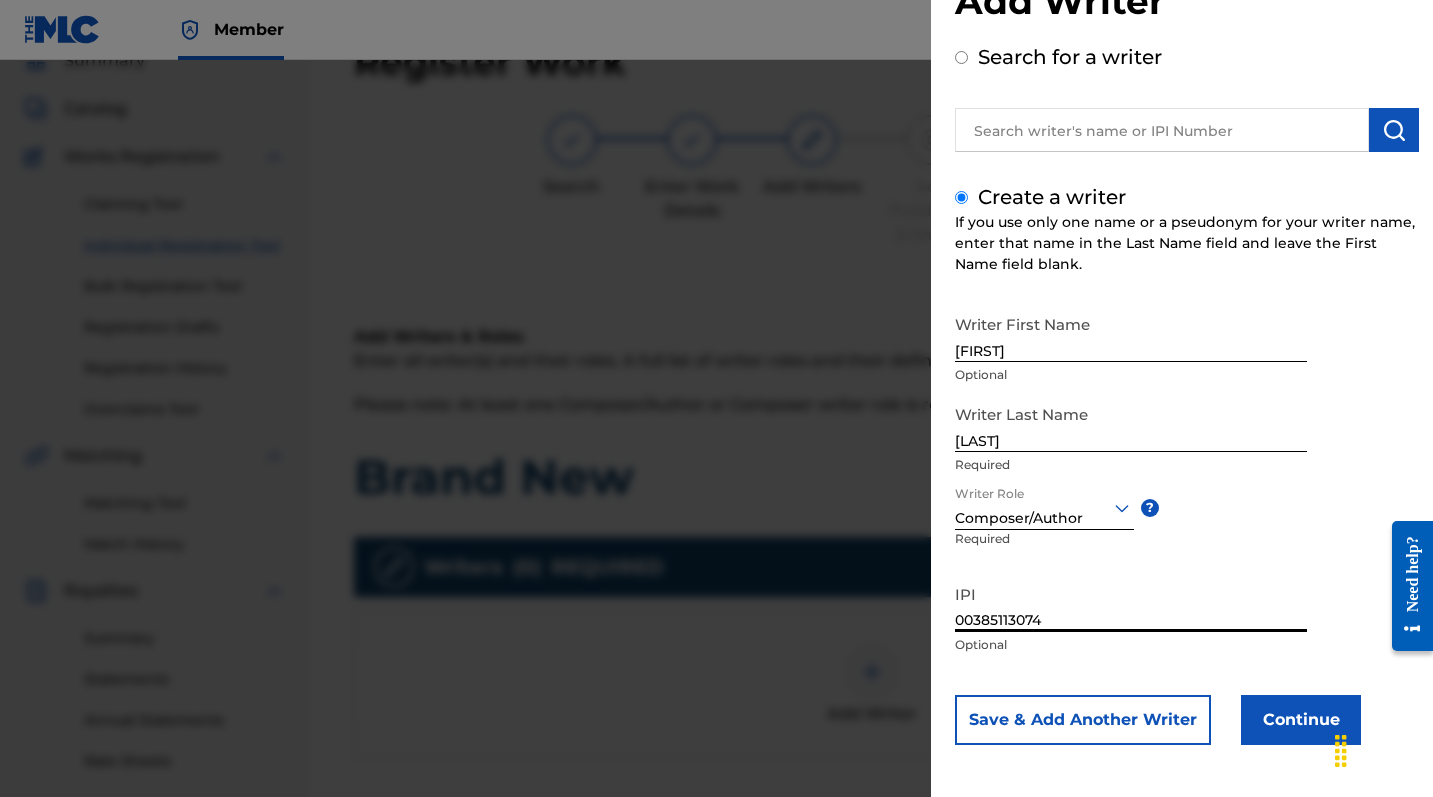 type on "00385113074" 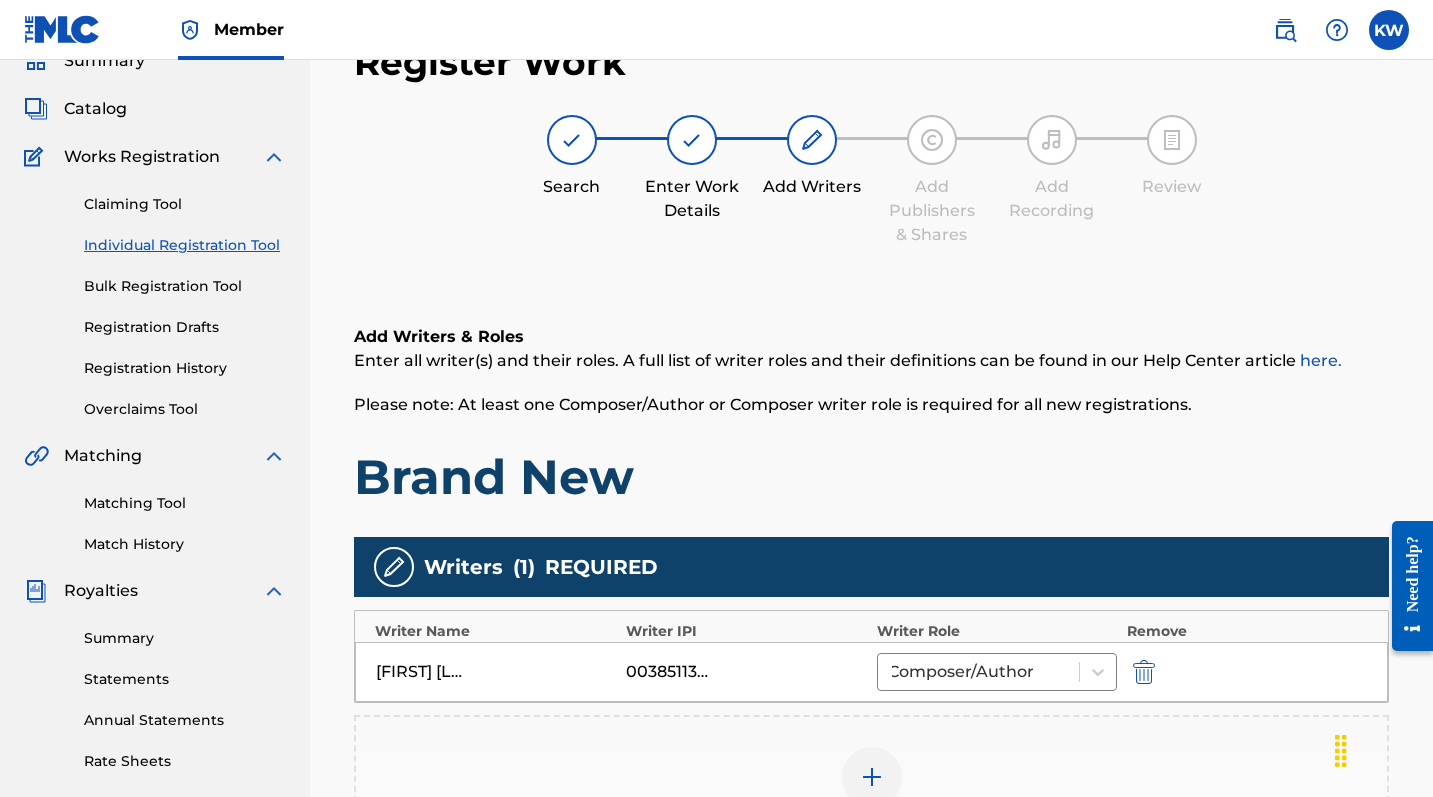 scroll, scrollTop: 130, scrollLeft: 0, axis: vertical 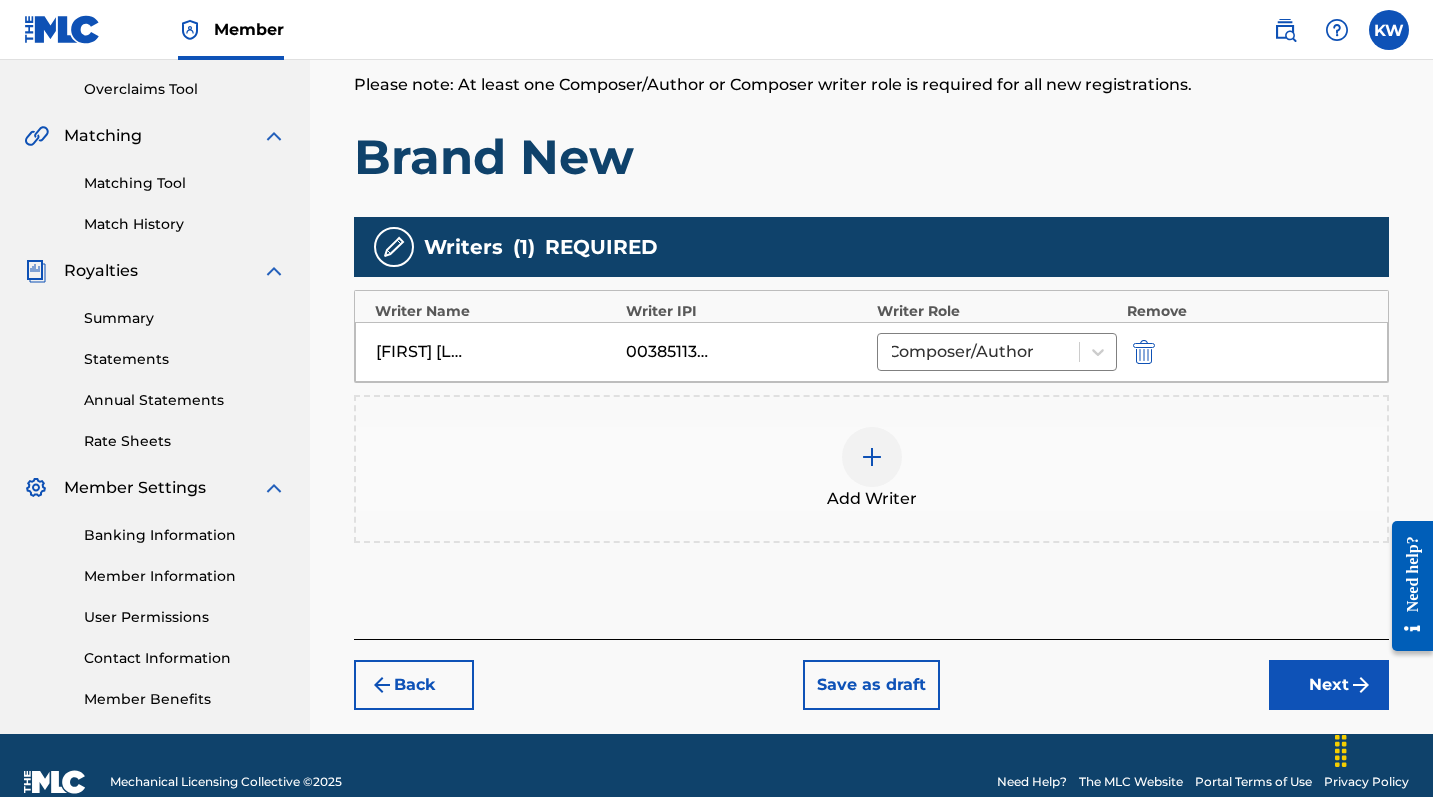 click on "Next" at bounding box center (1329, 685) 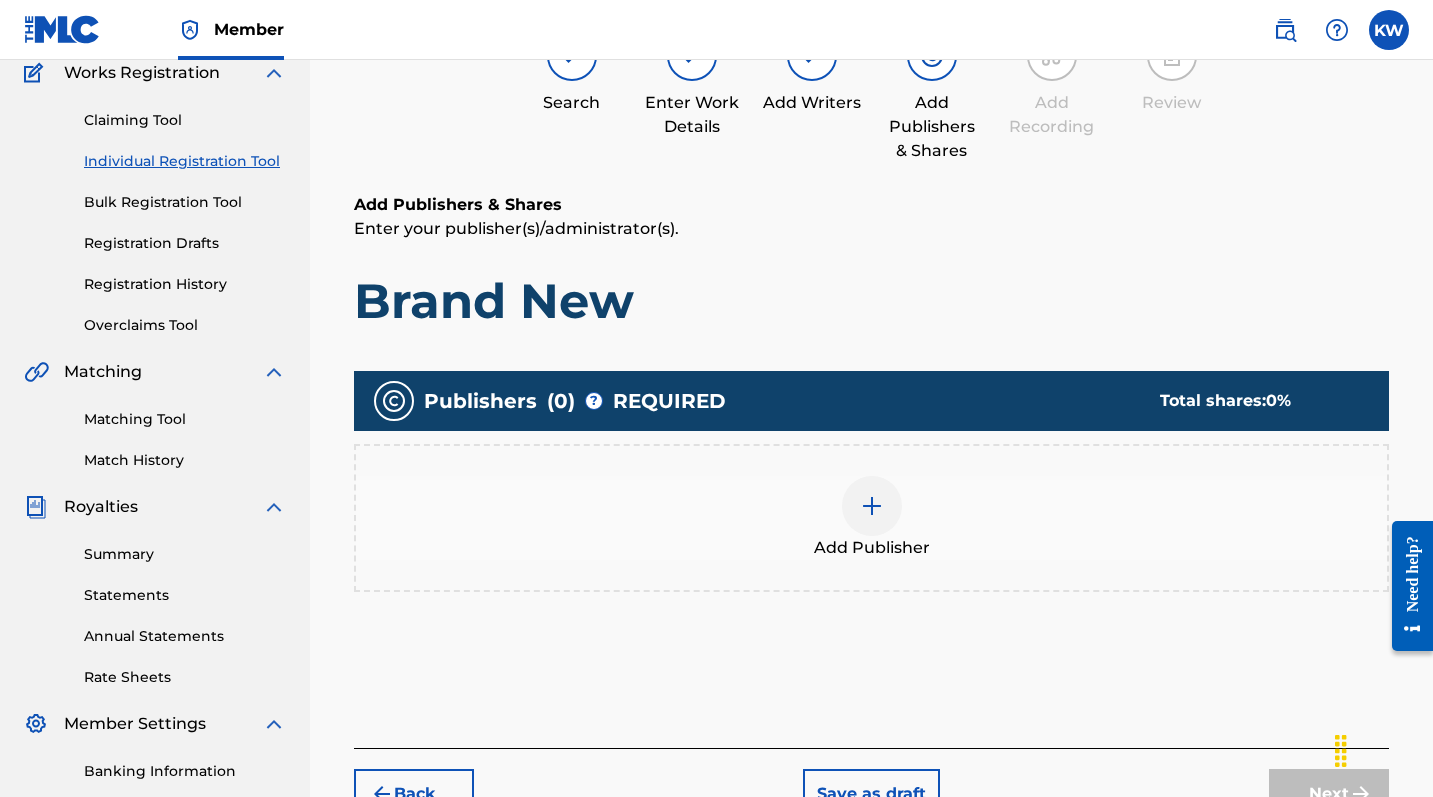 scroll, scrollTop: 90, scrollLeft: 0, axis: vertical 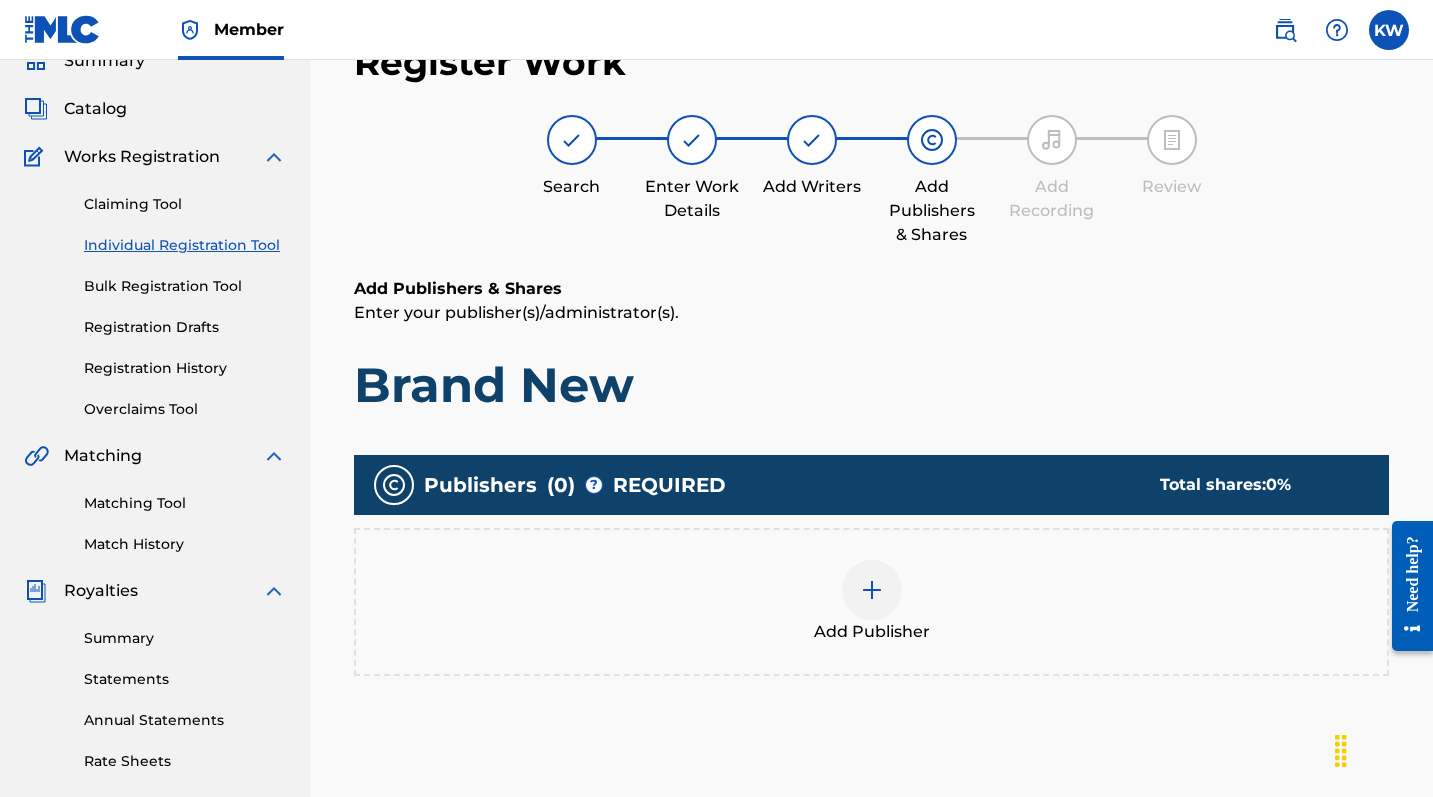 click on "Add Publisher" at bounding box center [871, 602] 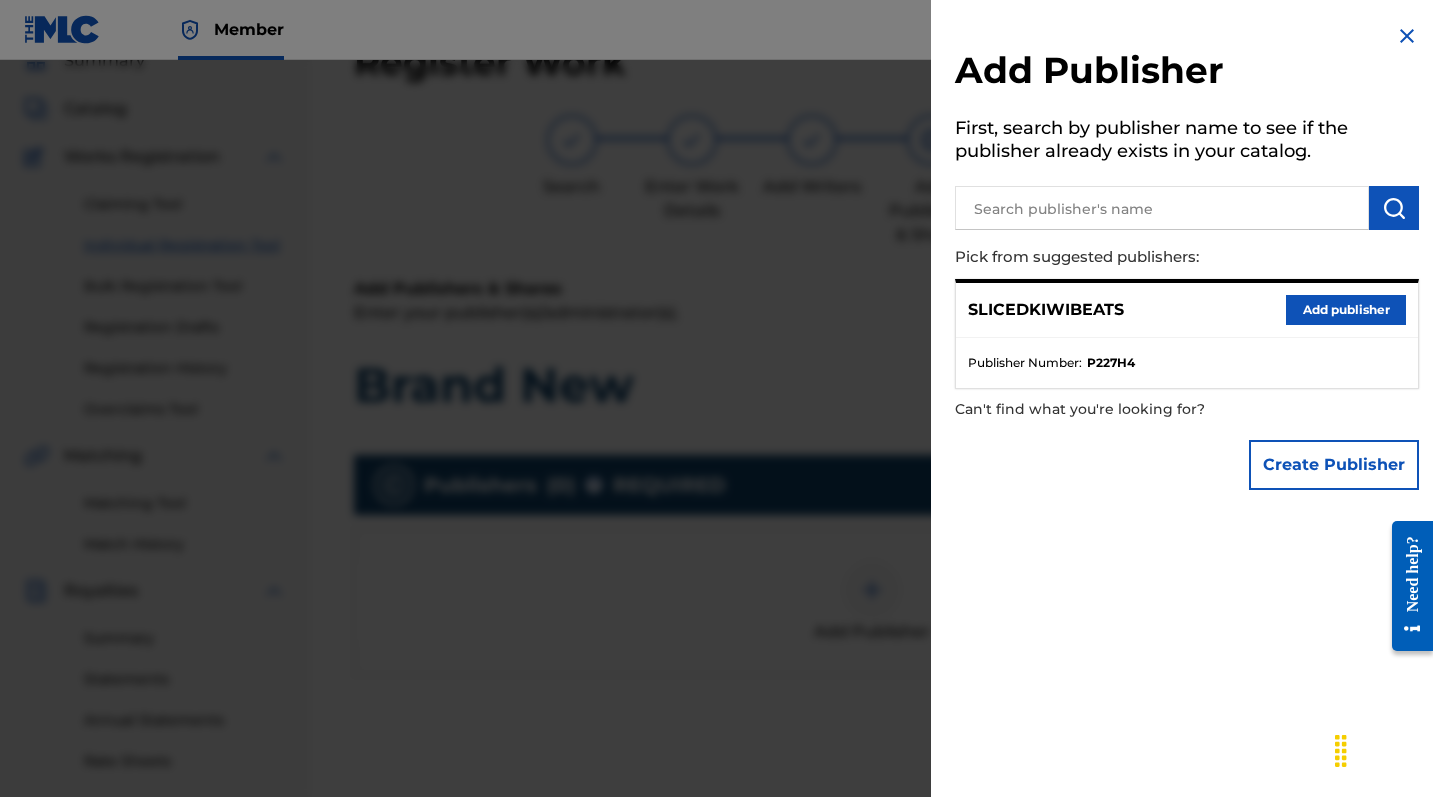 click on "Add publisher" at bounding box center (1346, 310) 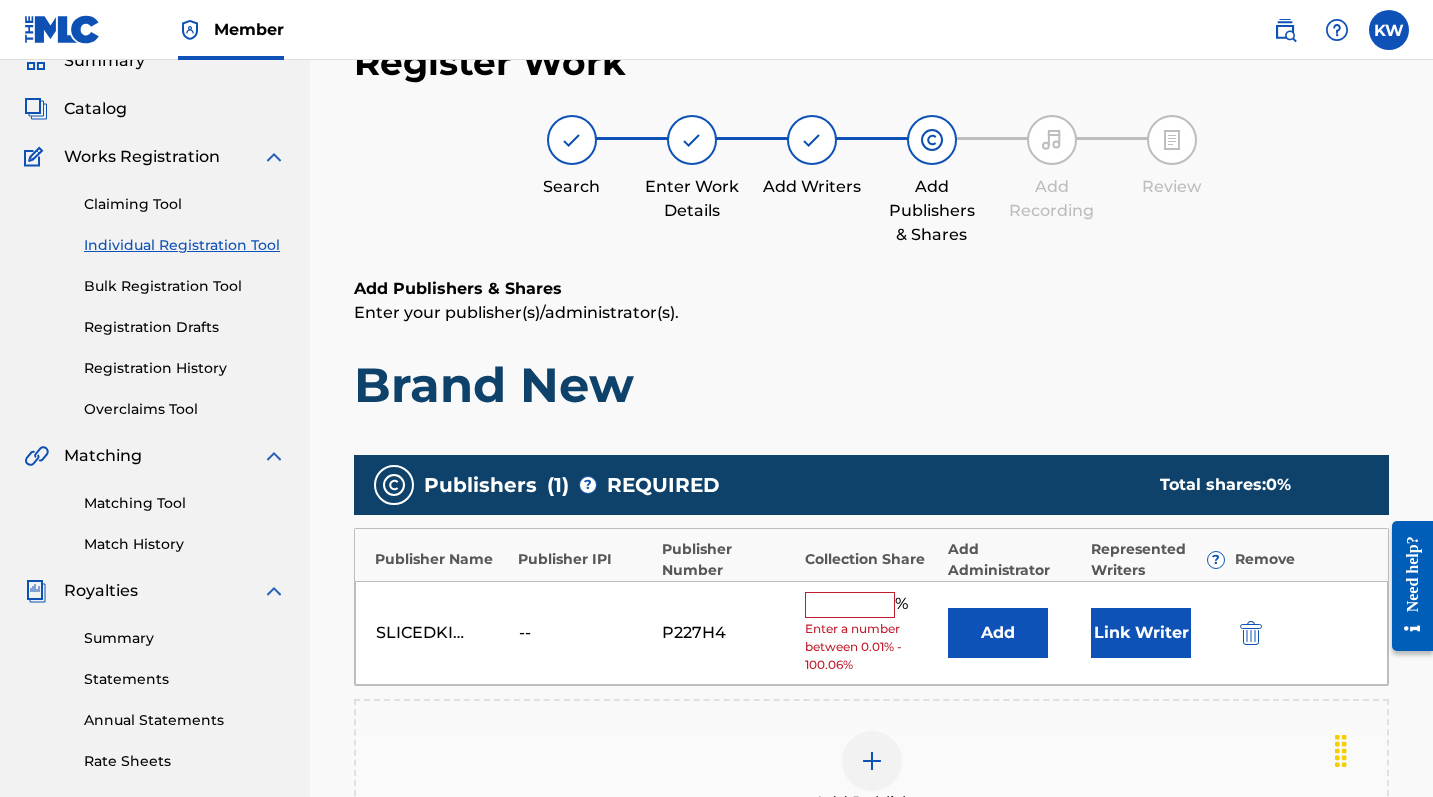 click at bounding box center (850, 605) 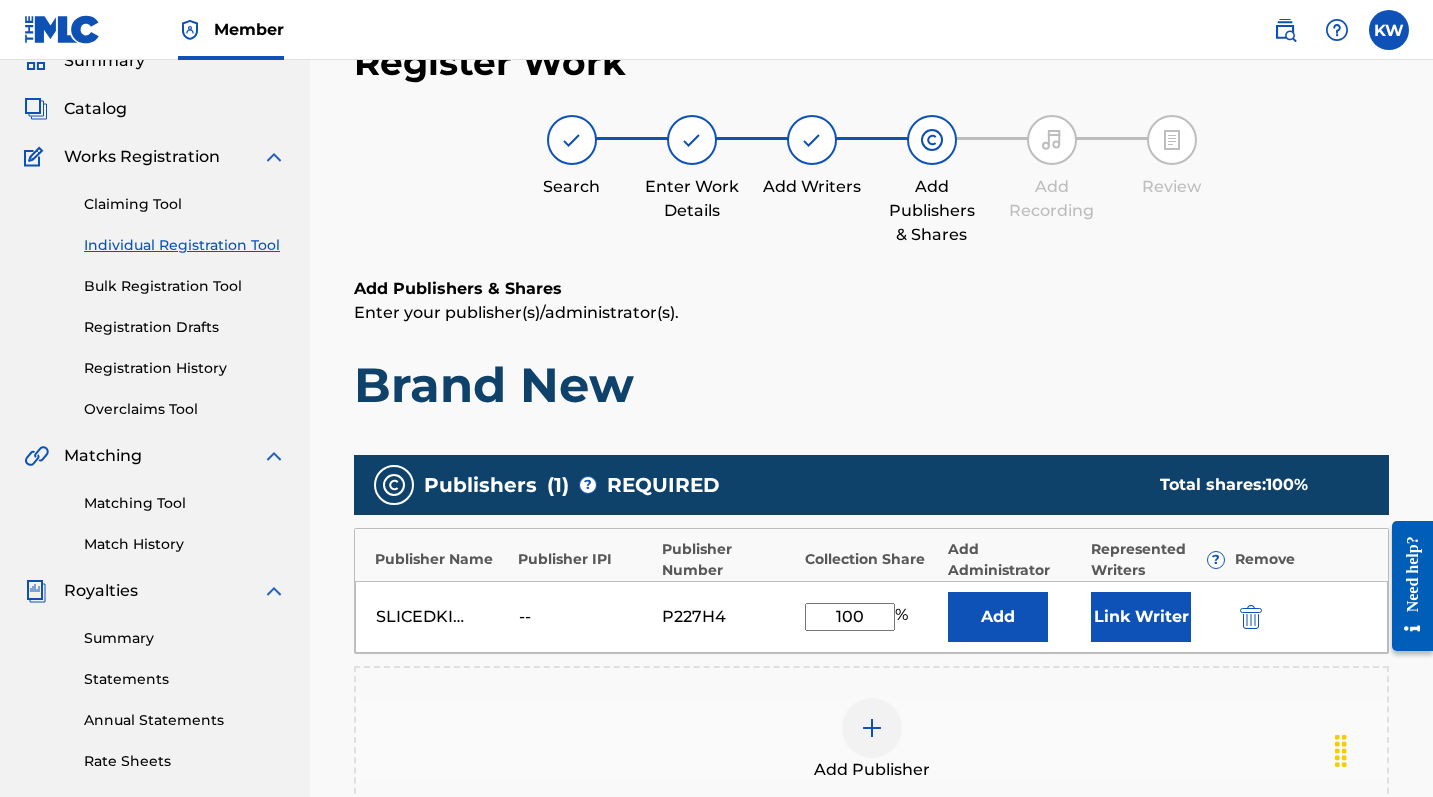 type on "100" 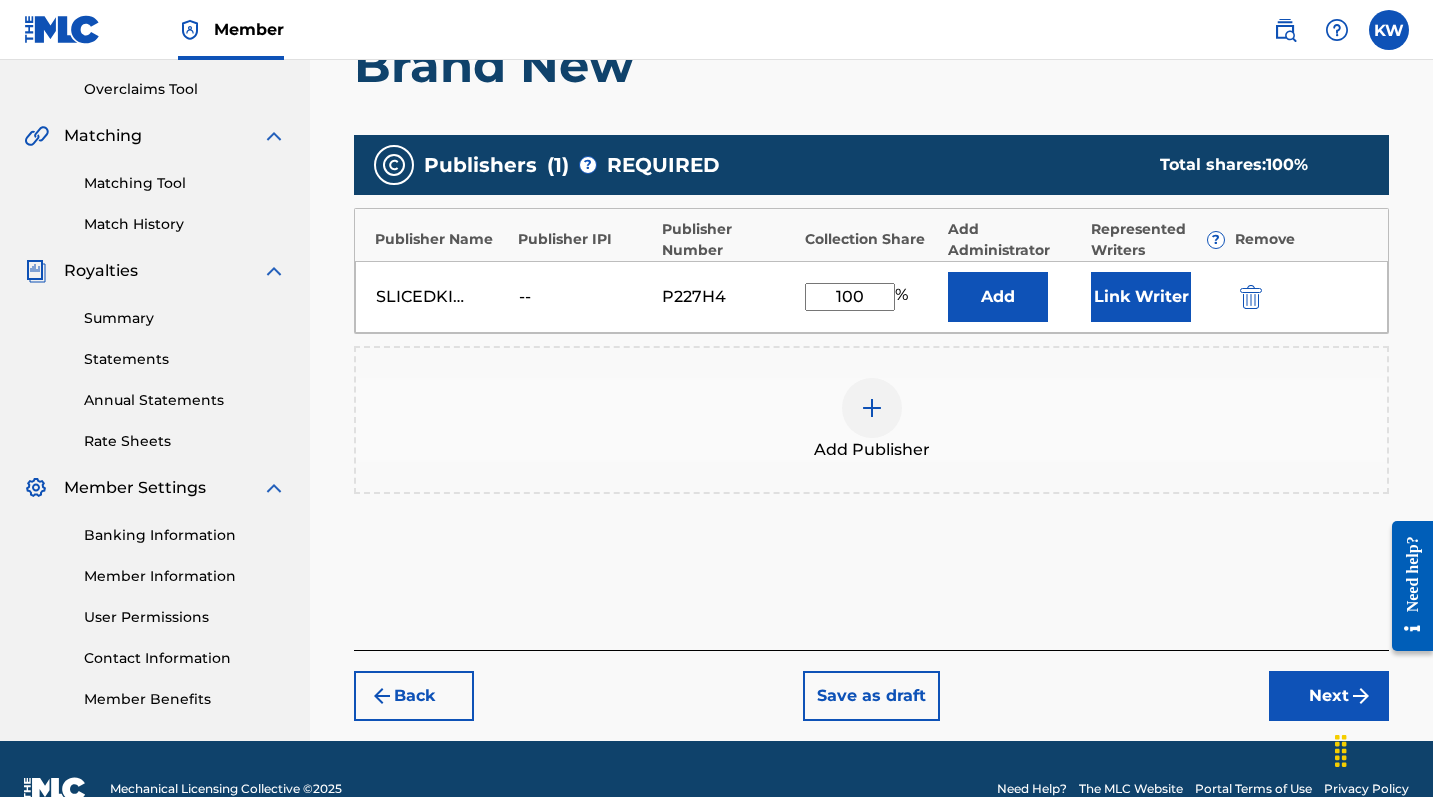 scroll, scrollTop: 450, scrollLeft: 0, axis: vertical 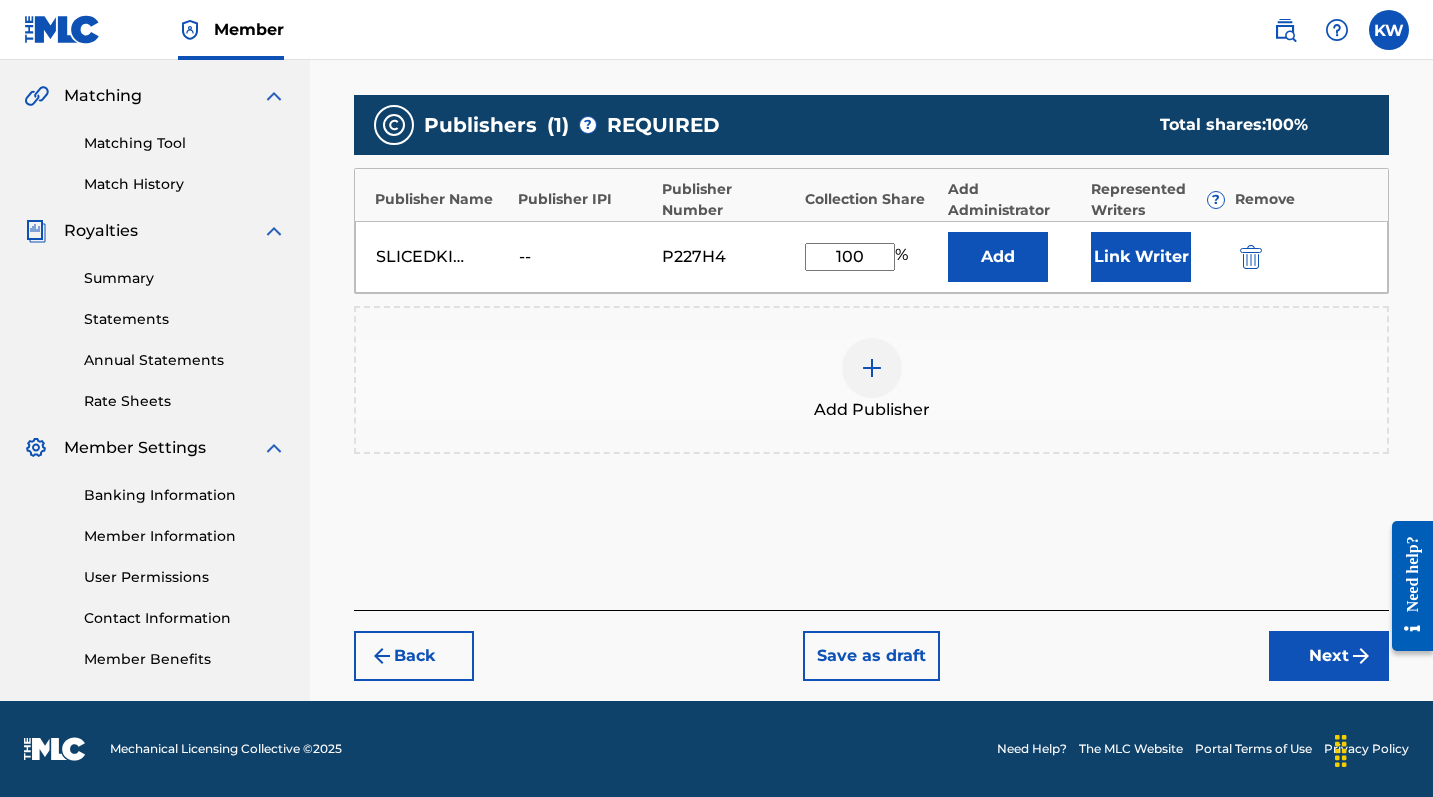 click on "Next" at bounding box center (1329, 656) 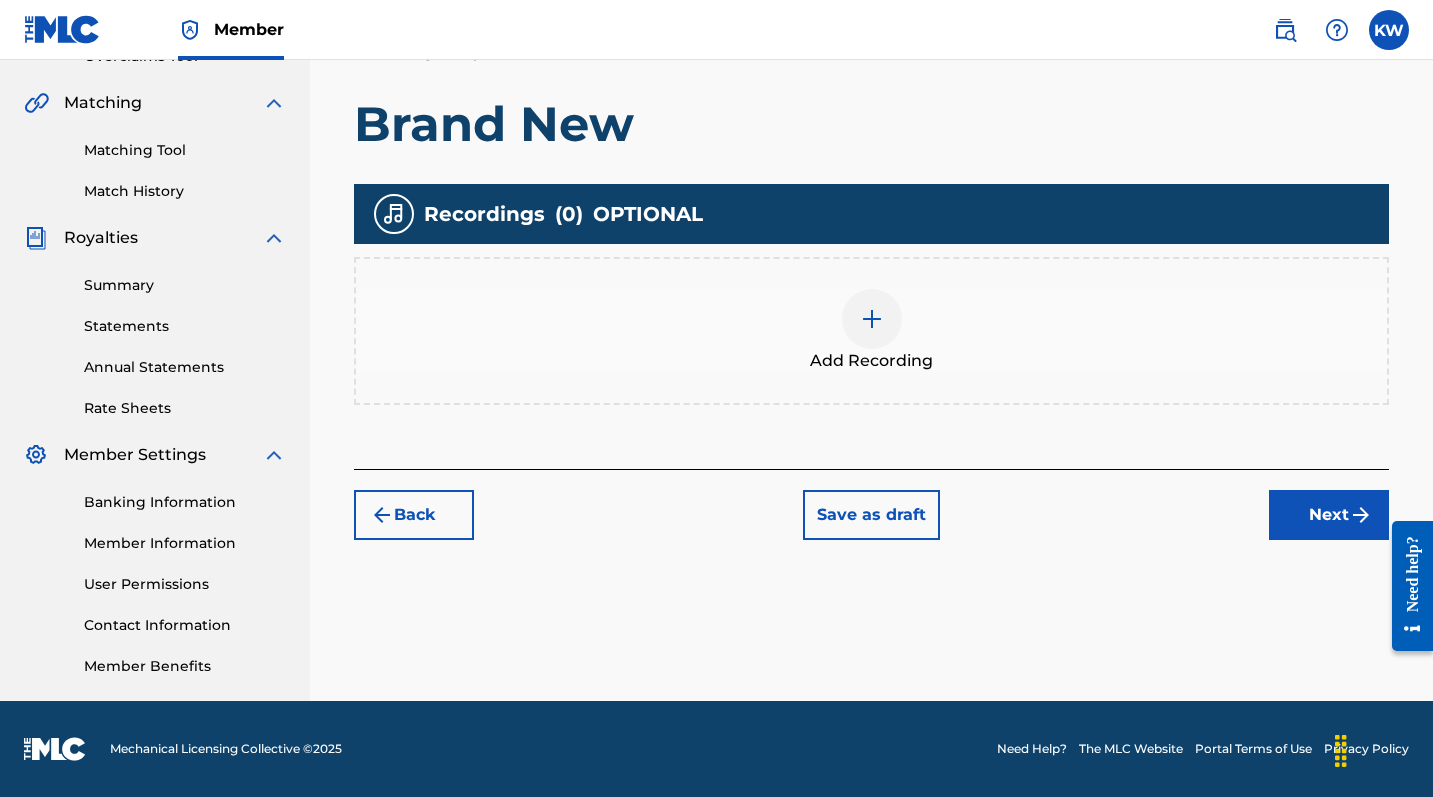 click on "Add Recording" at bounding box center (871, 331) 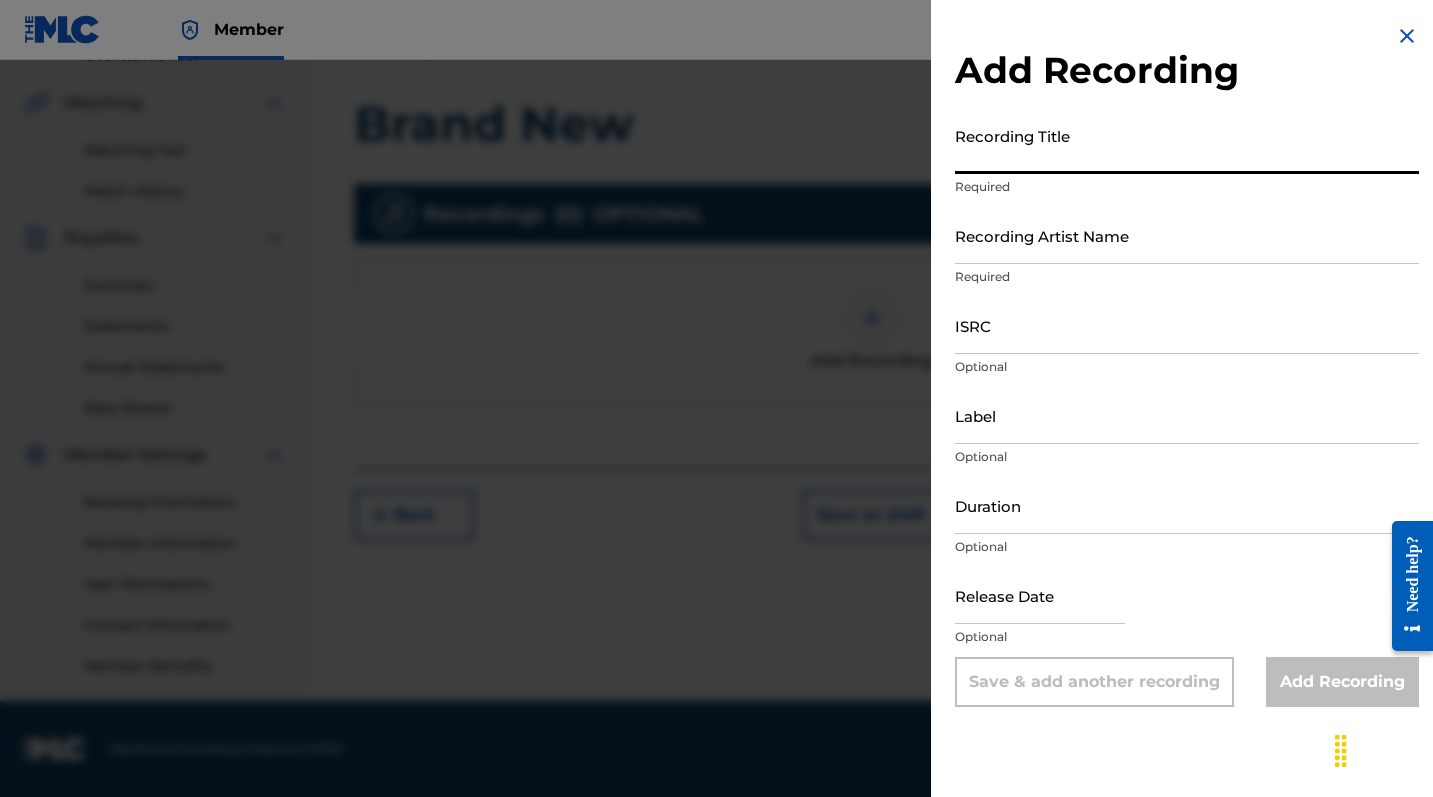 click on "Recording Title" at bounding box center [1187, 145] 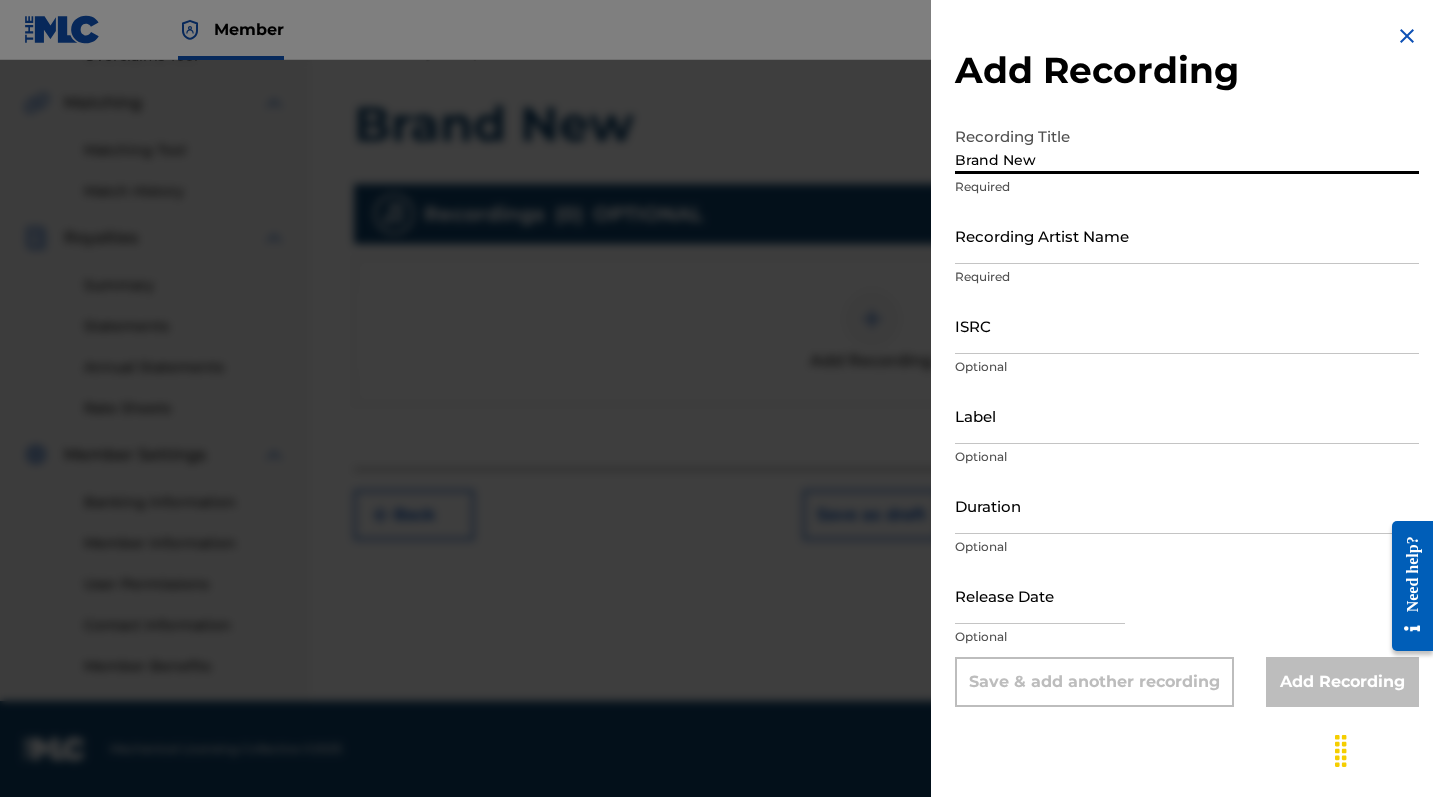 type on "Brand New" 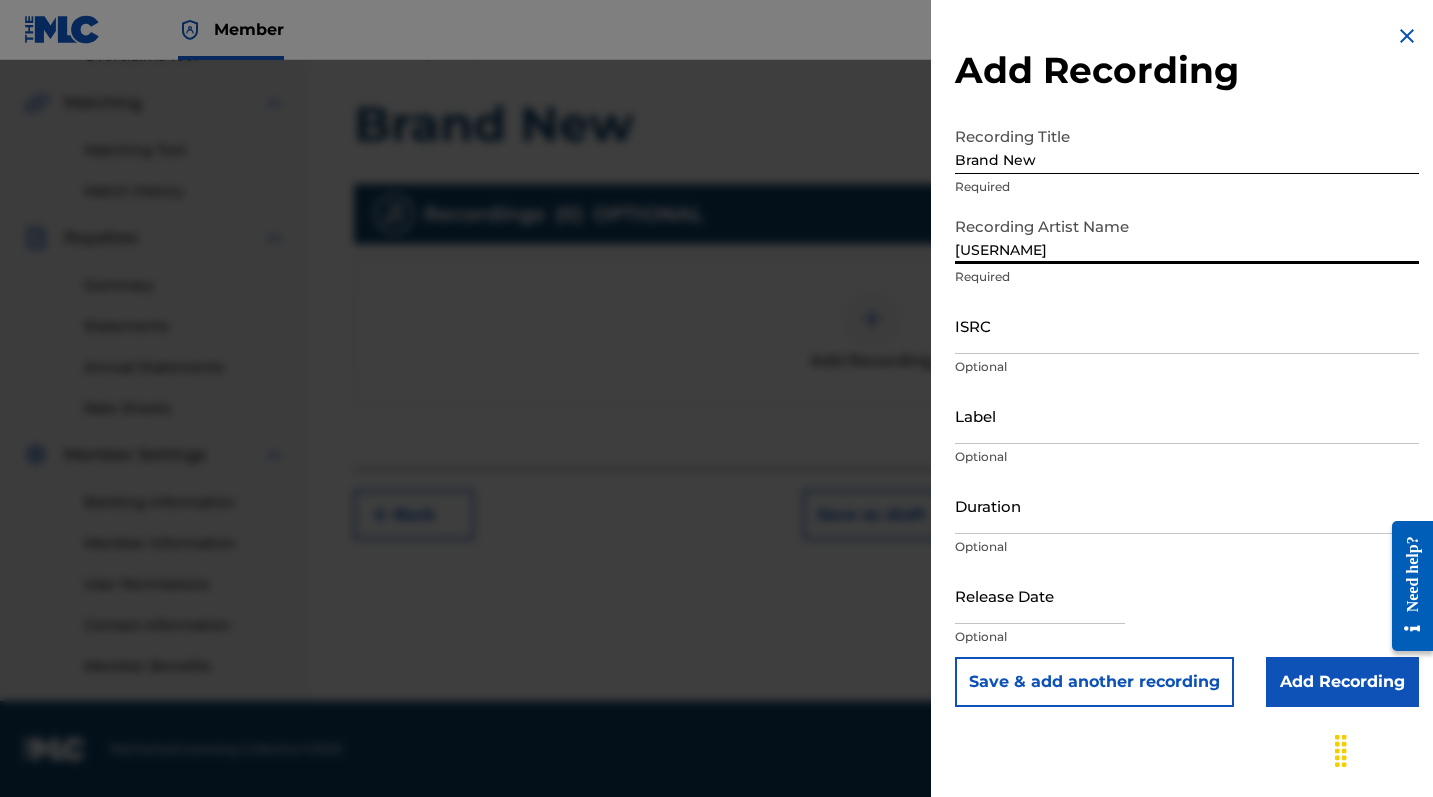 type on "[USERNAME]" 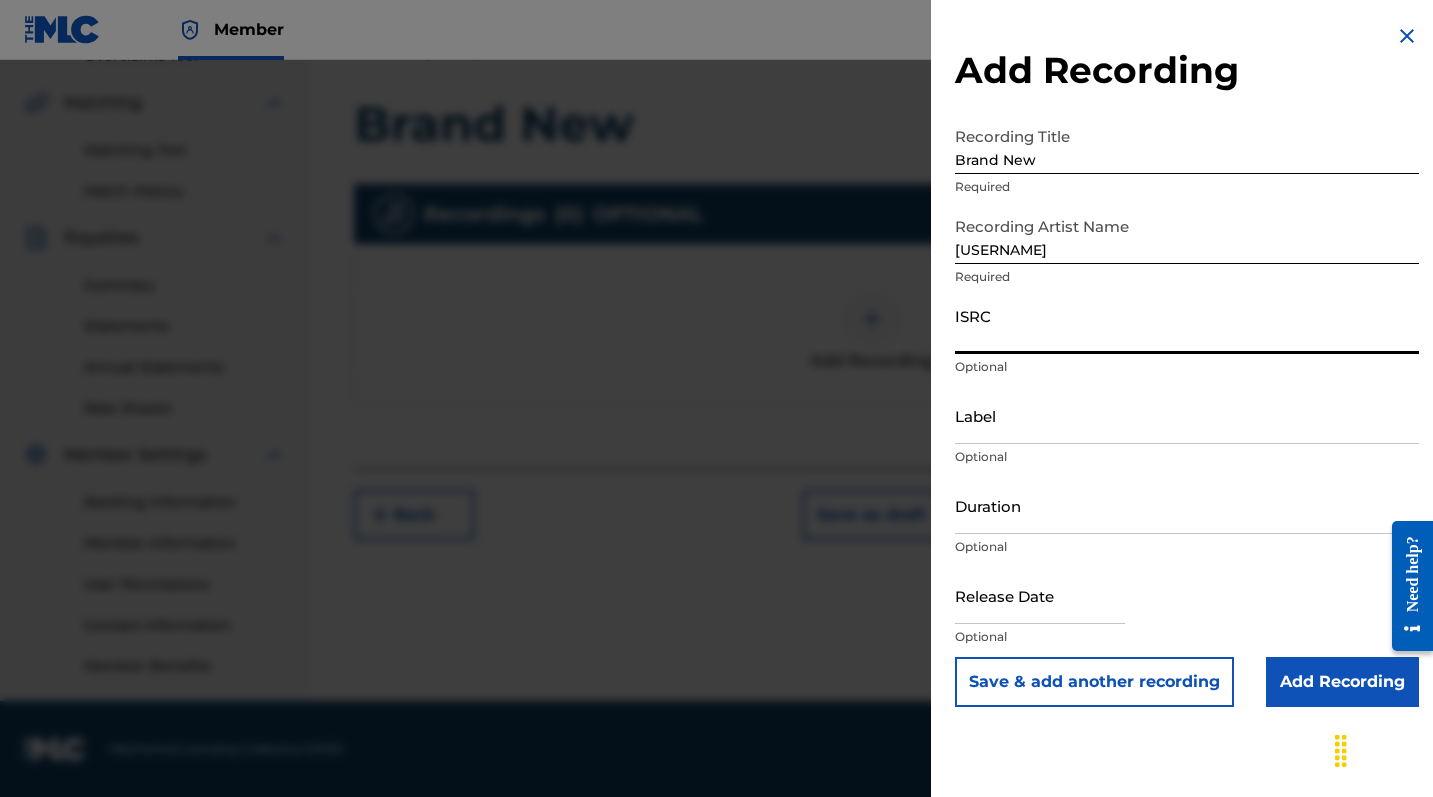 type on "c" 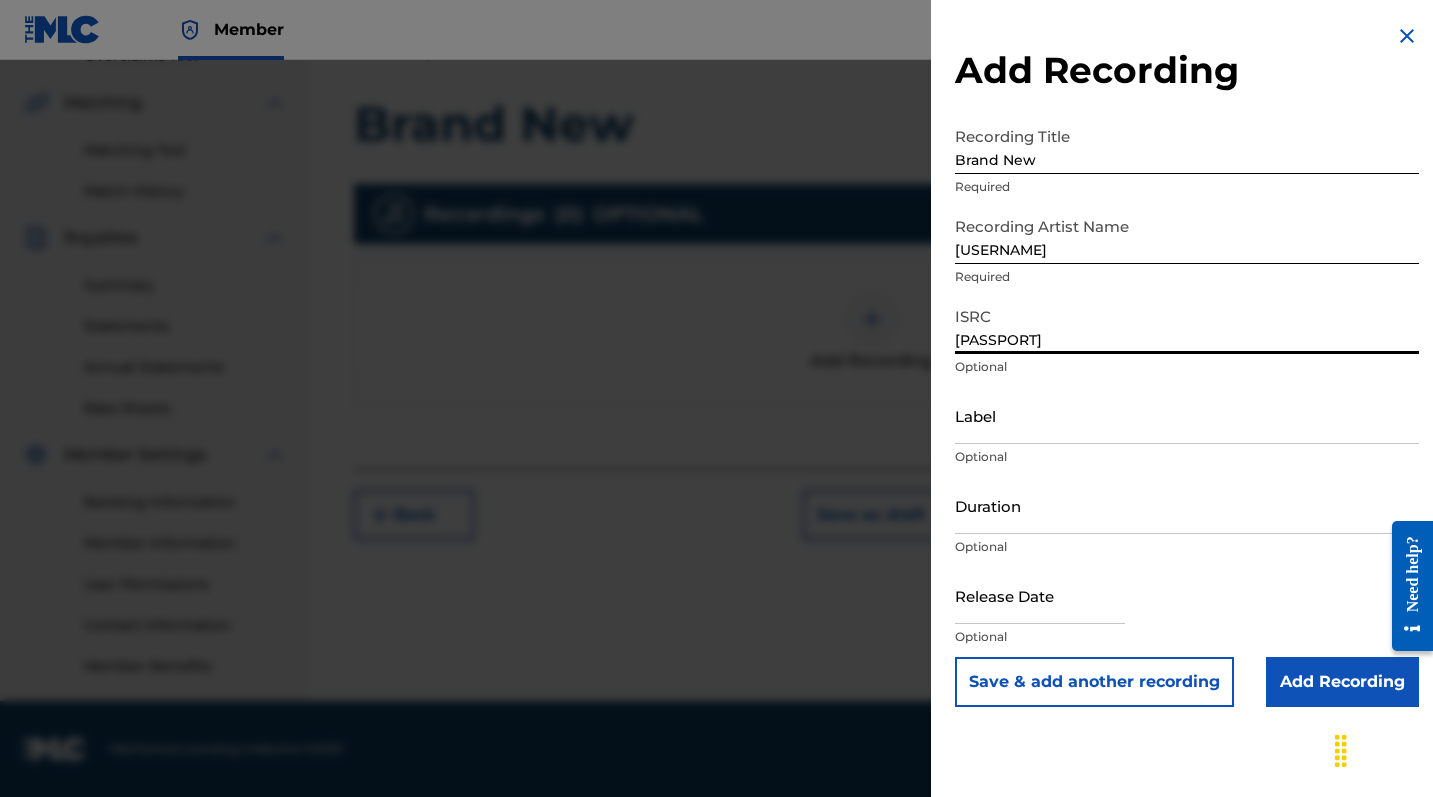 type on "[PASSPORT]" 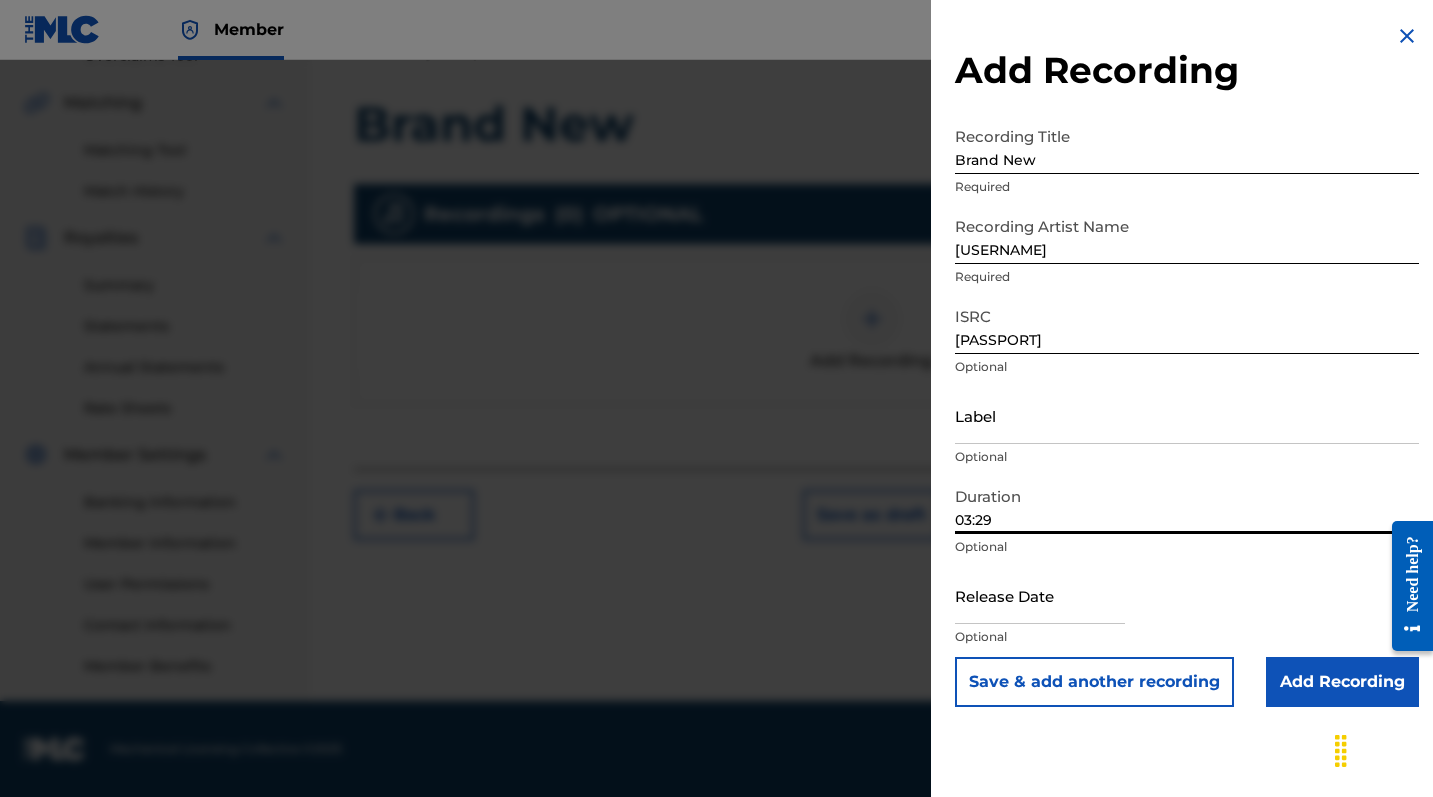type on "03:29" 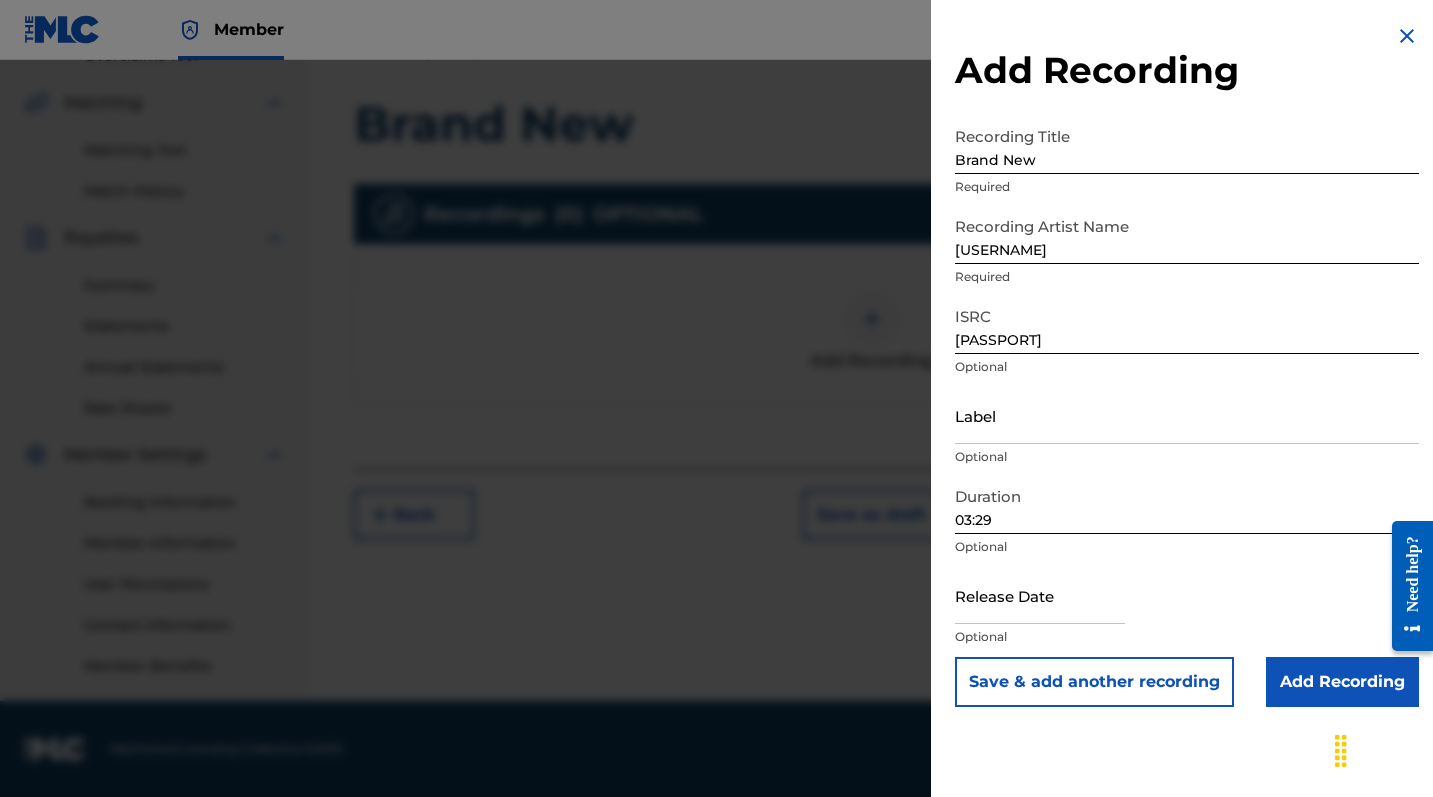 click on "Add Recording" at bounding box center (1342, 682) 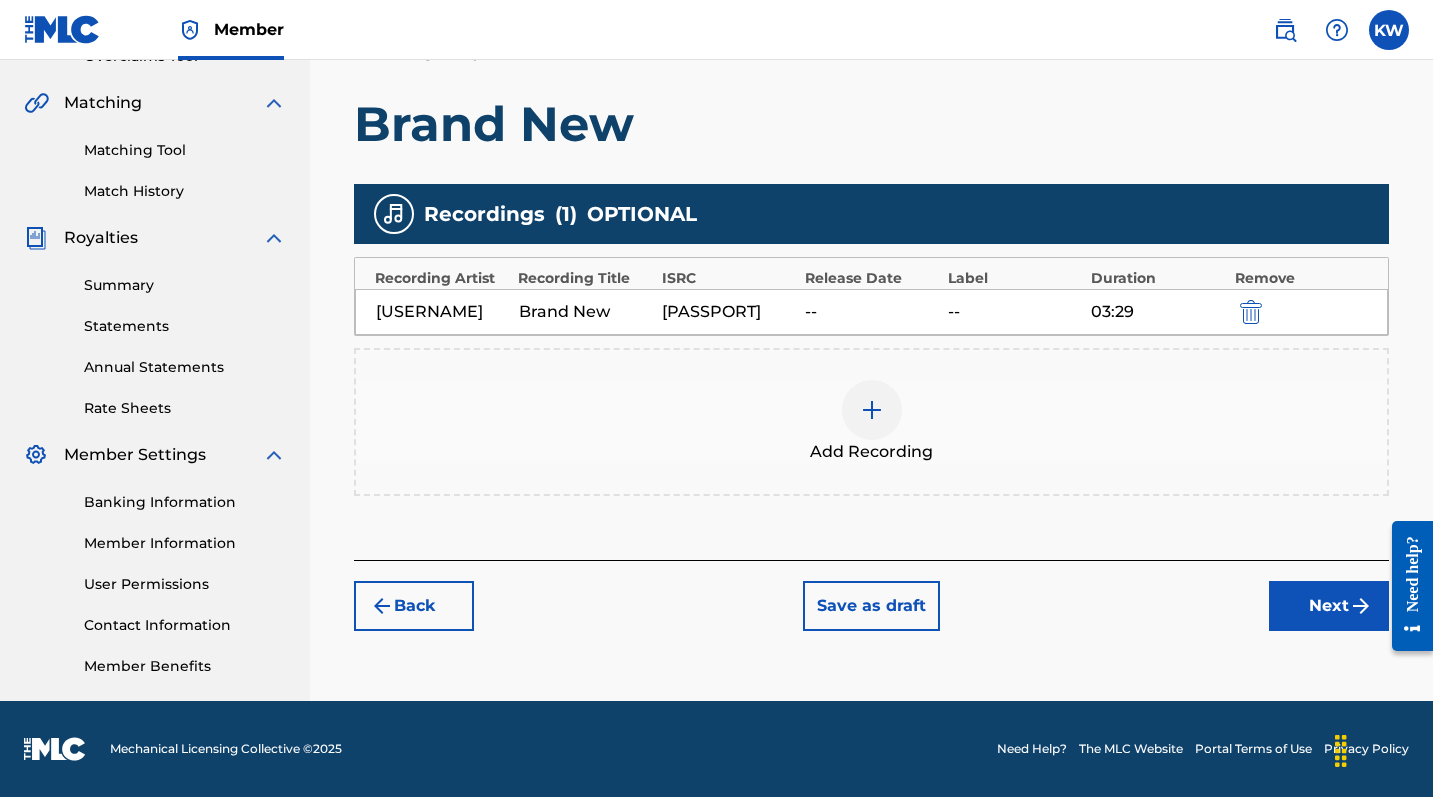 click on "Next" at bounding box center (1329, 606) 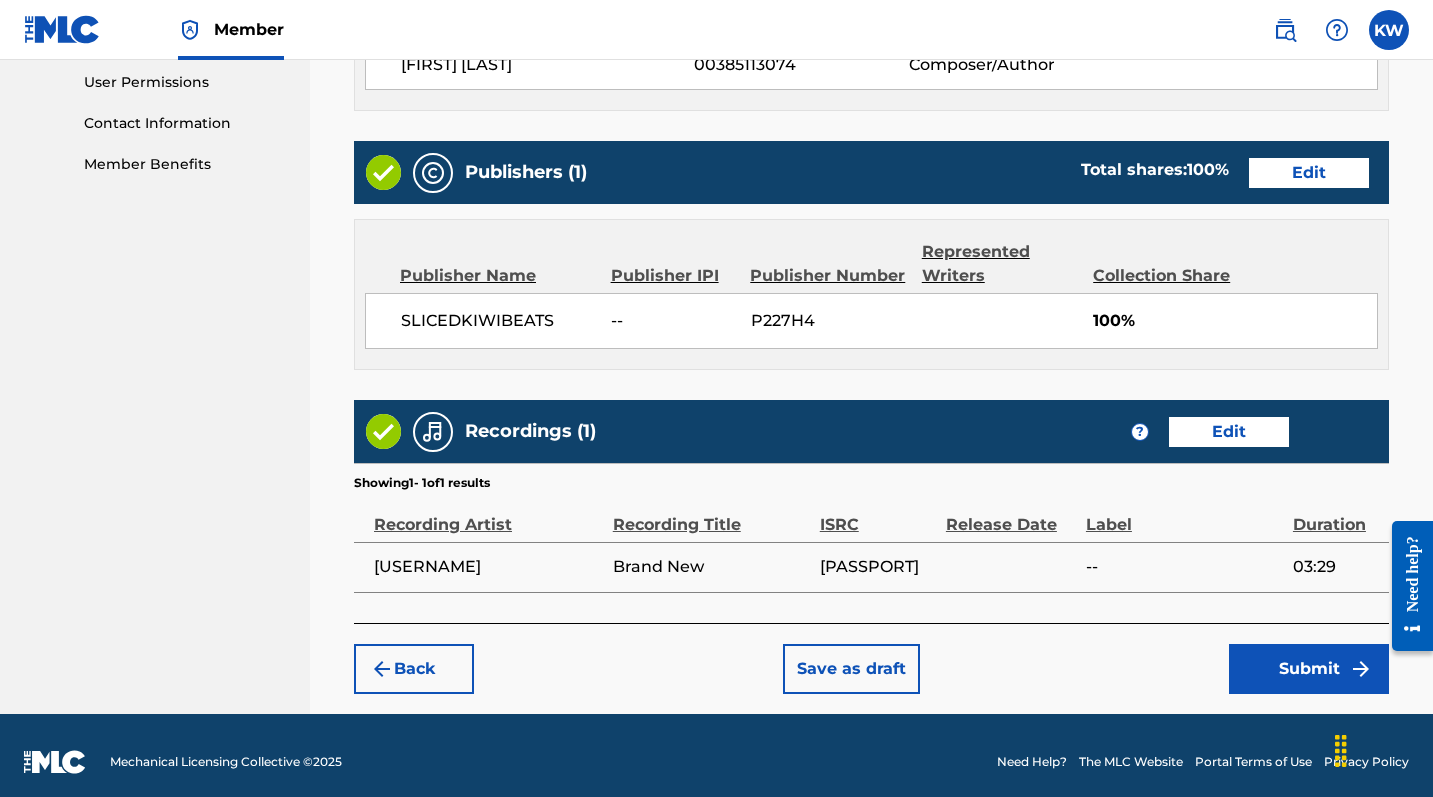 scroll, scrollTop: 957, scrollLeft: 0, axis: vertical 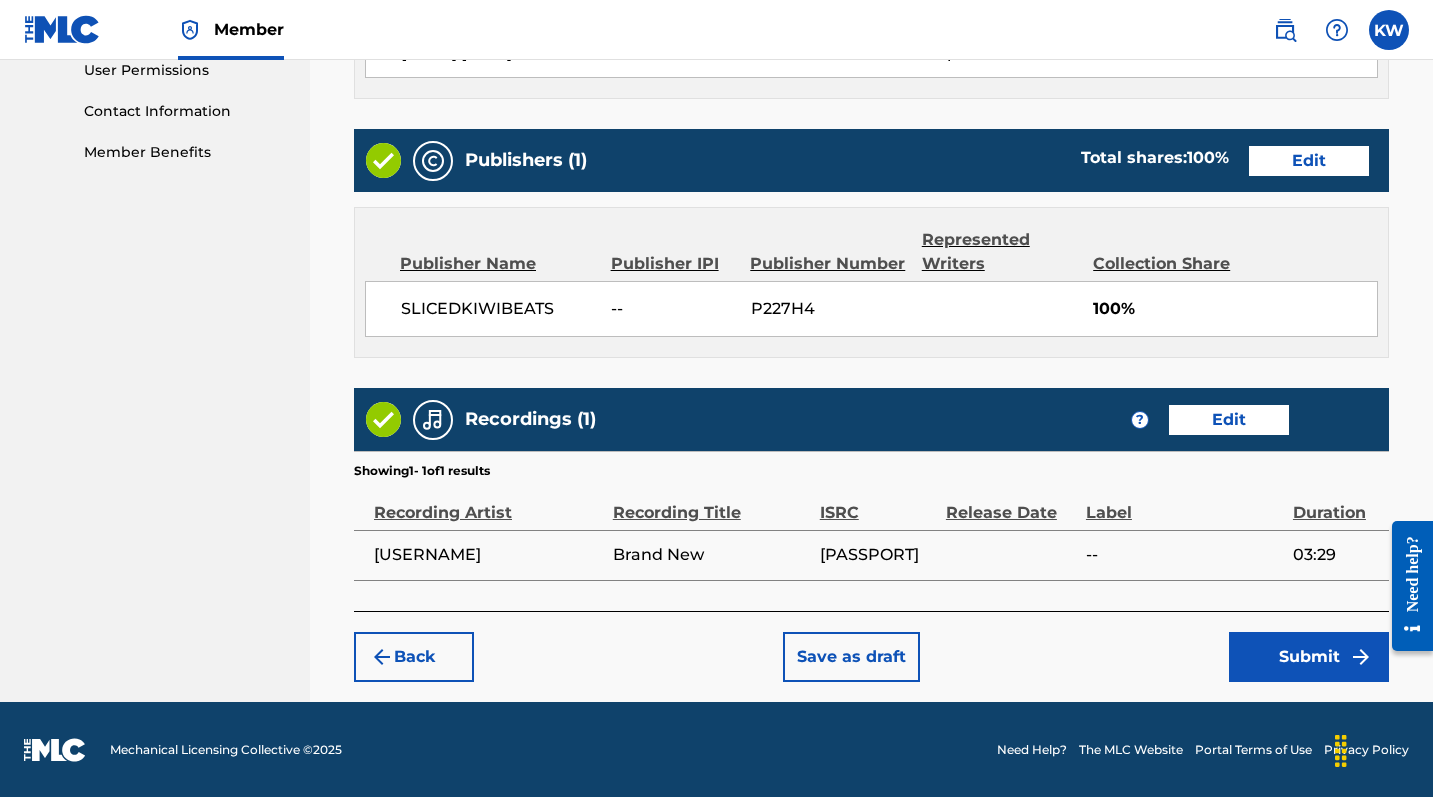 click on "Submit" at bounding box center (1309, 657) 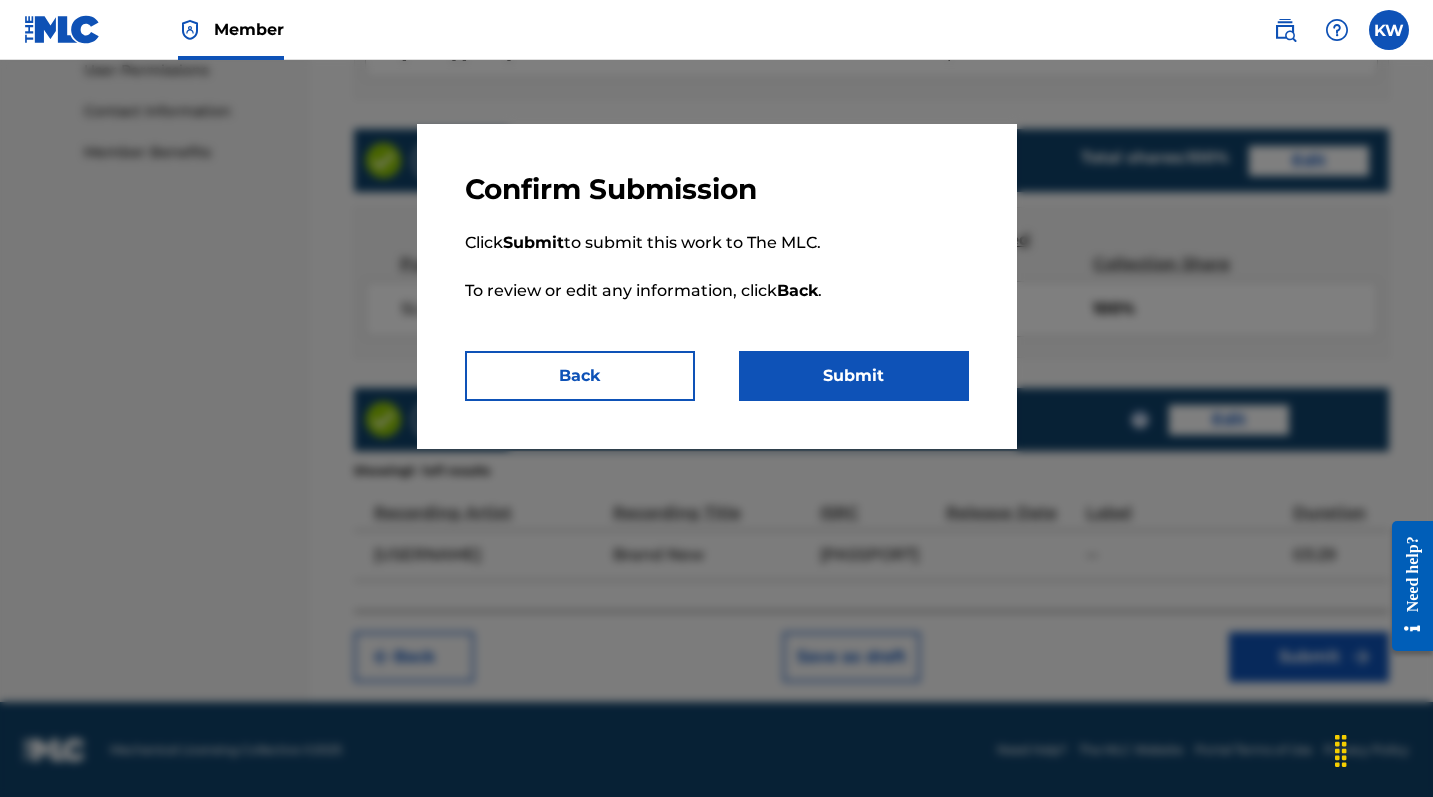 click on "Submit" at bounding box center [854, 376] 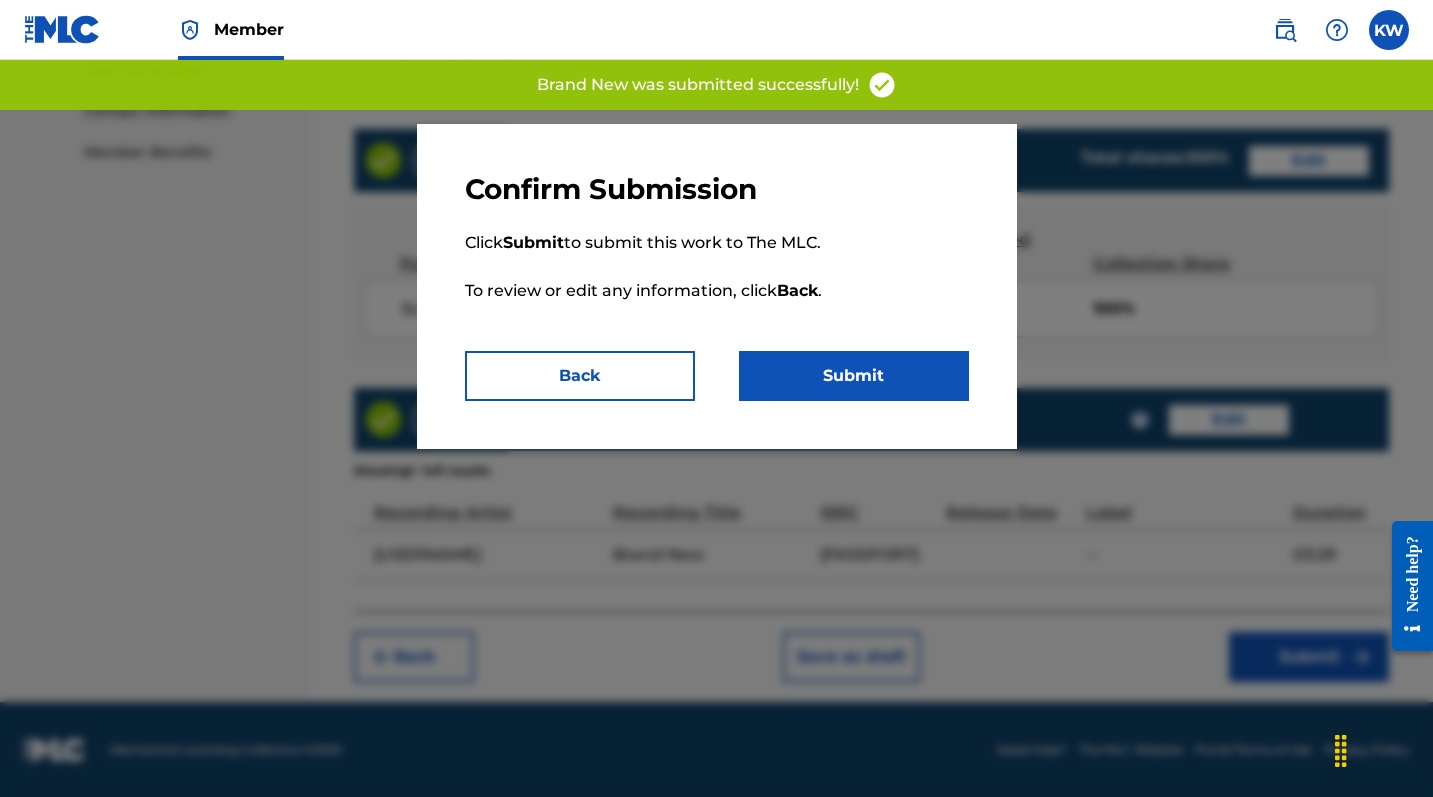 scroll, scrollTop: 0, scrollLeft: 0, axis: both 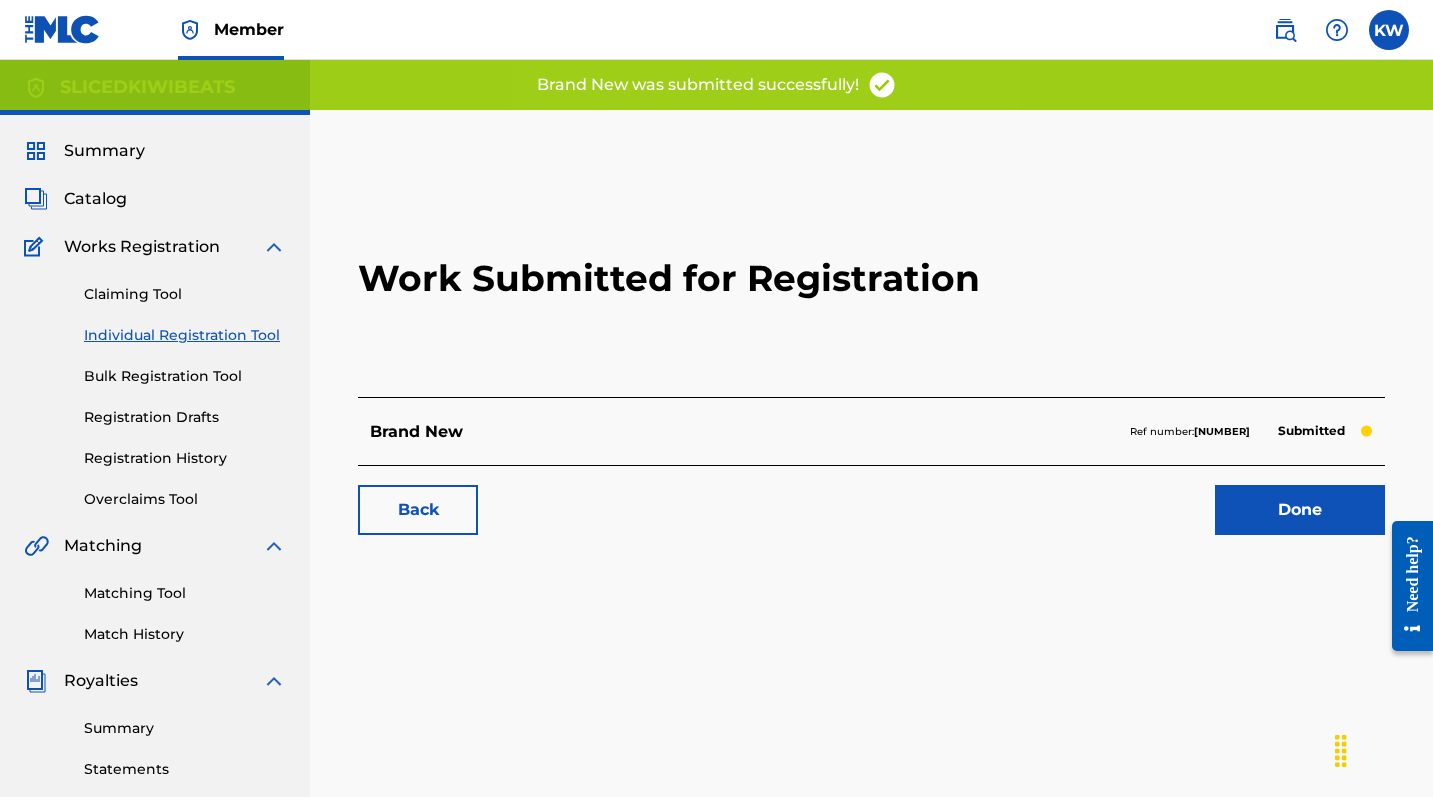click on "Done" at bounding box center (1300, 510) 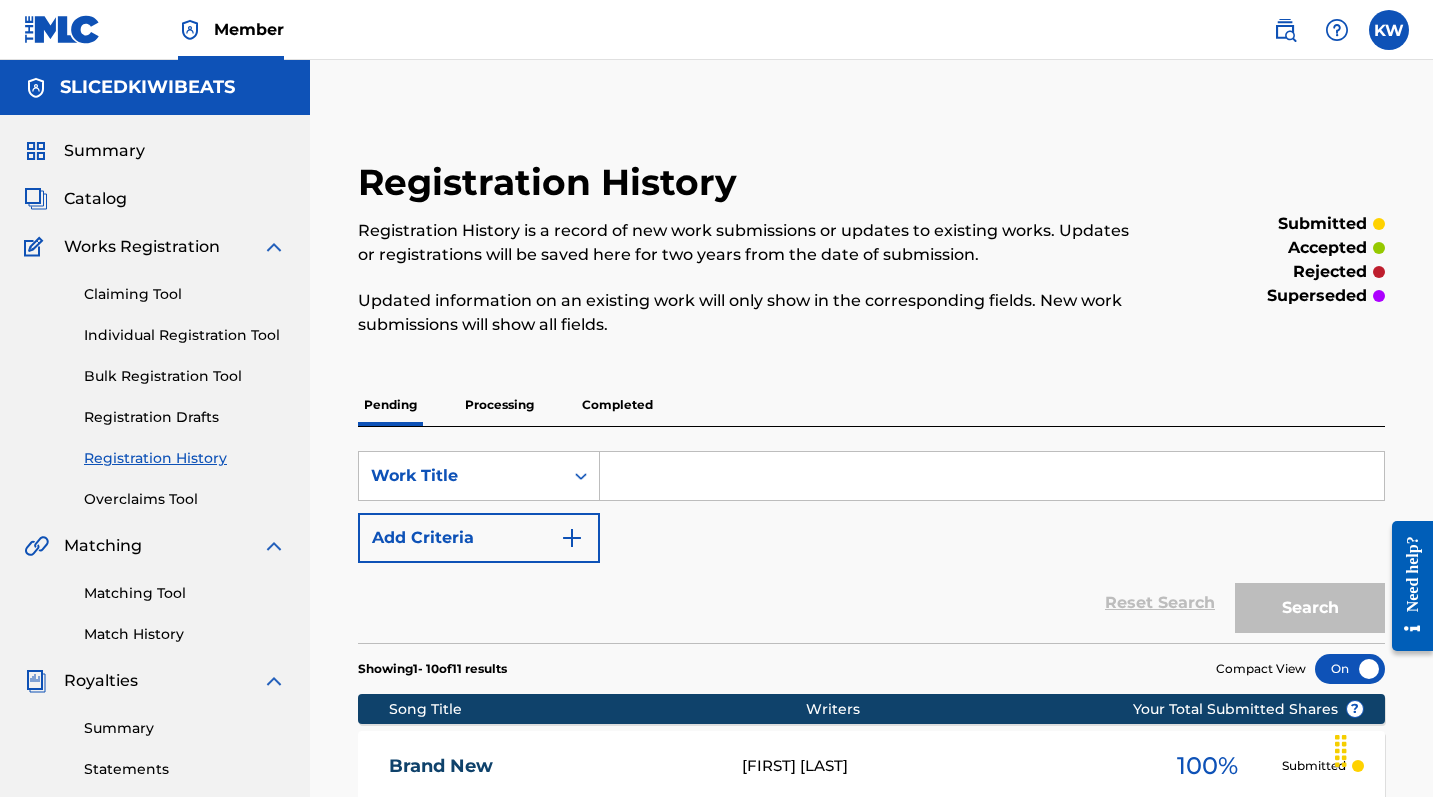 click on "Individual Registration Tool" at bounding box center [185, 335] 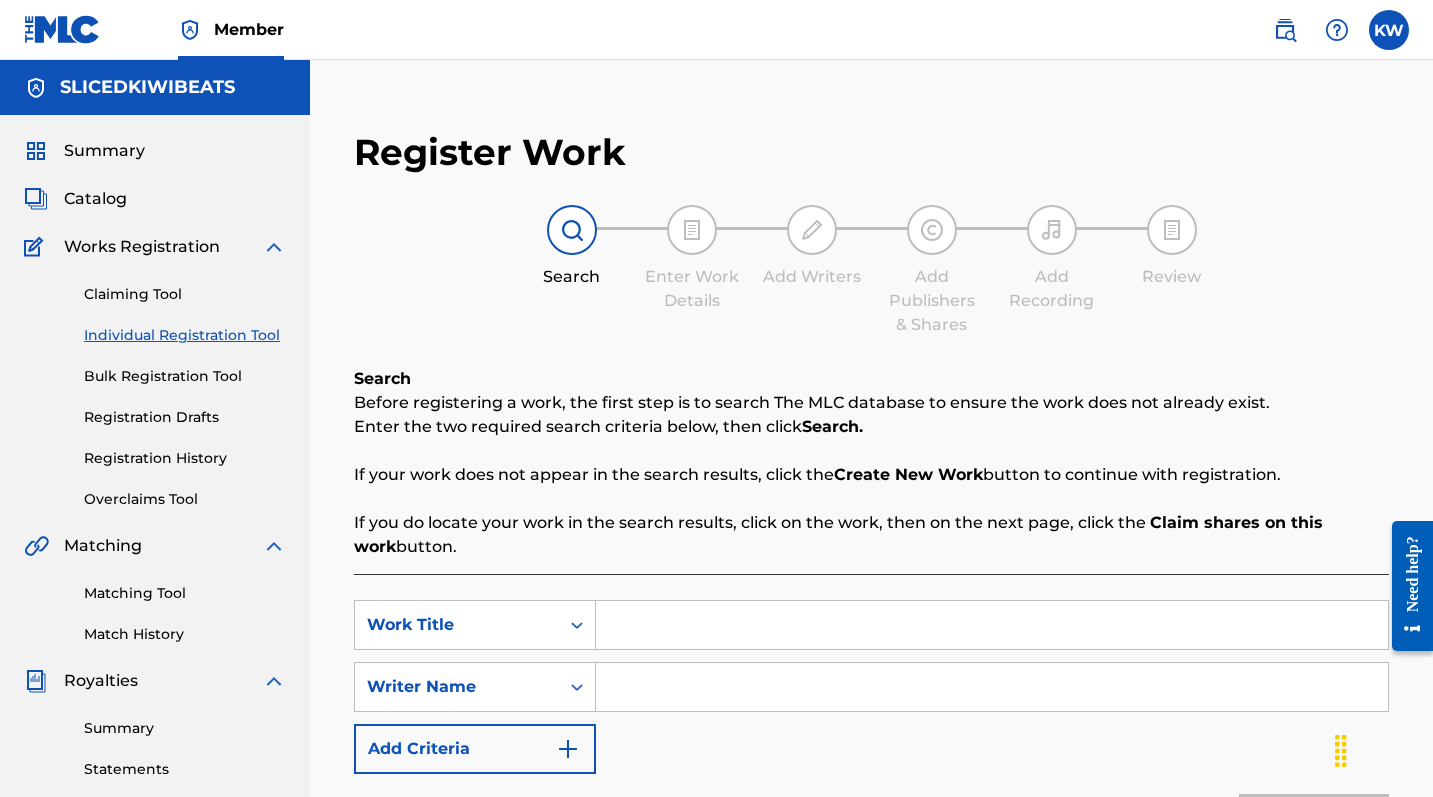 click at bounding box center [992, 625] 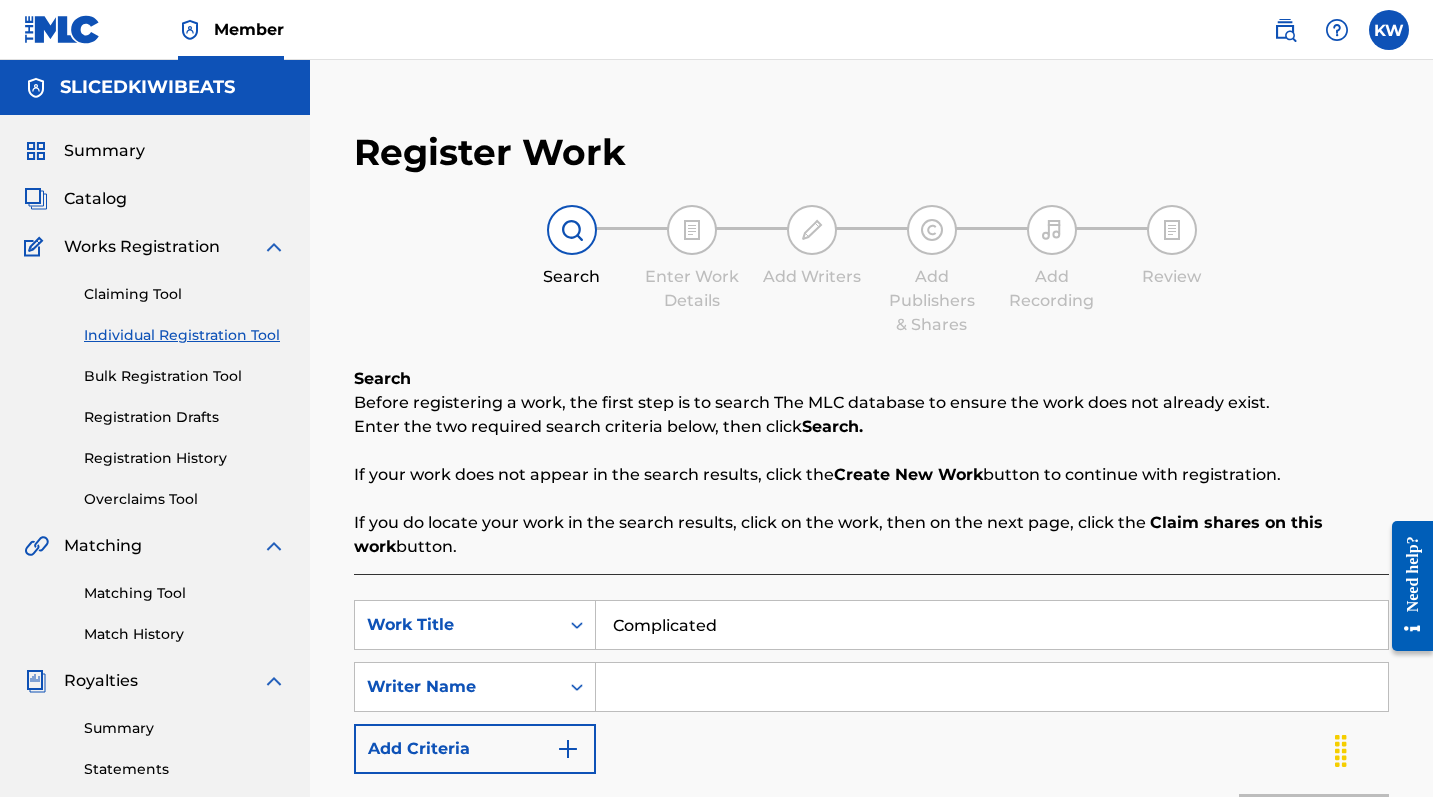 type on "Complicated" 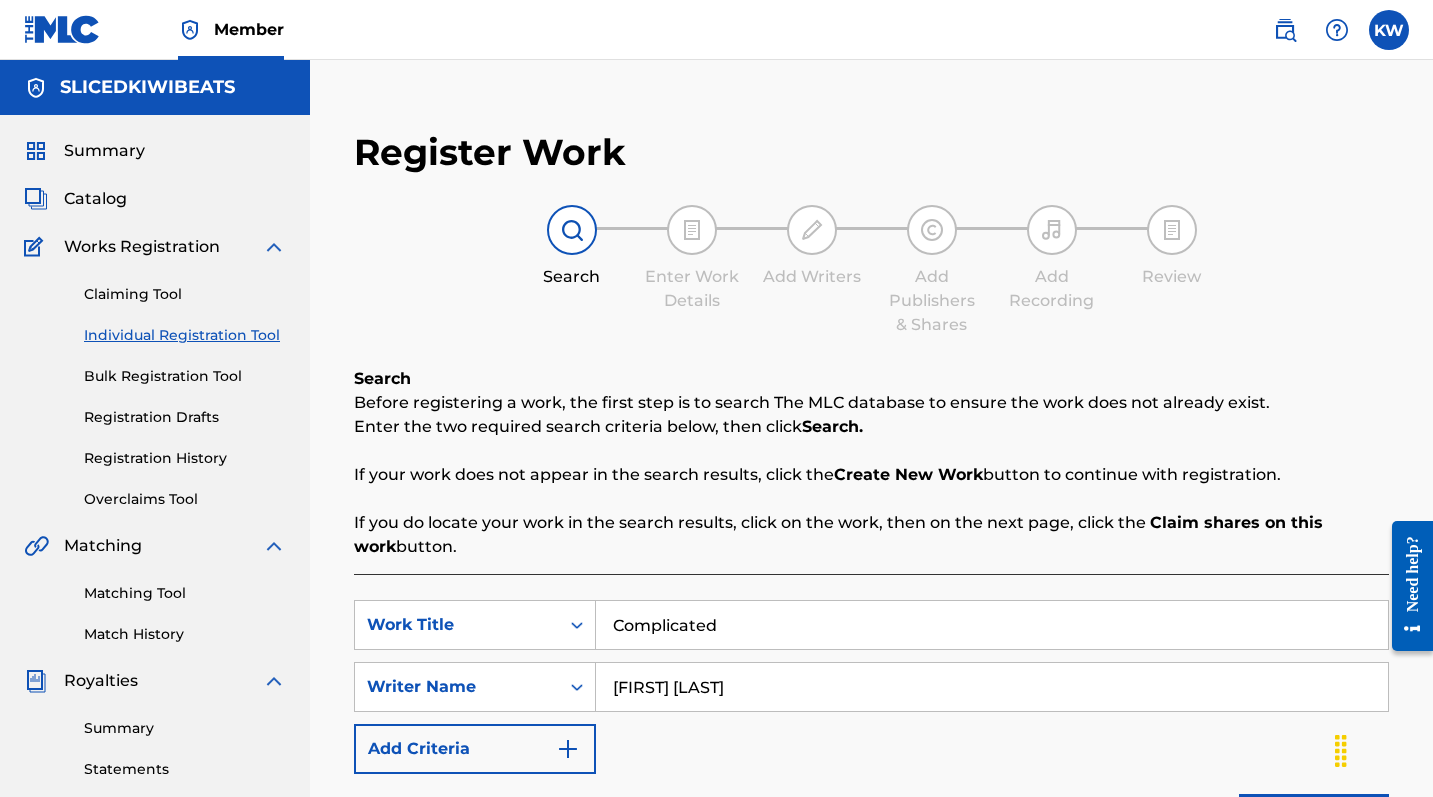 type on "[FIRST] [LAST]" 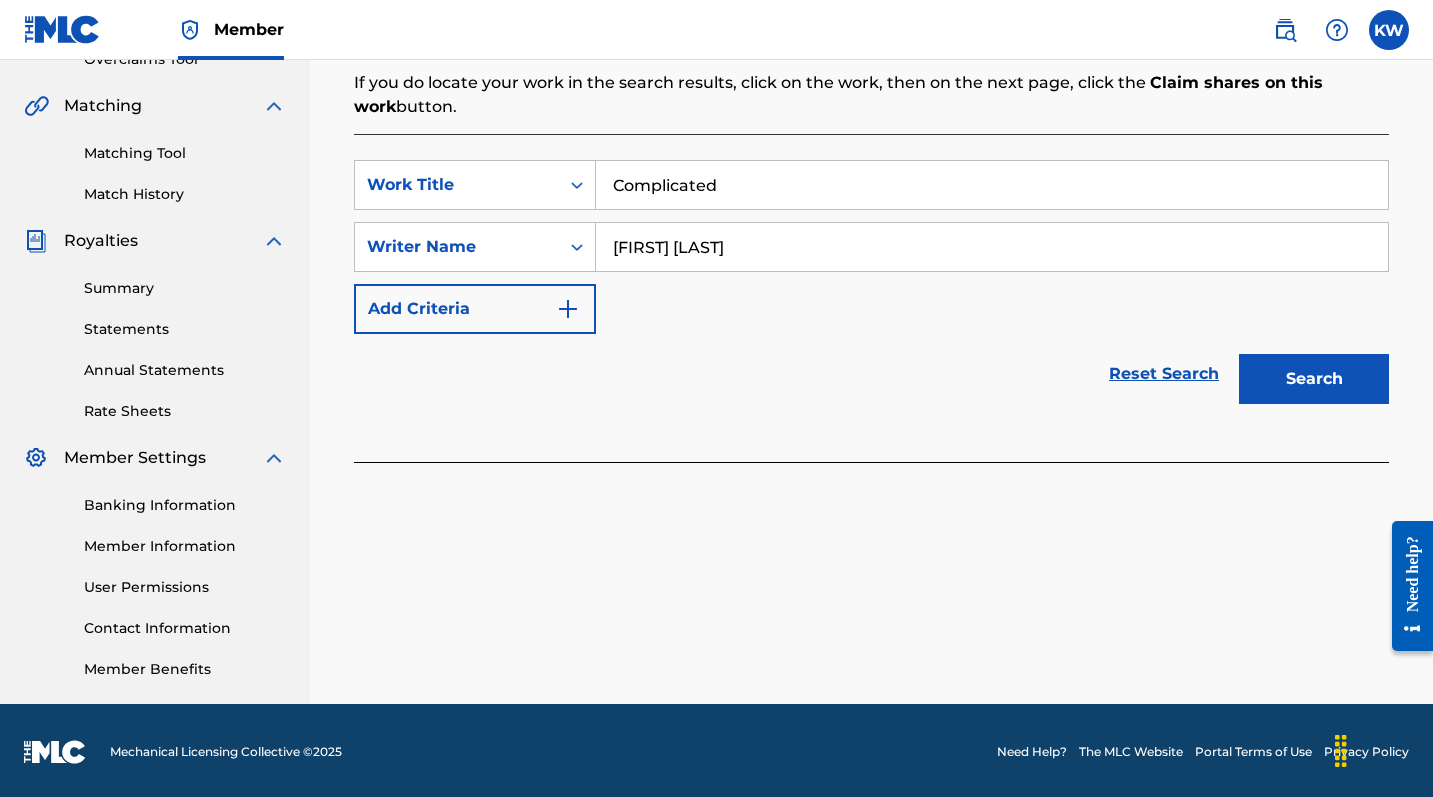 scroll, scrollTop: 443, scrollLeft: 0, axis: vertical 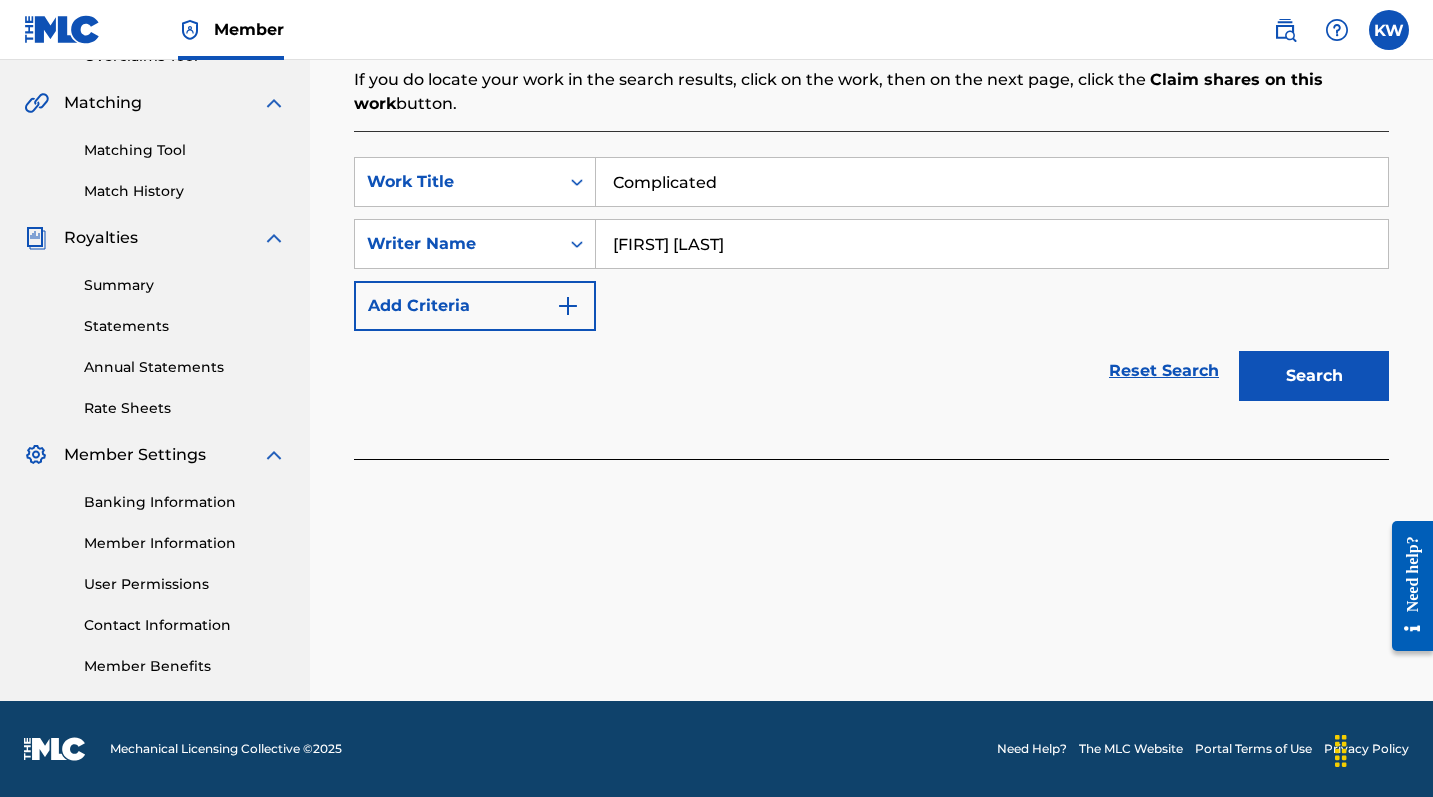 click on "Search" at bounding box center (1314, 376) 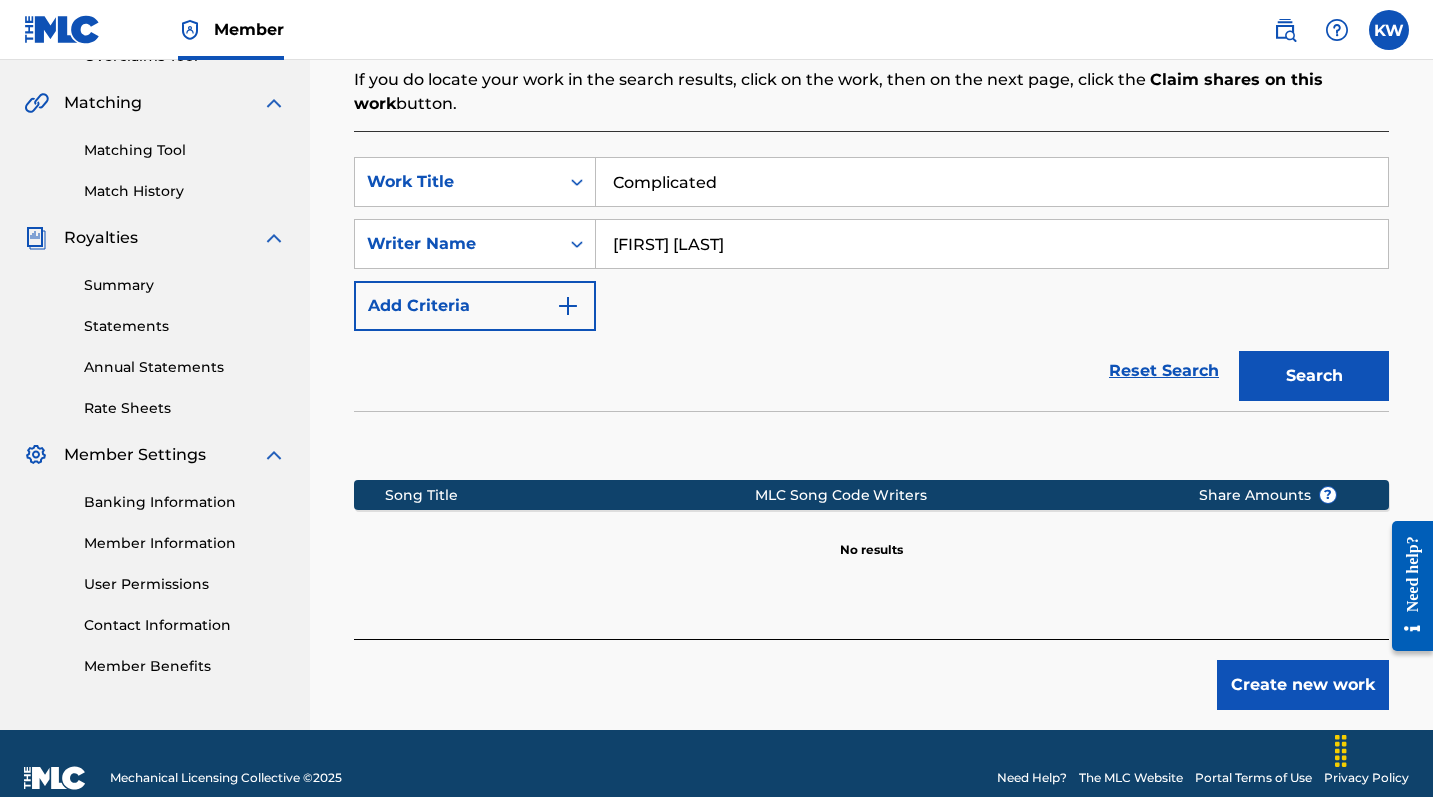 scroll, scrollTop: 472, scrollLeft: 0, axis: vertical 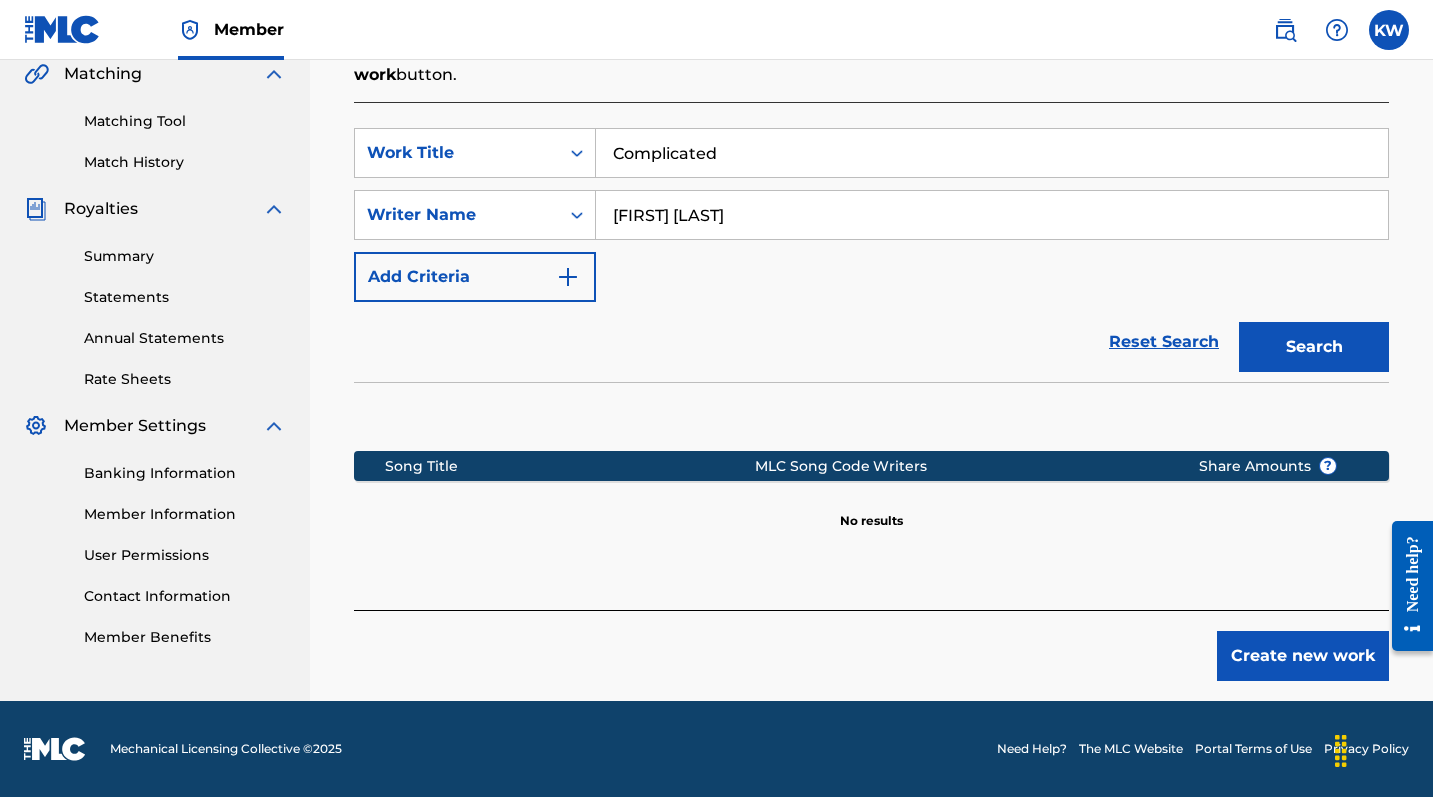 click on "Create new work" at bounding box center (1303, 656) 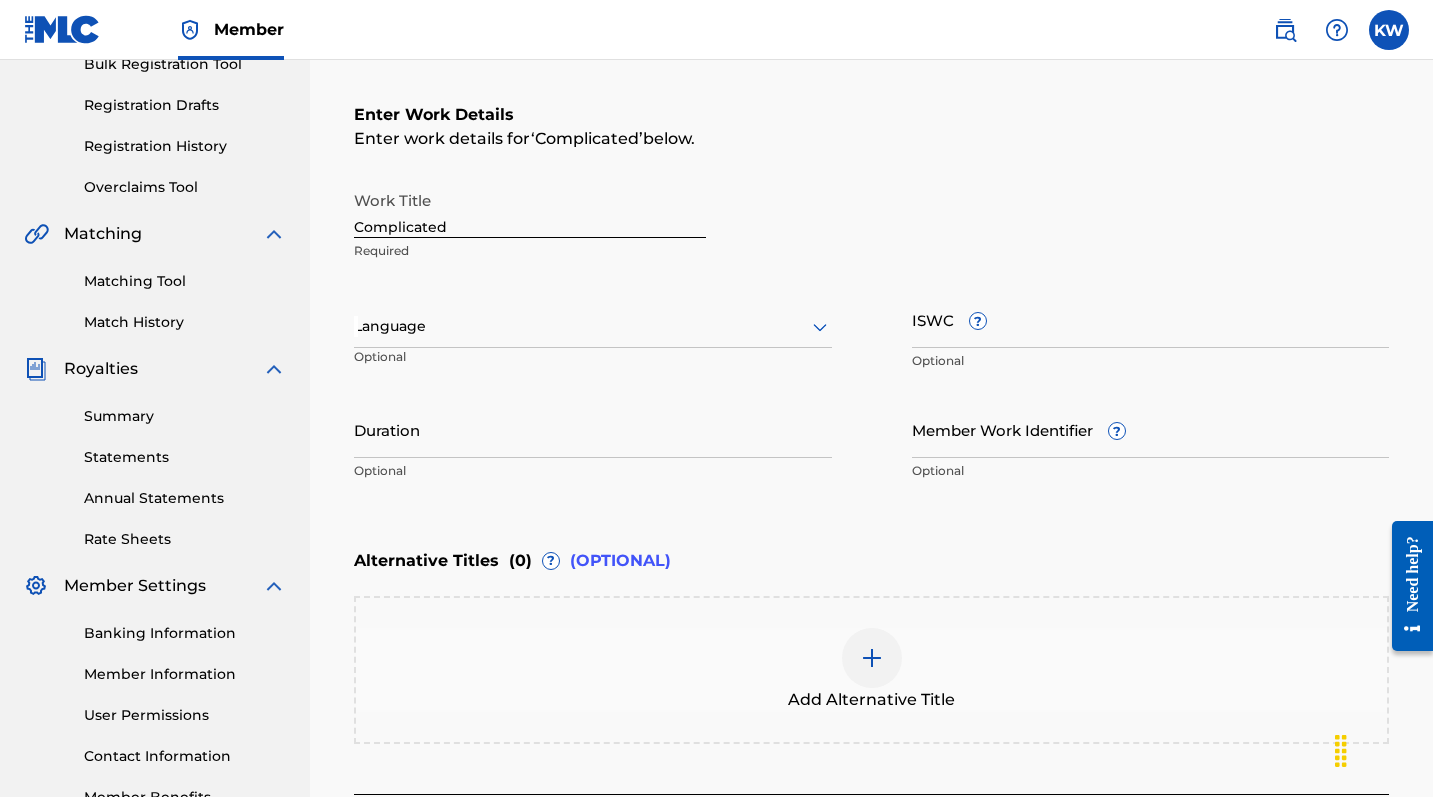 scroll, scrollTop: 272, scrollLeft: 0, axis: vertical 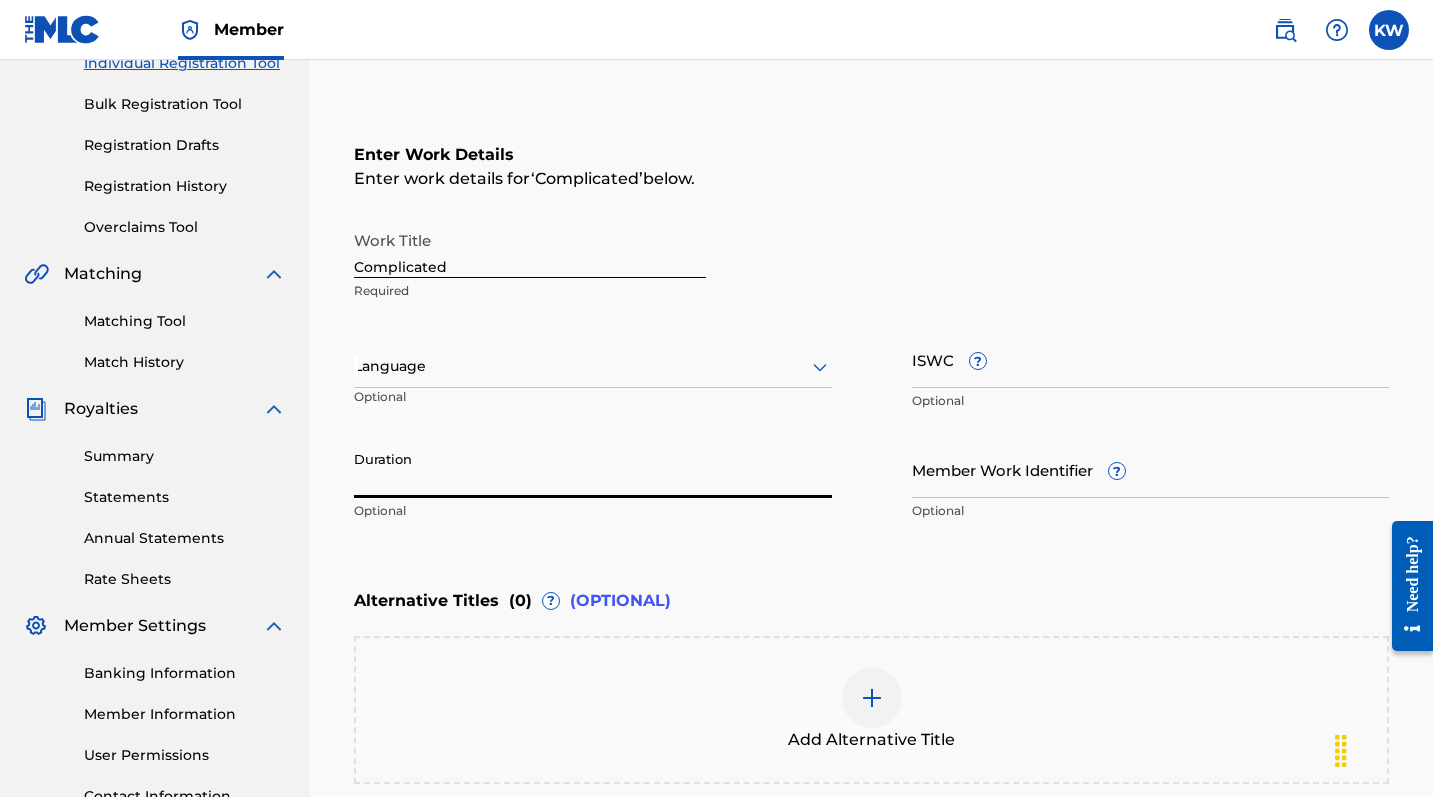 click on "Duration" at bounding box center (593, 469) 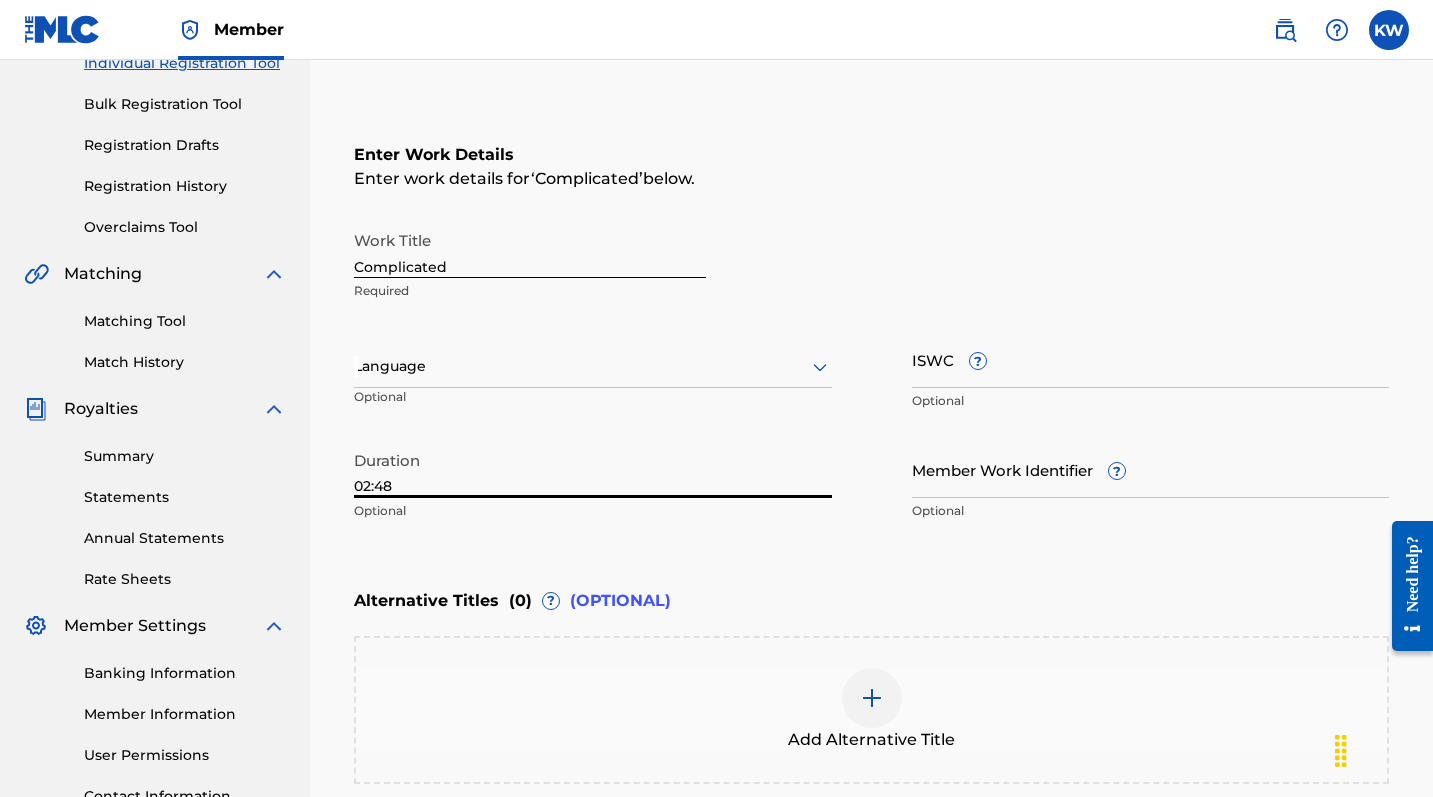 type on "02:48" 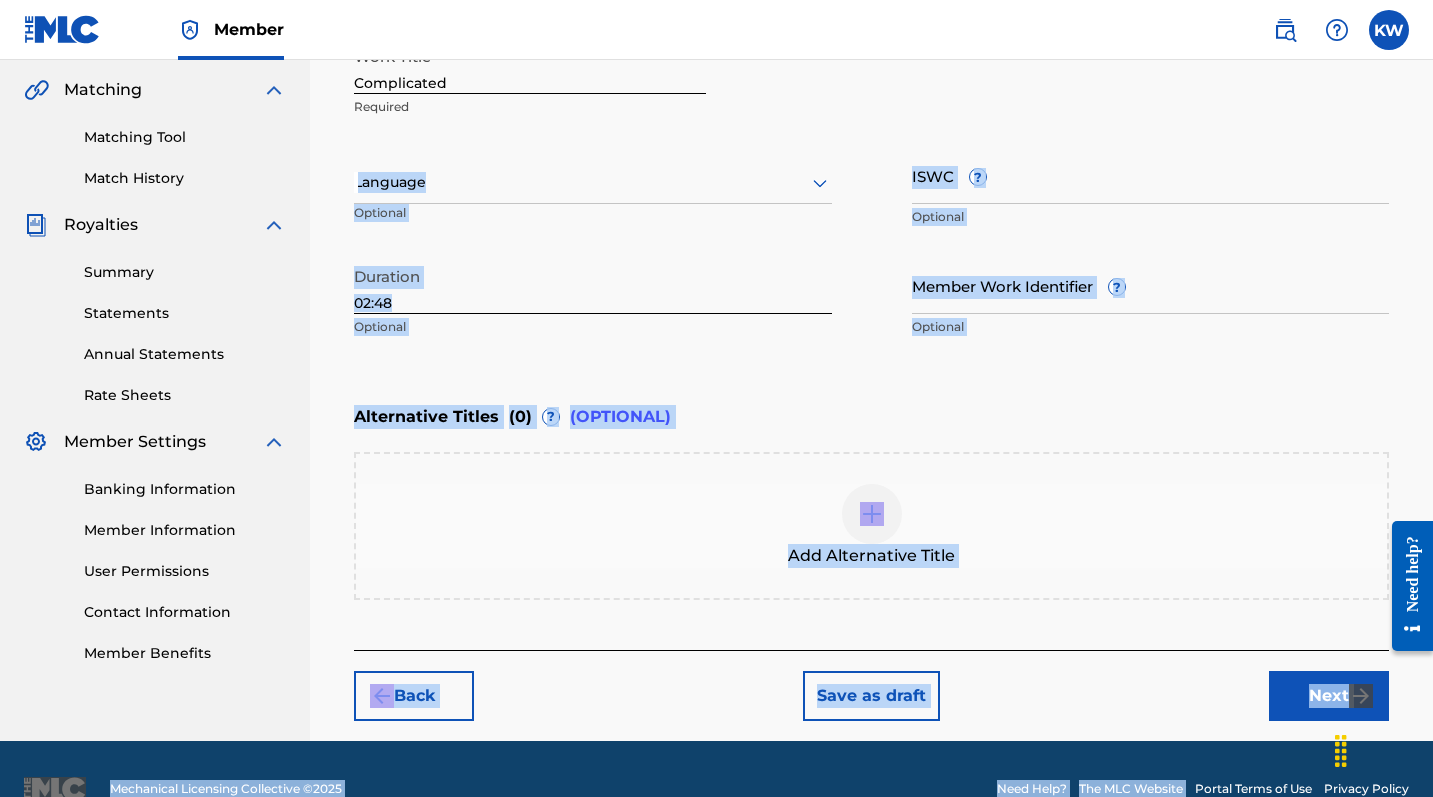 drag, startPoint x: 1344, startPoint y: 315, endPoint x: 1234, endPoint y: 793, distance: 490.49362 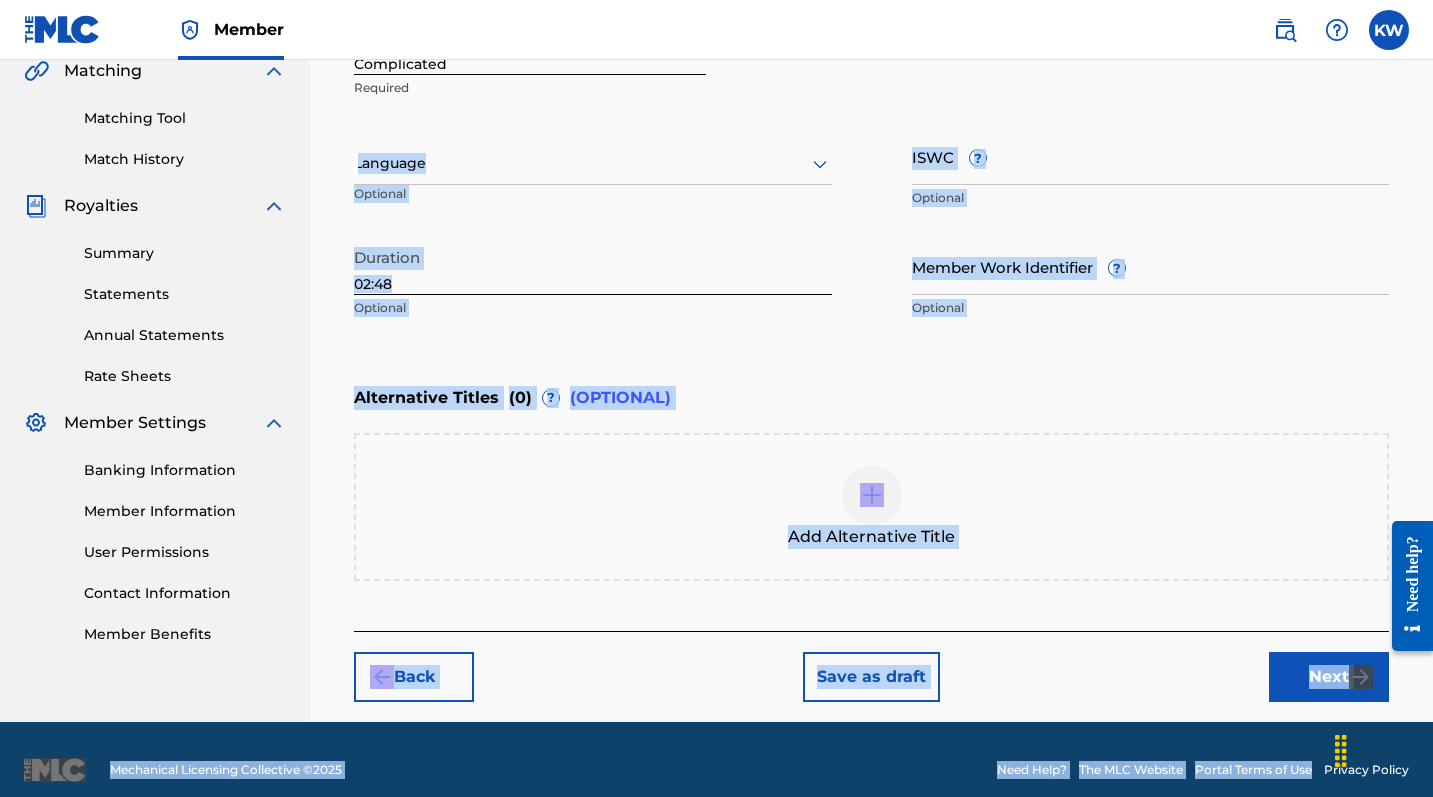 click on "Next" at bounding box center (1329, 677) 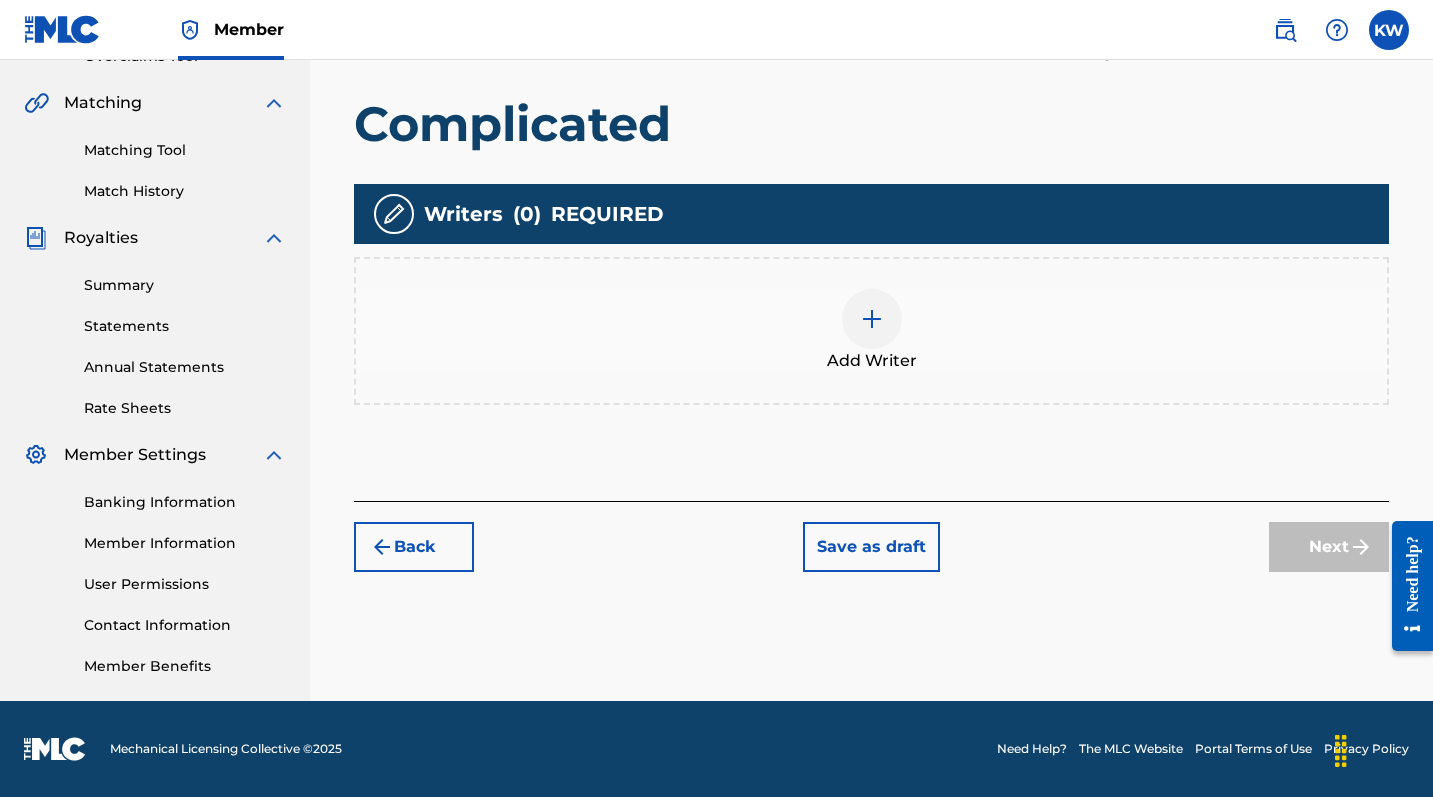 click on "Add Writer" at bounding box center [871, 331] 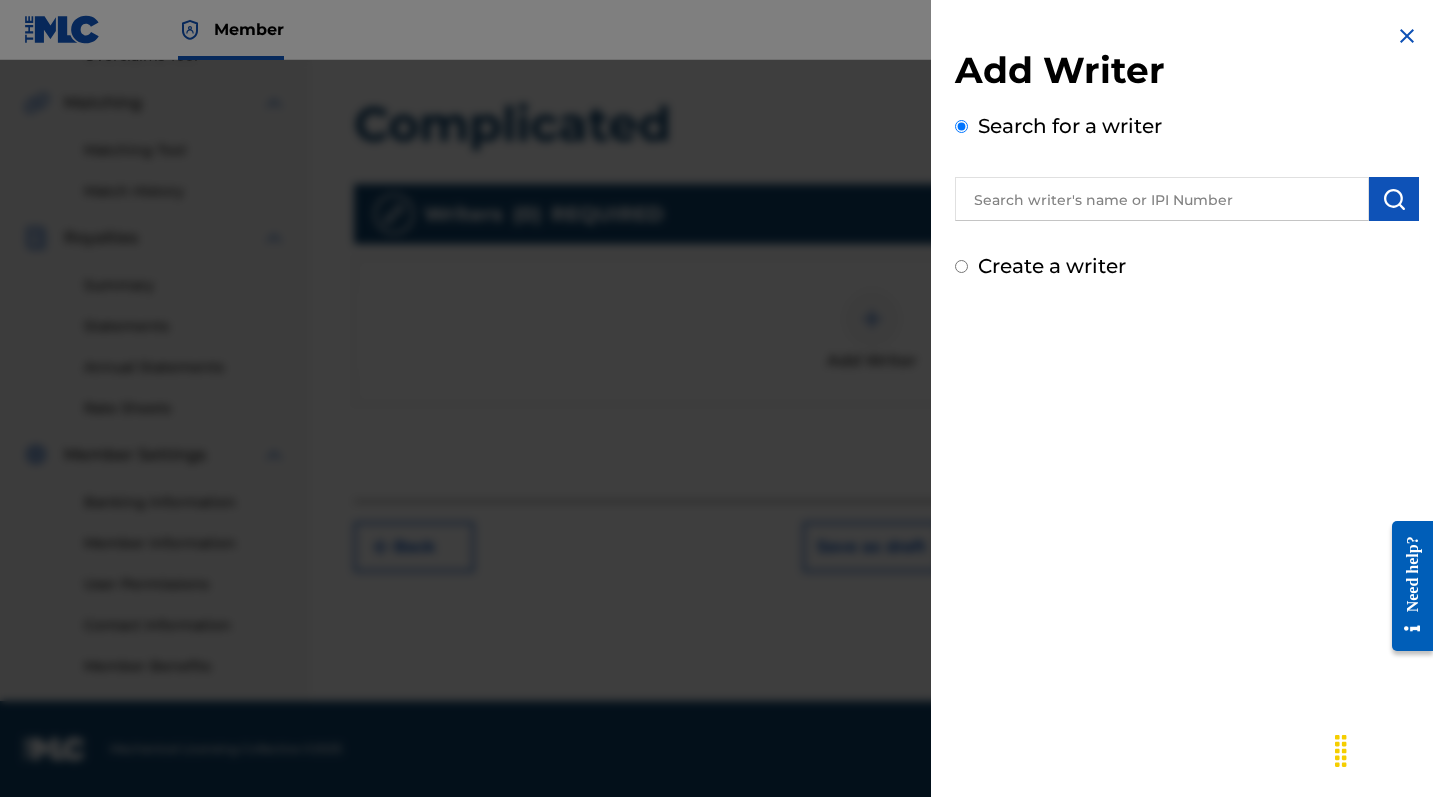 click on "Create a writer" at bounding box center (1052, 266) 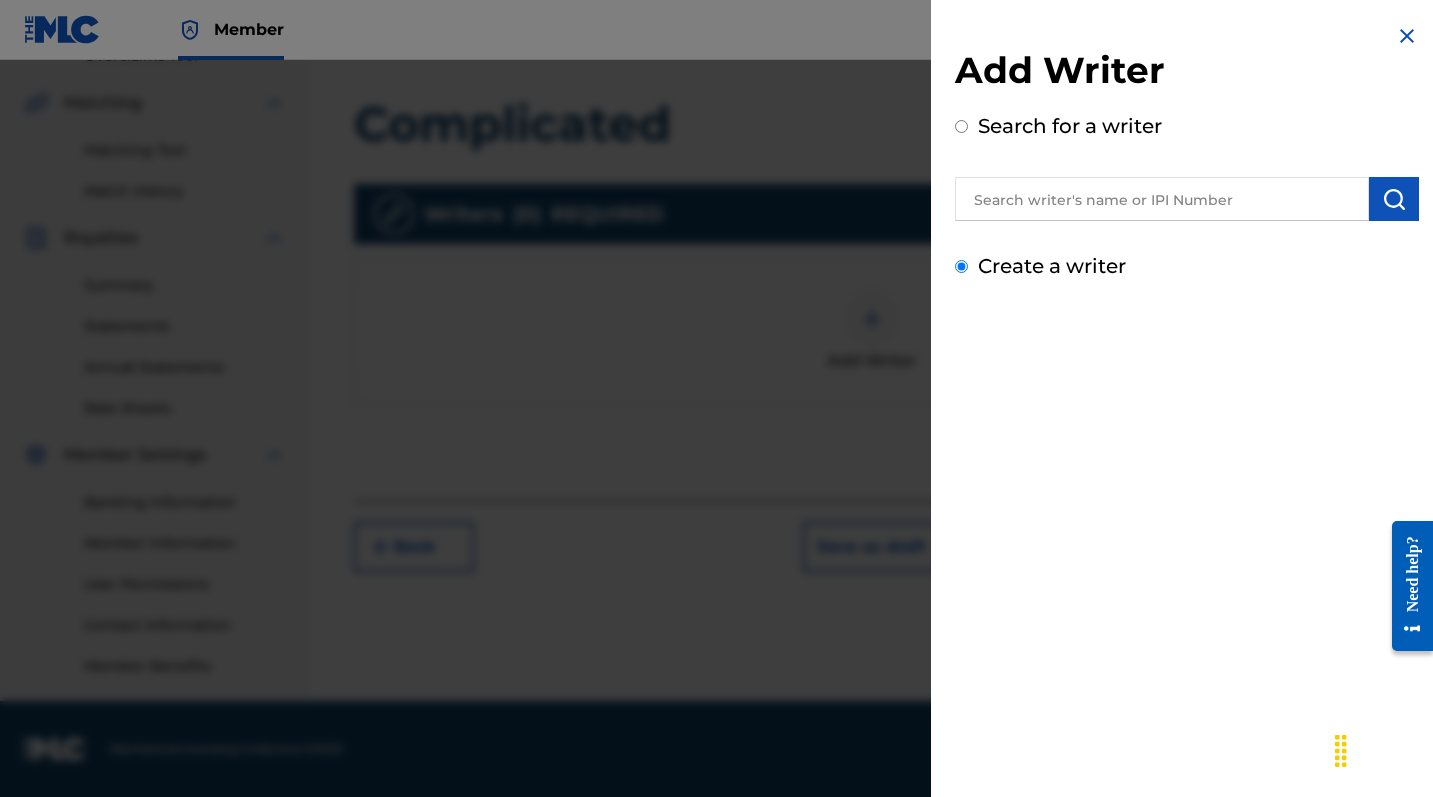 click on "Create a writer" at bounding box center [961, 266] 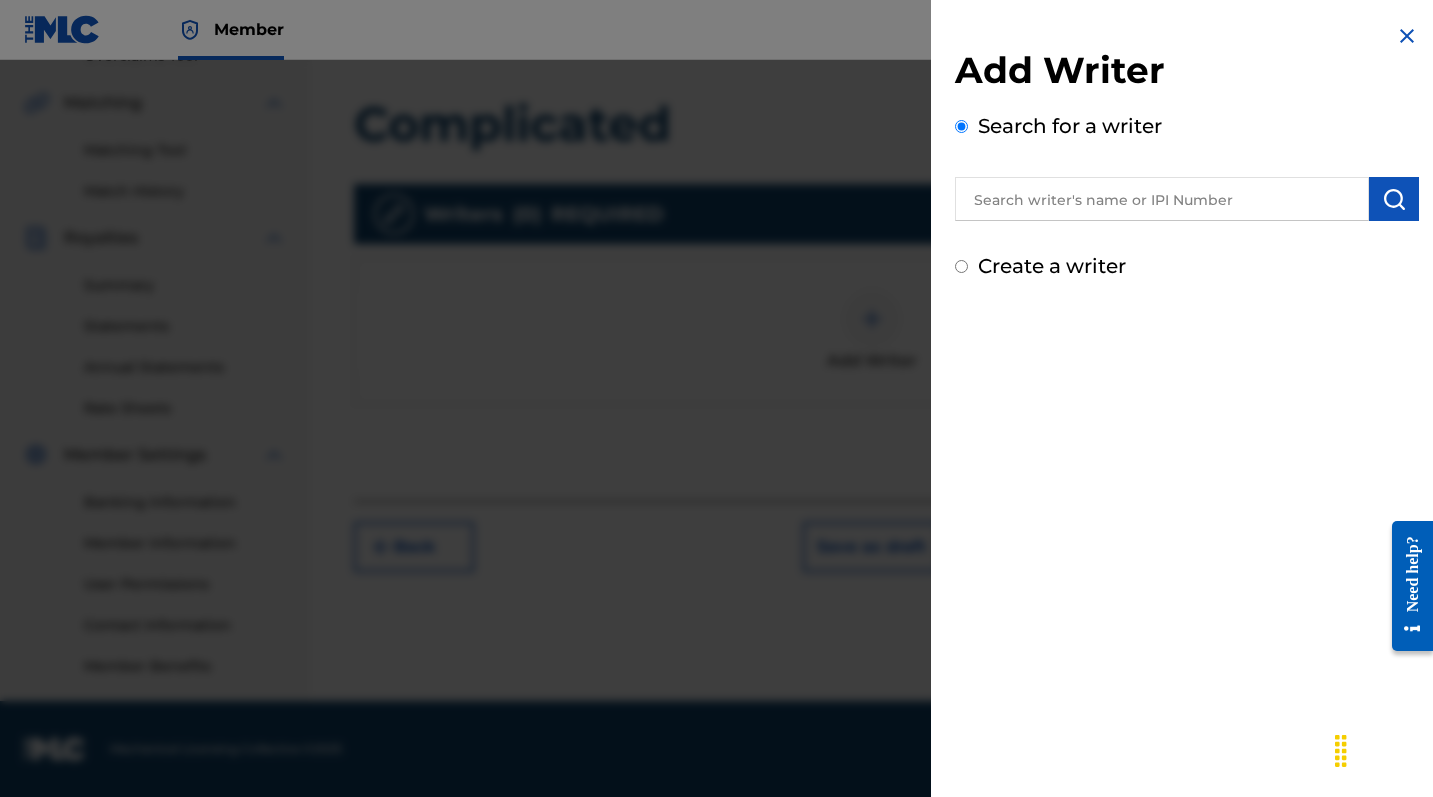 radio on "false" 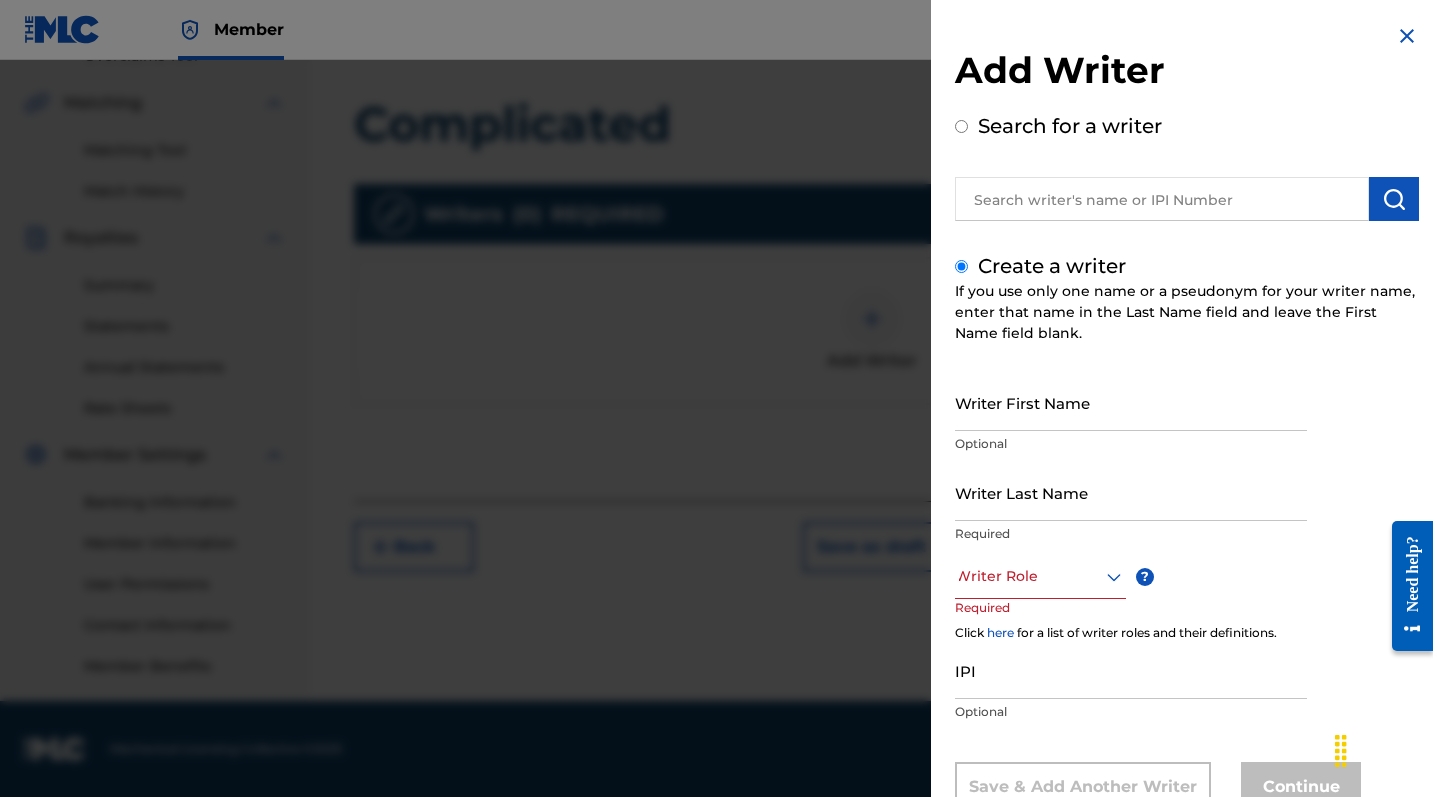 click on "Writer First Name" at bounding box center (1131, 402) 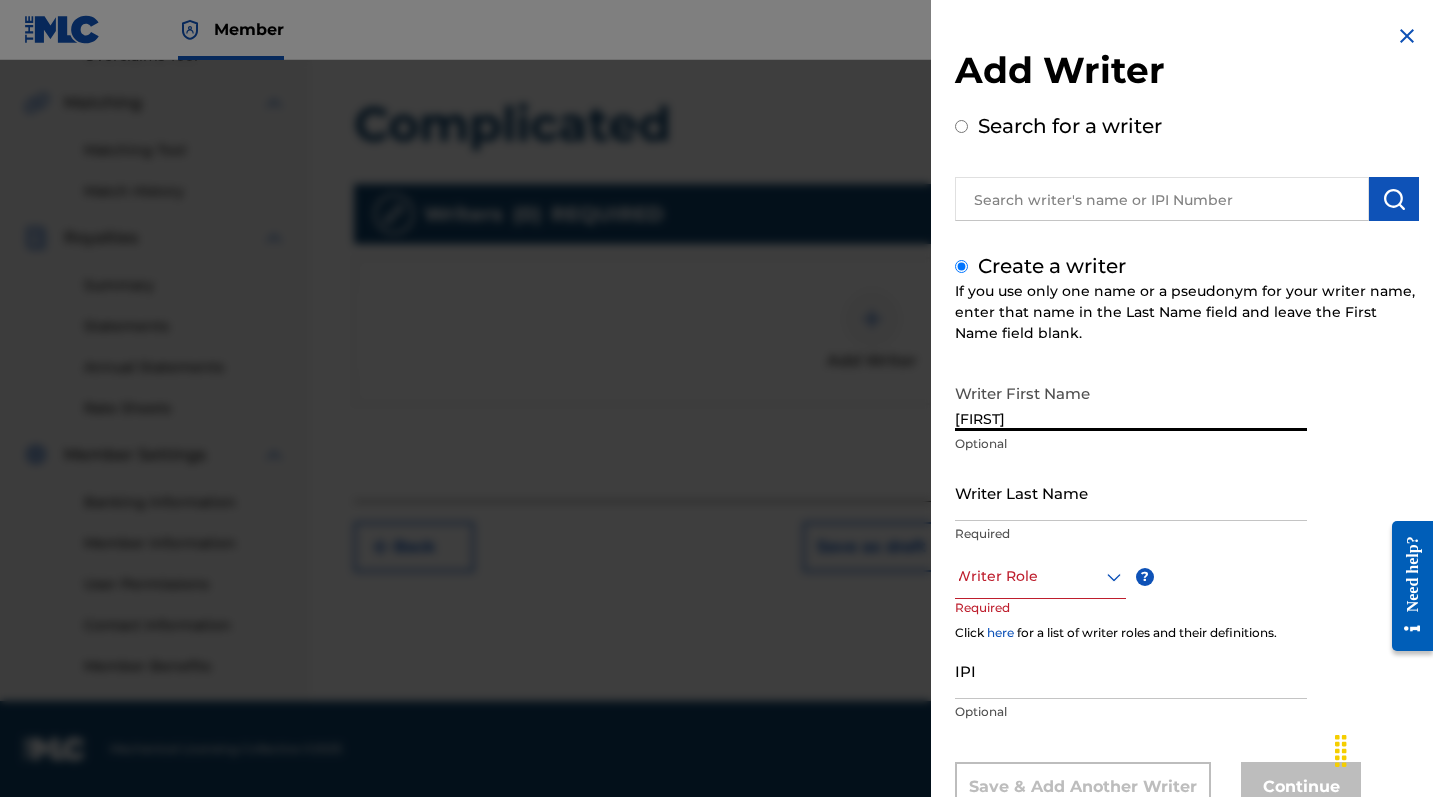 type on "[FIRST]" 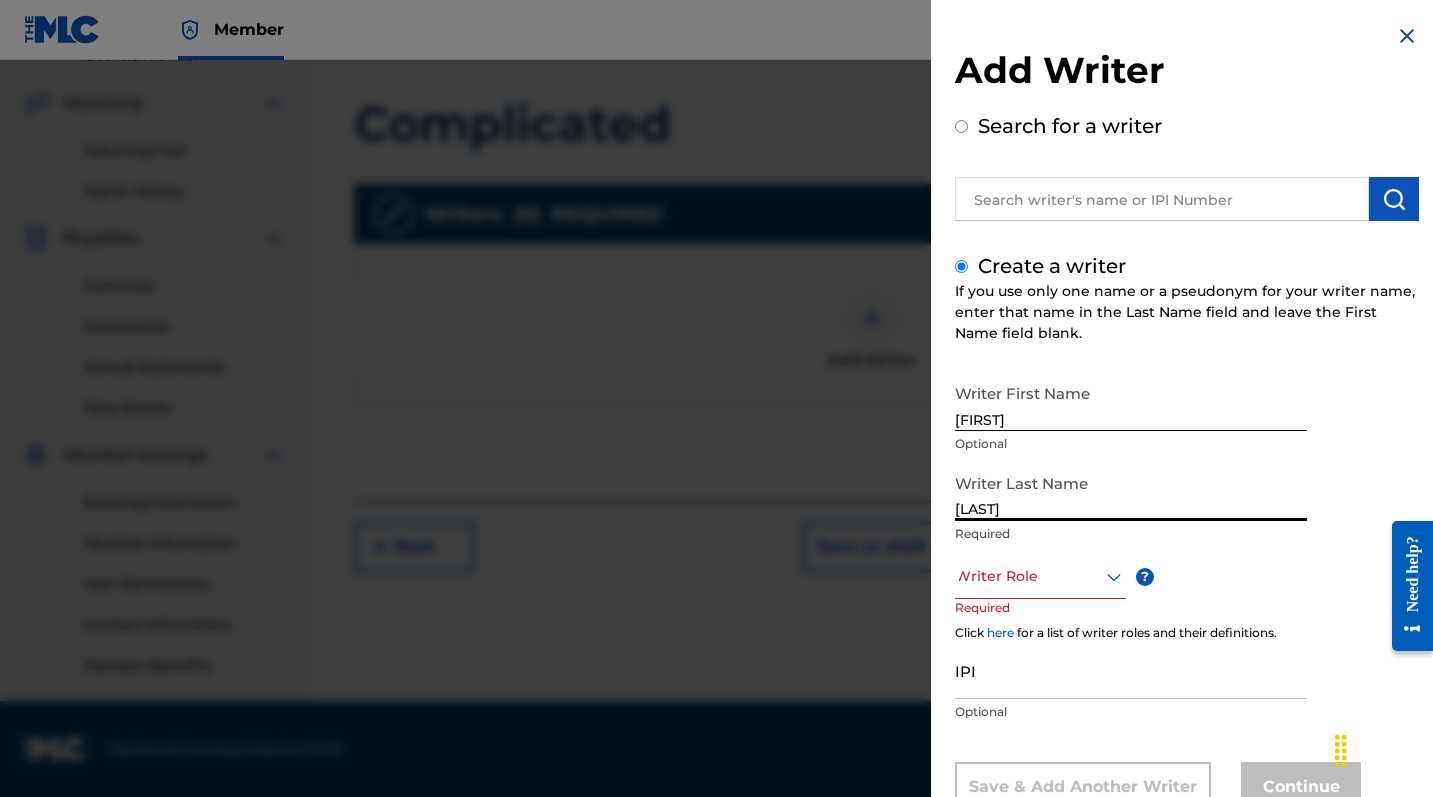 type on "[LAST]" 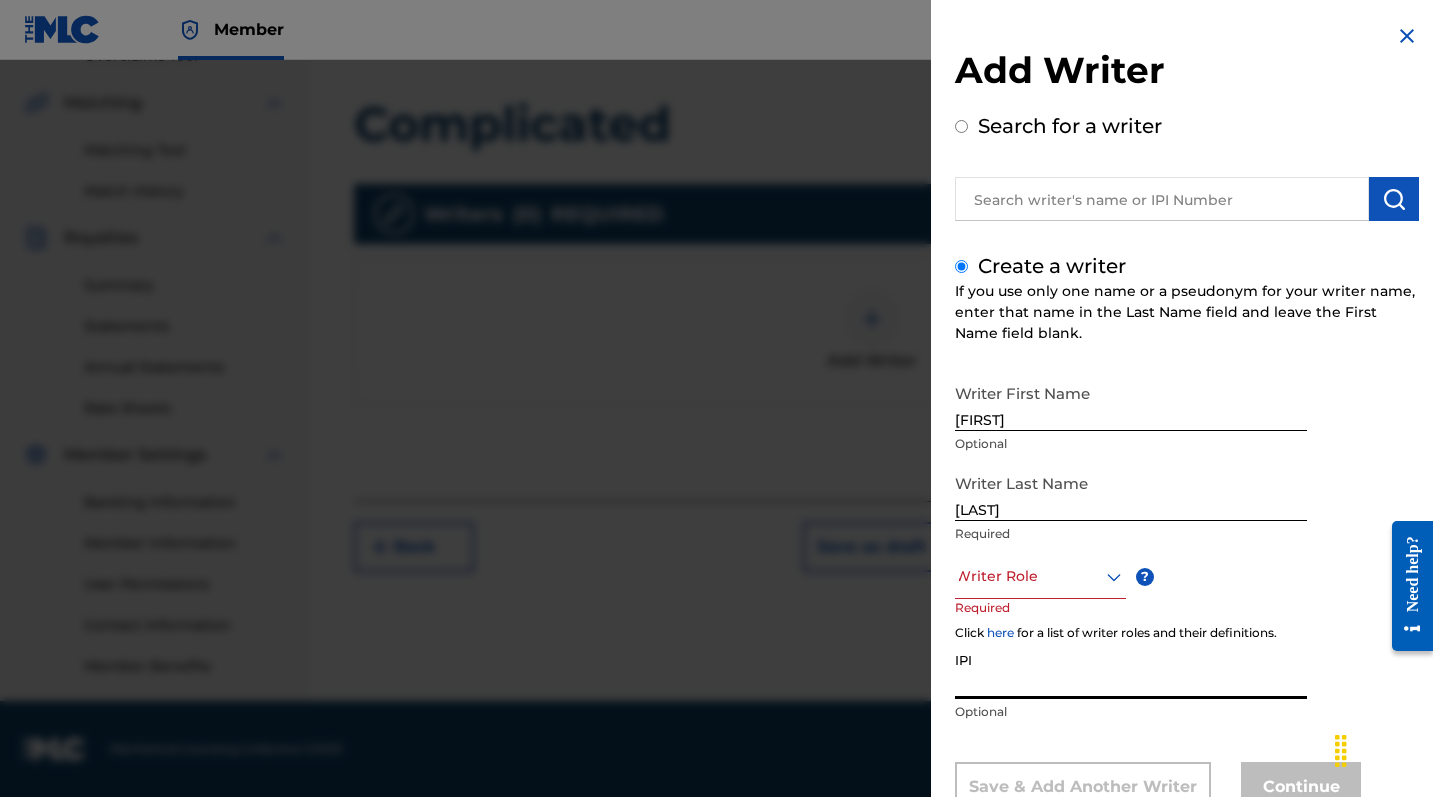 click on "IPI" at bounding box center (1131, 670) 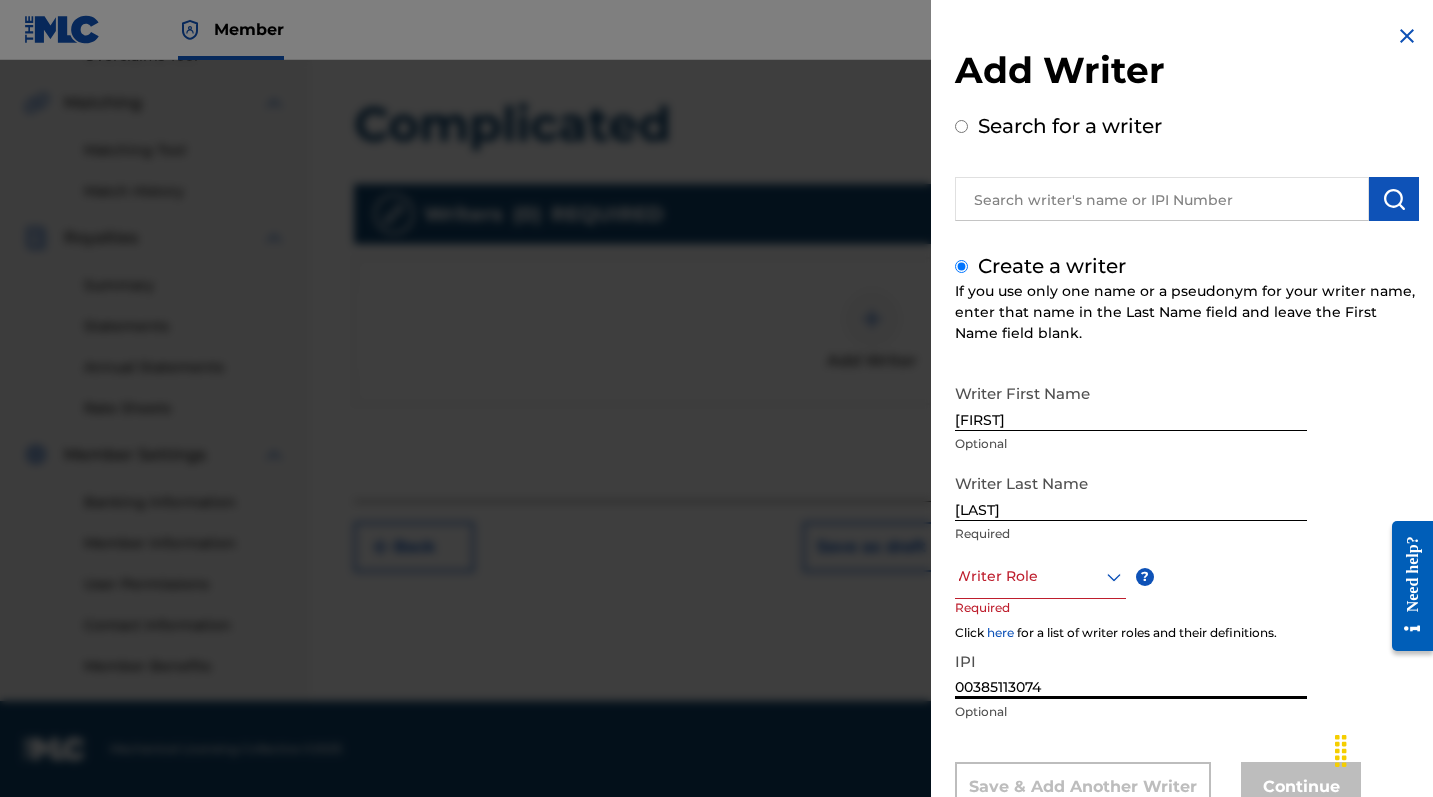 type on "00385113074" 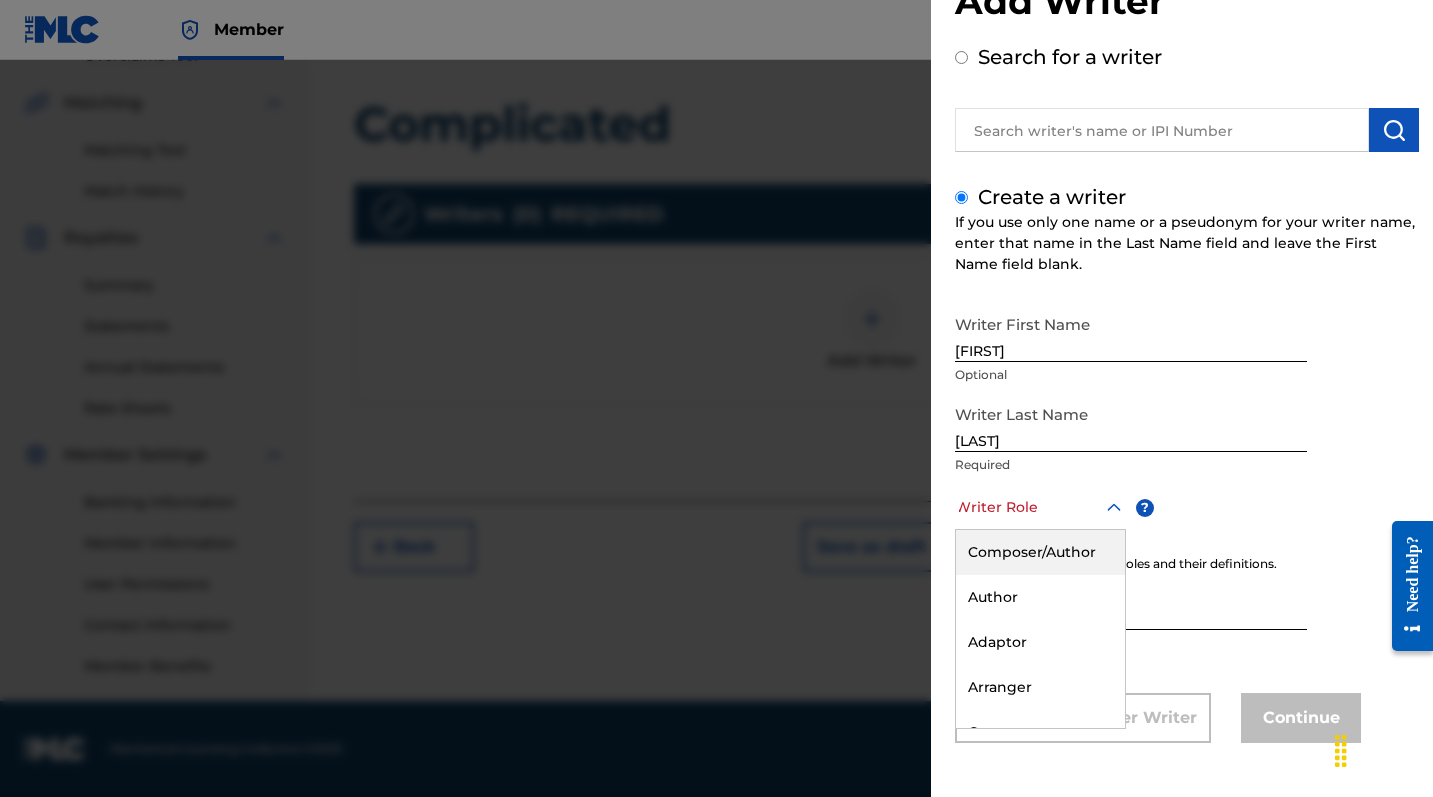 click on "Composer/Author" at bounding box center (1040, 552) 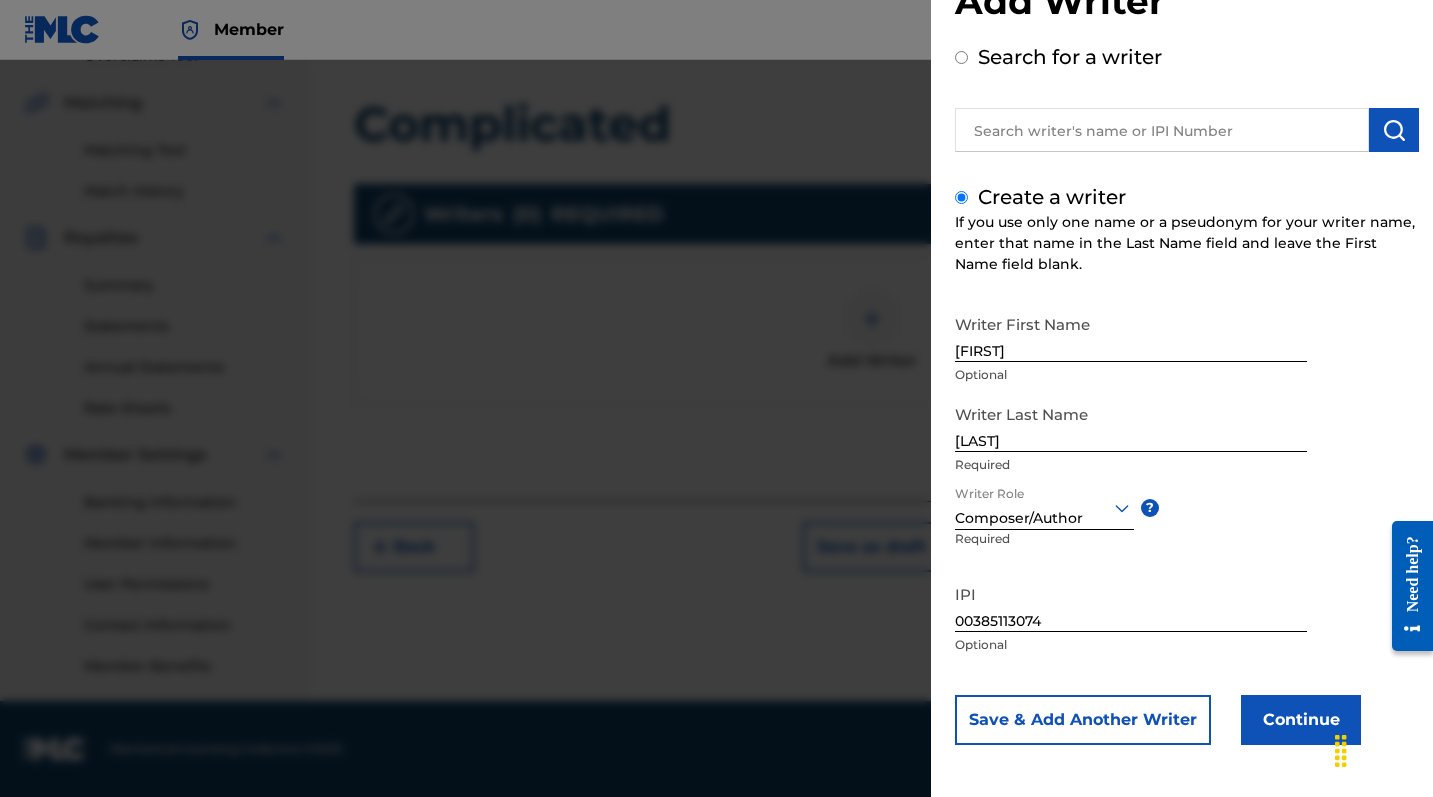 click on "Continue" at bounding box center [1301, 720] 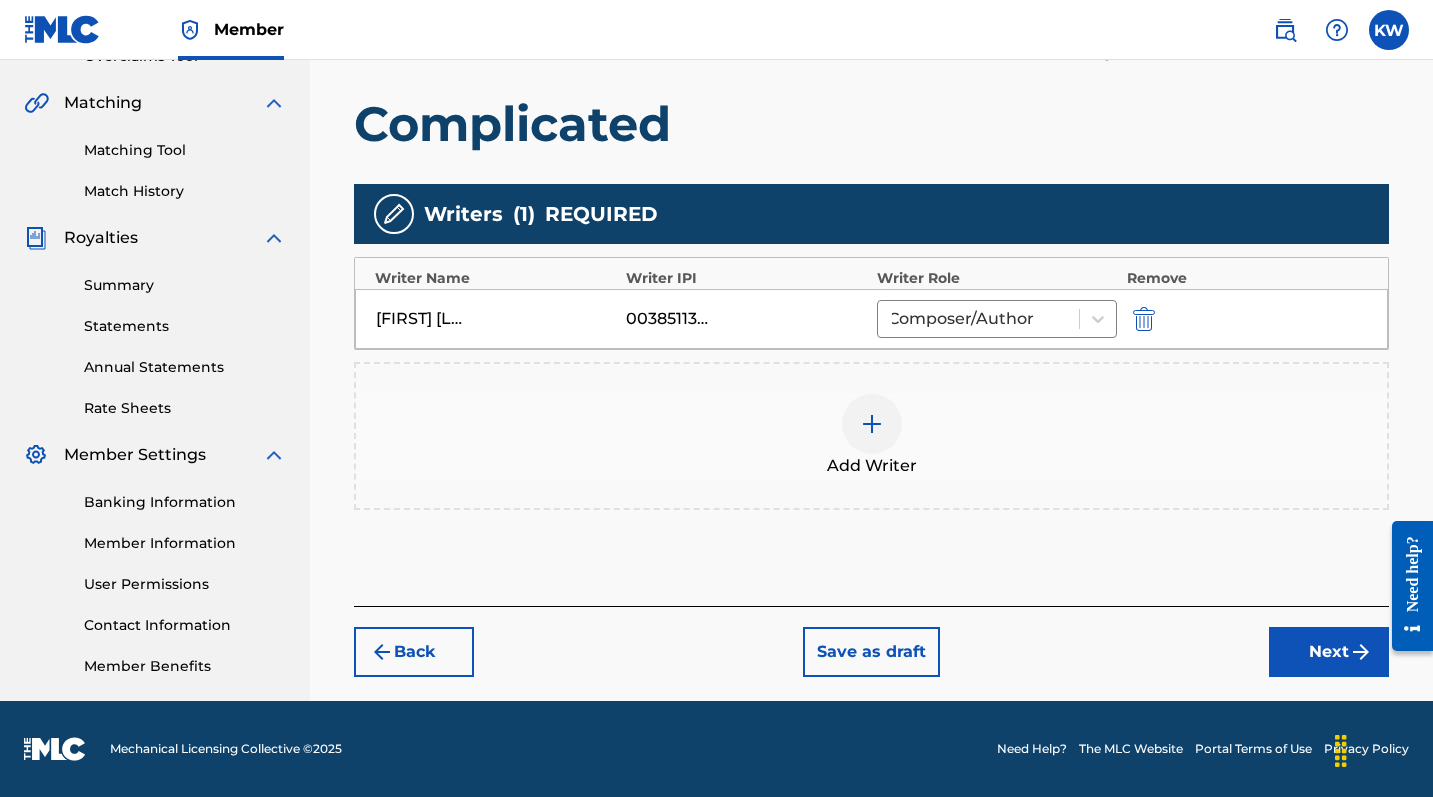 click on "Next" at bounding box center (1329, 652) 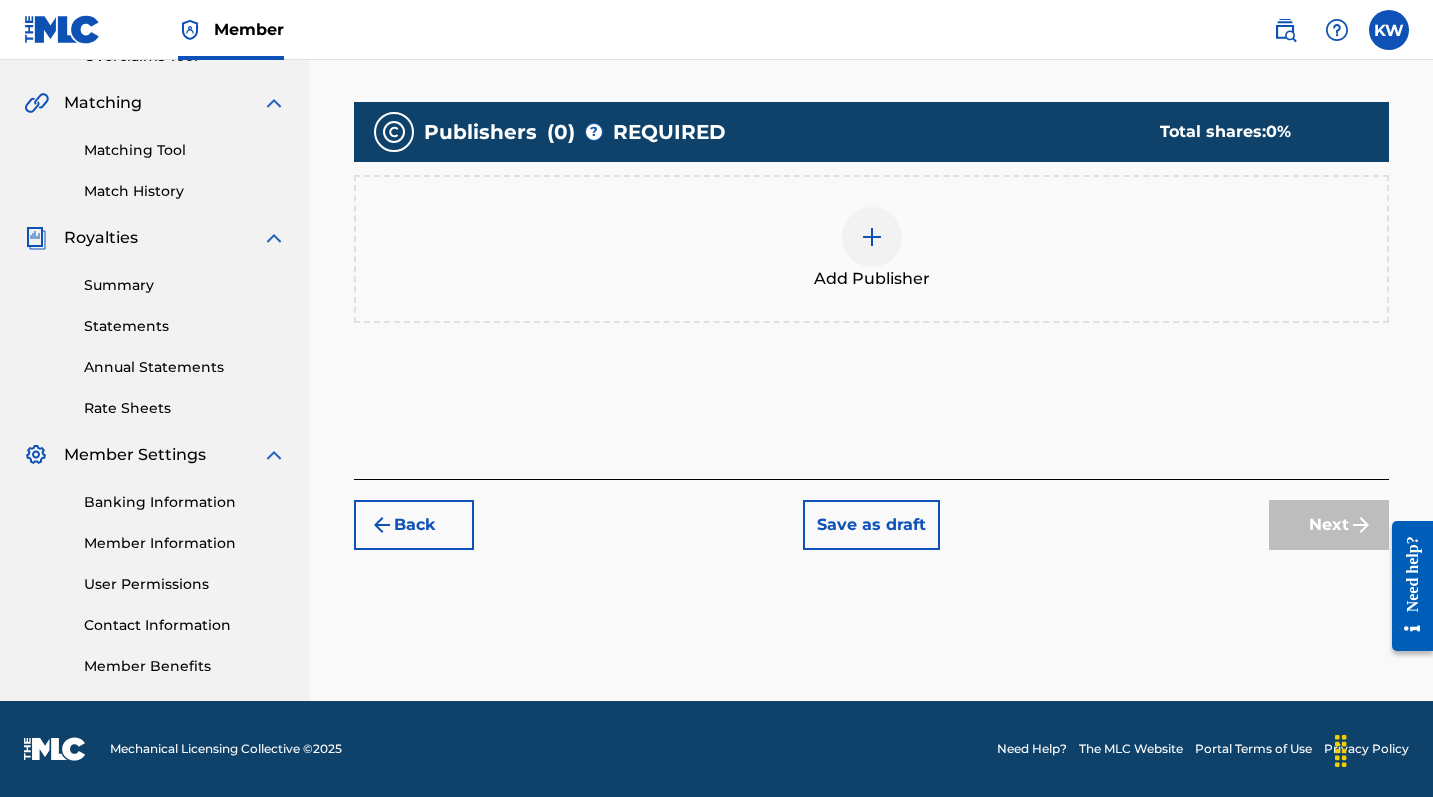 scroll, scrollTop: 90, scrollLeft: 0, axis: vertical 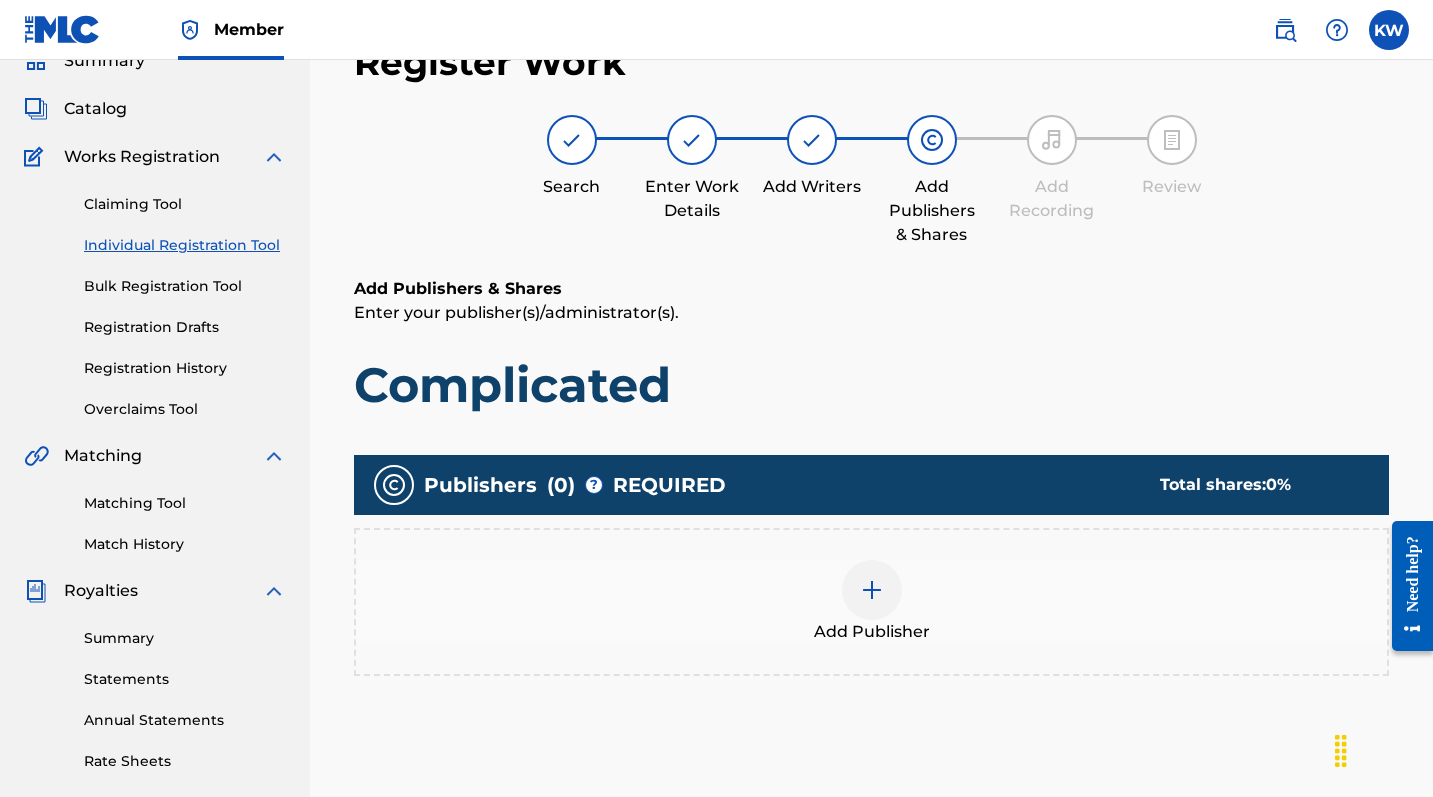 click at bounding box center (872, 590) 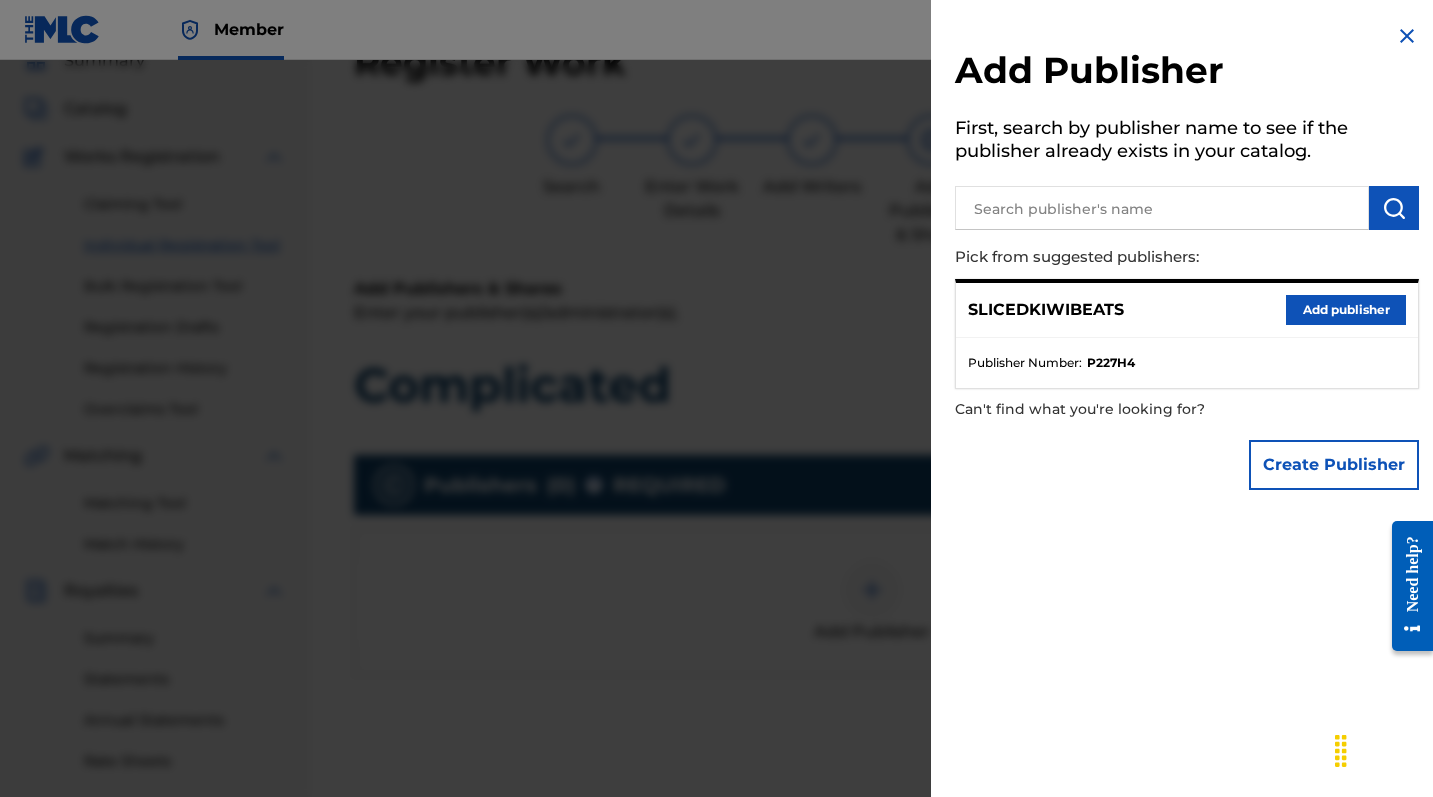 click on "Add publisher" at bounding box center (1346, 310) 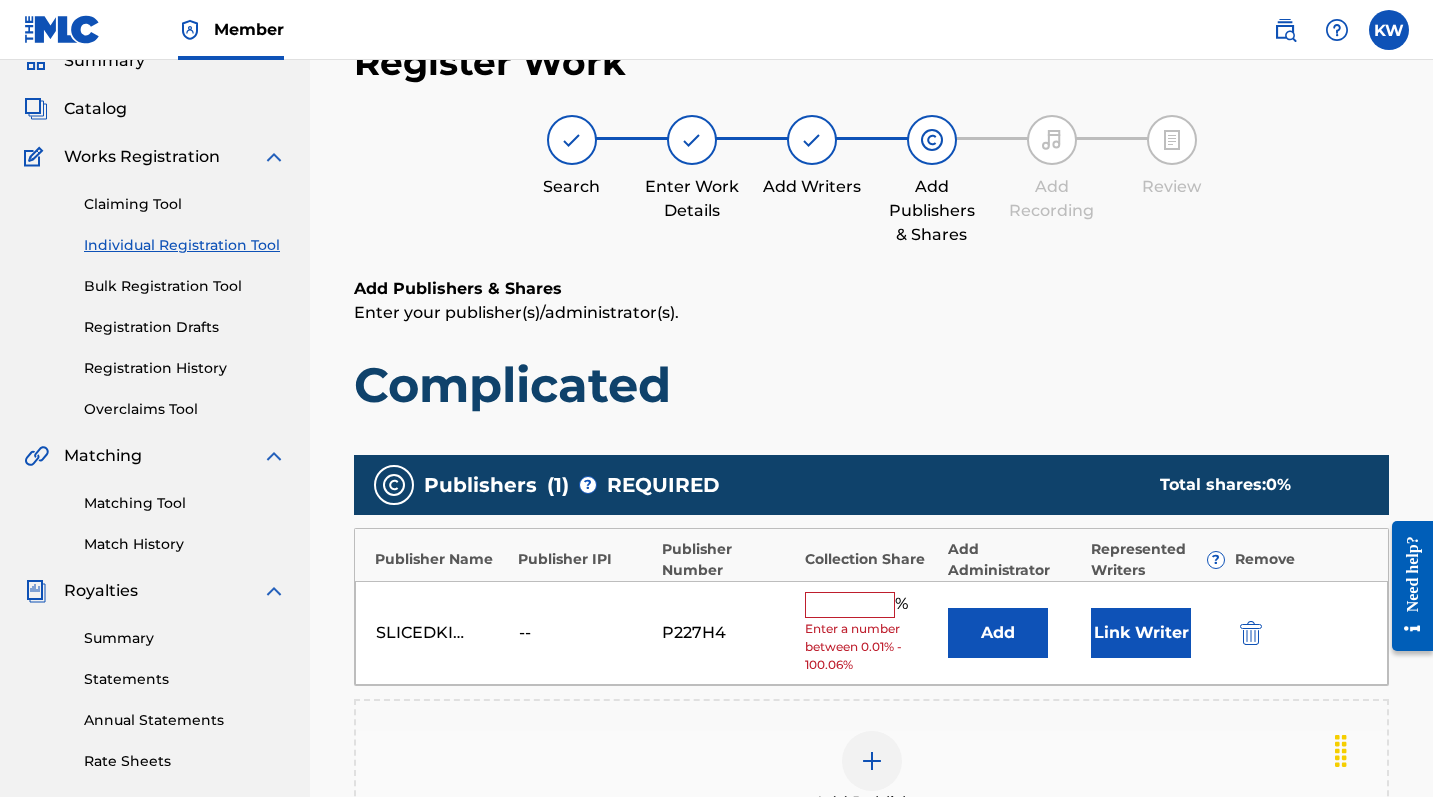 click at bounding box center [850, 605] 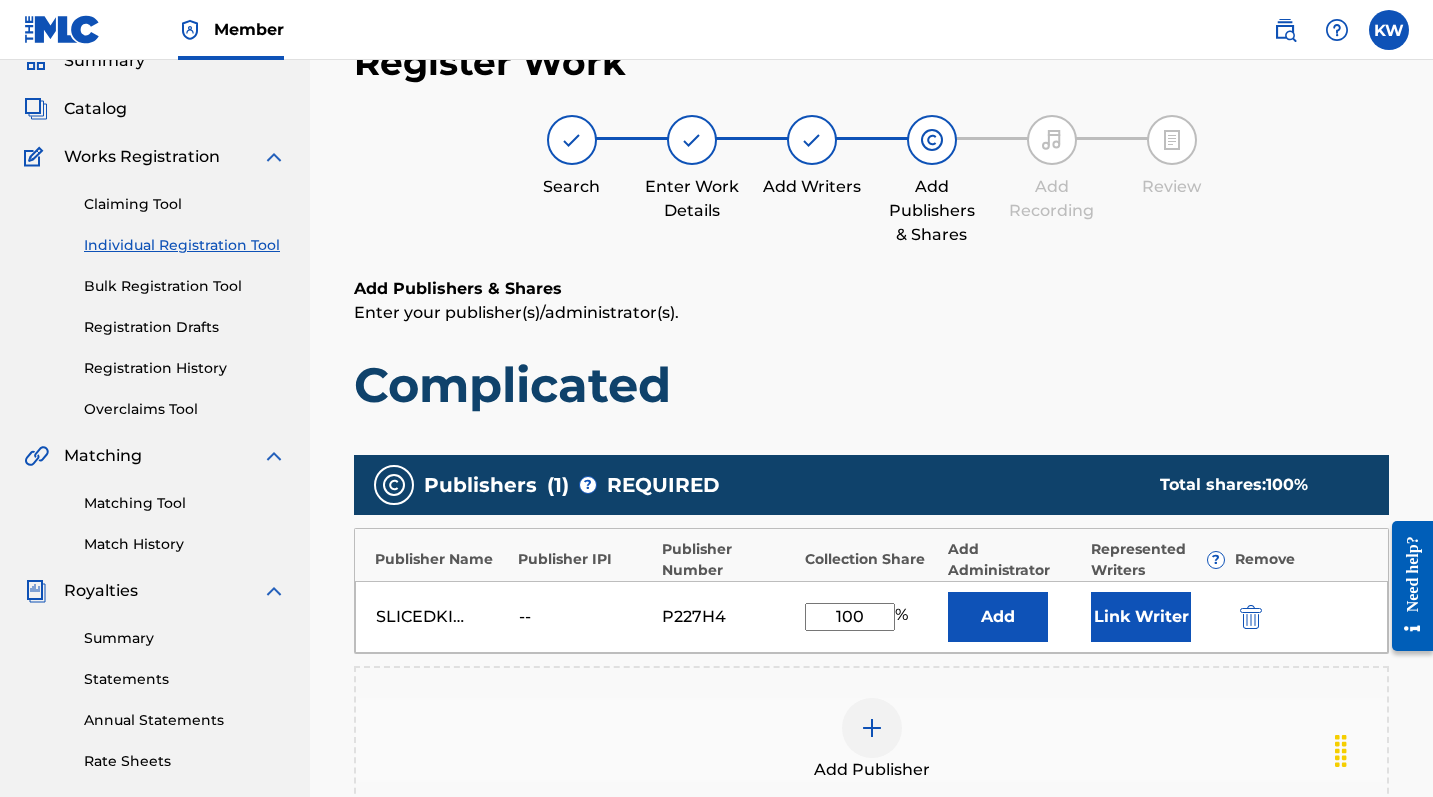 type on "100" 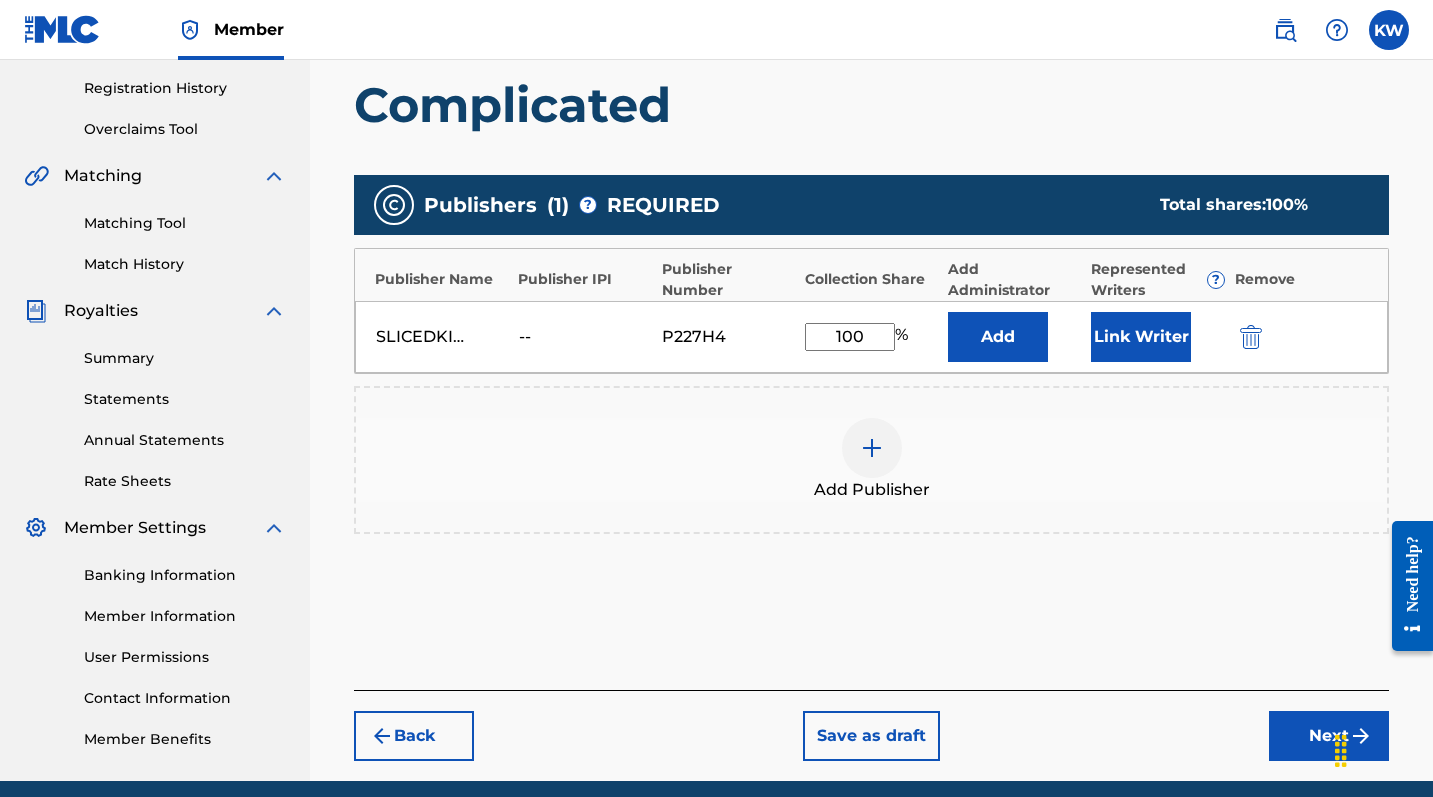 scroll, scrollTop: 410, scrollLeft: 0, axis: vertical 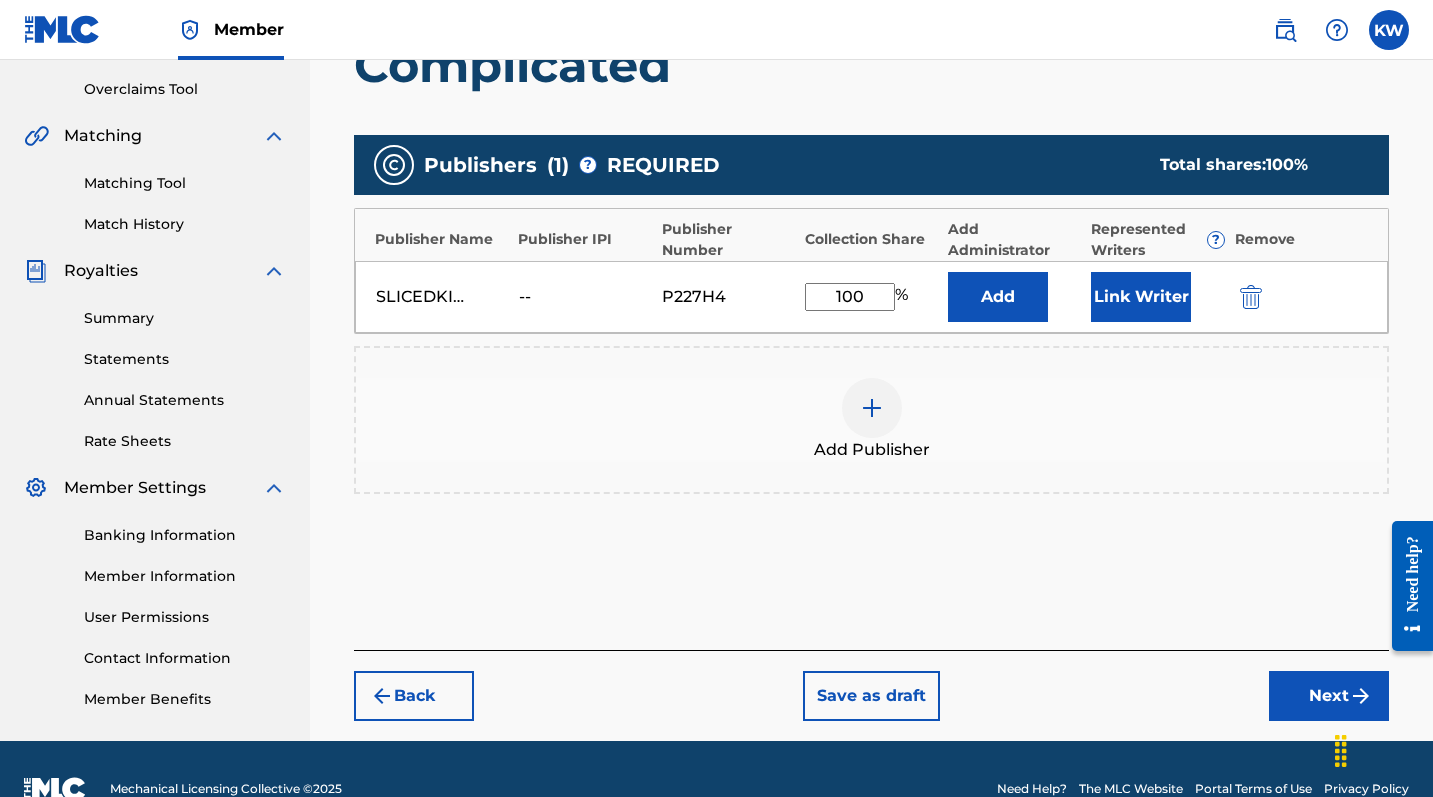 click on "Next" at bounding box center [1329, 696] 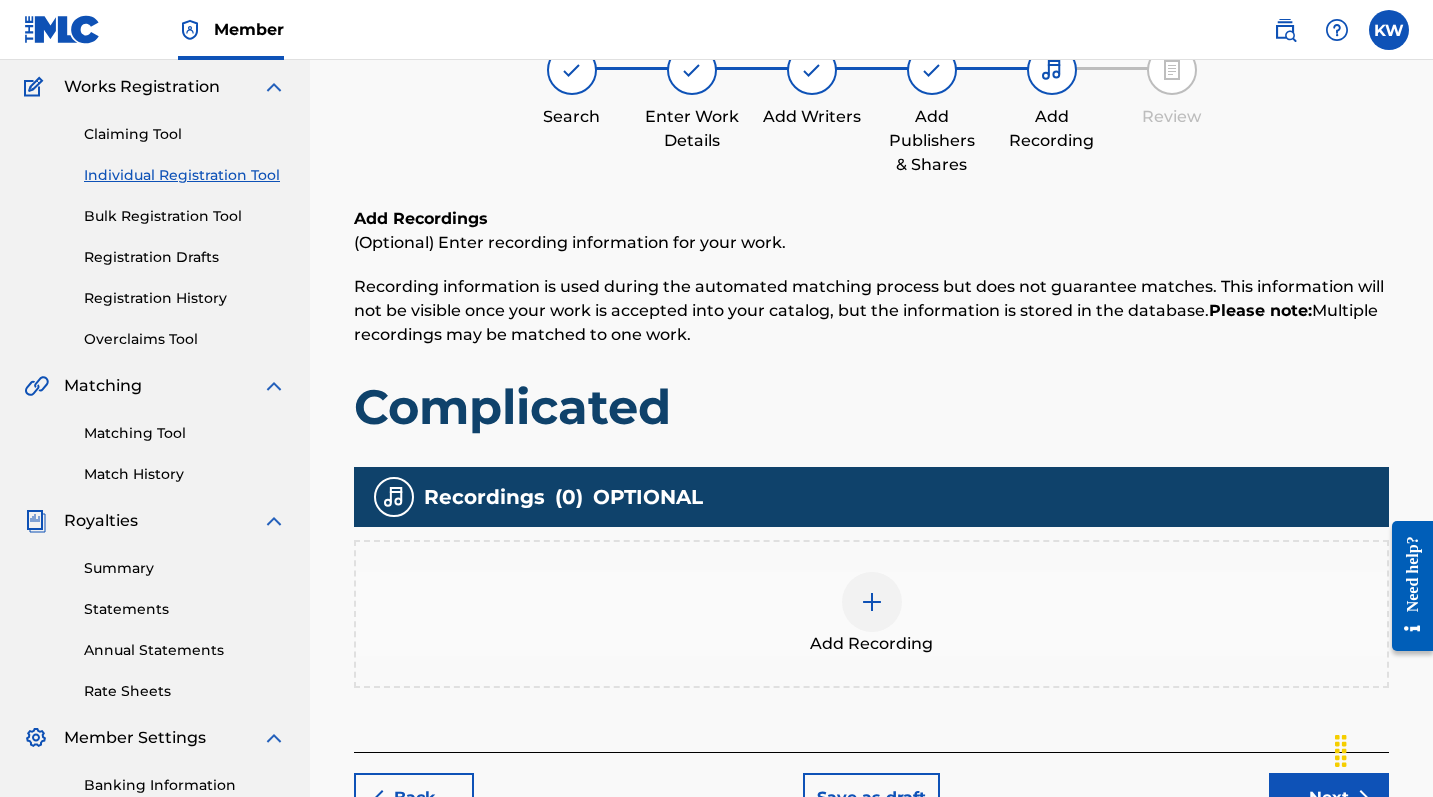 scroll, scrollTop: 90, scrollLeft: 0, axis: vertical 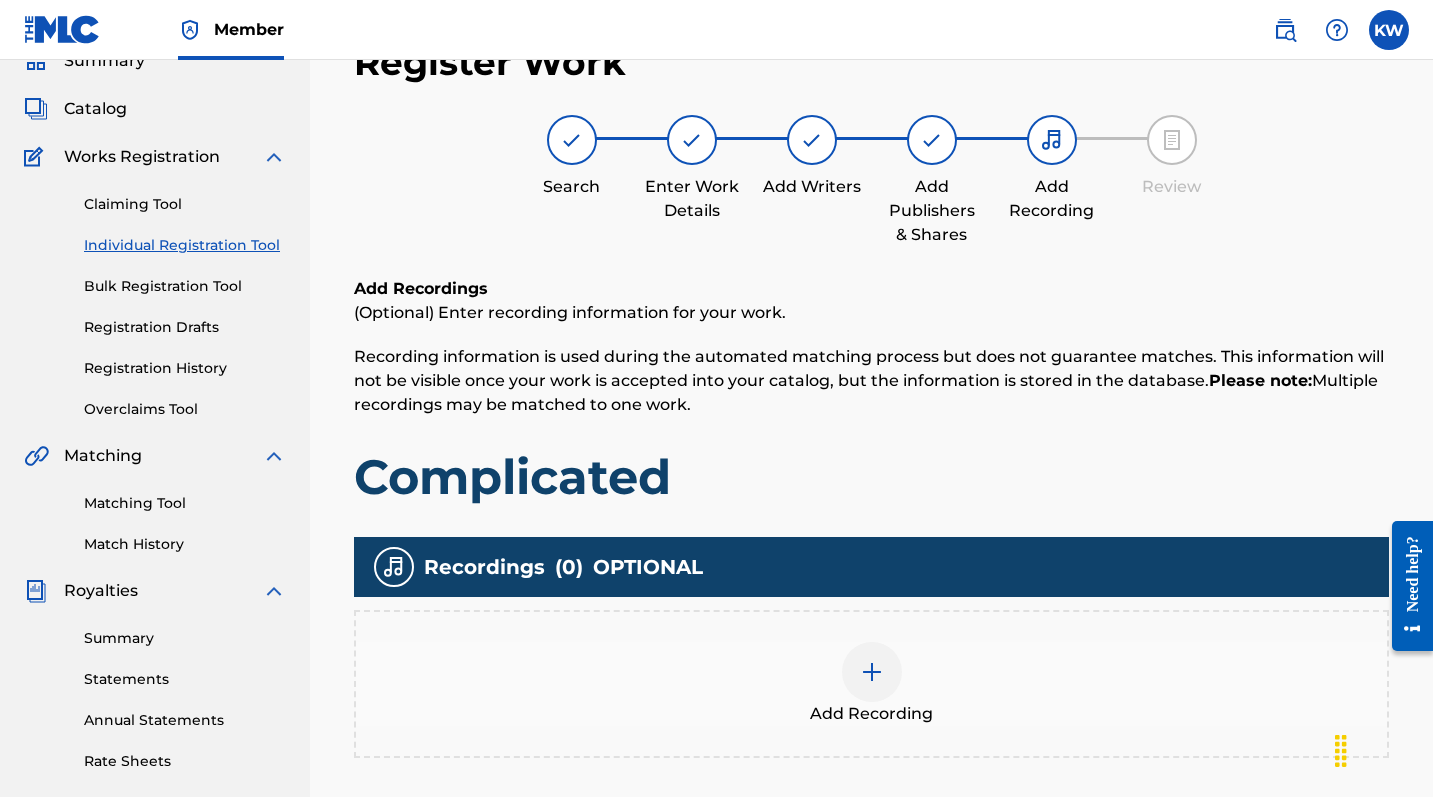 click on "Add Recording" at bounding box center (871, 684) 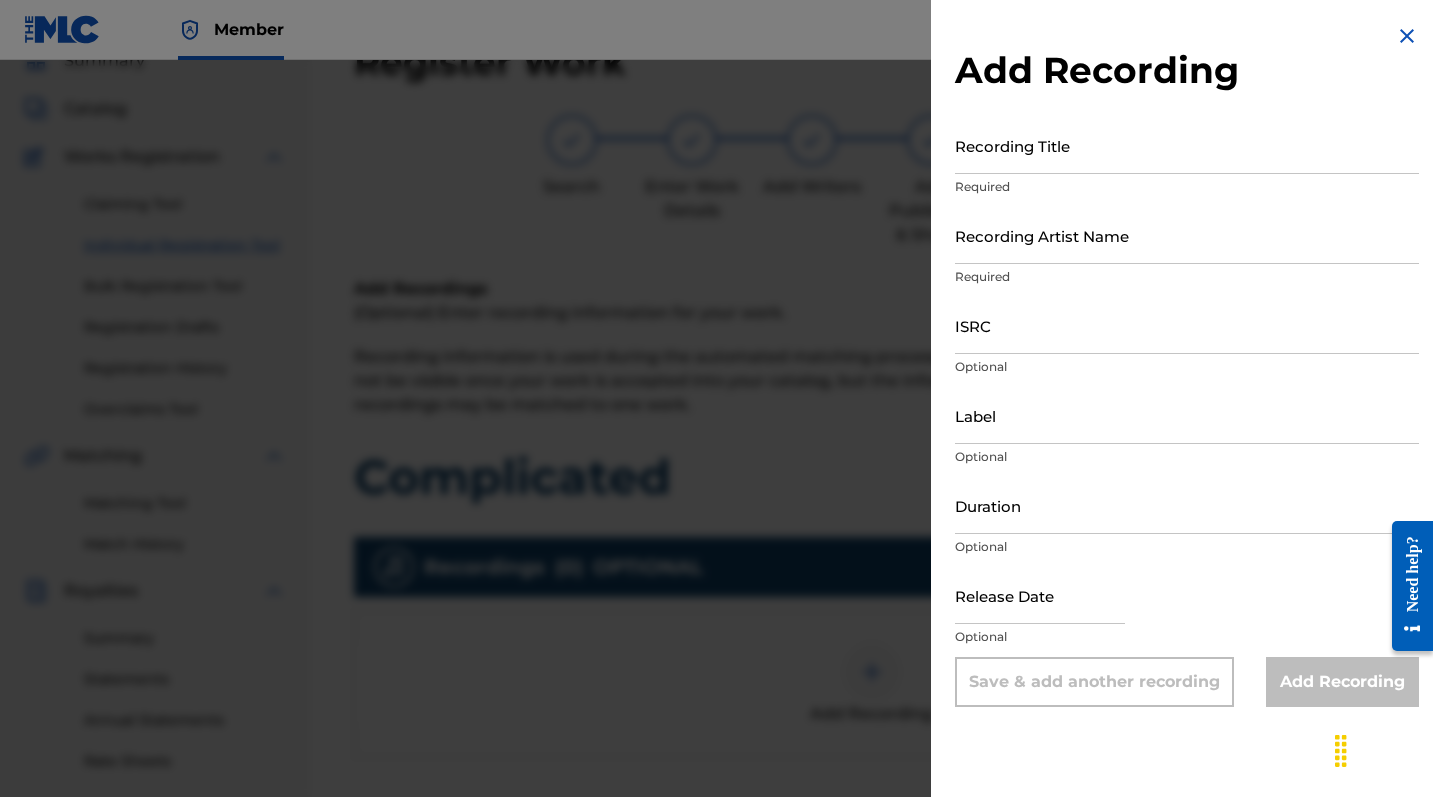 click on "Recording Title" at bounding box center [1187, 145] 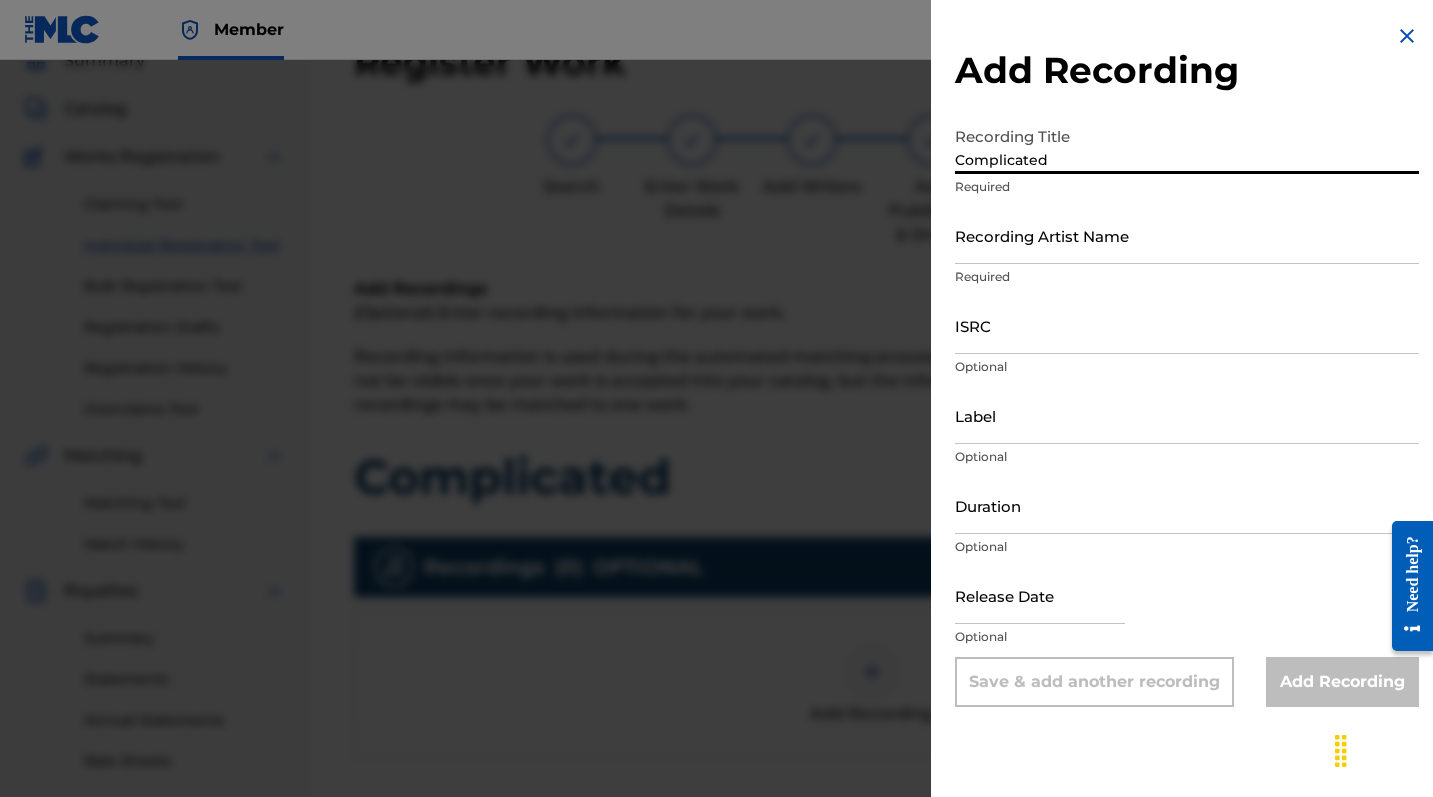 type on "Complicated" 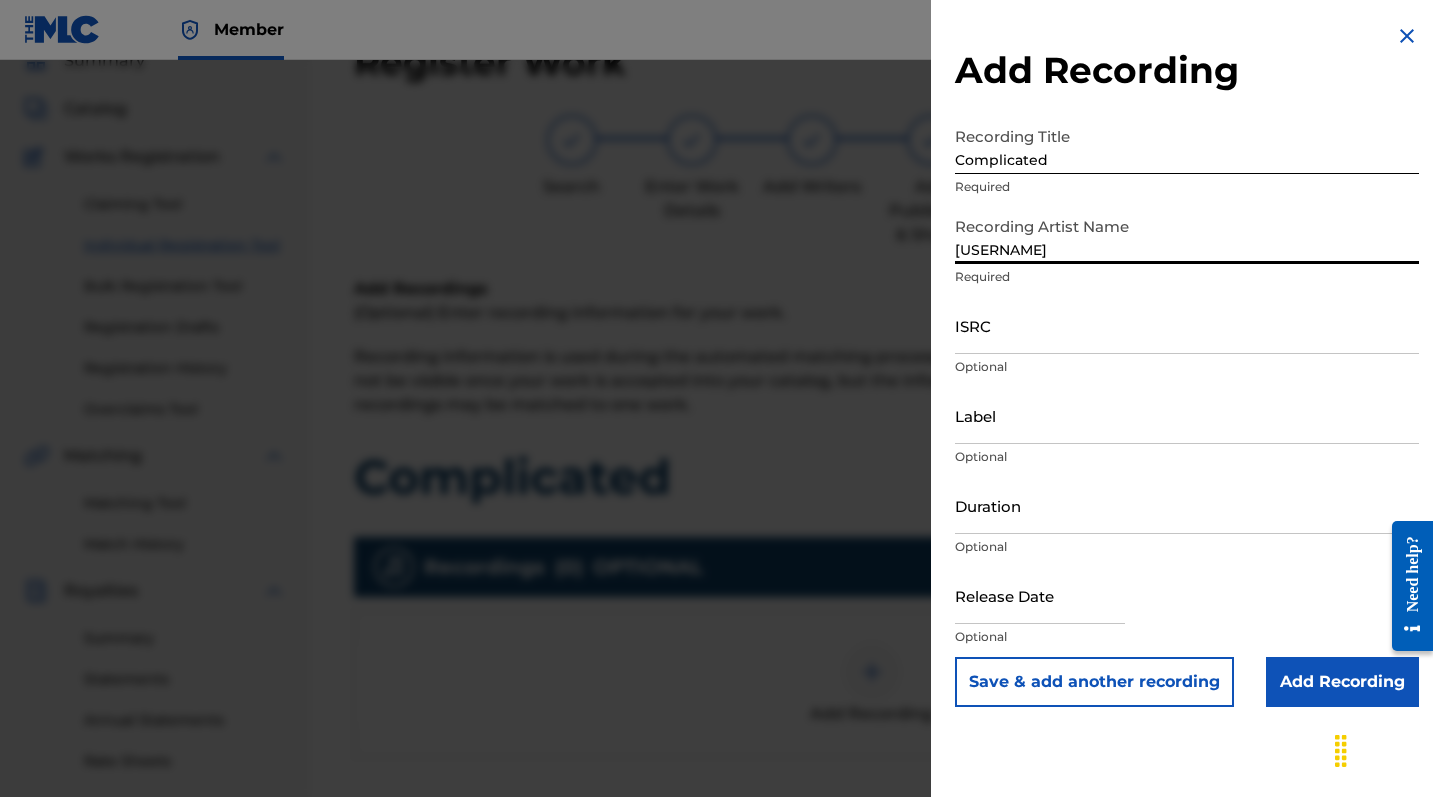 type on "[USERNAME]" 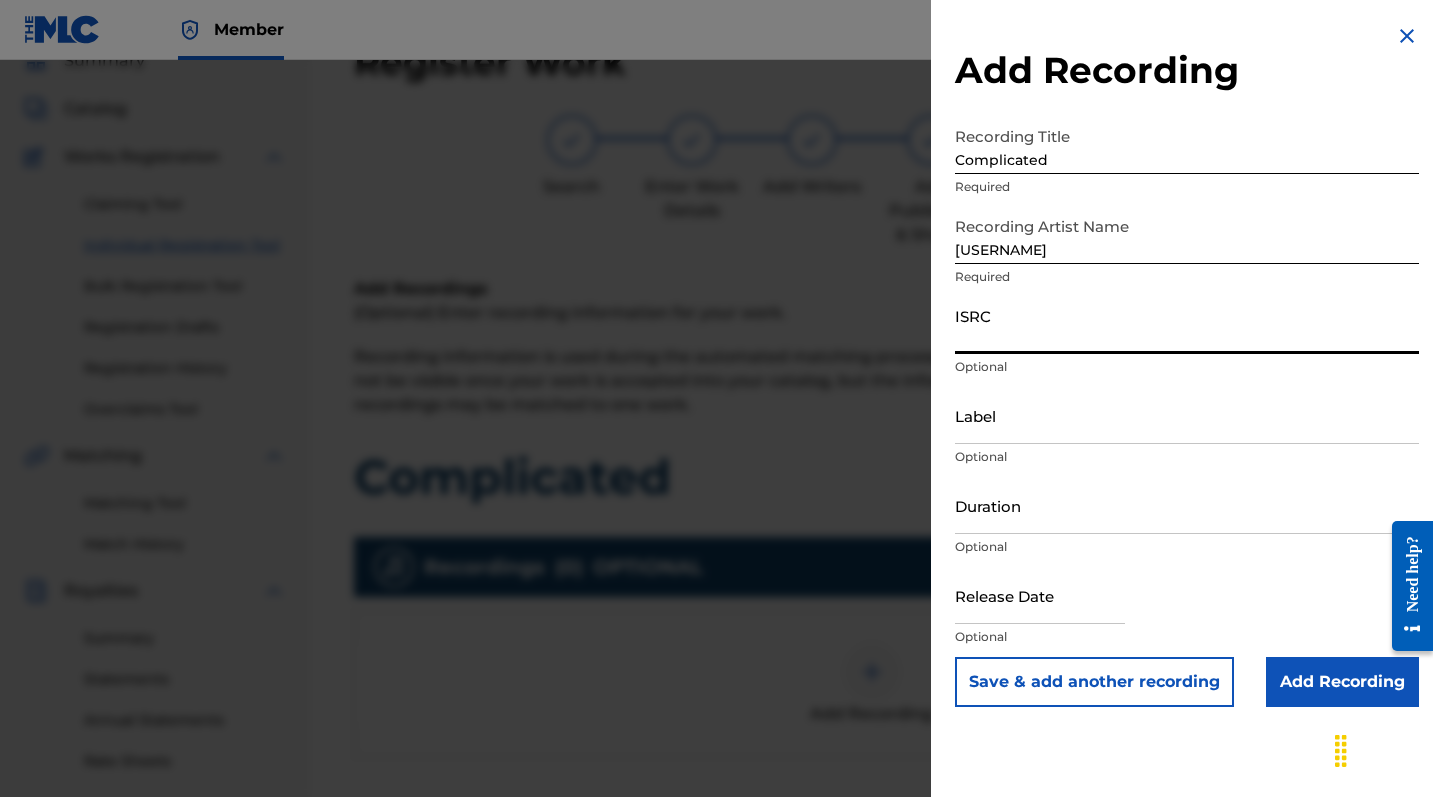 paste on "[PASSPORT]" 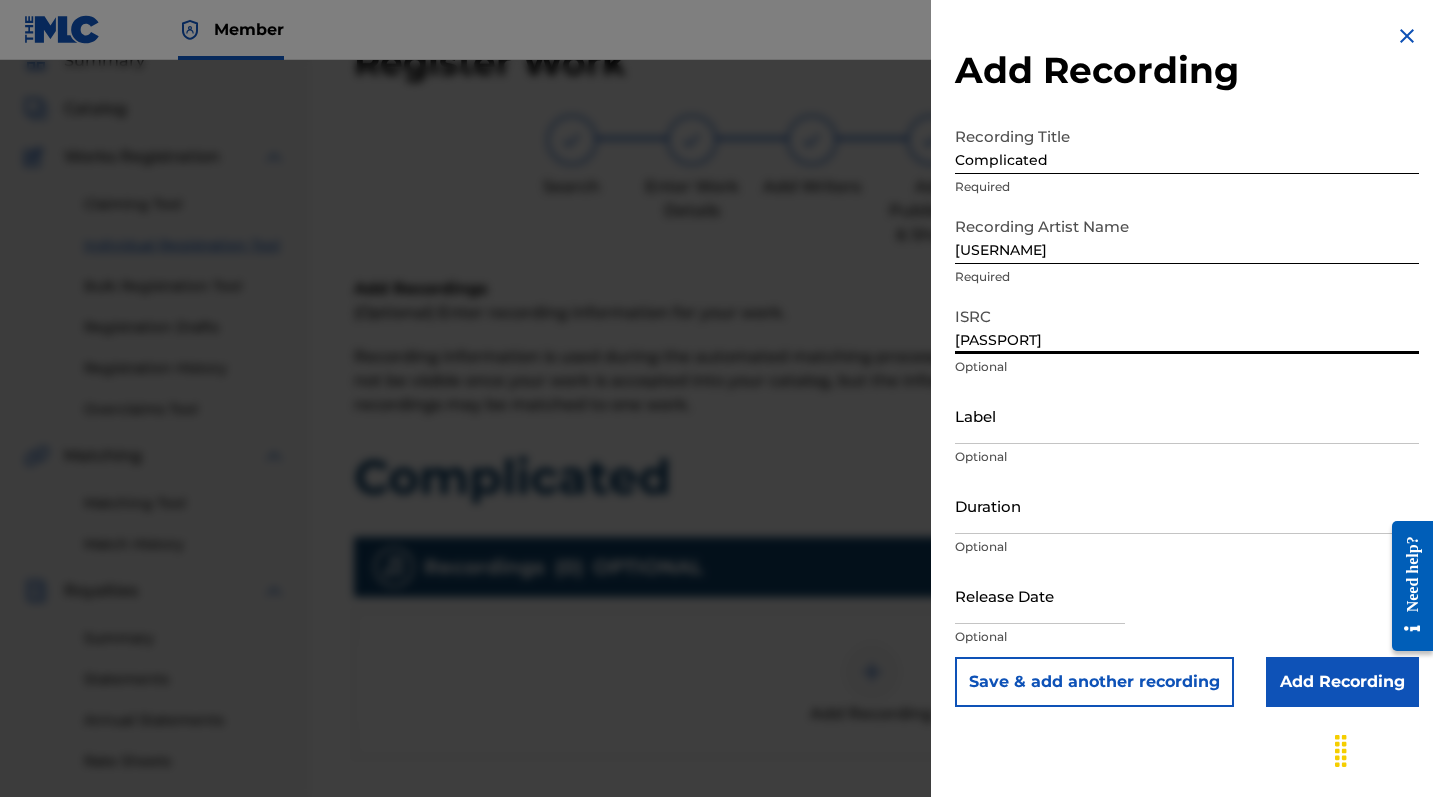 type on "[PASSPORT]" 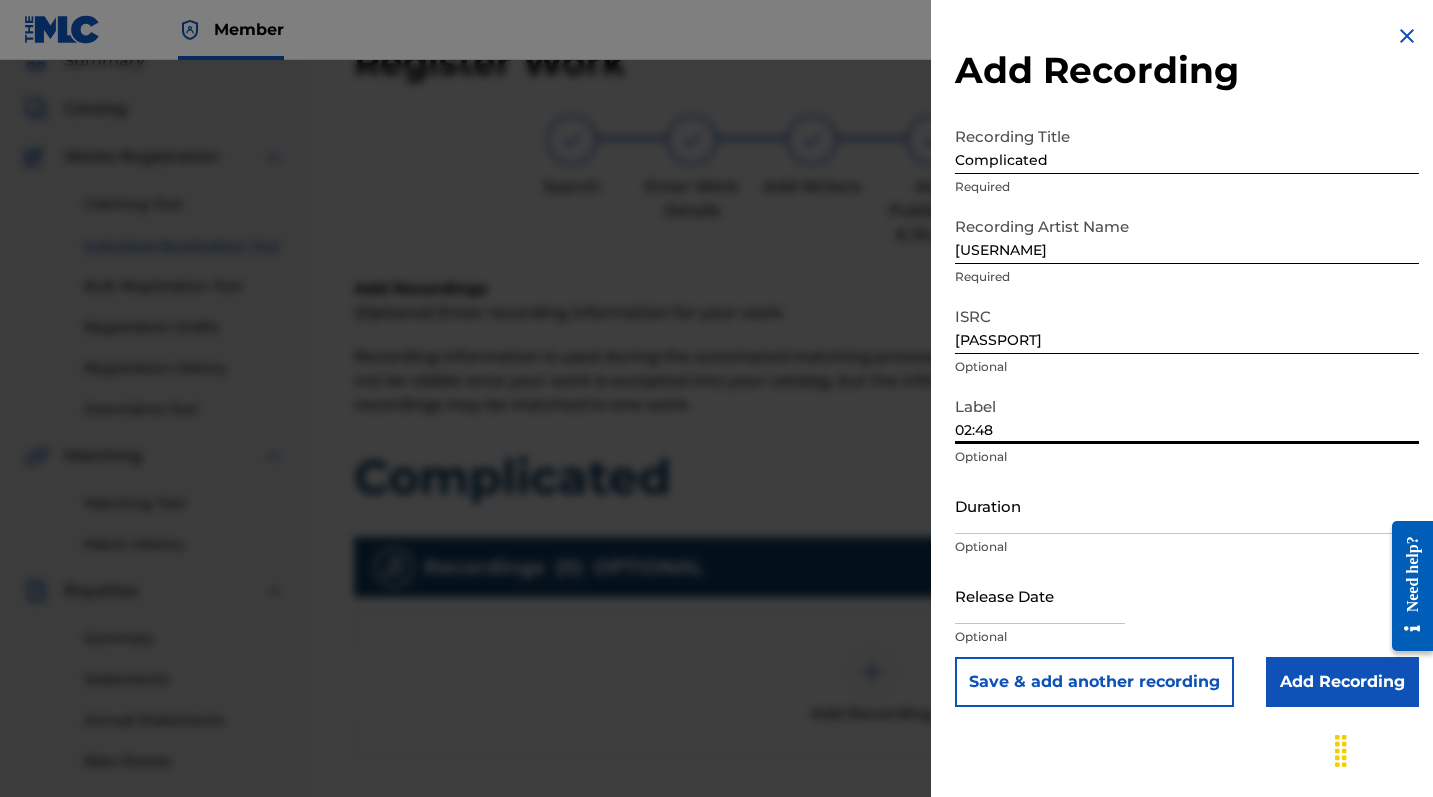 type on "02:48" 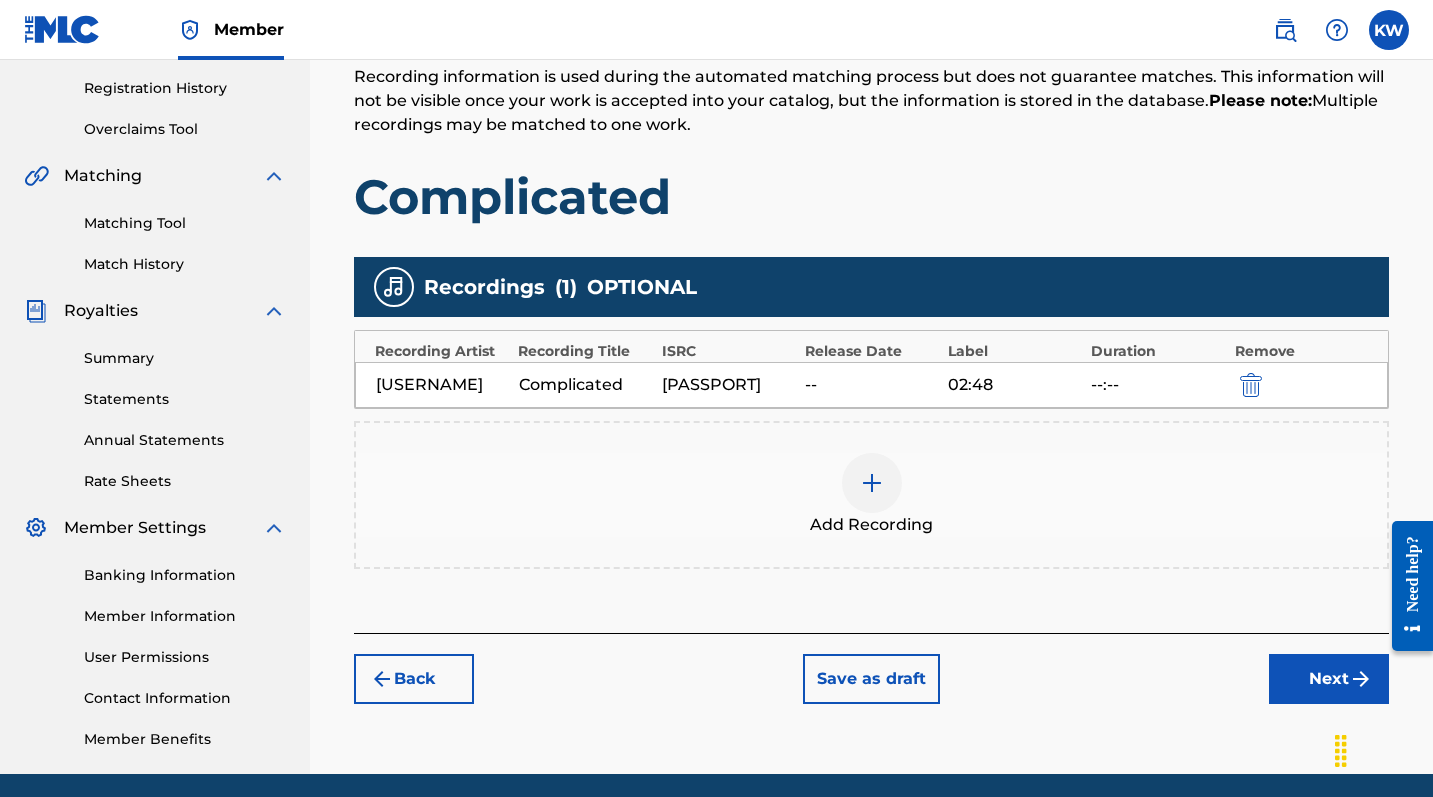 click on "Next" at bounding box center (1329, 679) 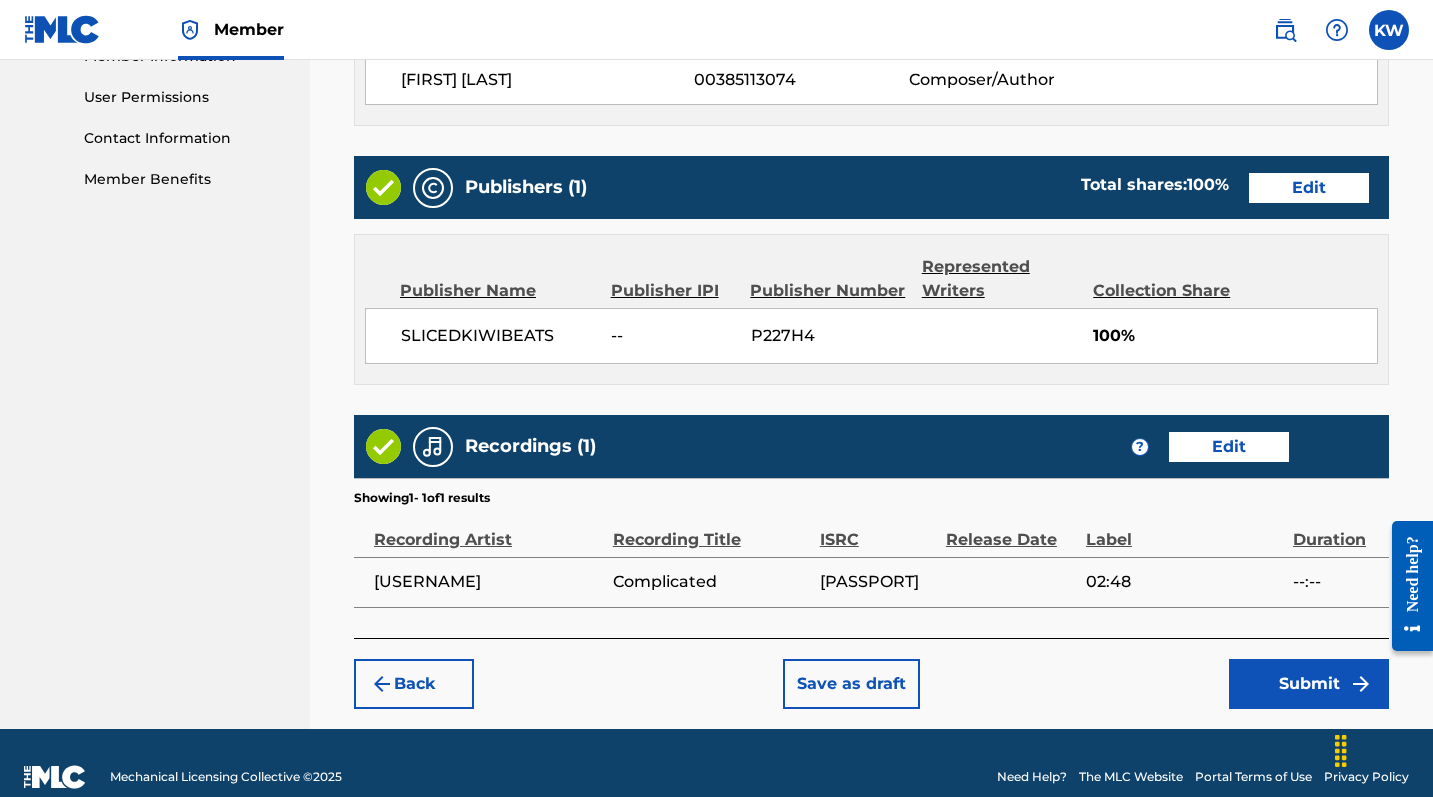 scroll, scrollTop: 957, scrollLeft: 0, axis: vertical 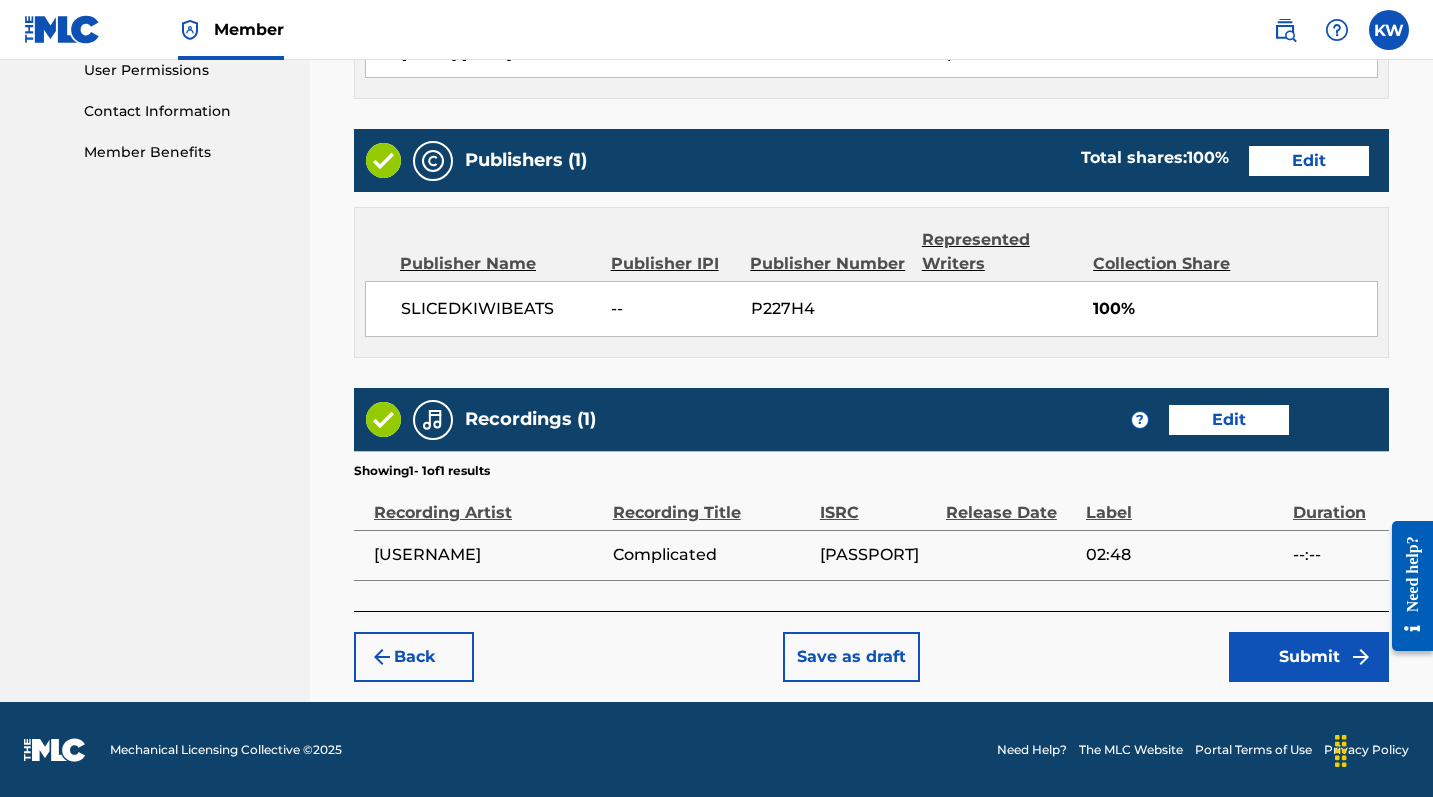 click on "Submit" at bounding box center (1309, 657) 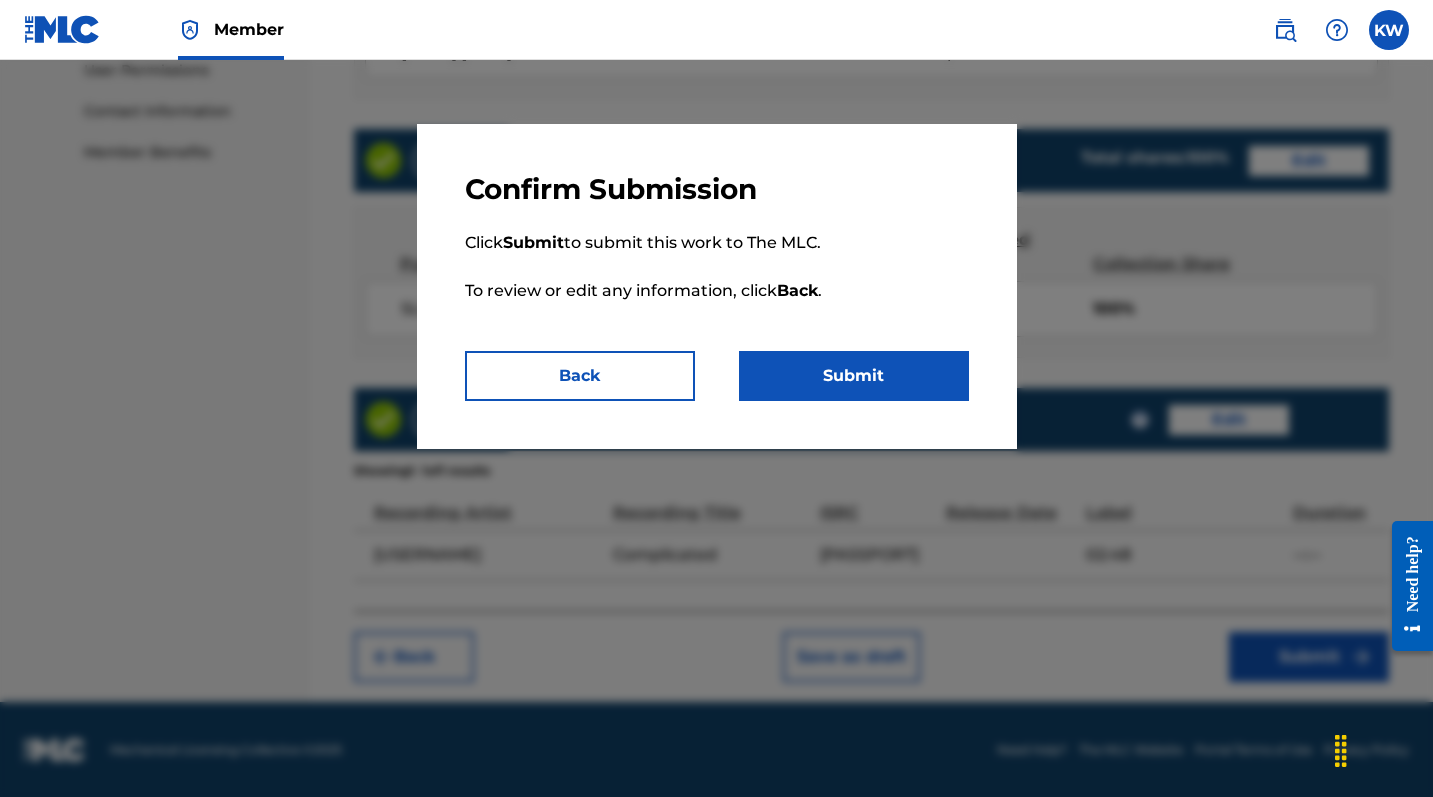 click on "Submit" at bounding box center (854, 376) 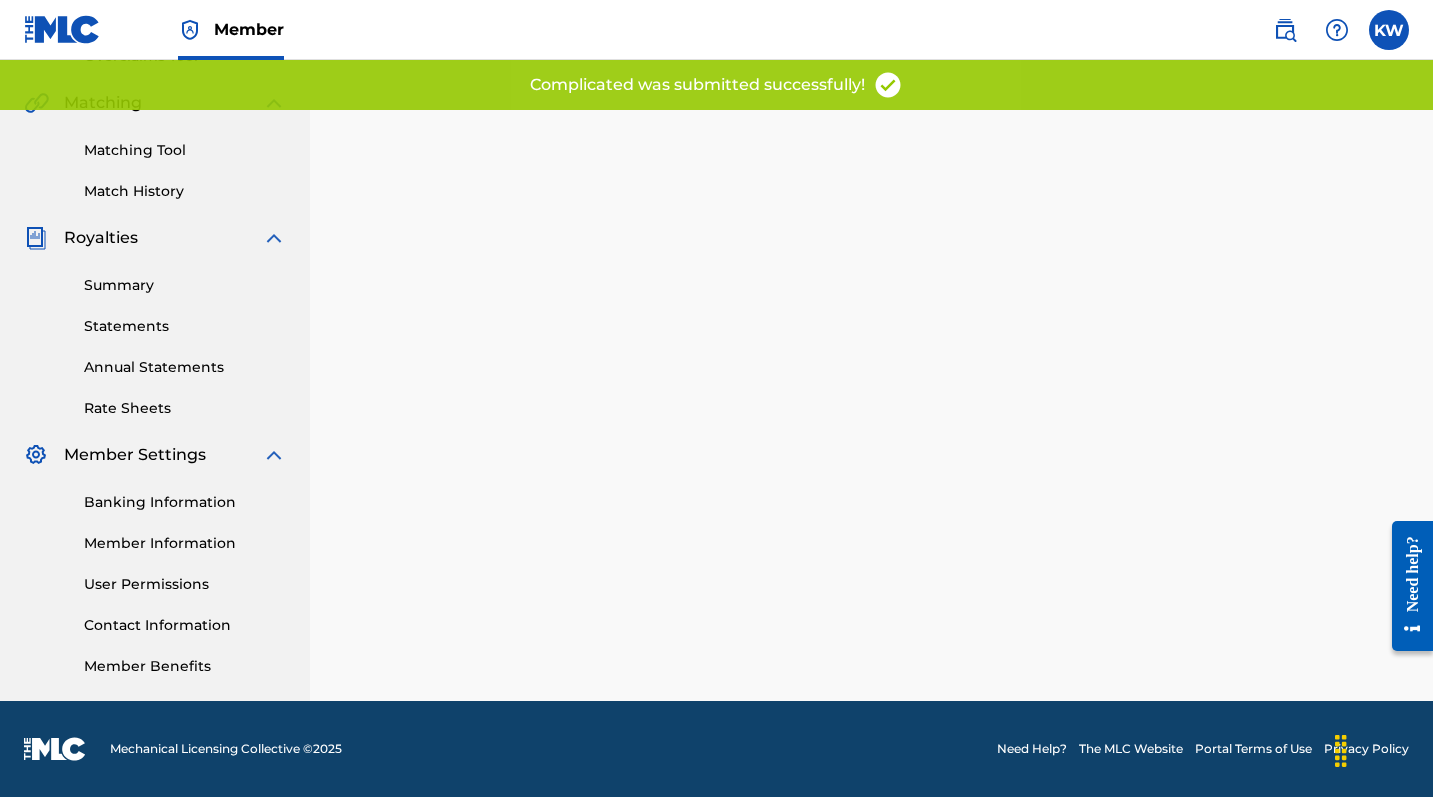 scroll, scrollTop: 0, scrollLeft: 0, axis: both 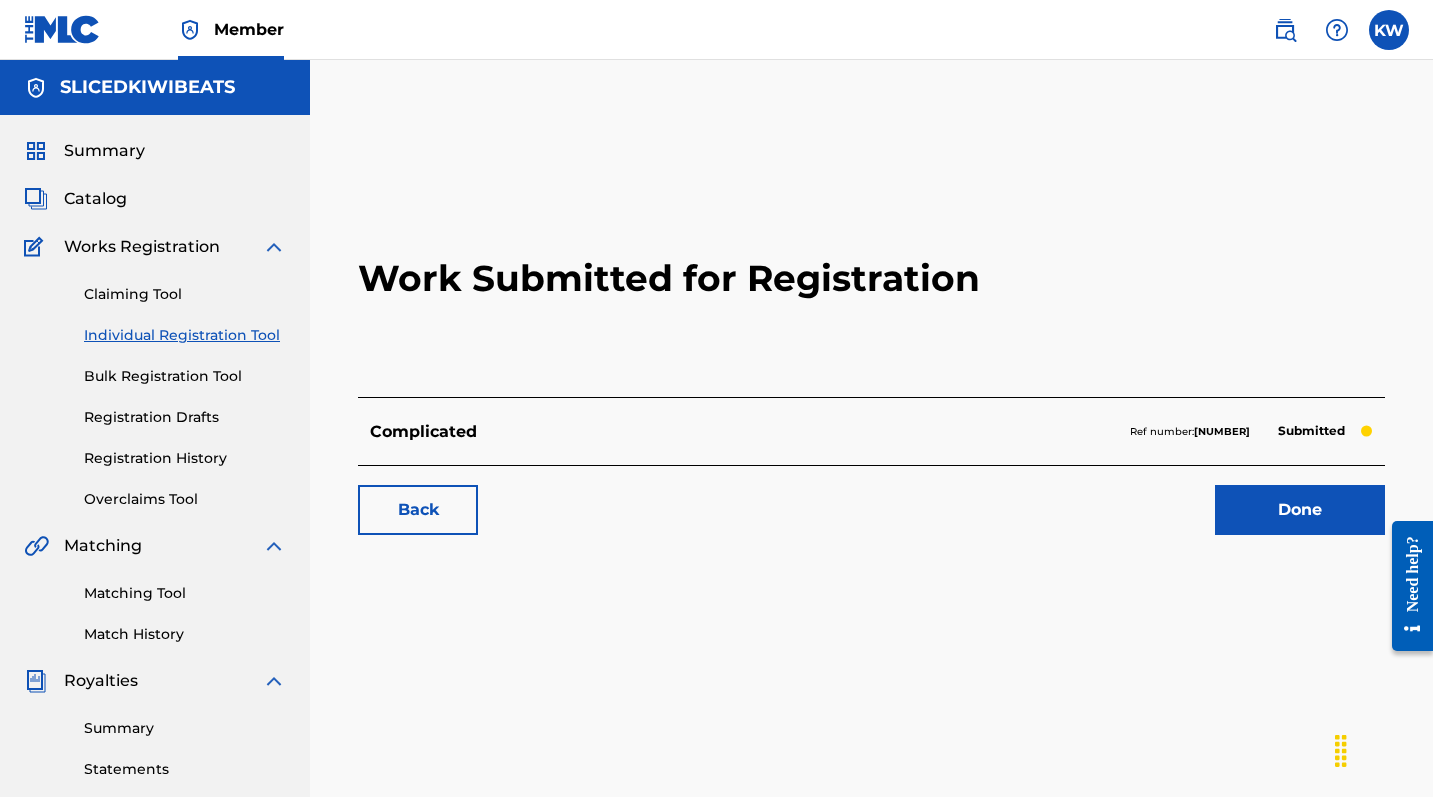 click on "Done" at bounding box center (1300, 510) 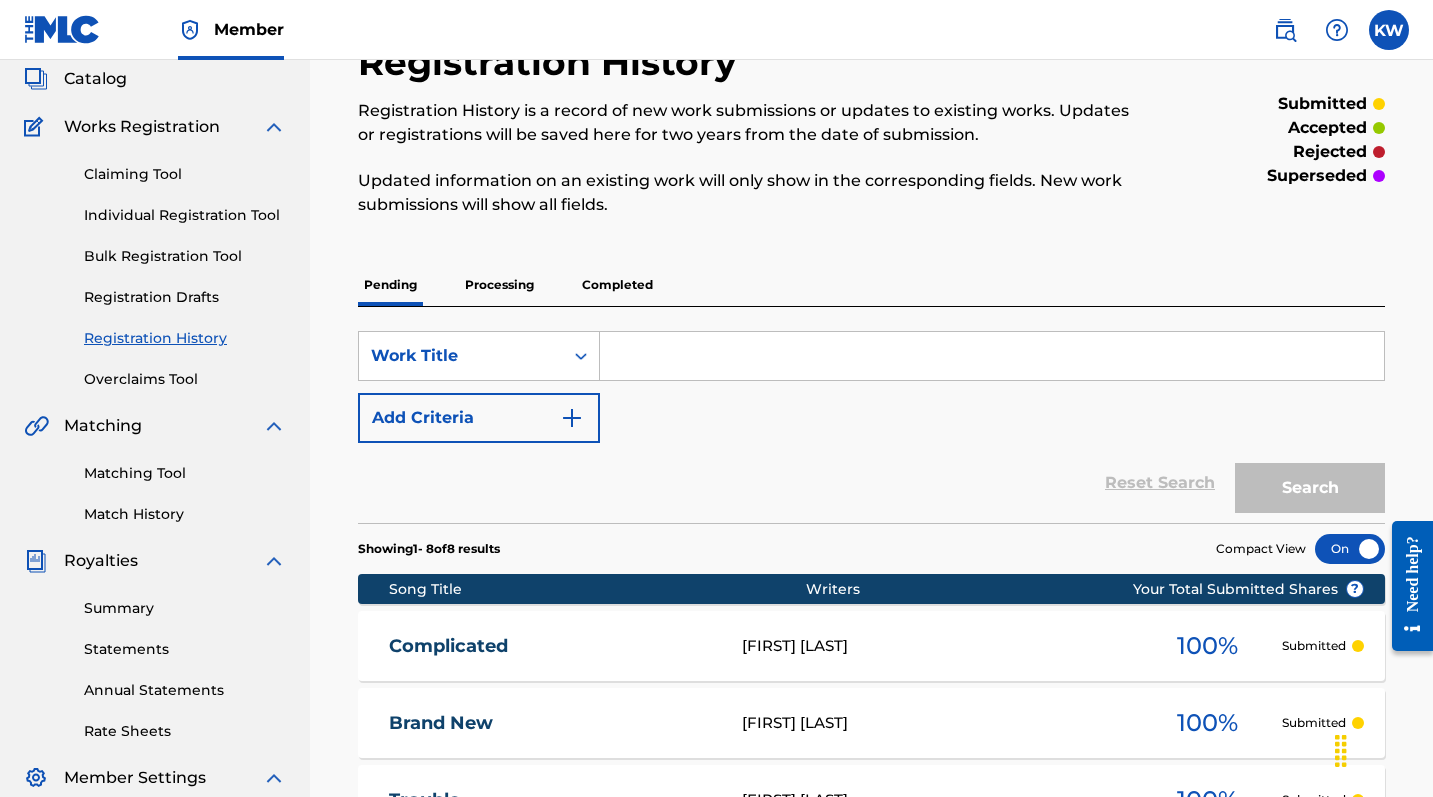 scroll, scrollTop: 160, scrollLeft: 0, axis: vertical 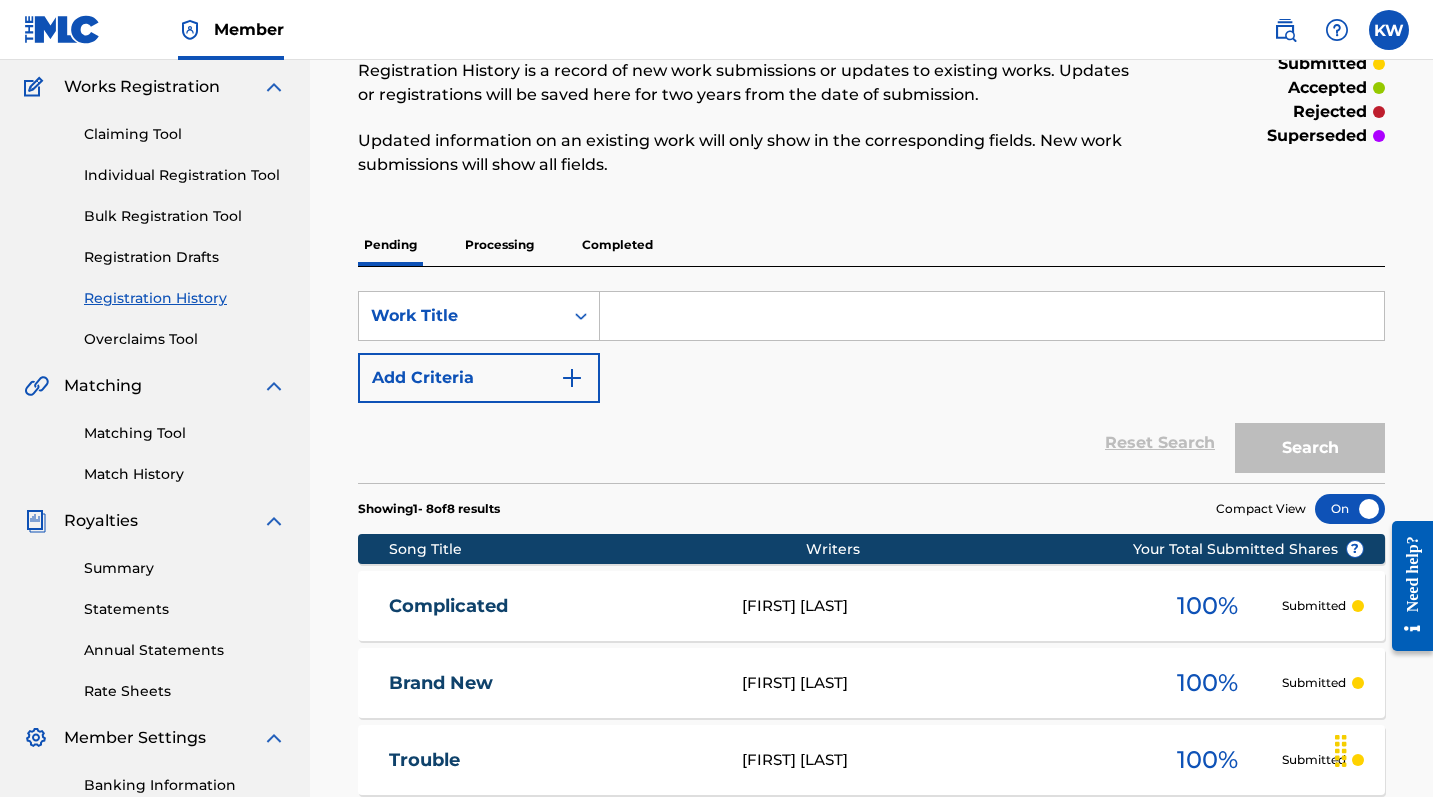 click on "Individual Registration Tool" at bounding box center (185, 175) 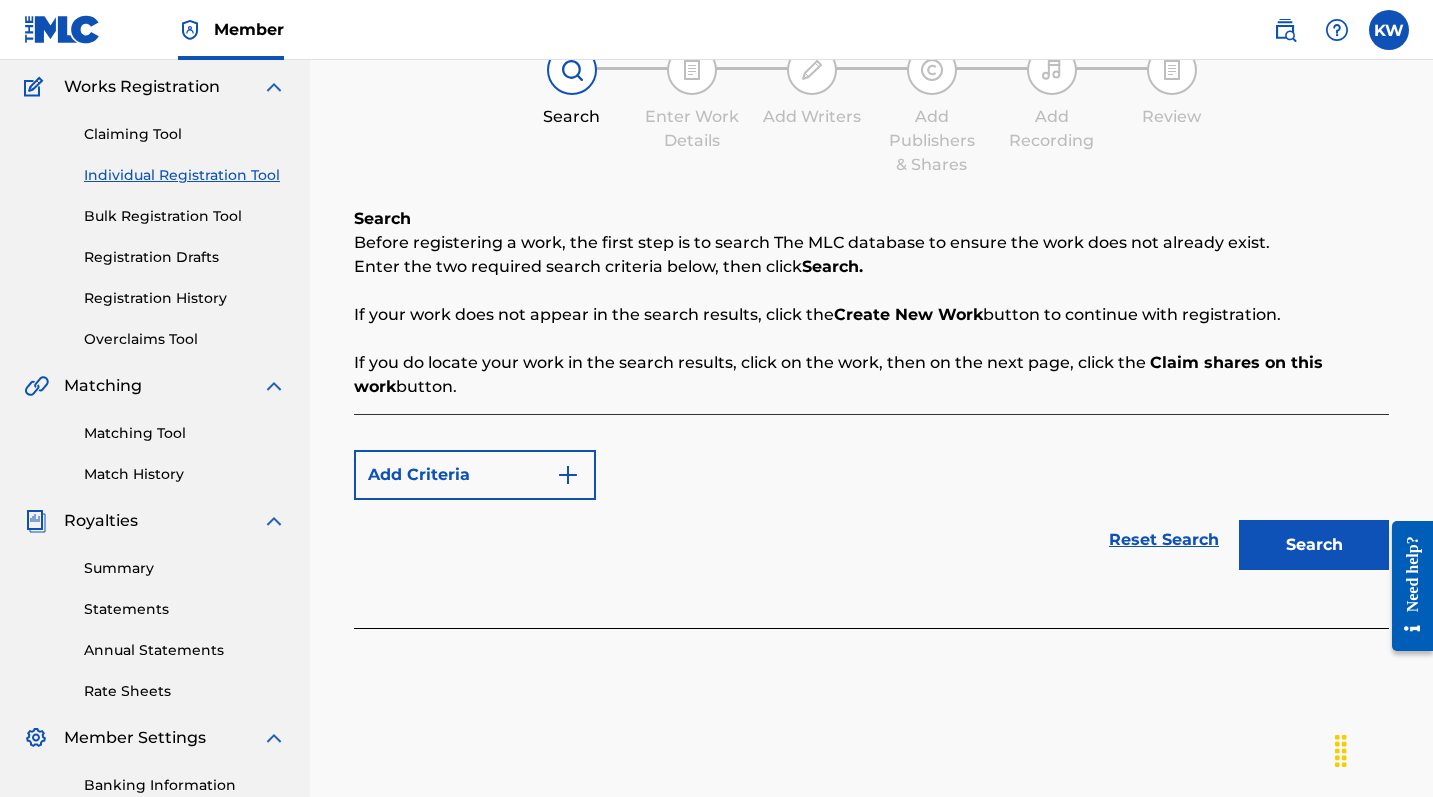 scroll, scrollTop: 0, scrollLeft: 0, axis: both 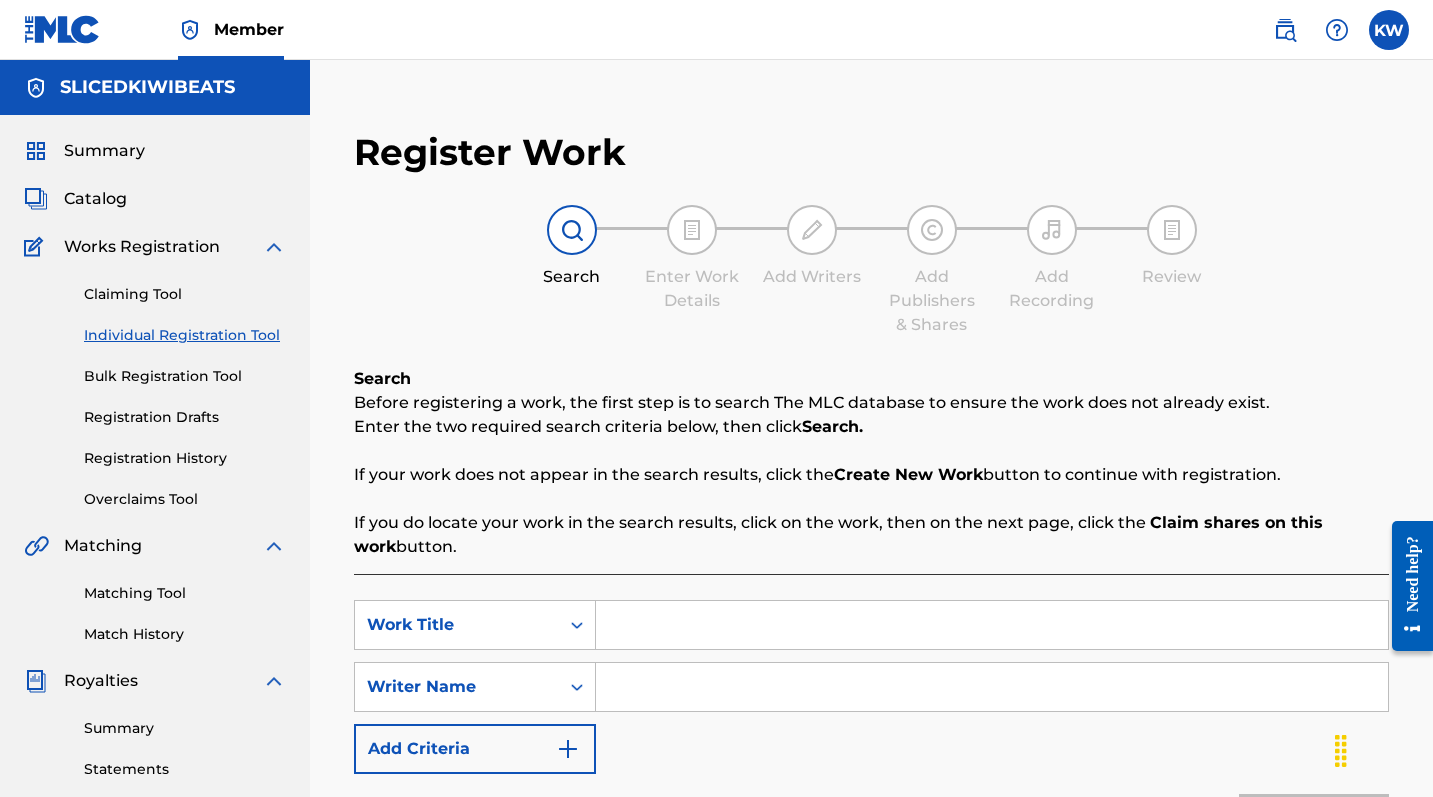 click at bounding box center [992, 625] 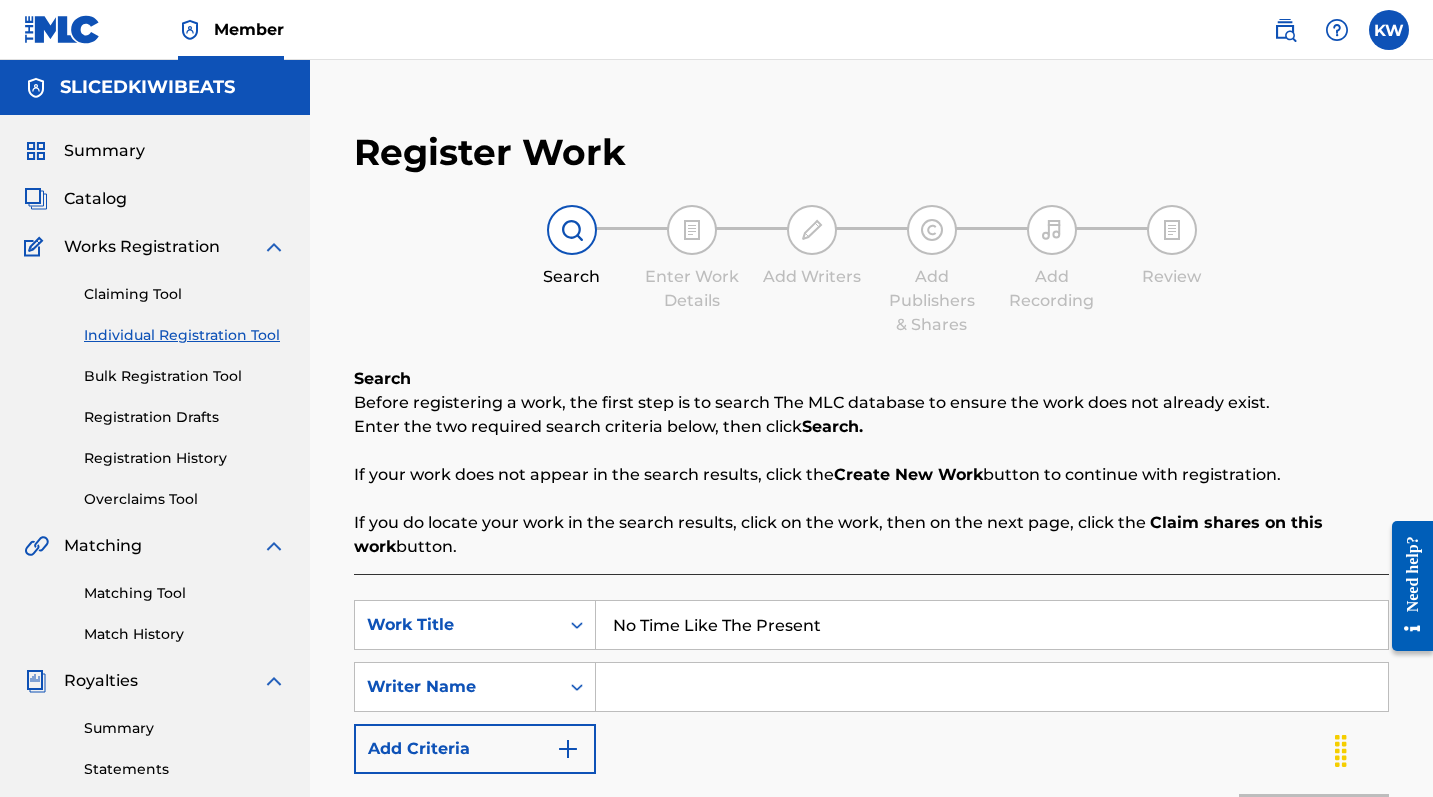 type on "No Time Like The Present" 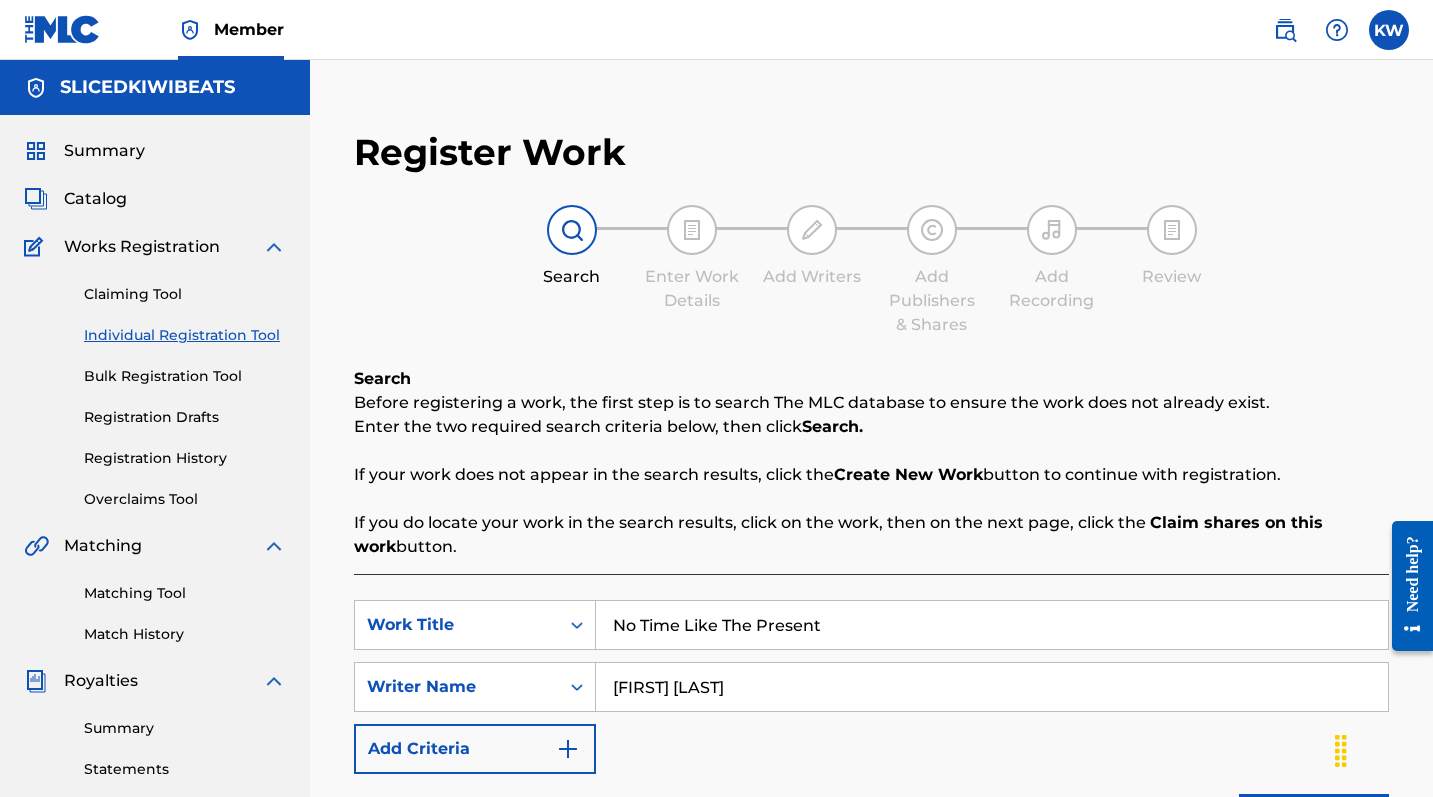 type on "[FIRST] [LAST]" 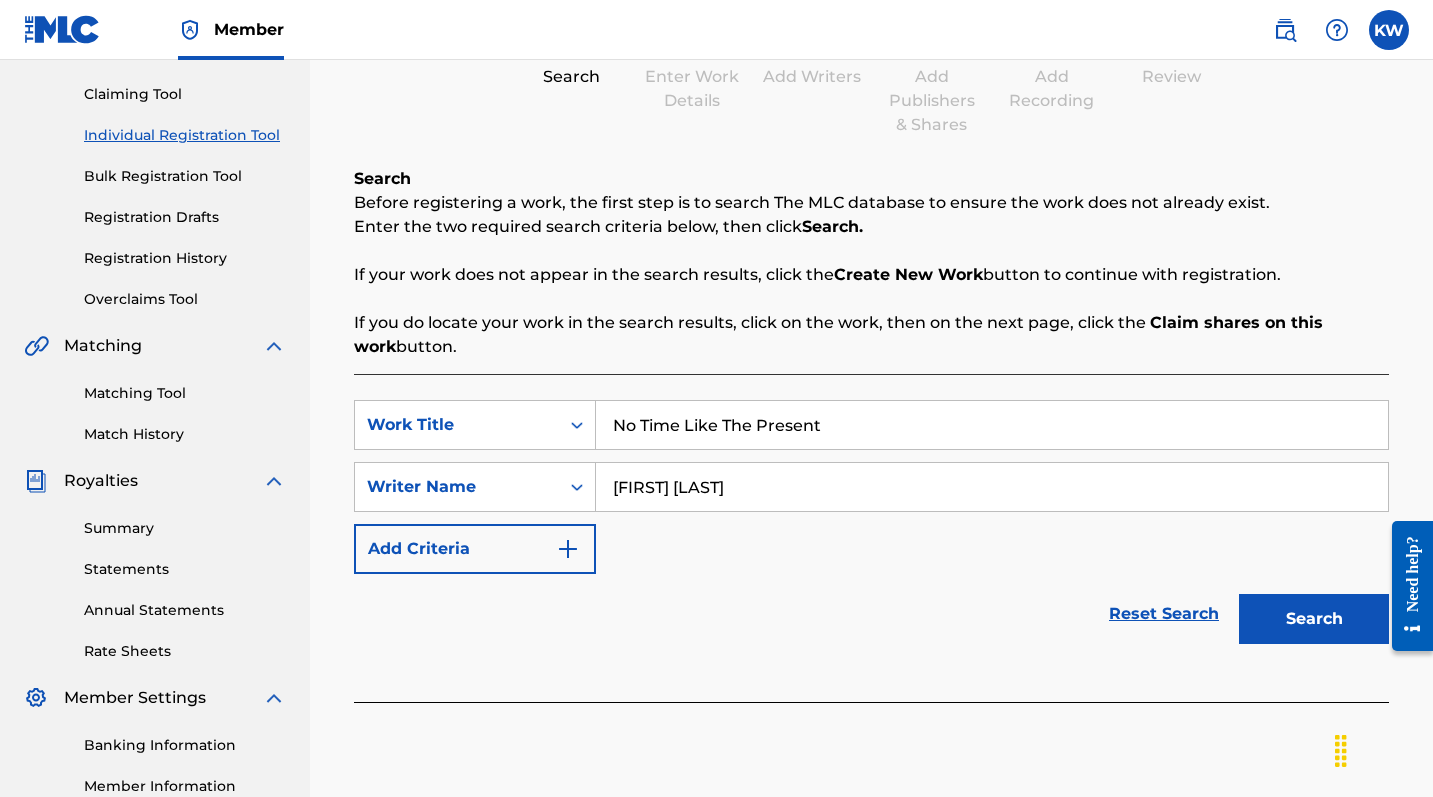 scroll, scrollTop: 240, scrollLeft: 0, axis: vertical 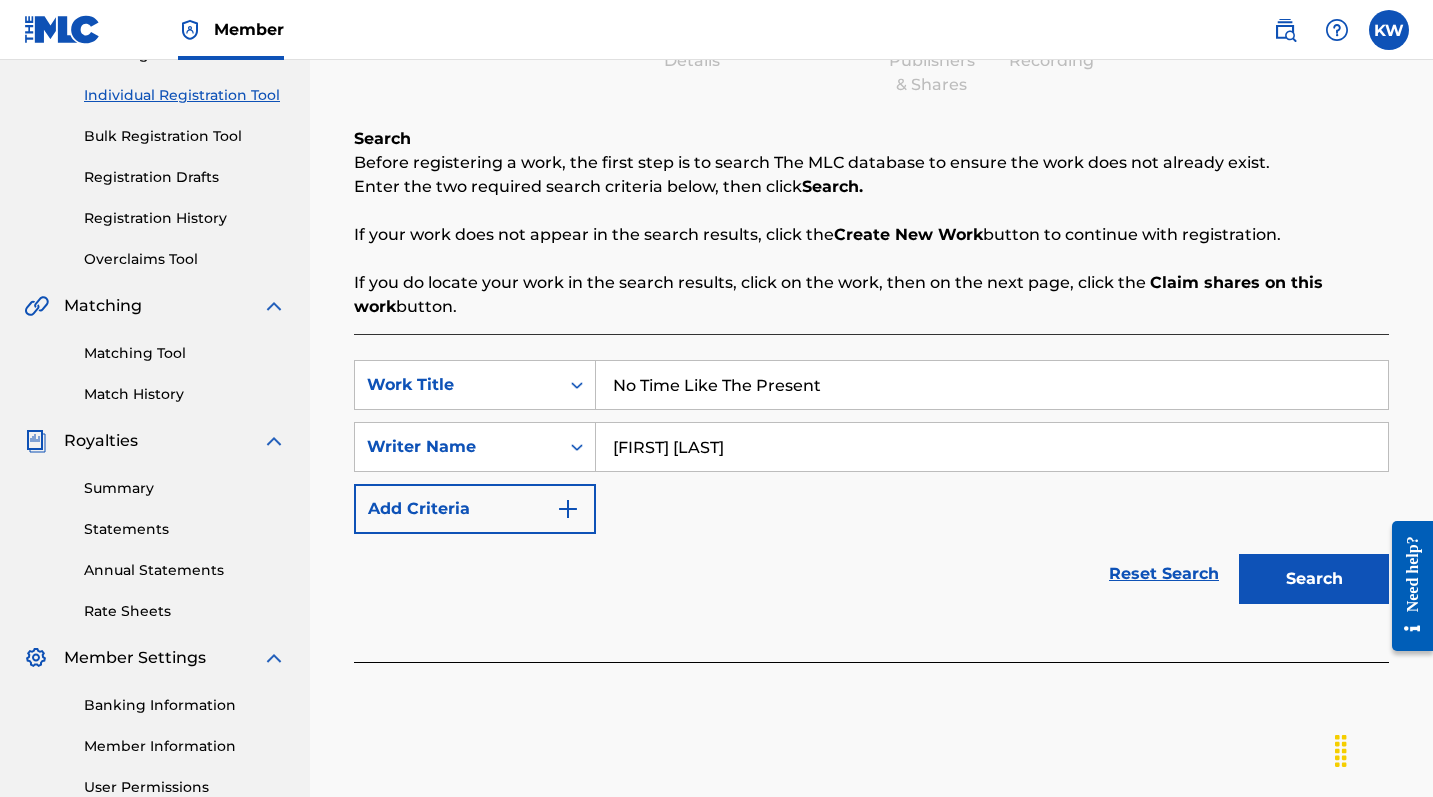 click on "Search" at bounding box center (1314, 579) 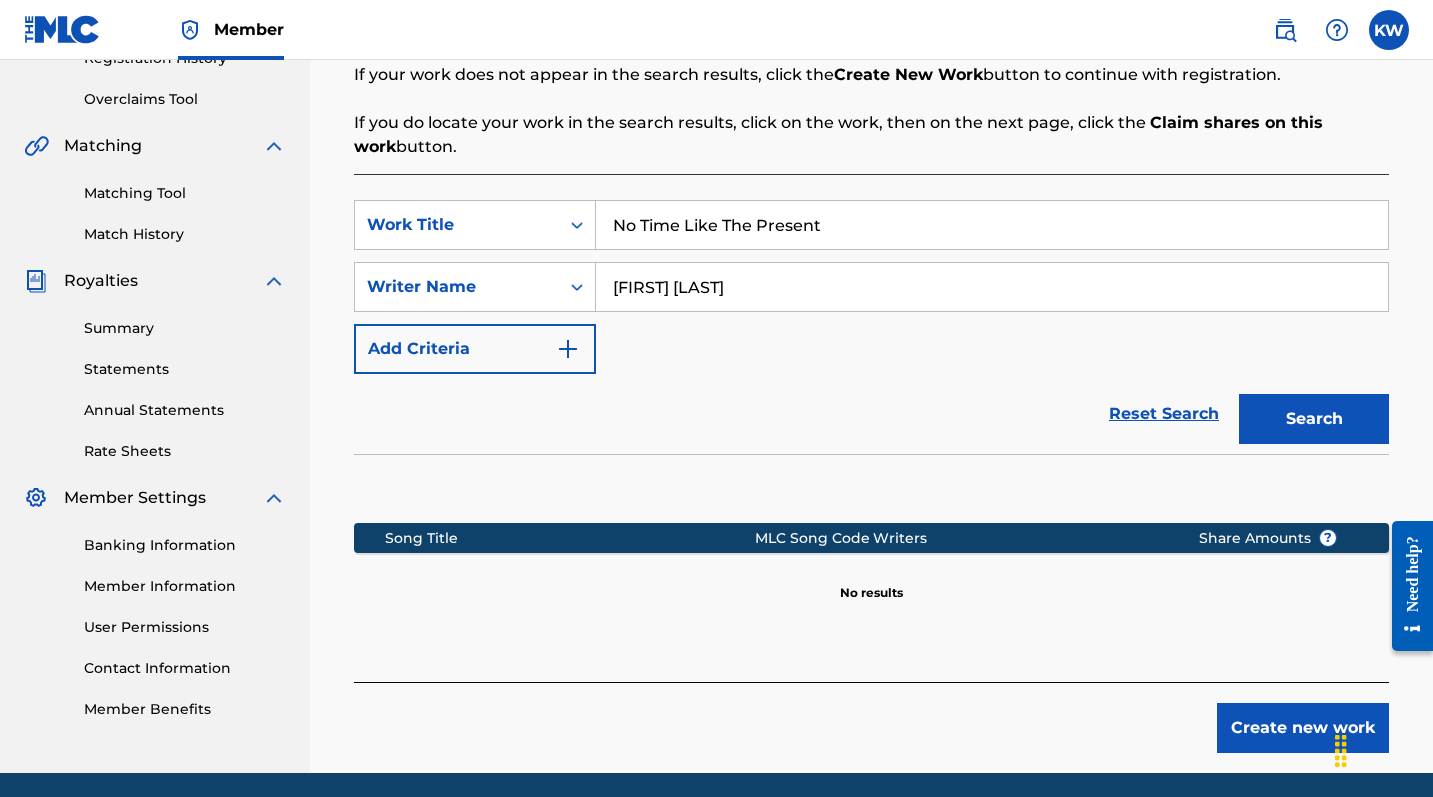 scroll, scrollTop: 440, scrollLeft: 0, axis: vertical 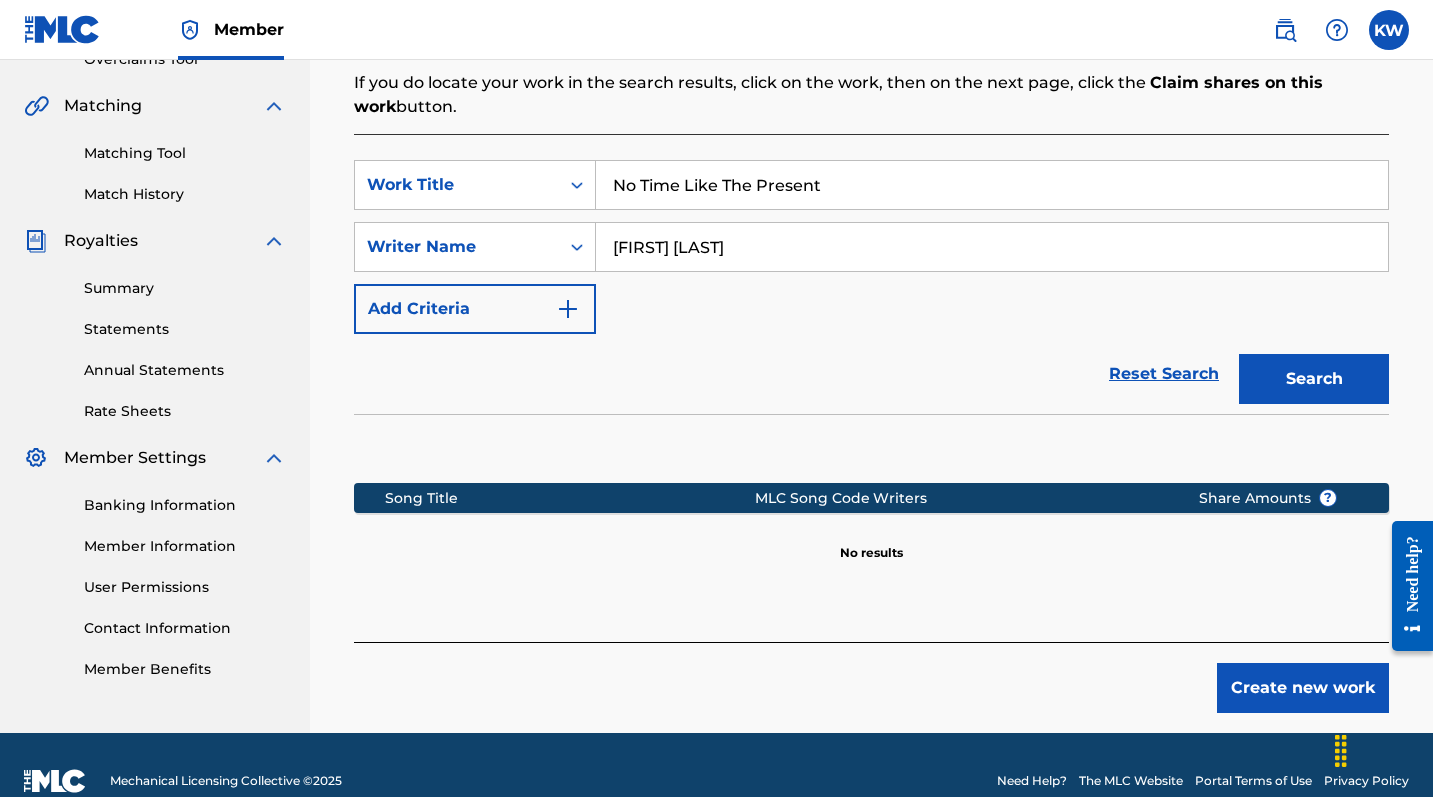 click on "Create new work" at bounding box center [1303, 688] 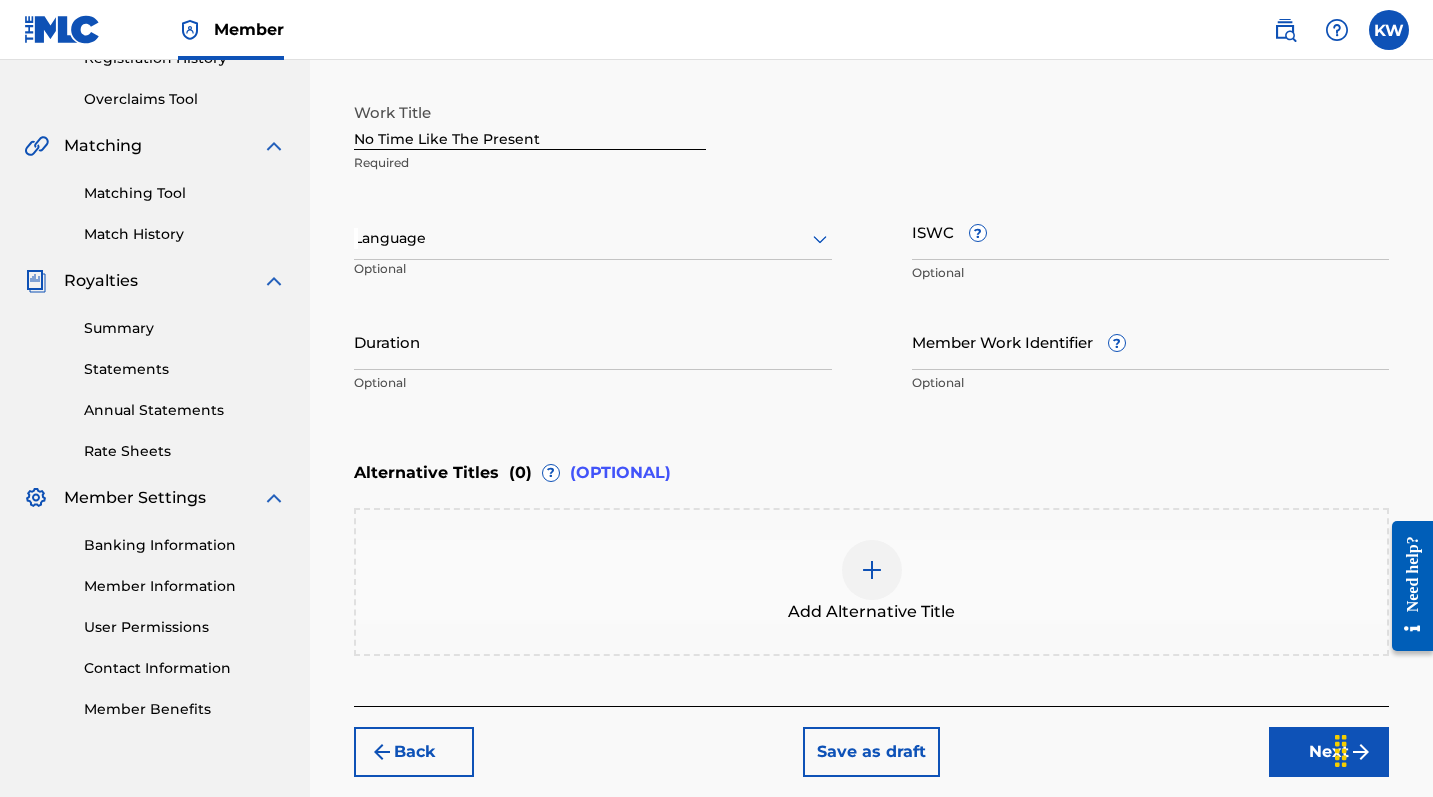 scroll, scrollTop: 360, scrollLeft: 0, axis: vertical 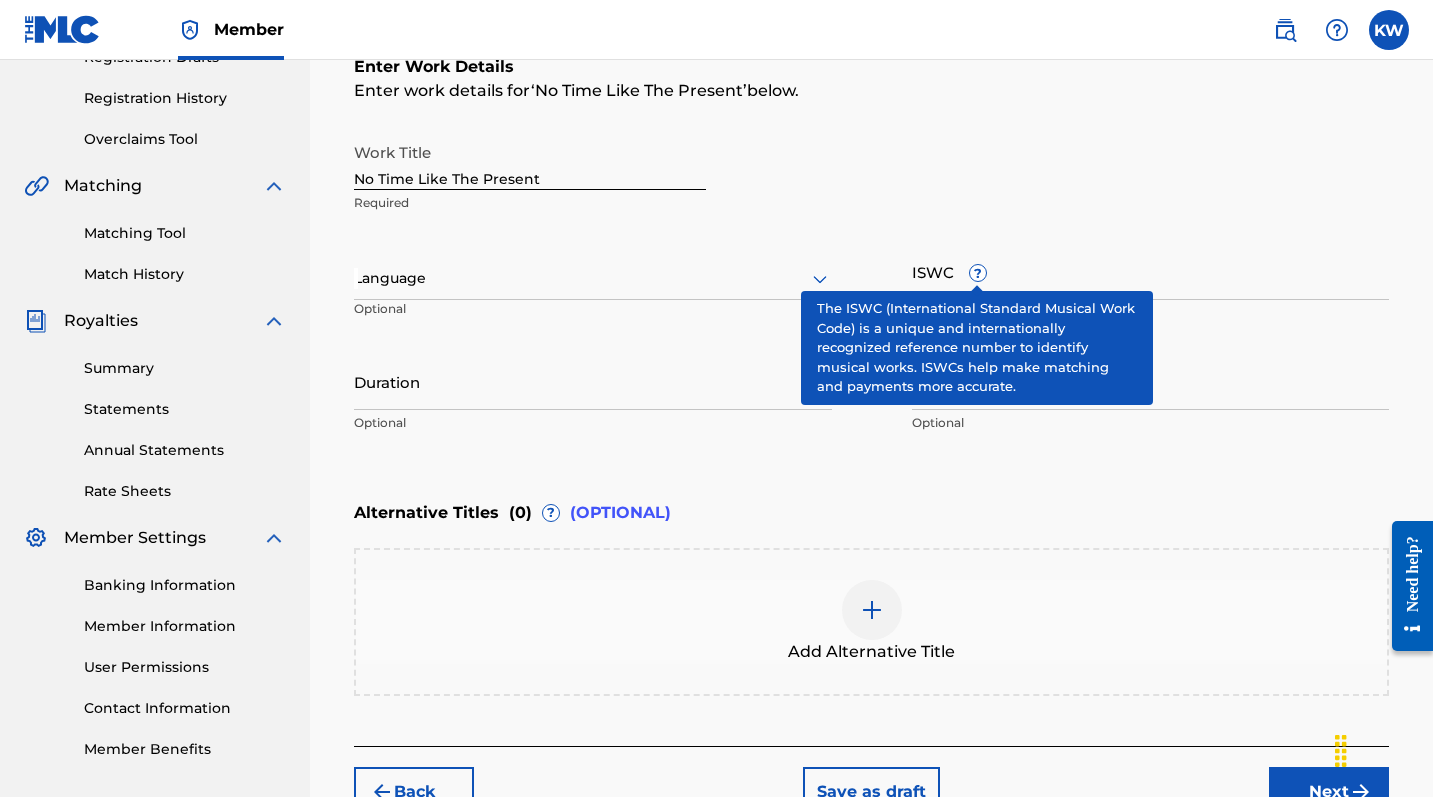 click on "Duration" at bounding box center (593, 381) 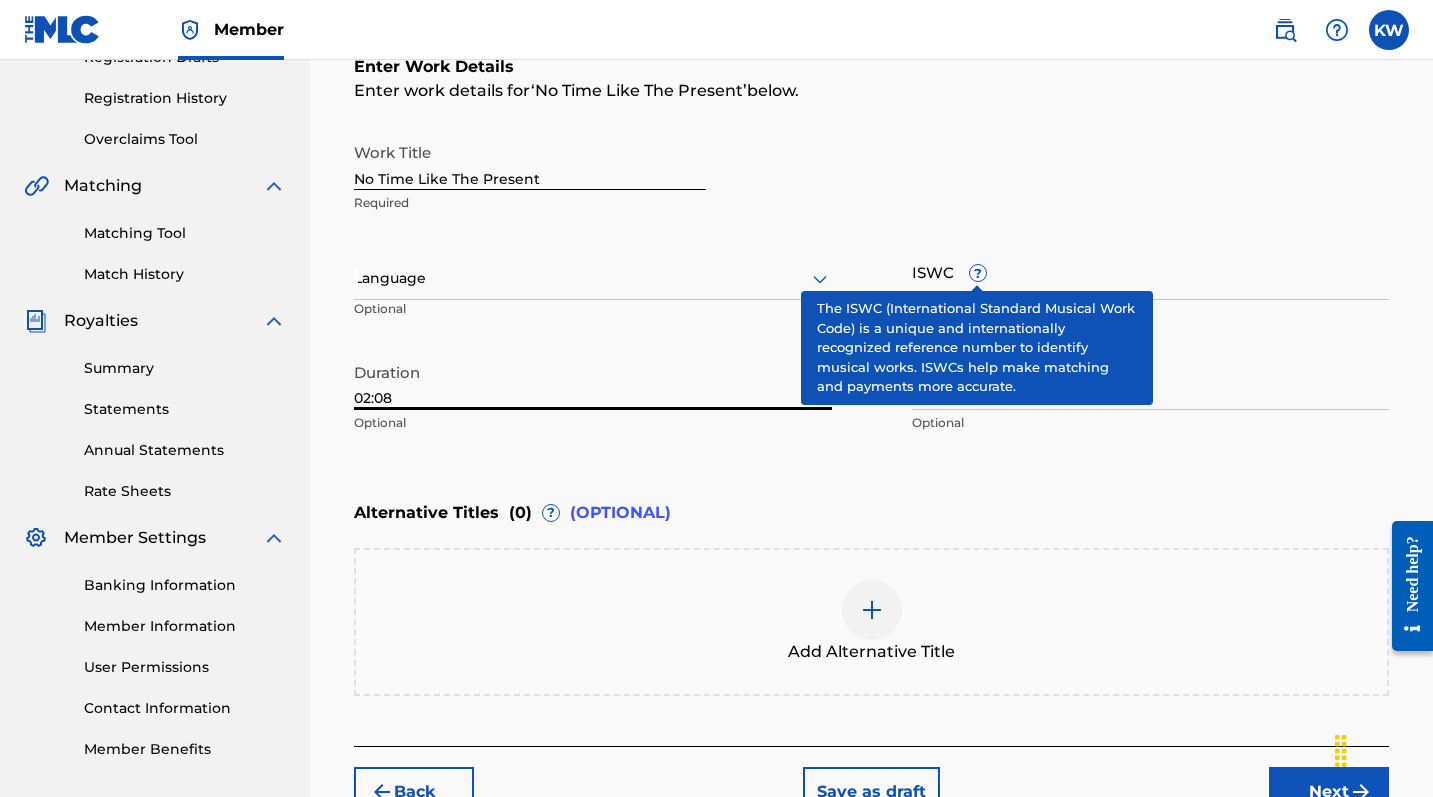type on "02:08" 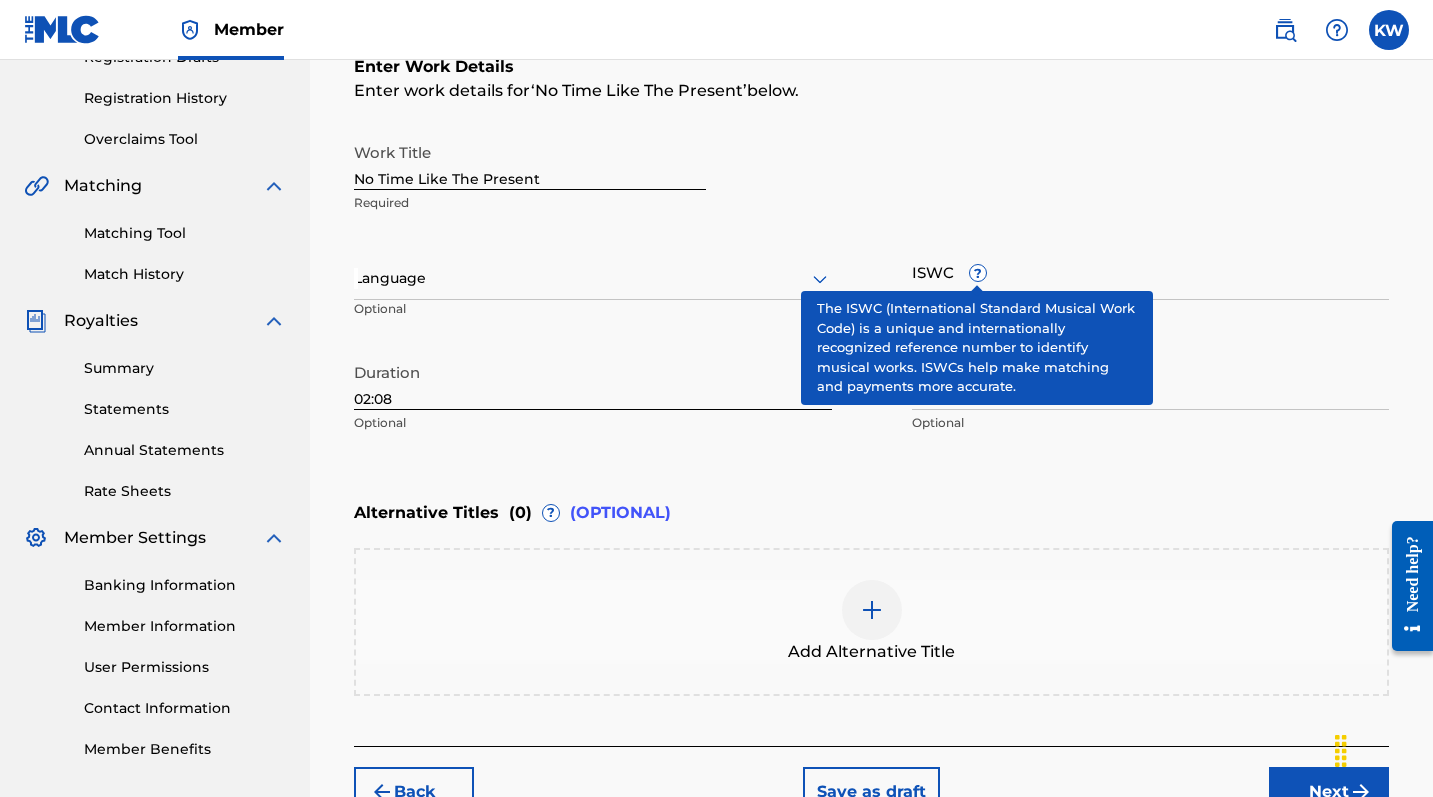 click on "Enter Work Details Enter work details for ‘ No Time Like The Present ’ below. Work Title No Time Like The Present Required Language Optional ISWC ? Optional Duration 02:08 Optional Member Work Identifier ? Optional" at bounding box center (871, 249) 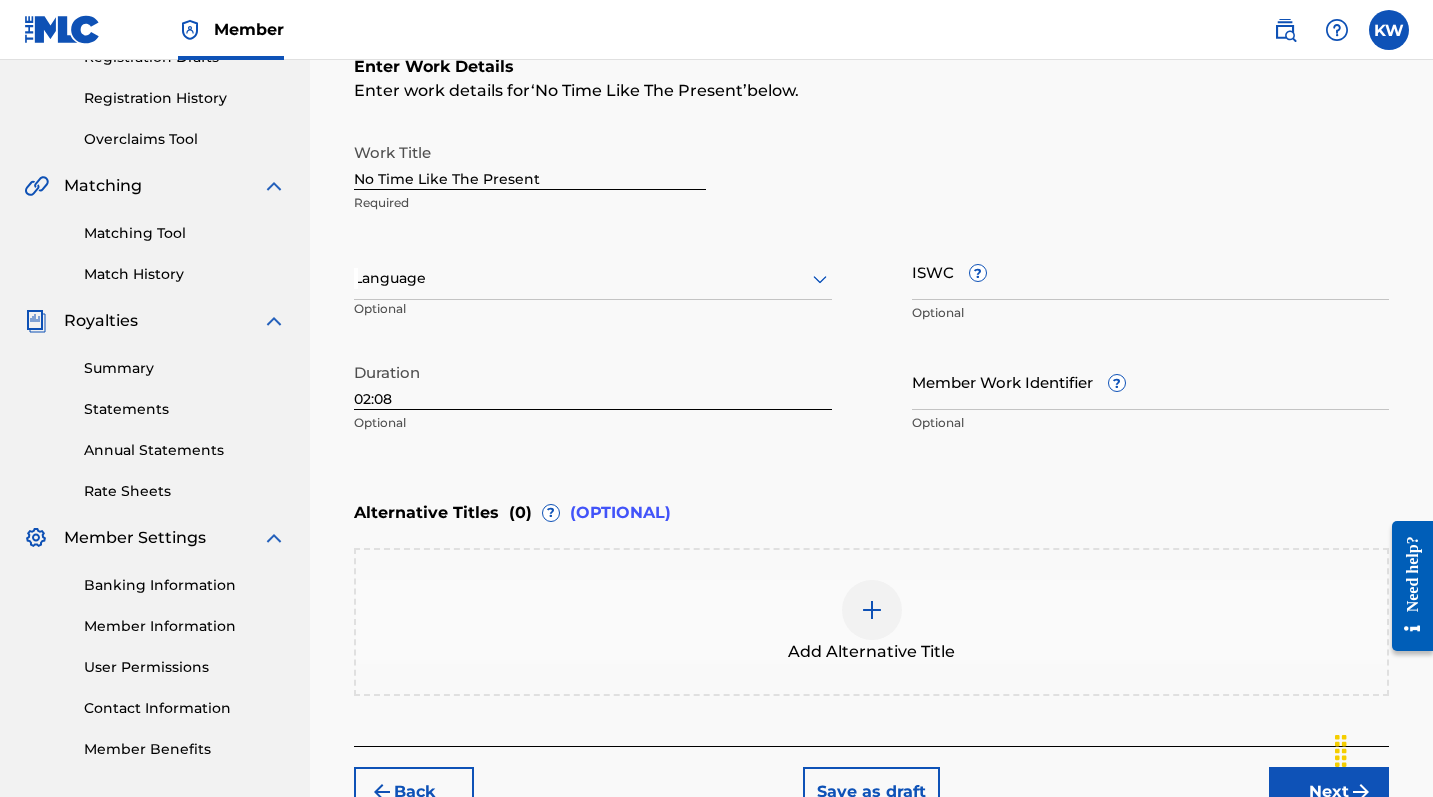click on "Next" at bounding box center [1329, 792] 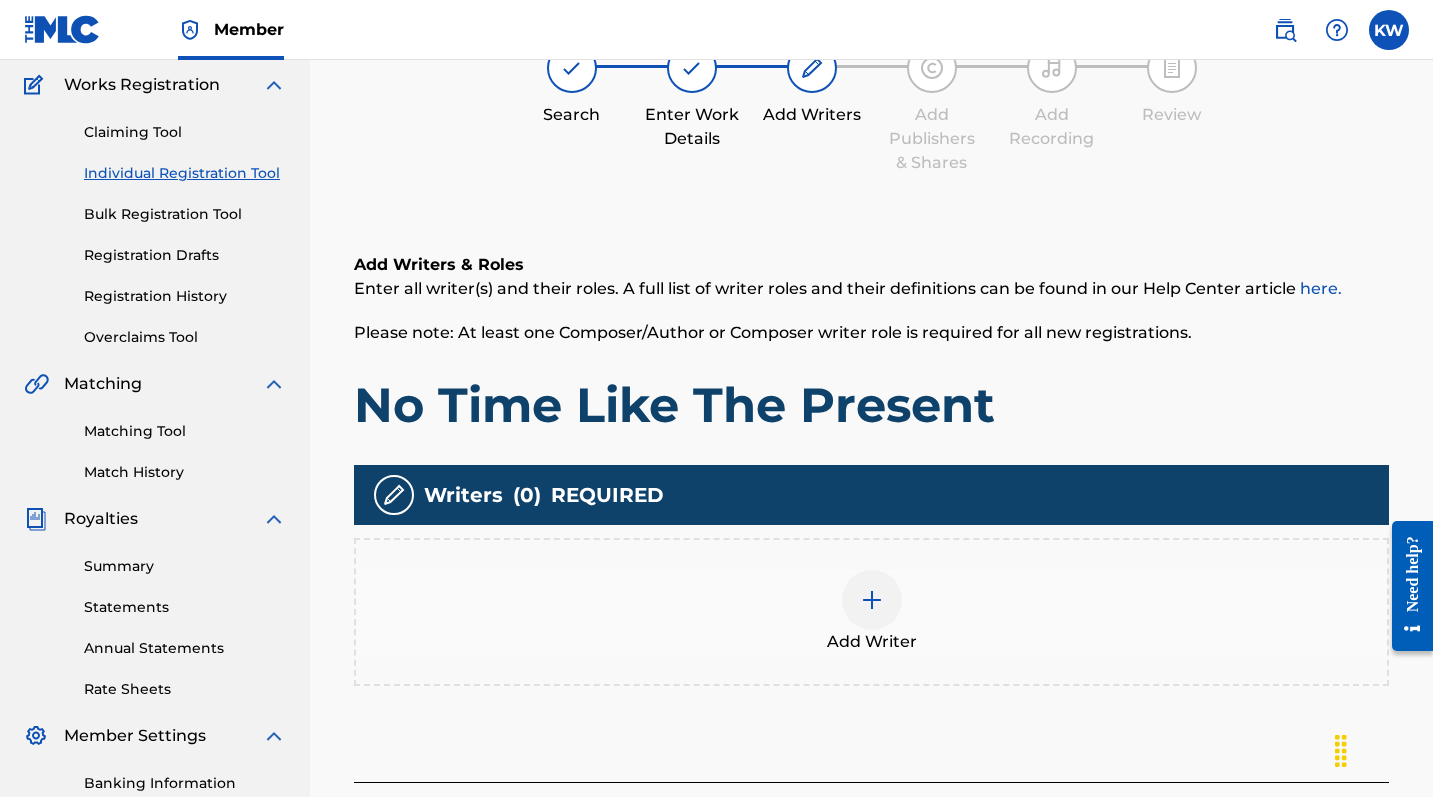 scroll, scrollTop: 90, scrollLeft: 0, axis: vertical 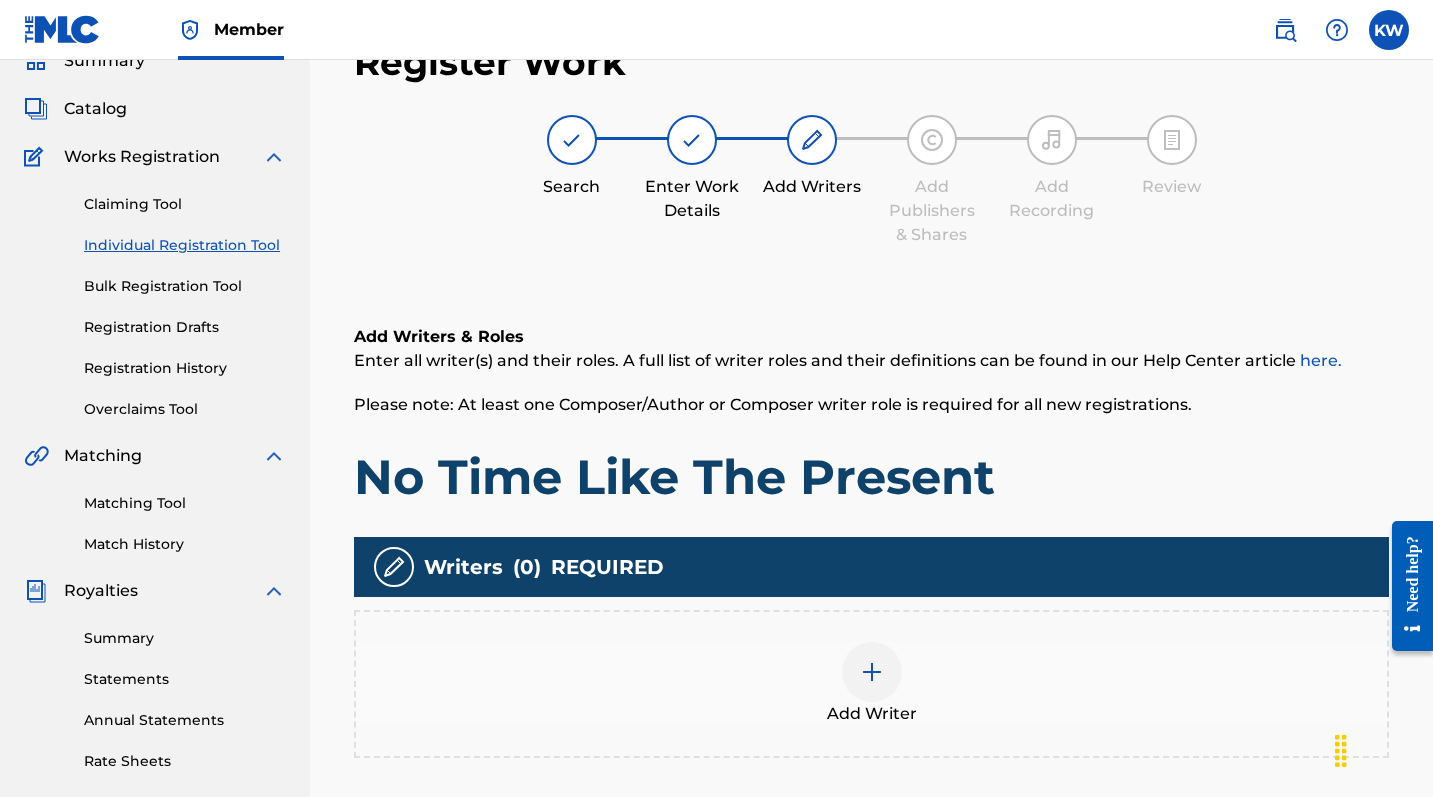click on "Add Writer" at bounding box center (871, 684) 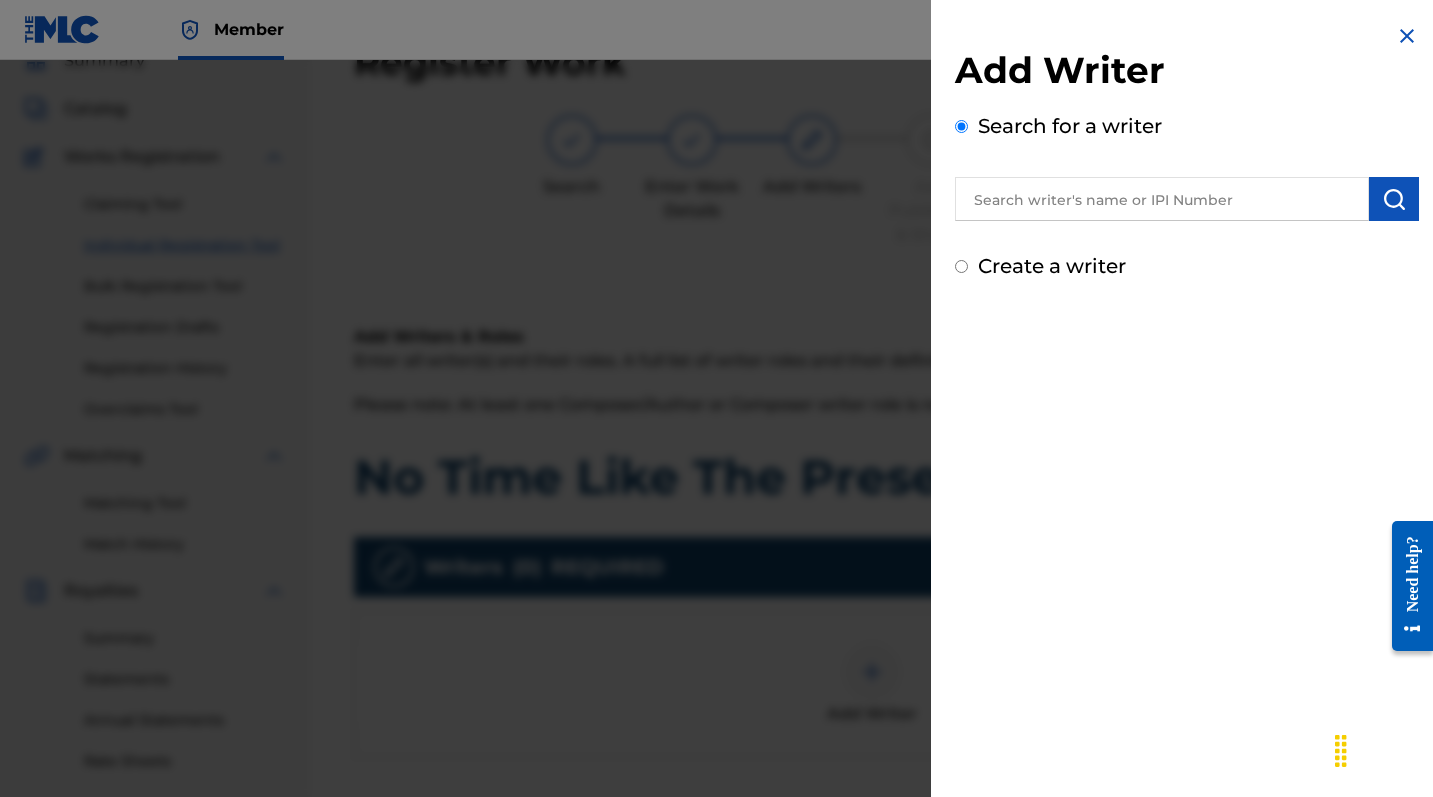 click on "Create a writer" at bounding box center (1052, 266) 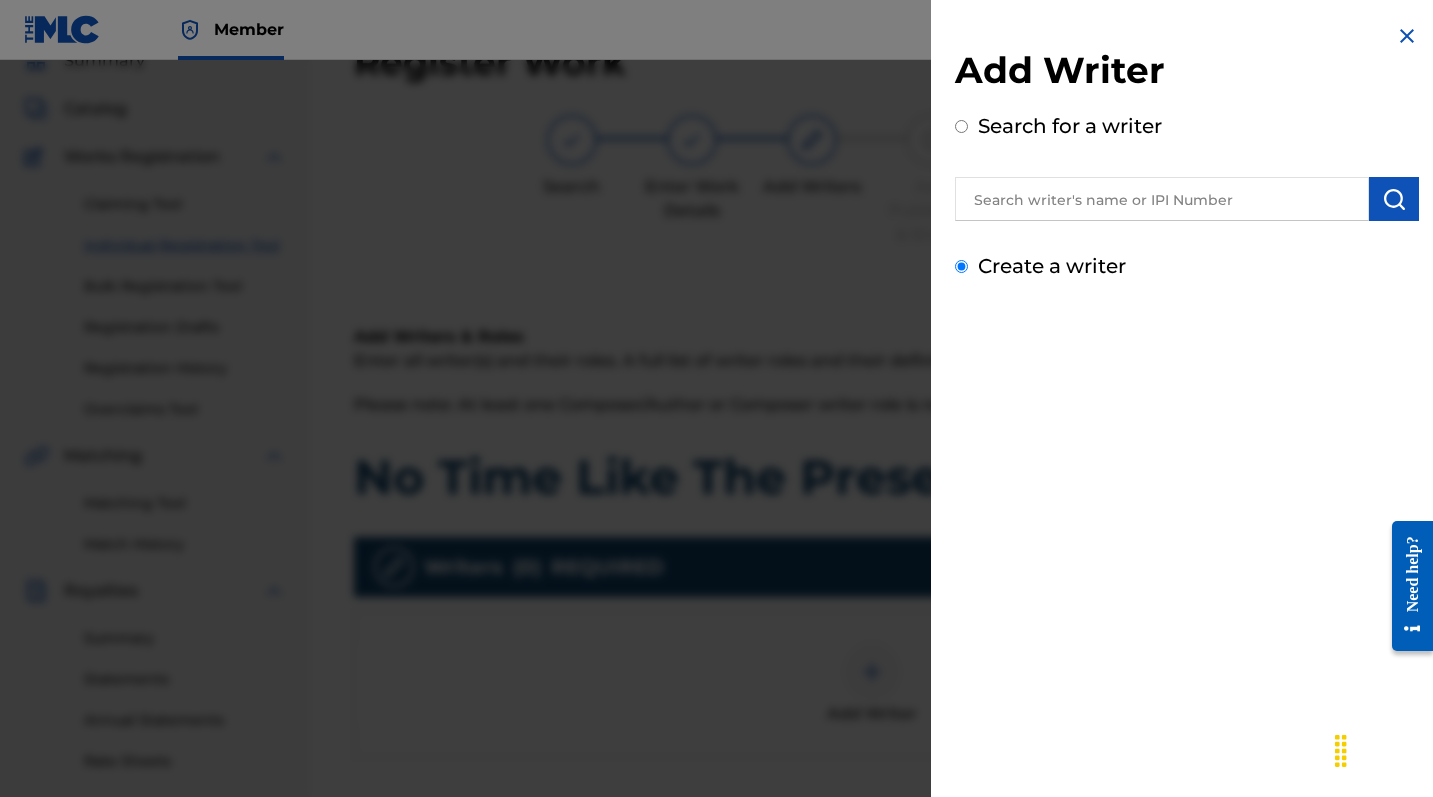click on "Create a writer" at bounding box center (961, 266) 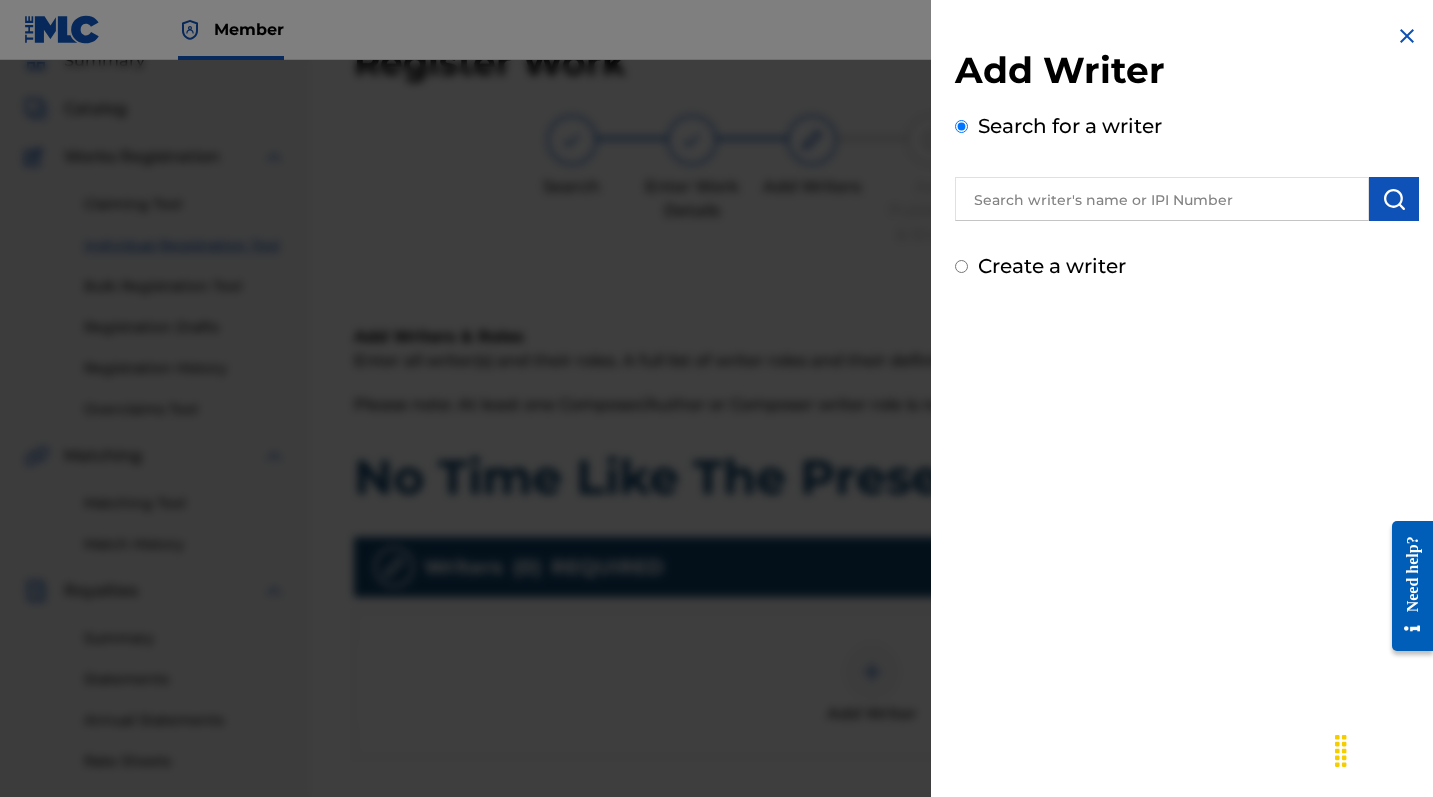 radio on "false" 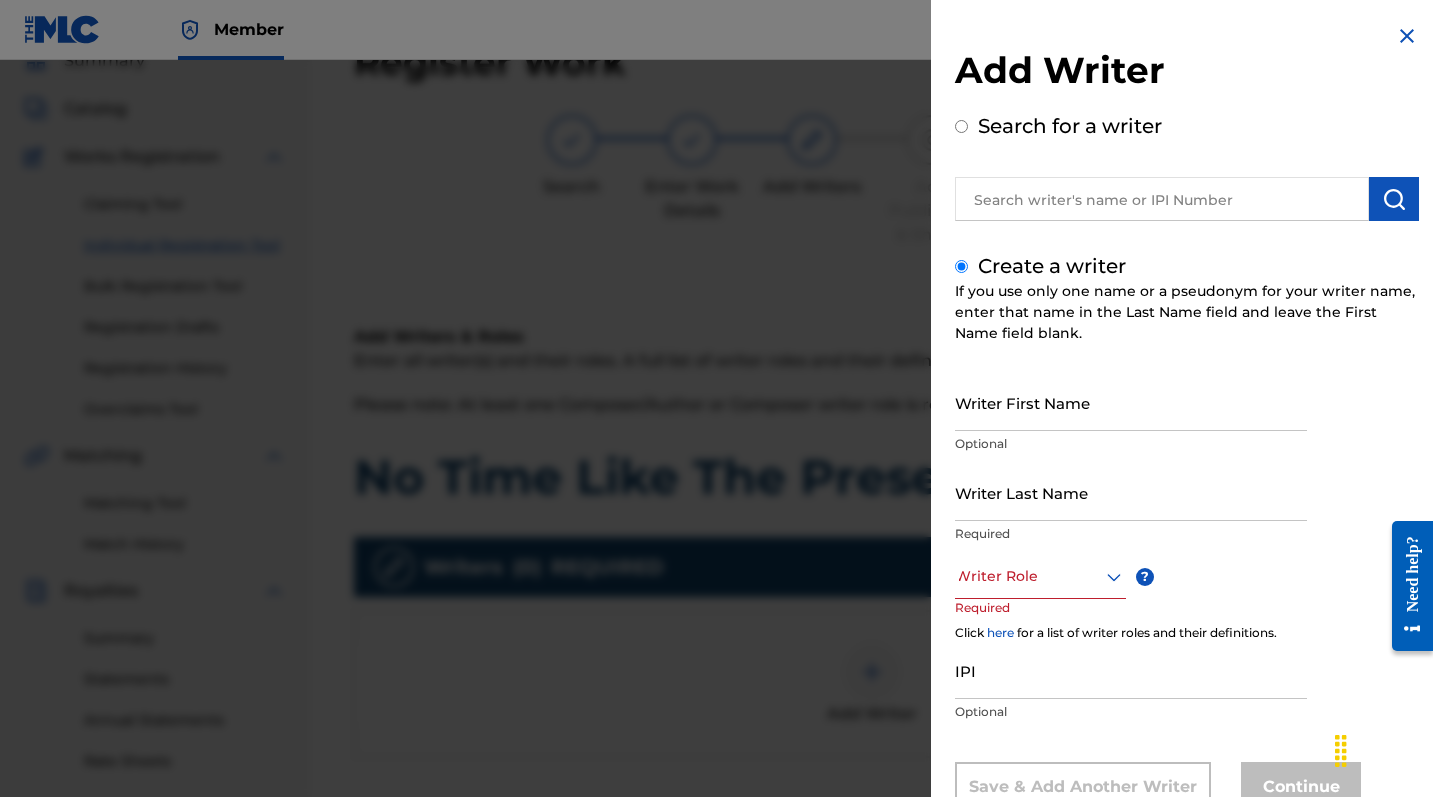 click on "Writer First Name" at bounding box center [1131, 402] 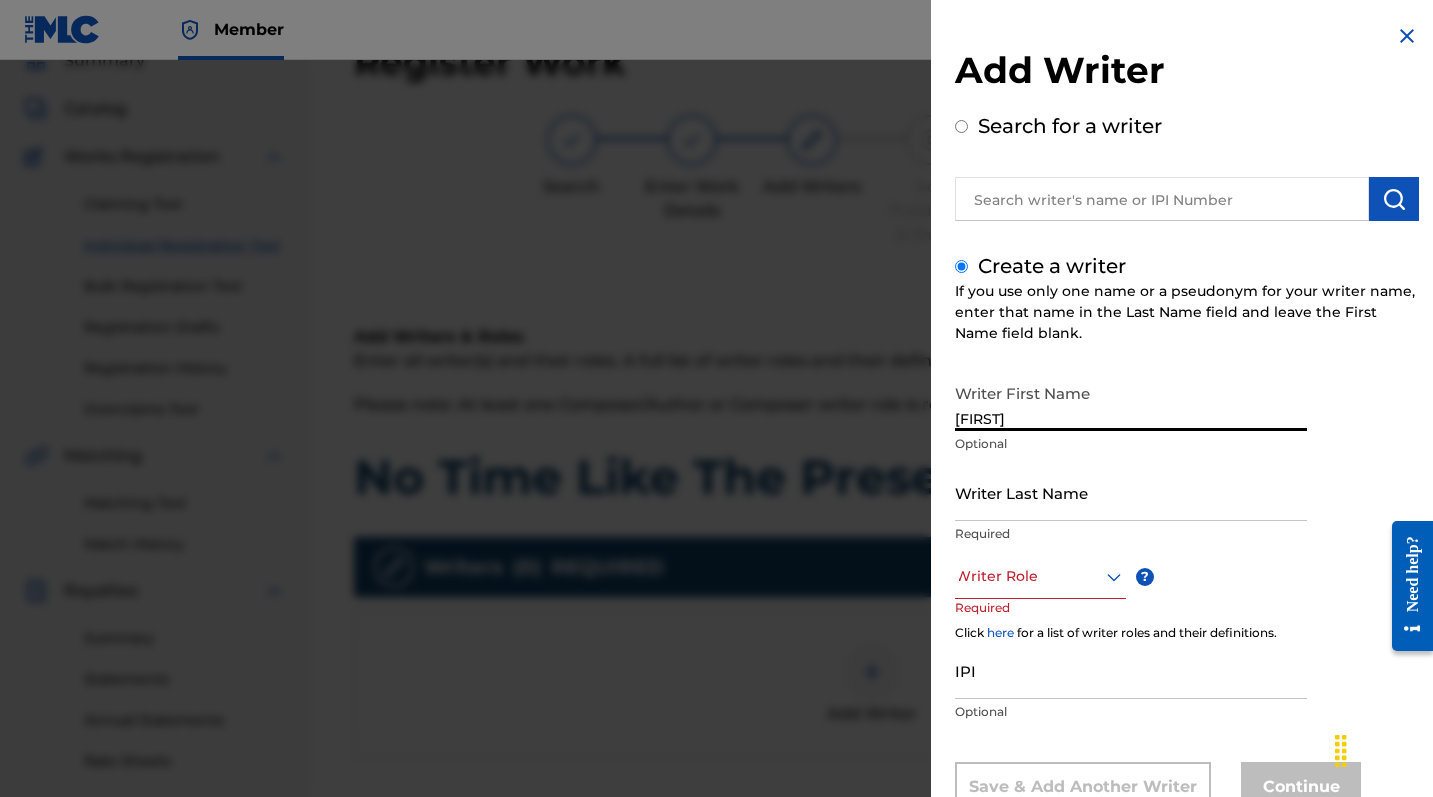 type on "[FIRST]" 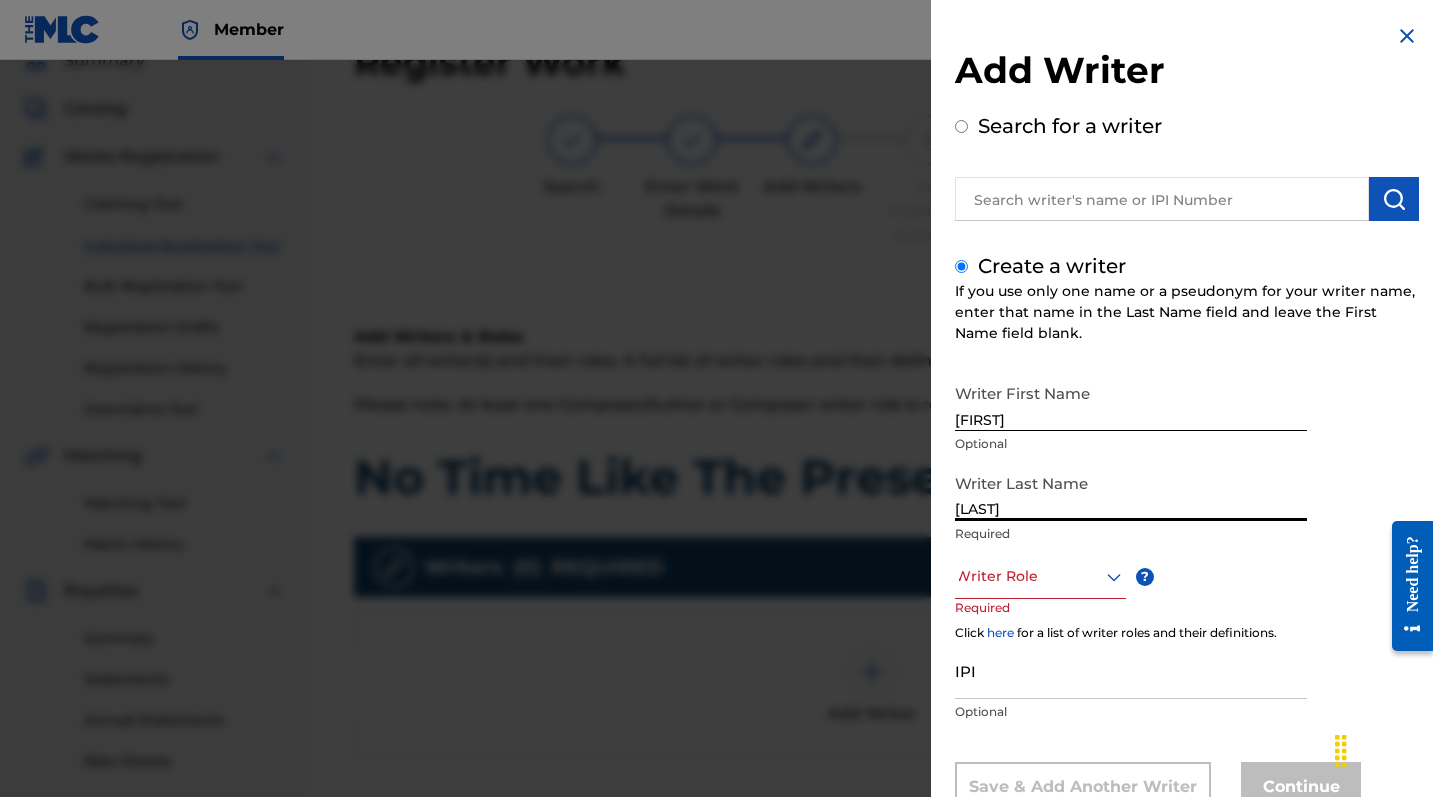 type on "[LAST]" 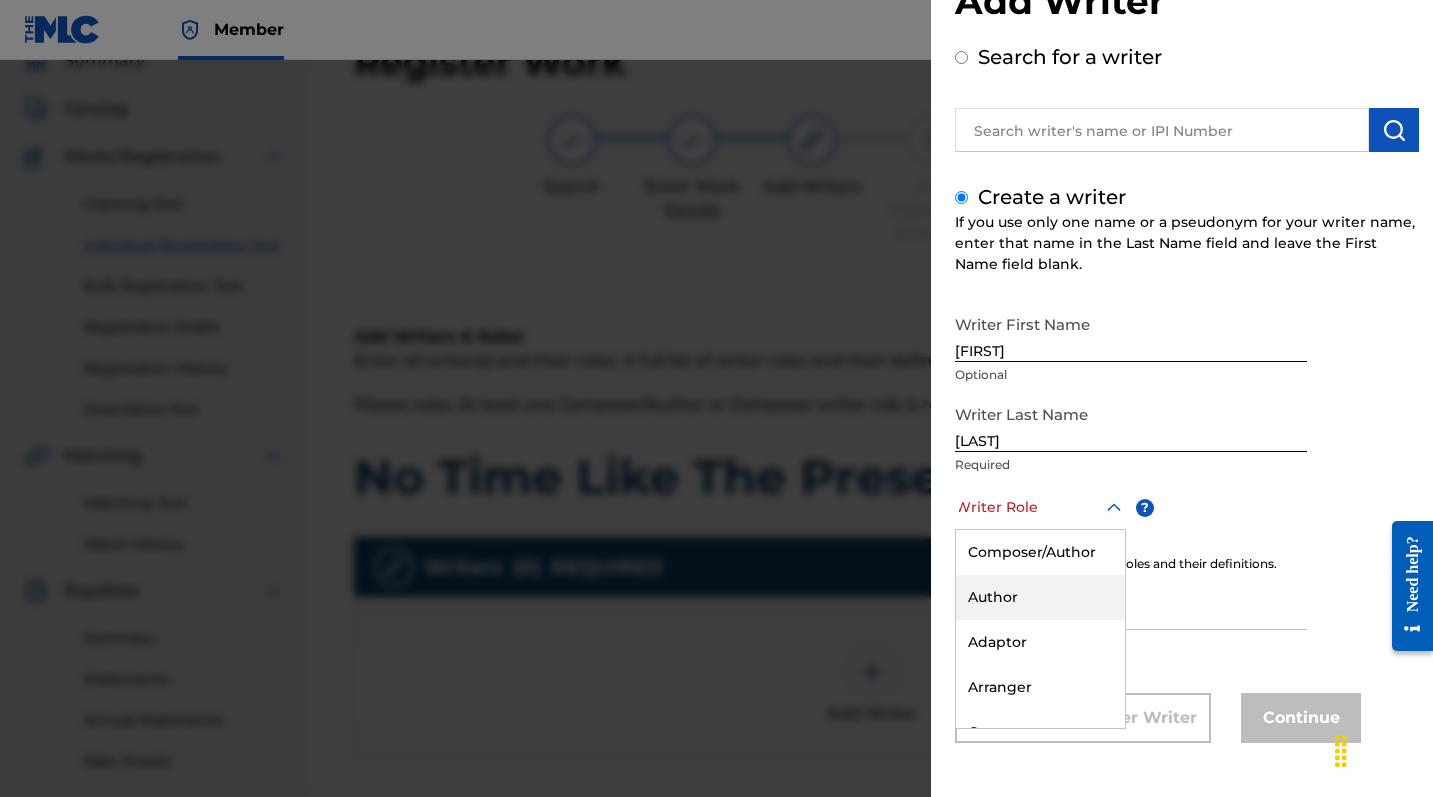 scroll, scrollTop: 69, scrollLeft: 0, axis: vertical 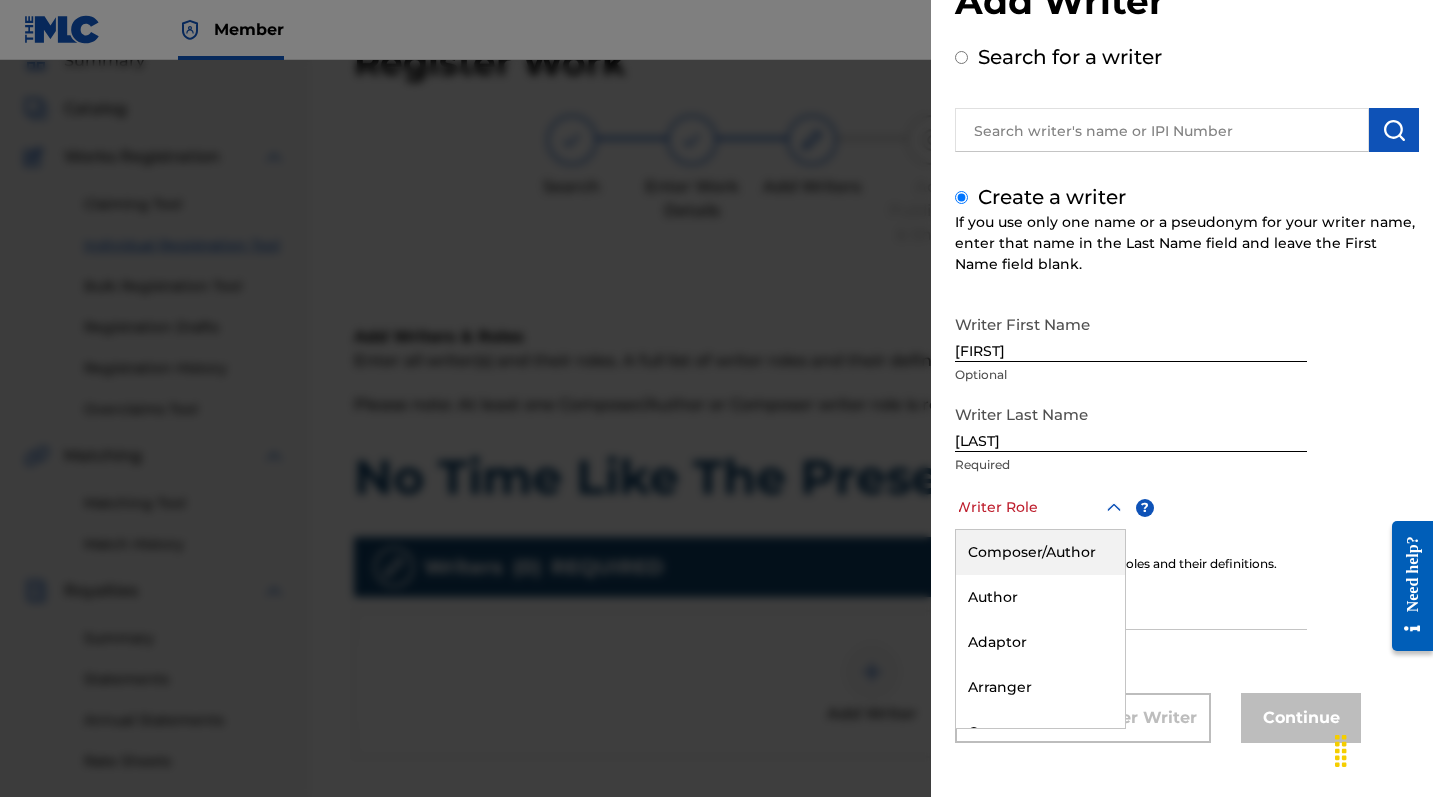 click on "Composer/Author" at bounding box center [1040, 552] 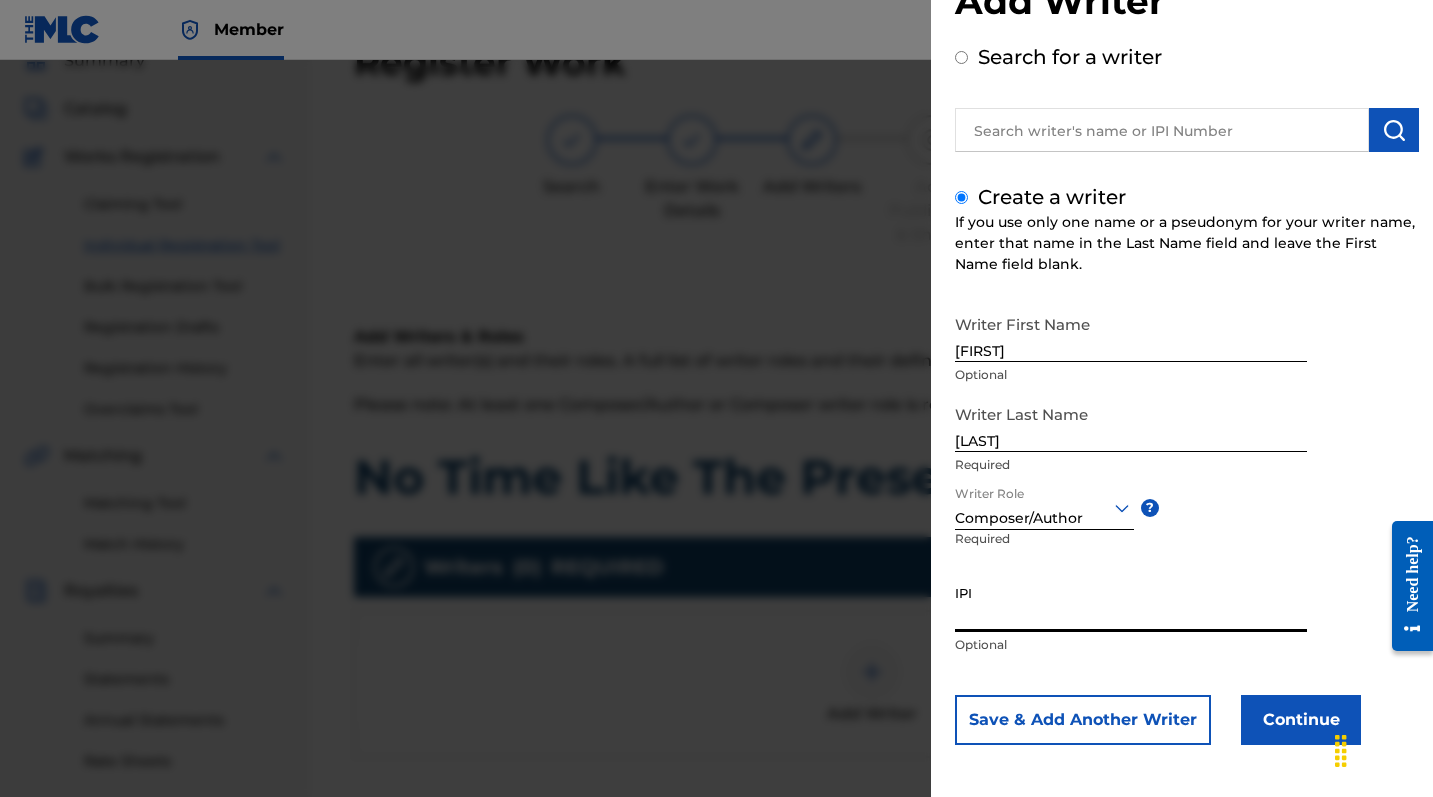 click on "IPI" at bounding box center (1131, 603) 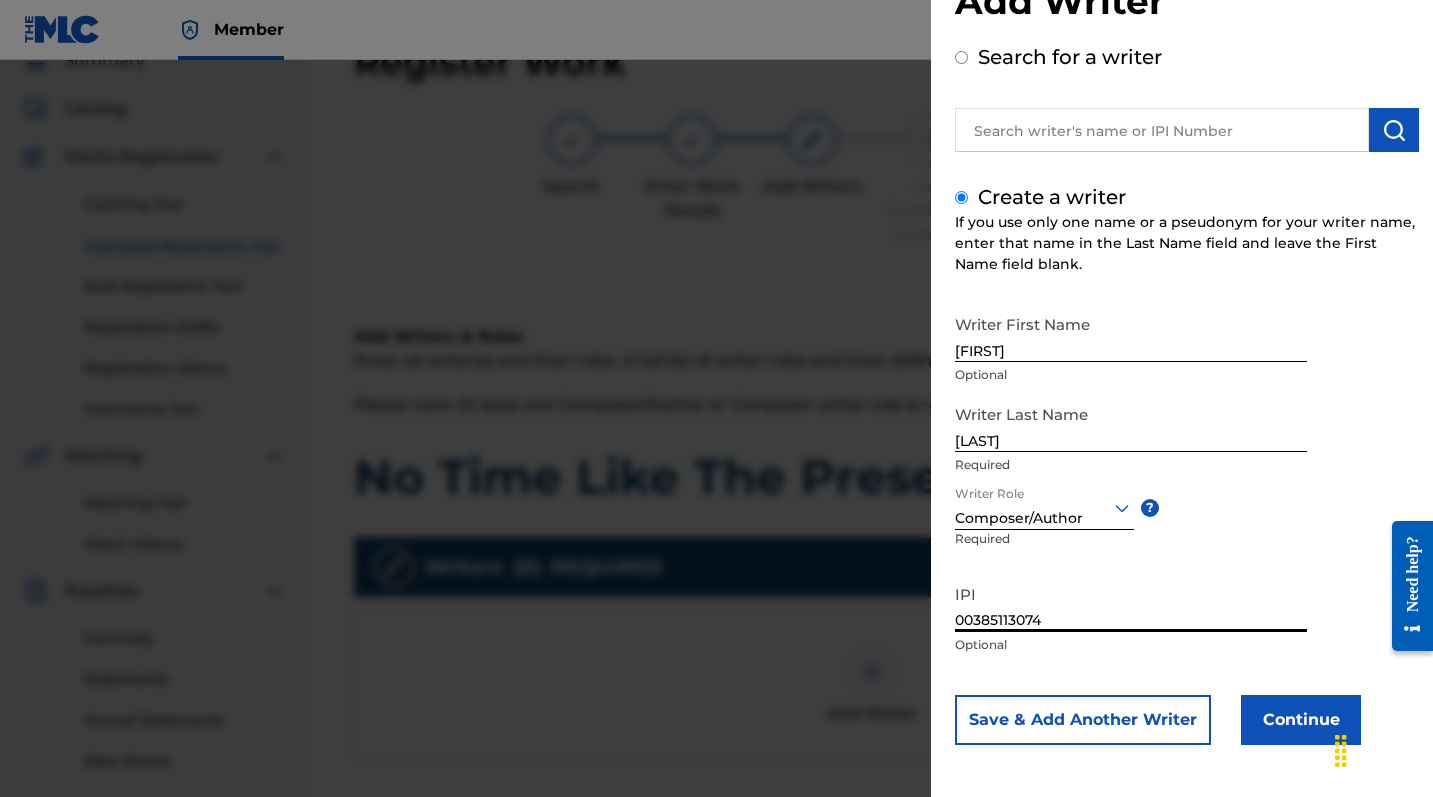type on "00385113074" 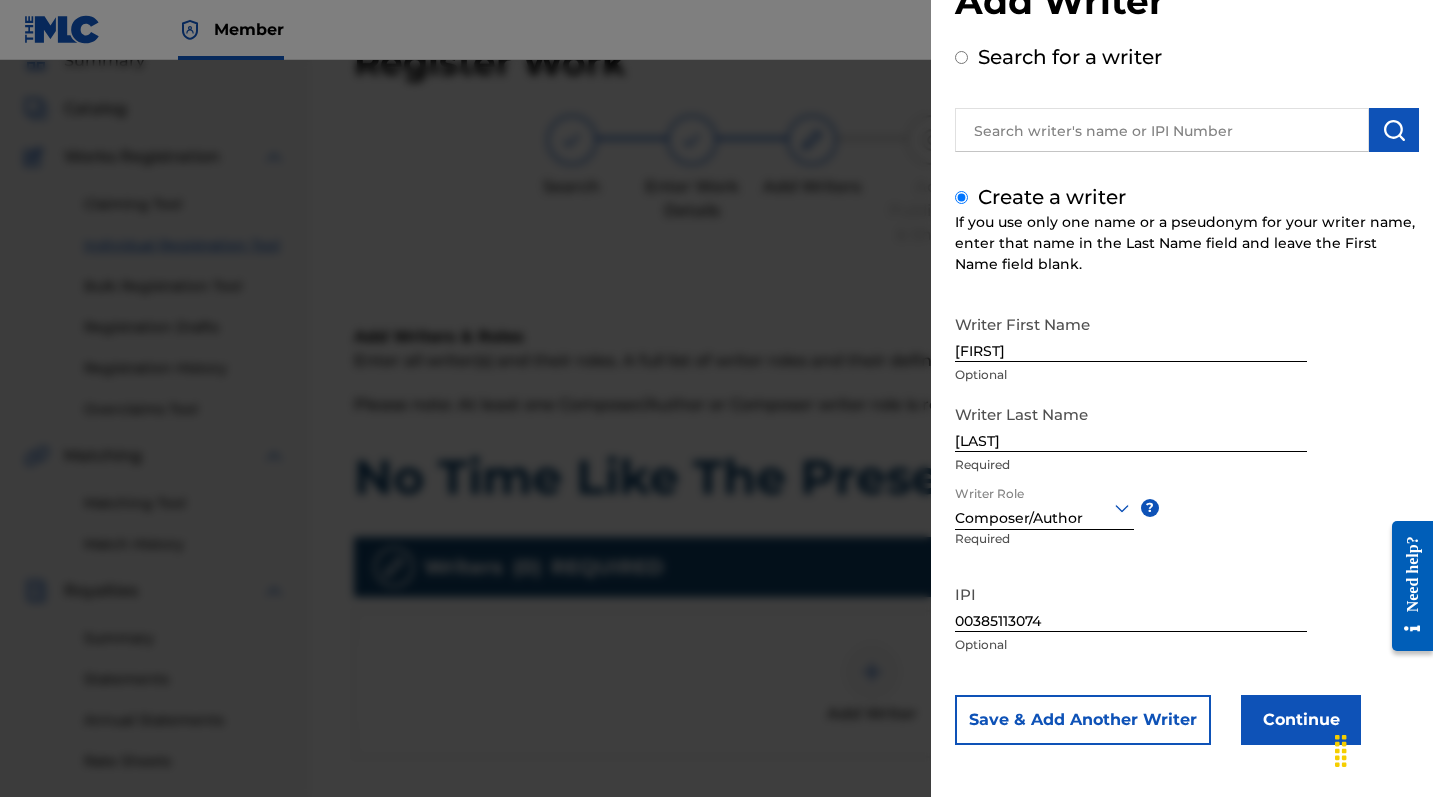 click on "Continue" at bounding box center [1301, 720] 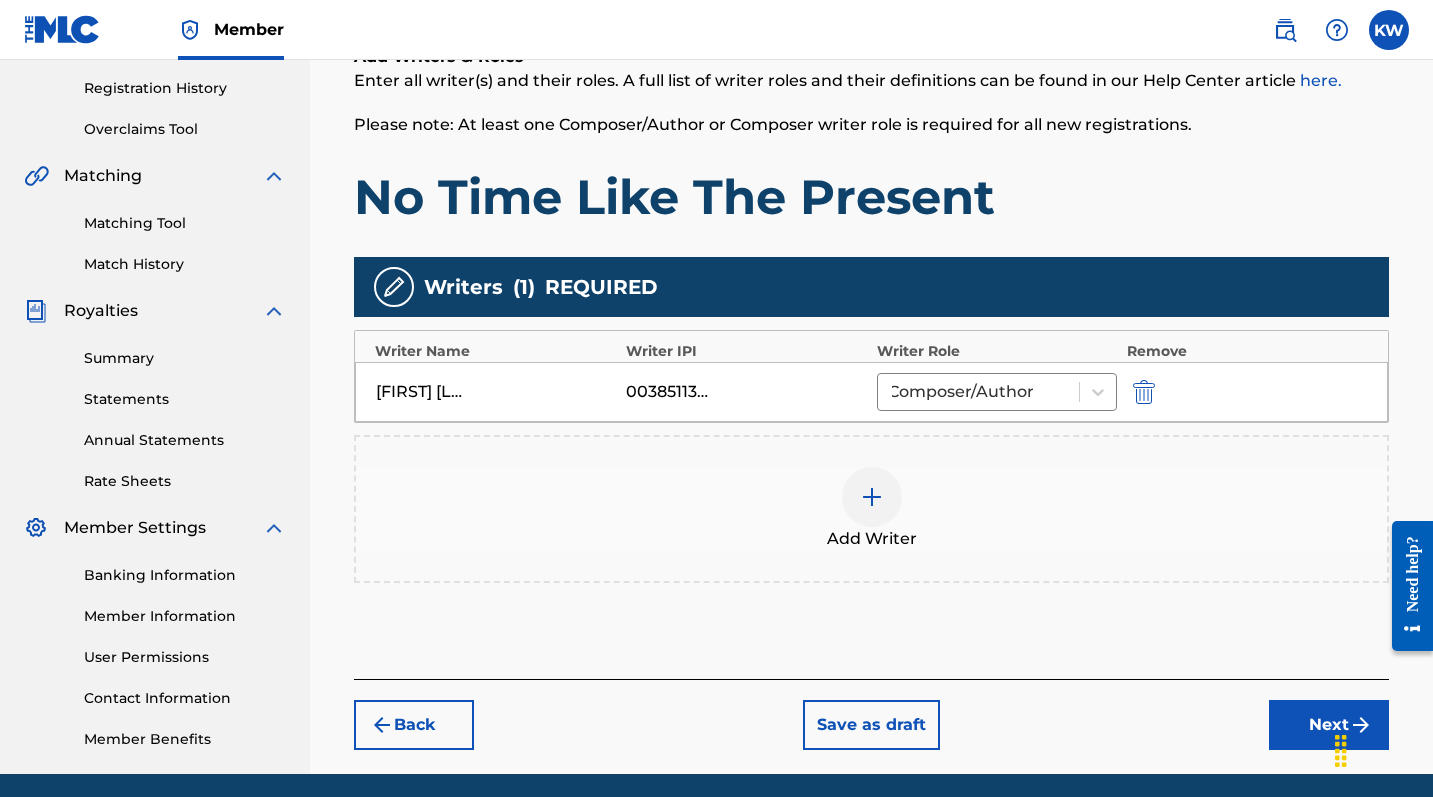scroll, scrollTop: 410, scrollLeft: 0, axis: vertical 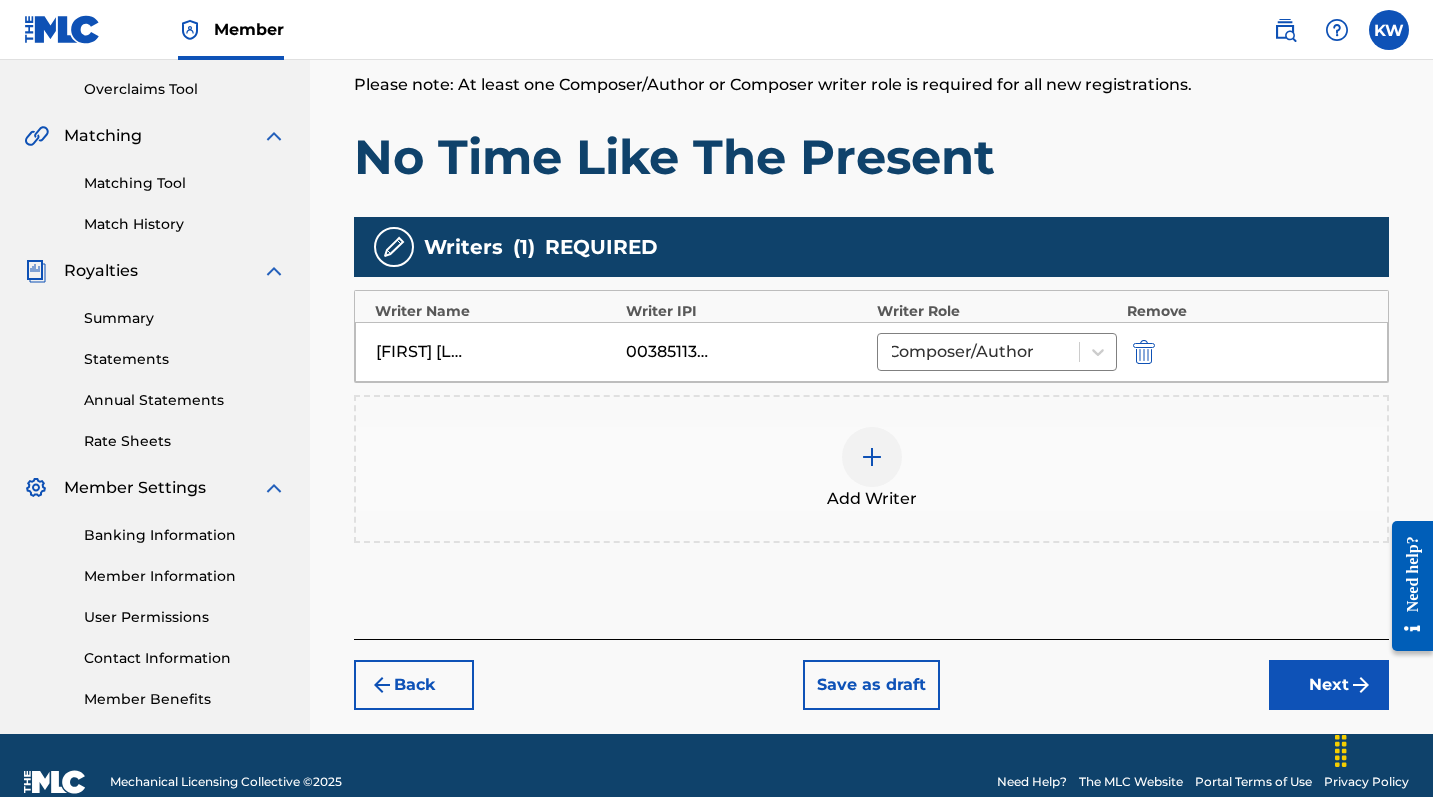 click on "Next" at bounding box center [1329, 685] 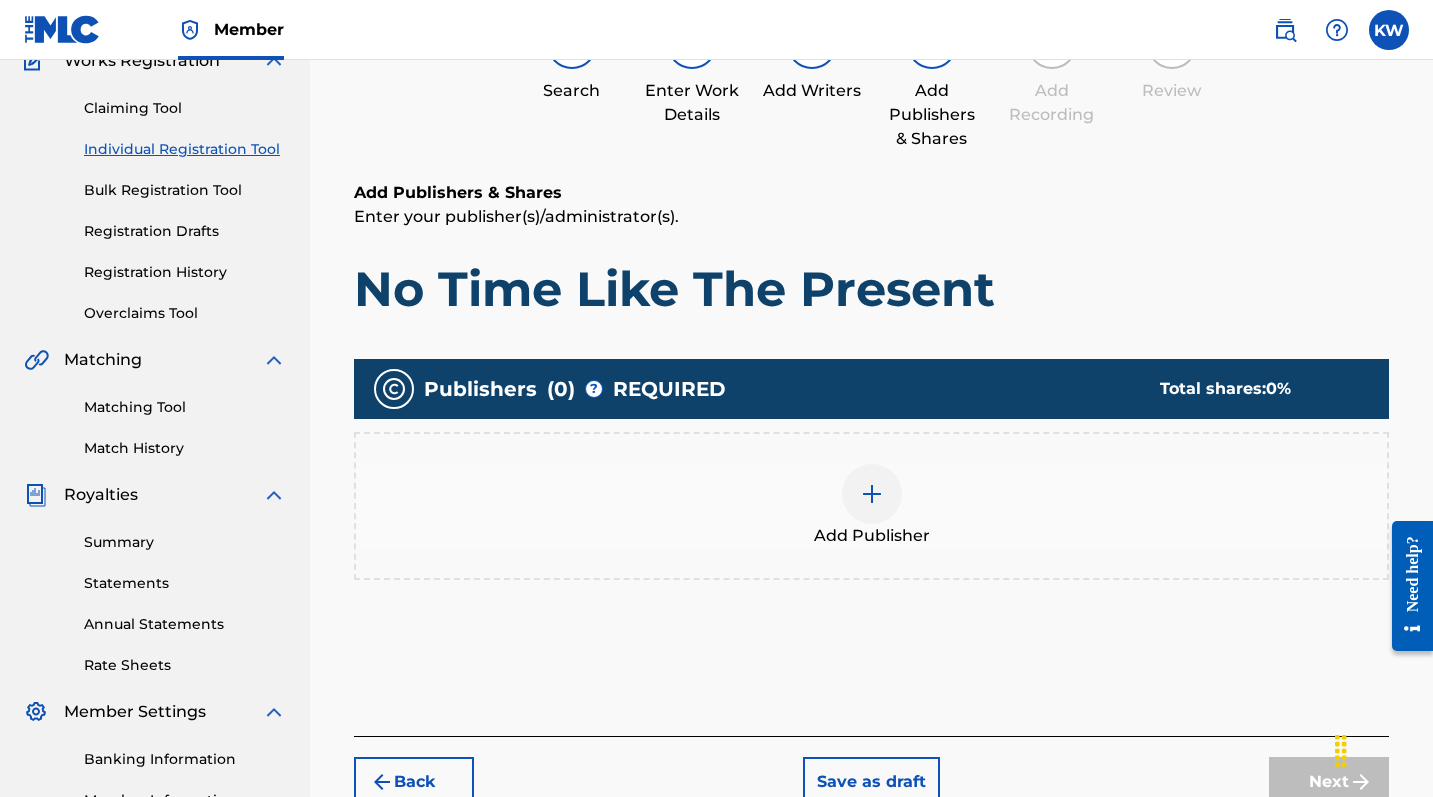 scroll, scrollTop: 90, scrollLeft: 0, axis: vertical 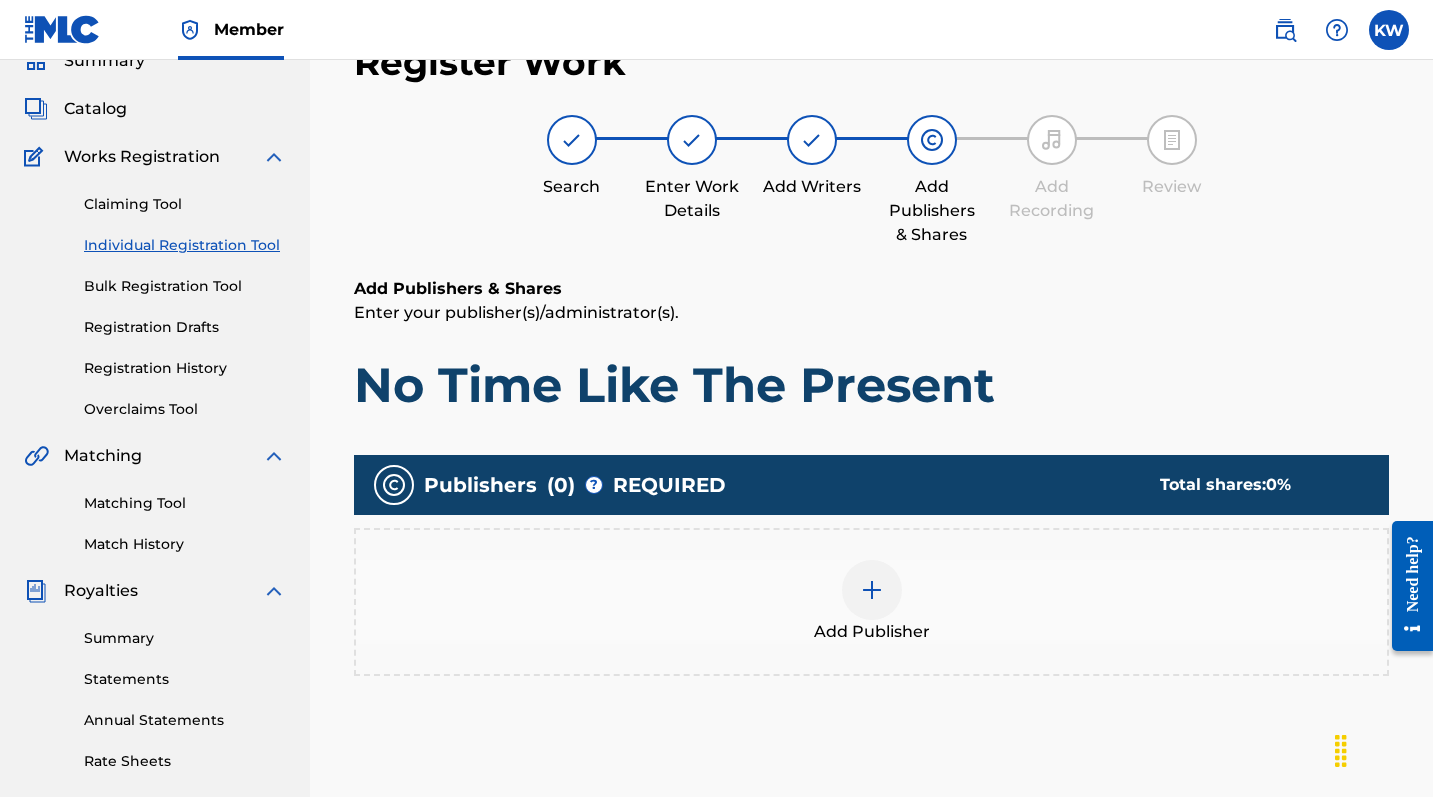 click on "Add Publisher" at bounding box center (871, 602) 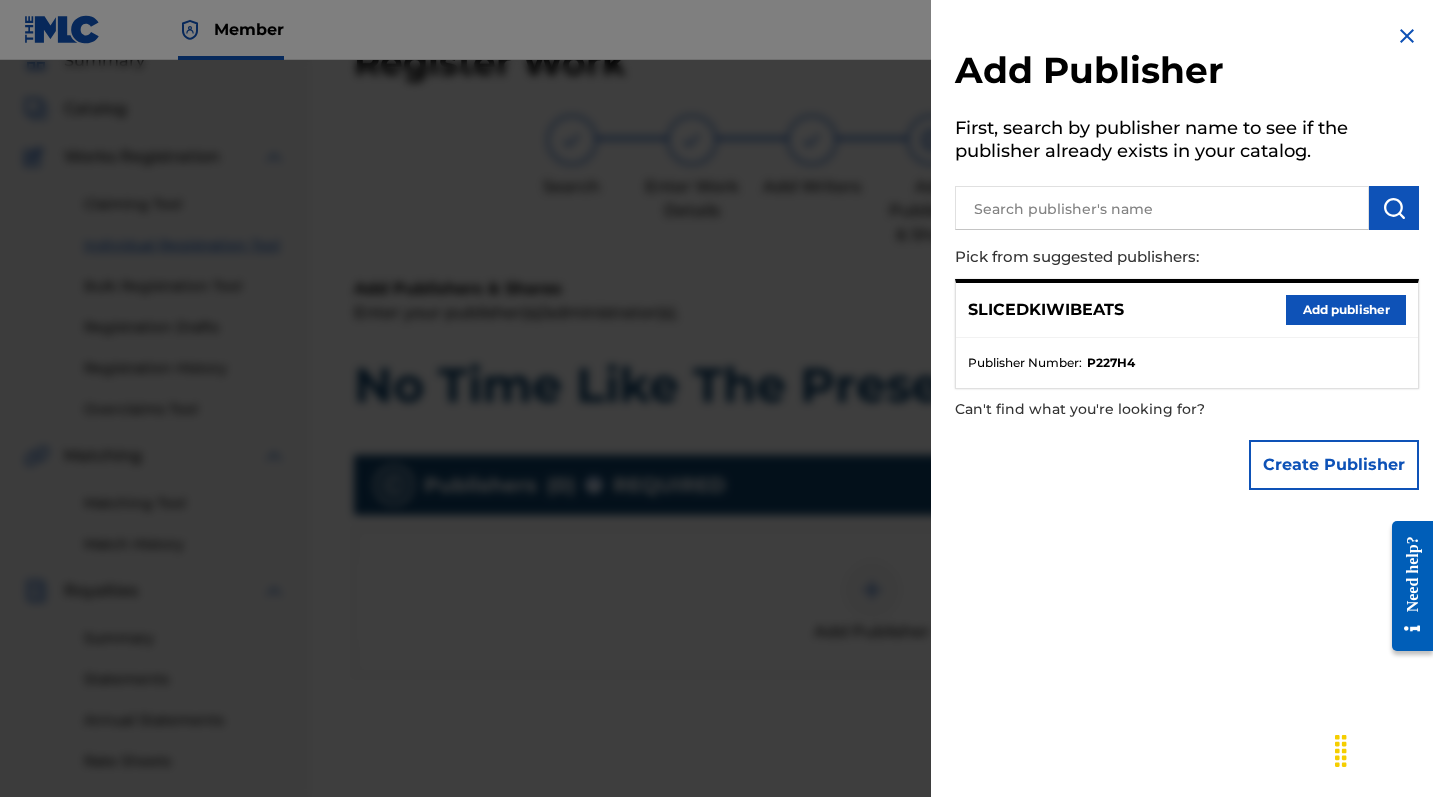 click on "Add publisher" at bounding box center (1346, 310) 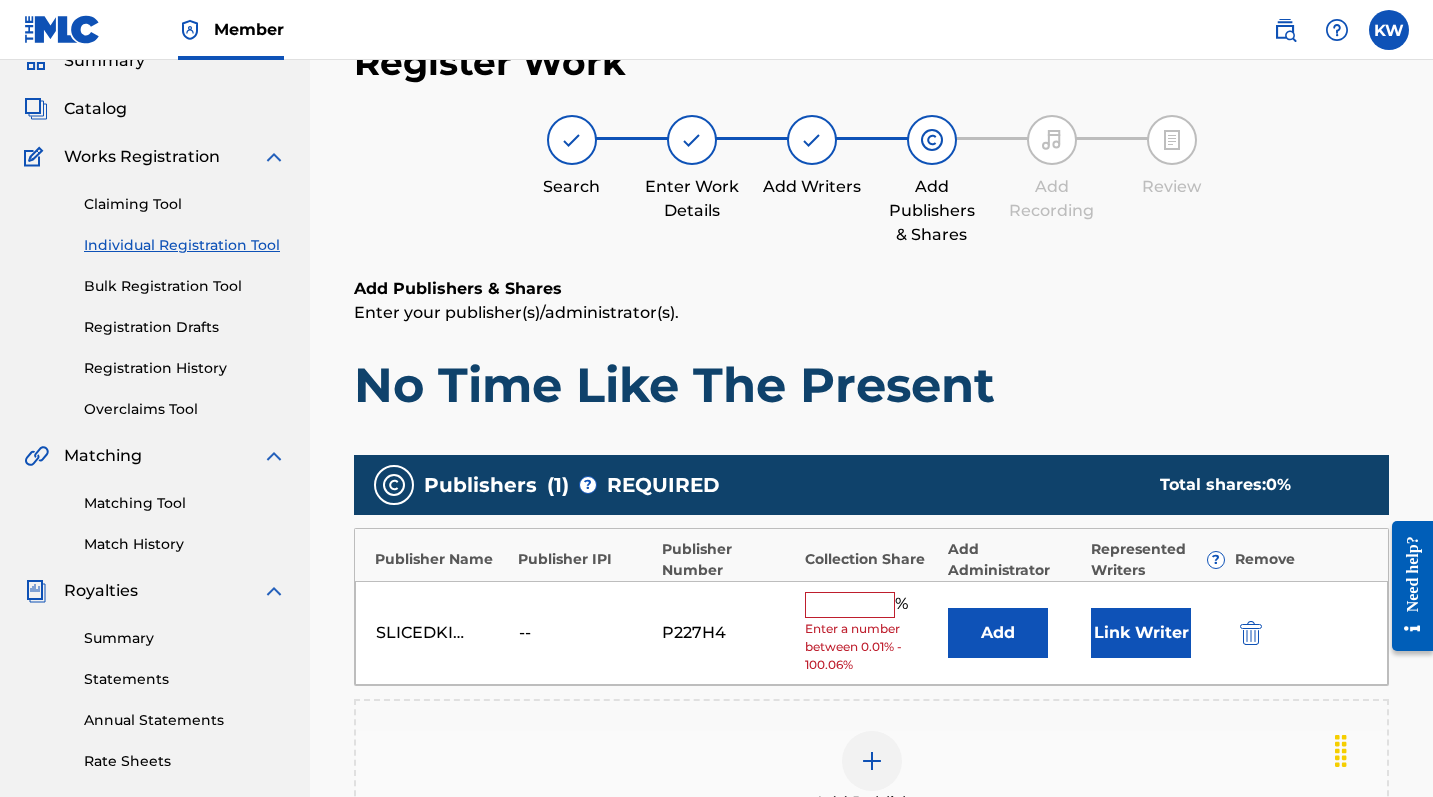 click at bounding box center (850, 605) 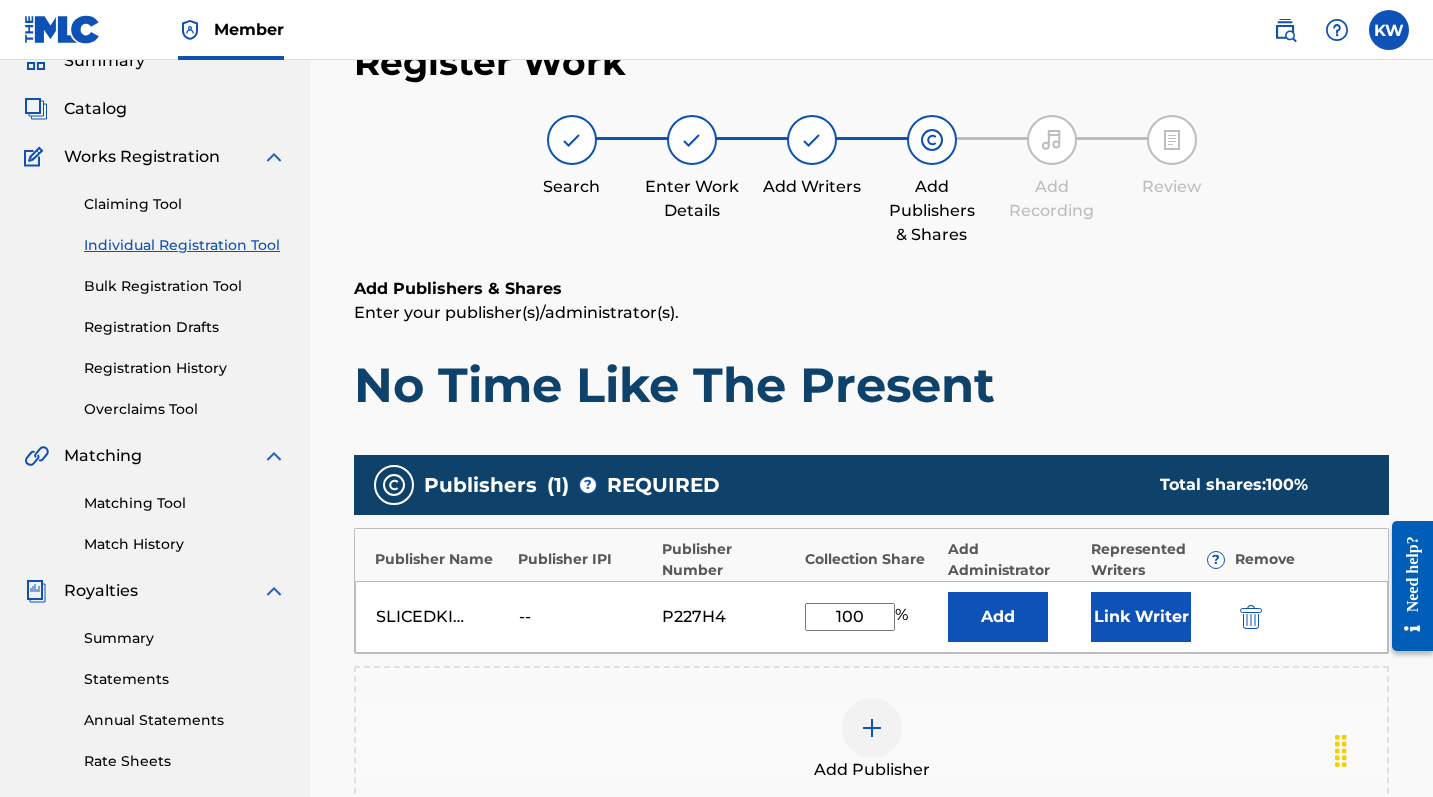 type on "100" 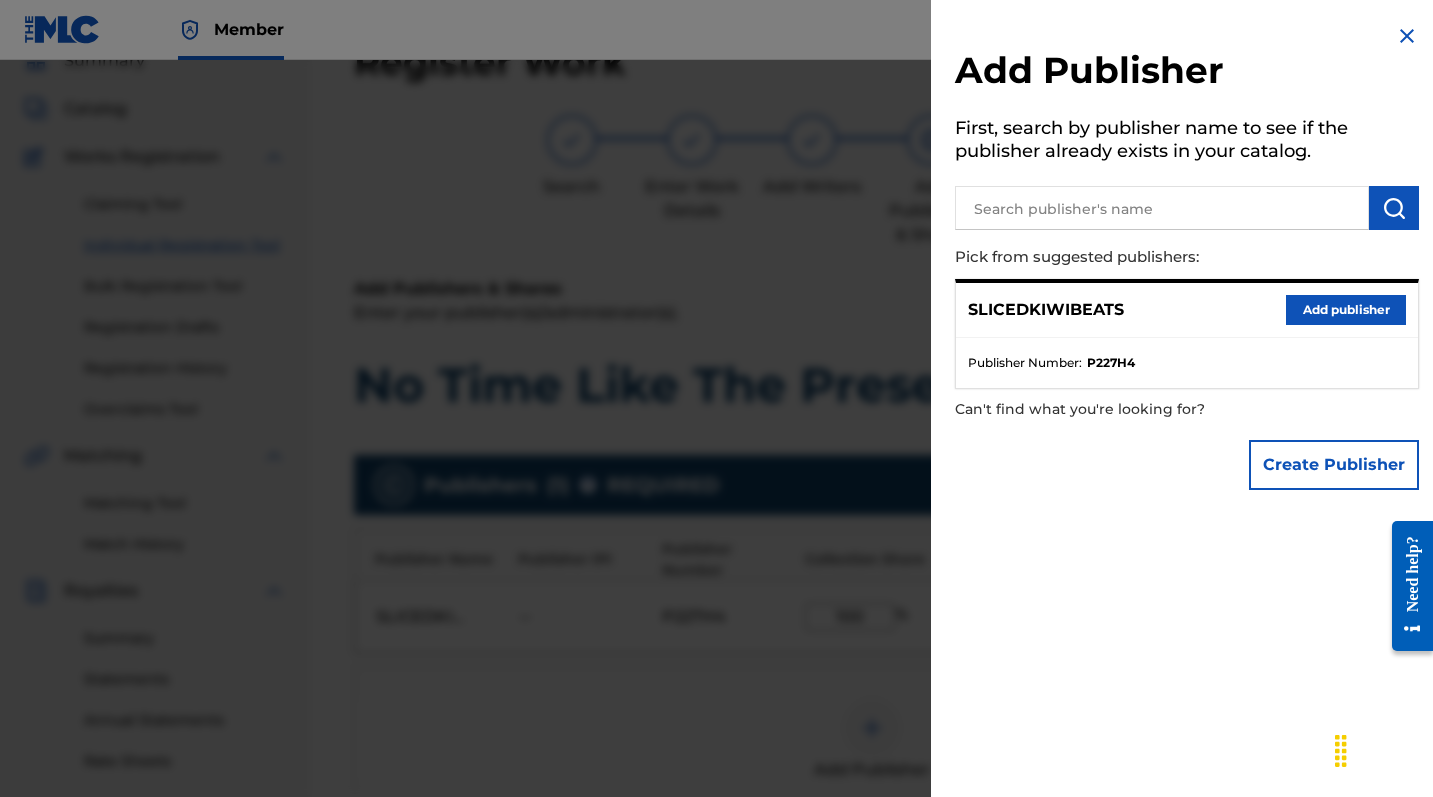 click at bounding box center (716, 458) 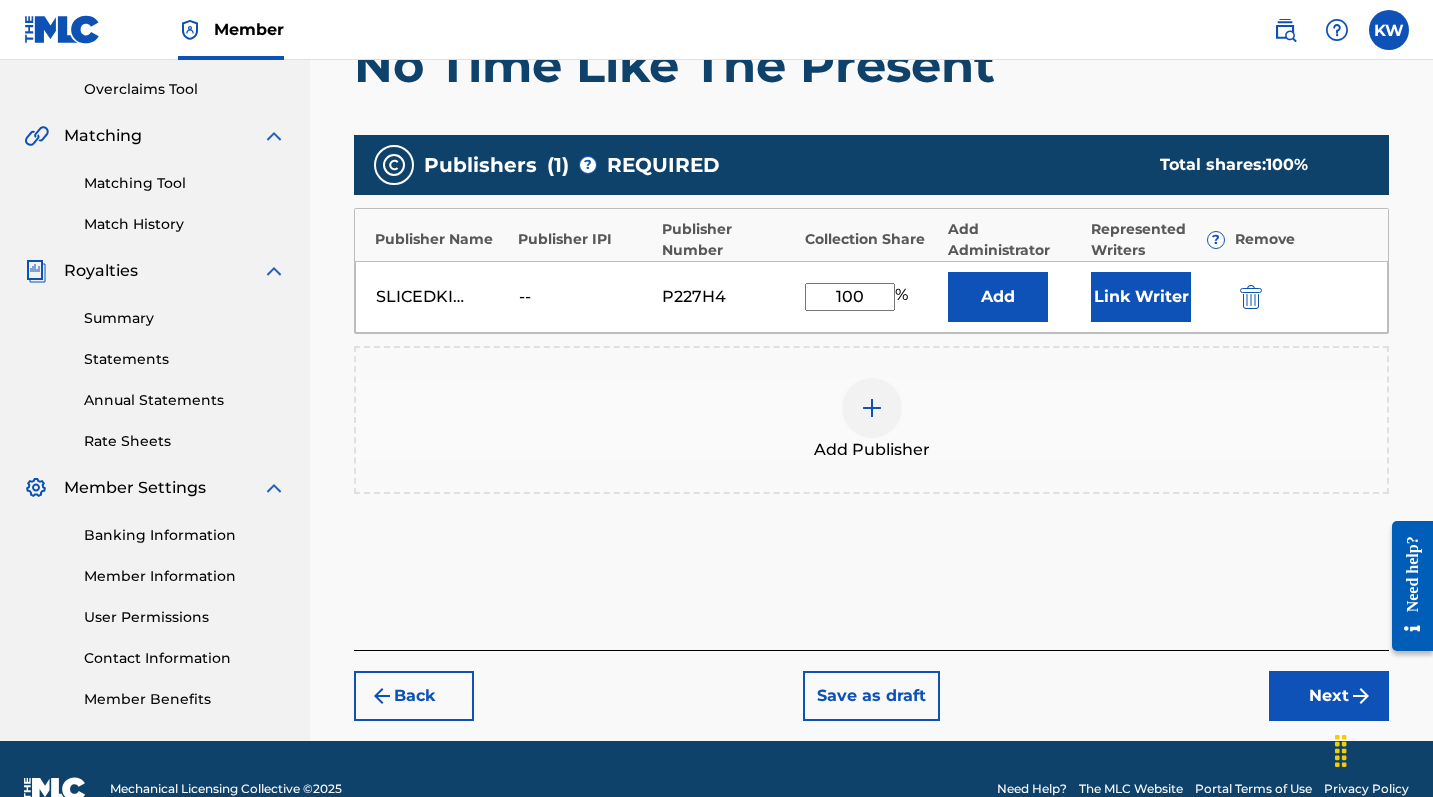 scroll, scrollTop: 450, scrollLeft: 0, axis: vertical 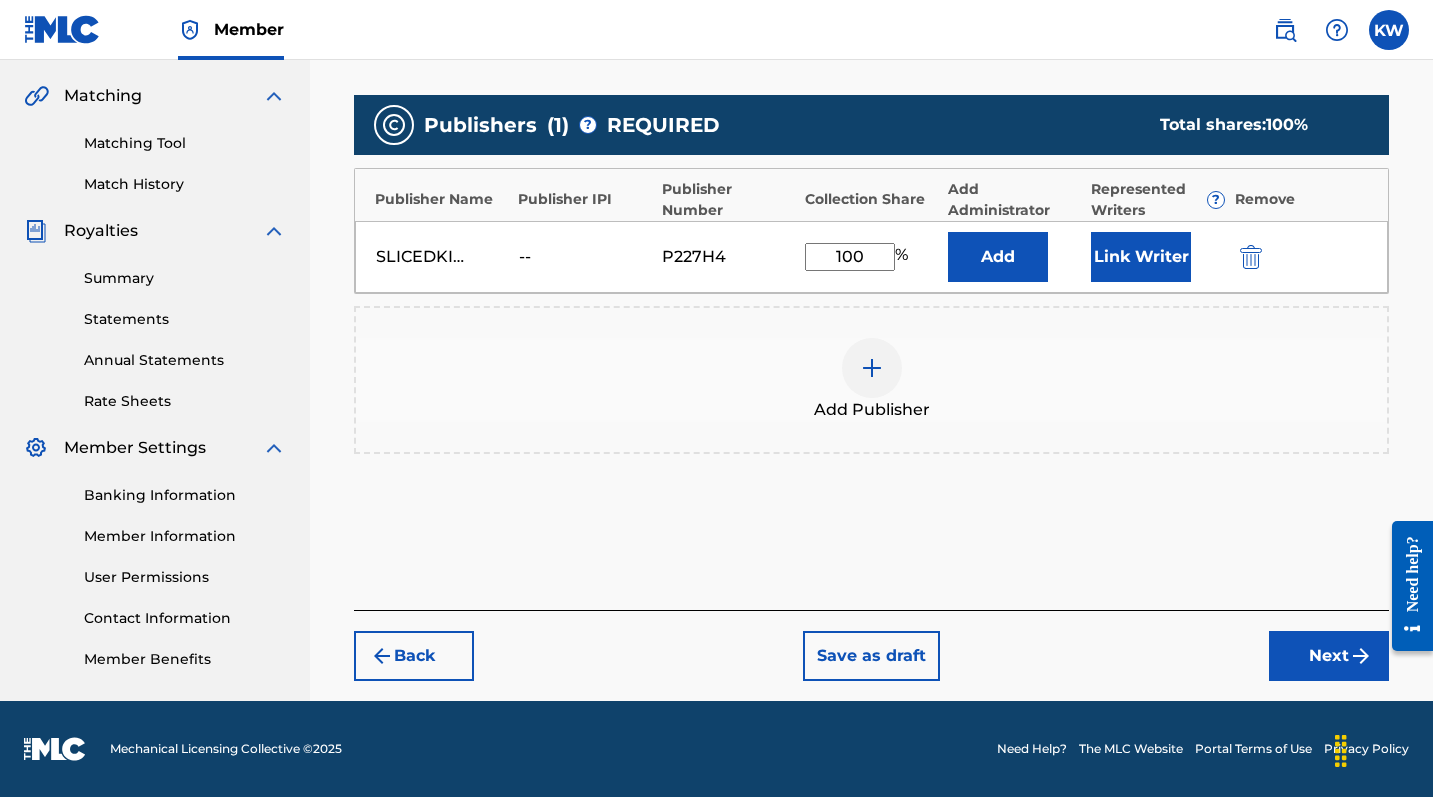 click on "Next" at bounding box center [1329, 656] 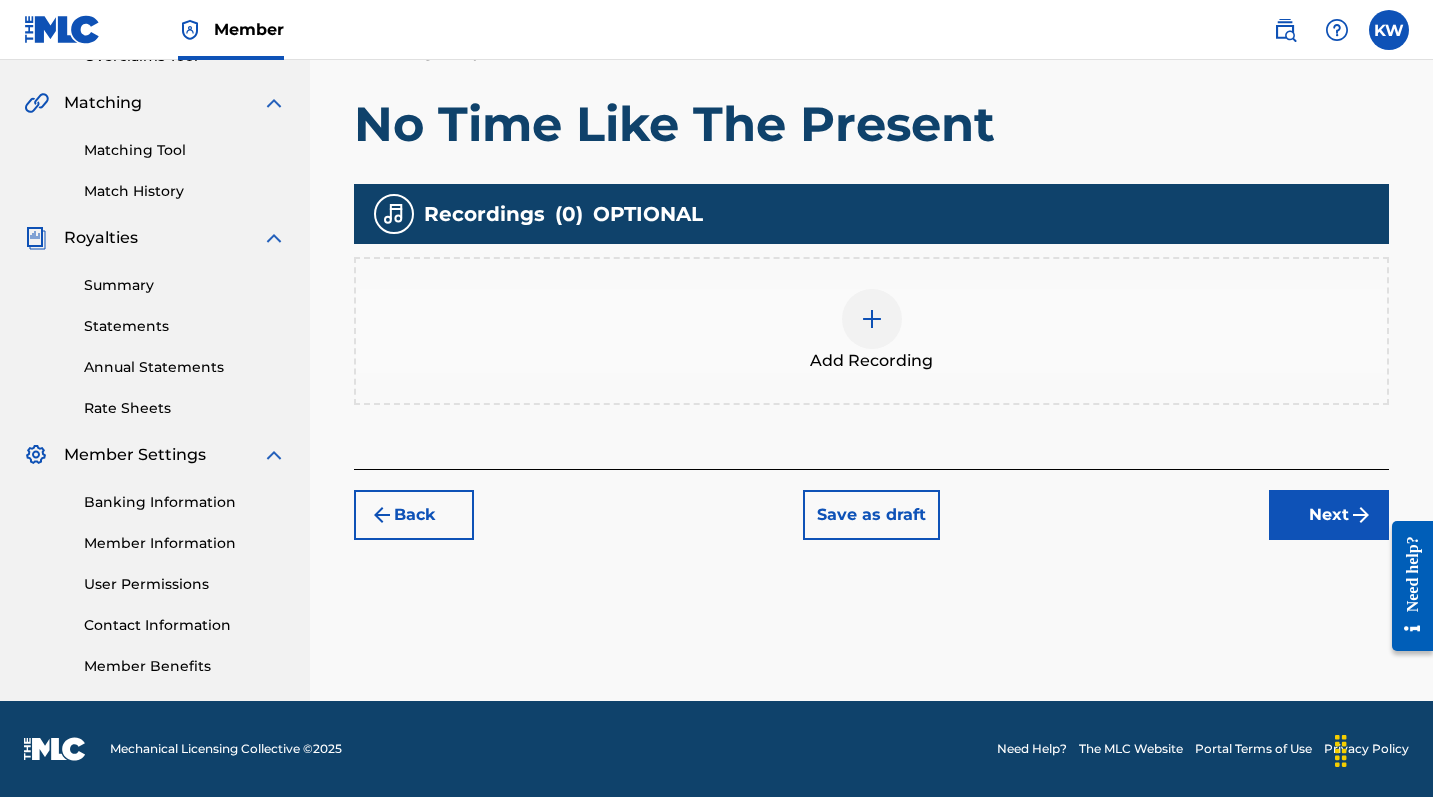 scroll, scrollTop: 443, scrollLeft: 0, axis: vertical 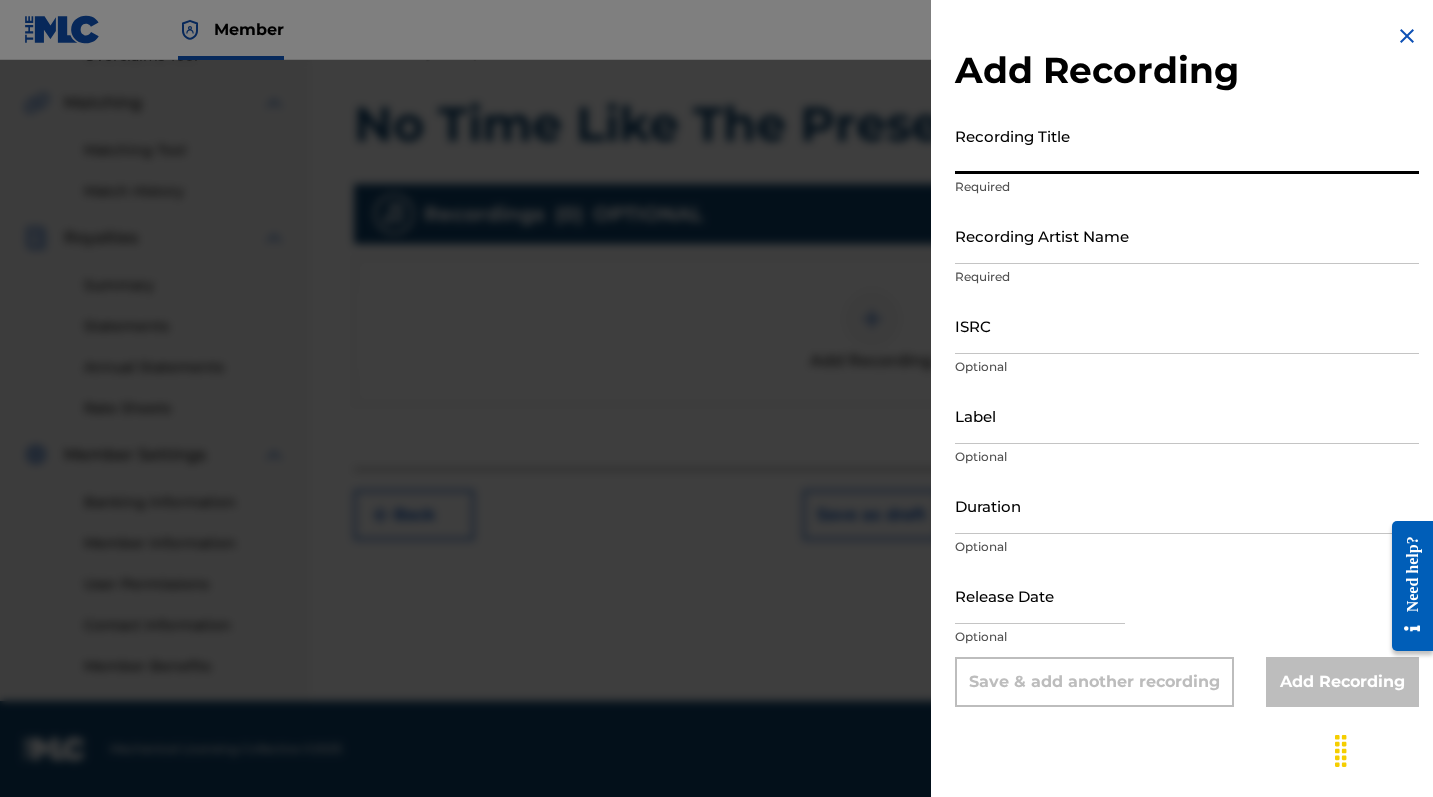 click on "Recording Title" at bounding box center (1187, 145) 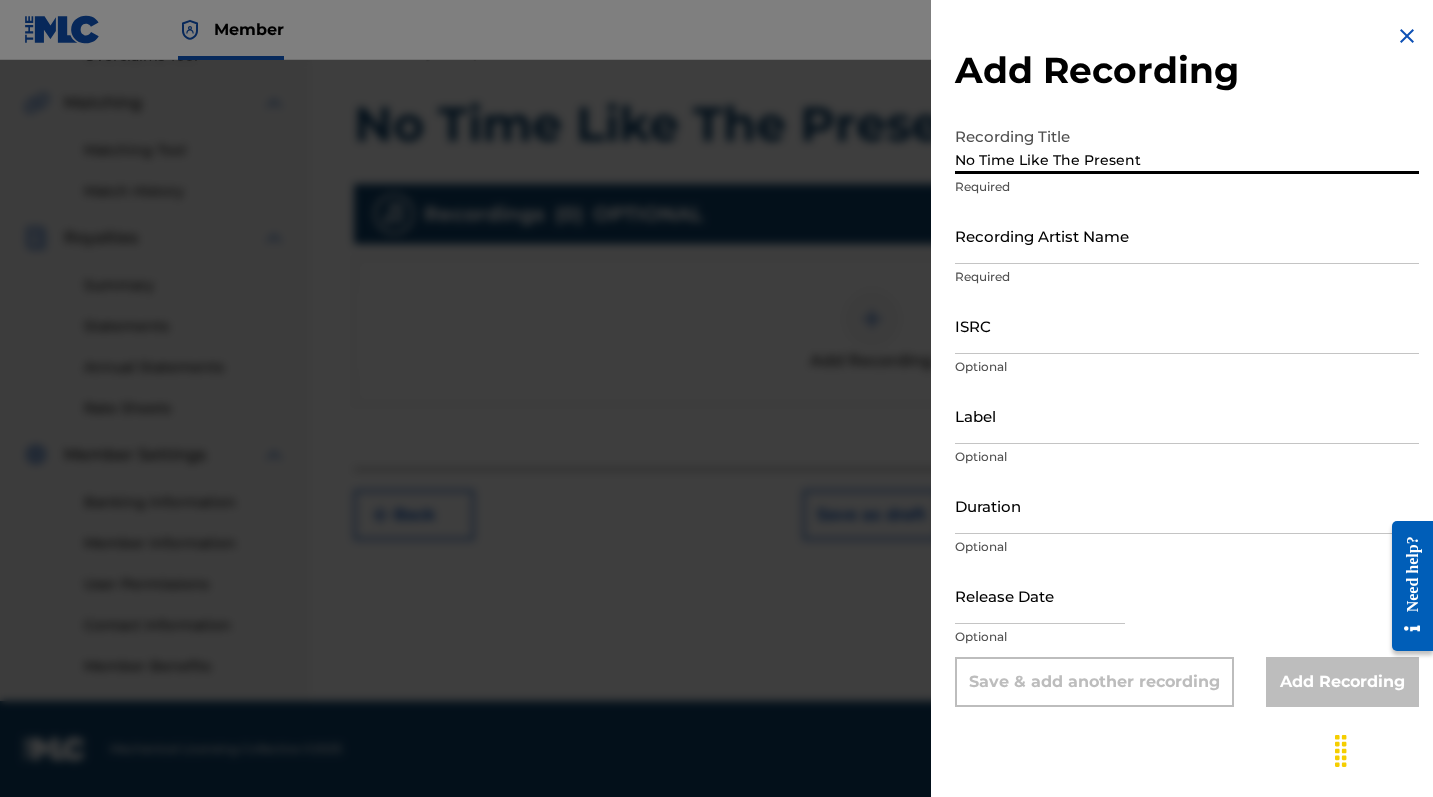 type on "No Time Like The Present" 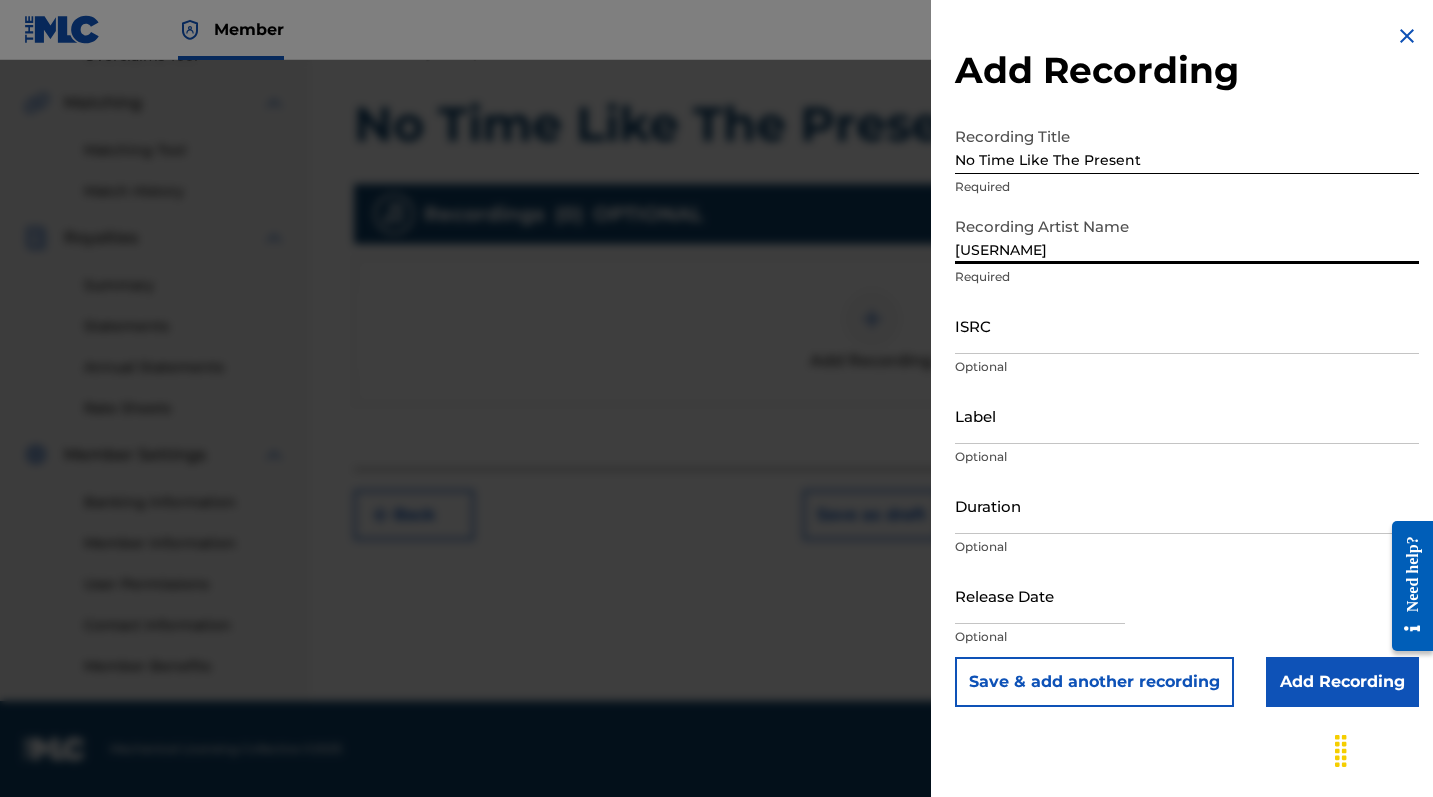 type on "[USERNAME]" 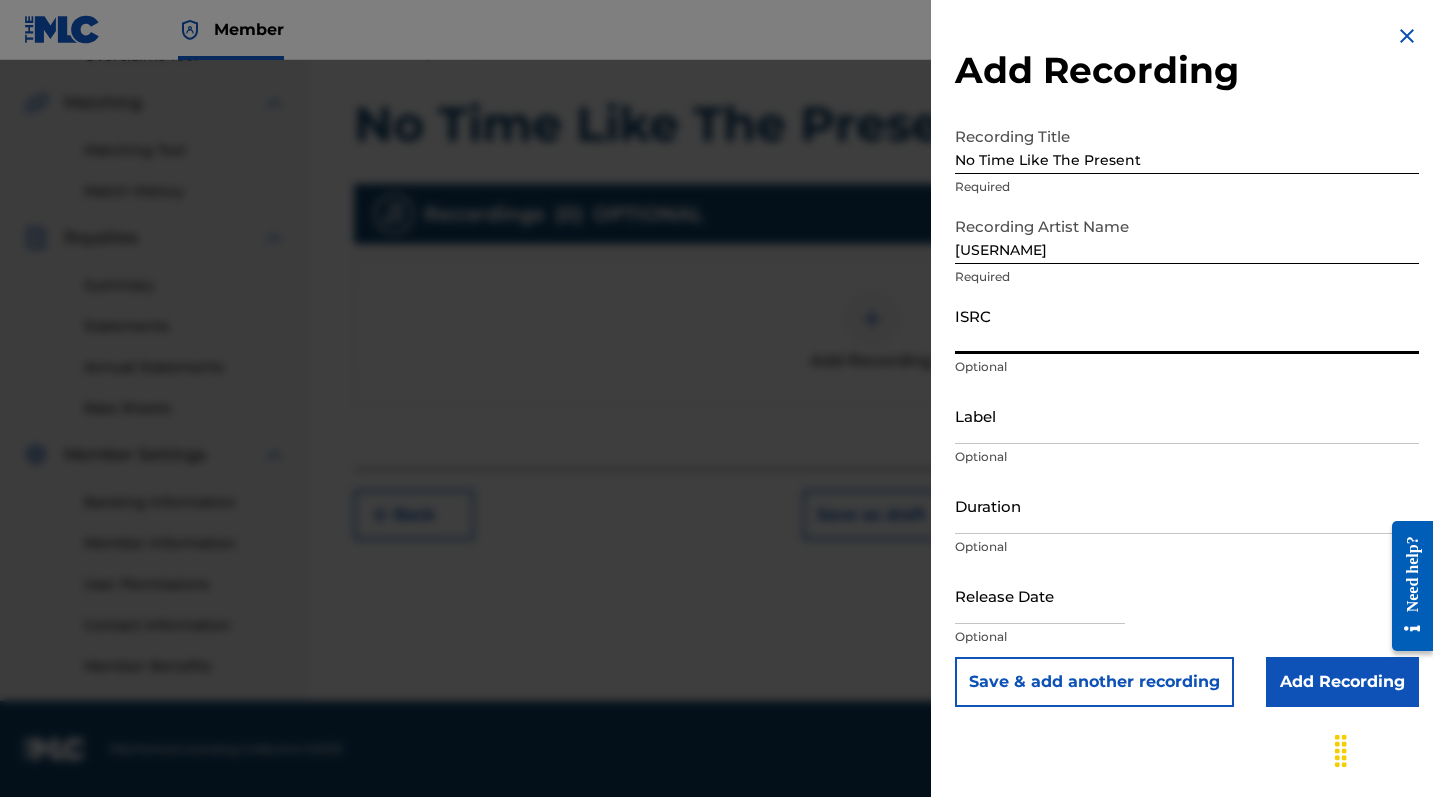 paste on "[PASSPORT]" 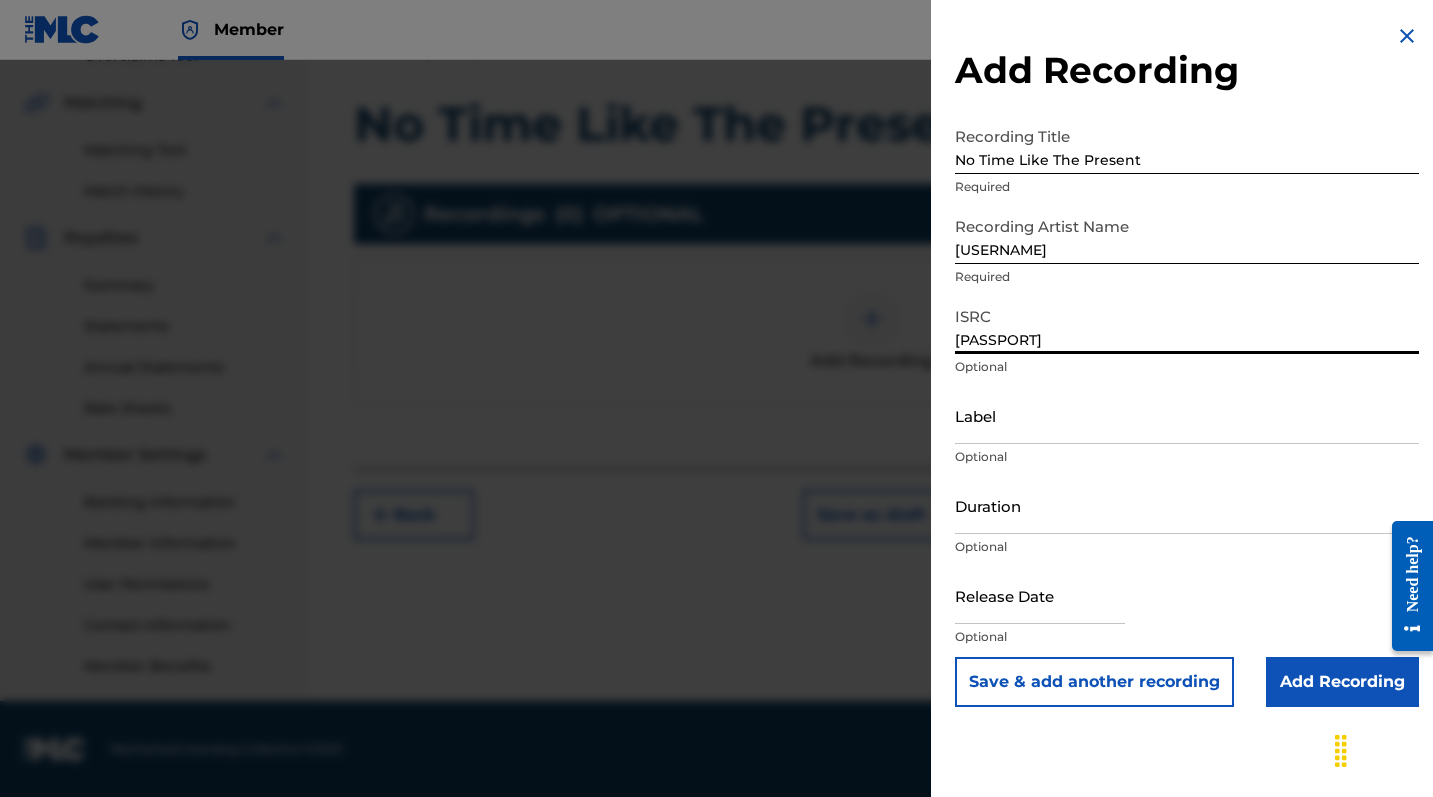 type on "[PASSPORT]" 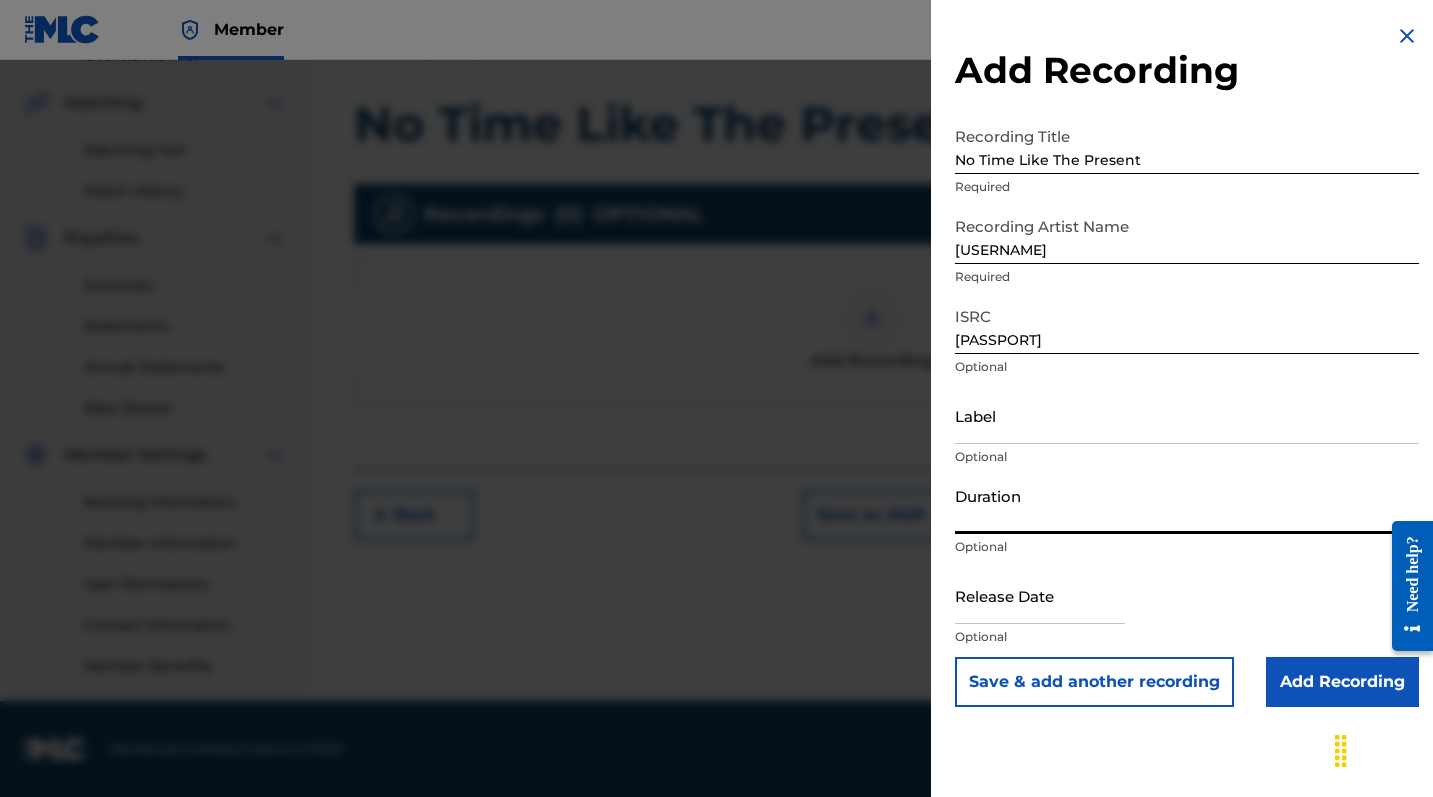 click on "Duration" at bounding box center (1187, 505) 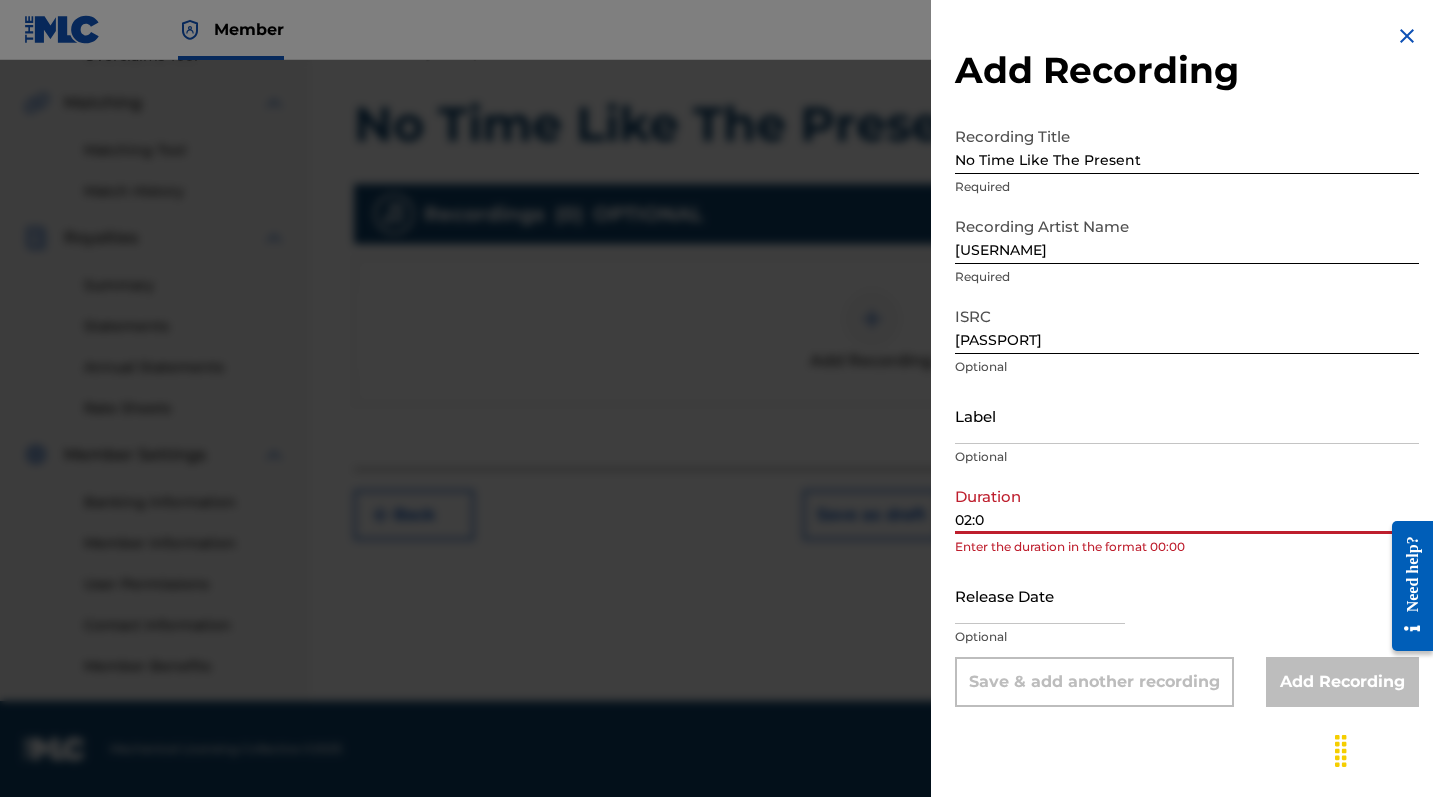 type on "02:08" 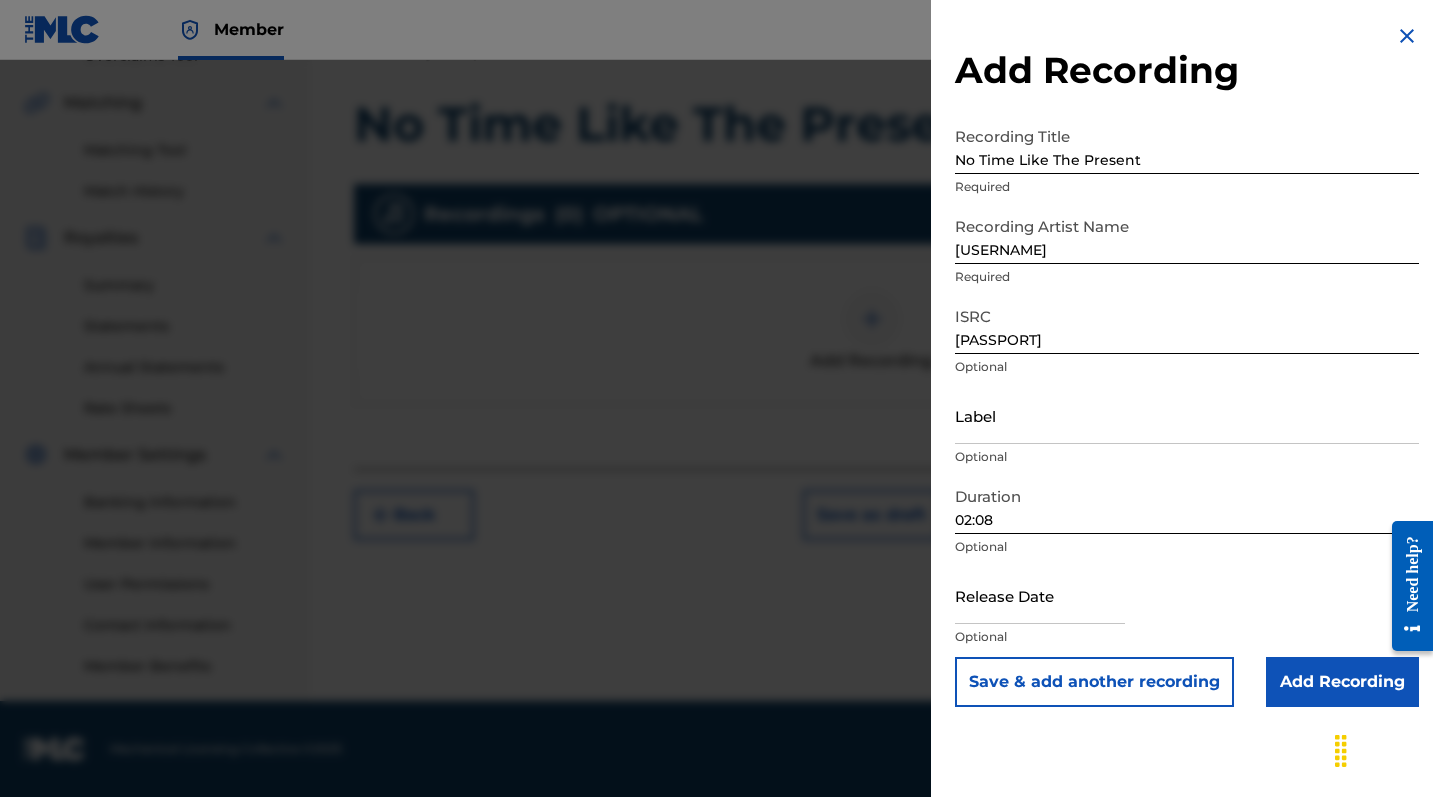 click on "Add Recording" at bounding box center (1342, 682) 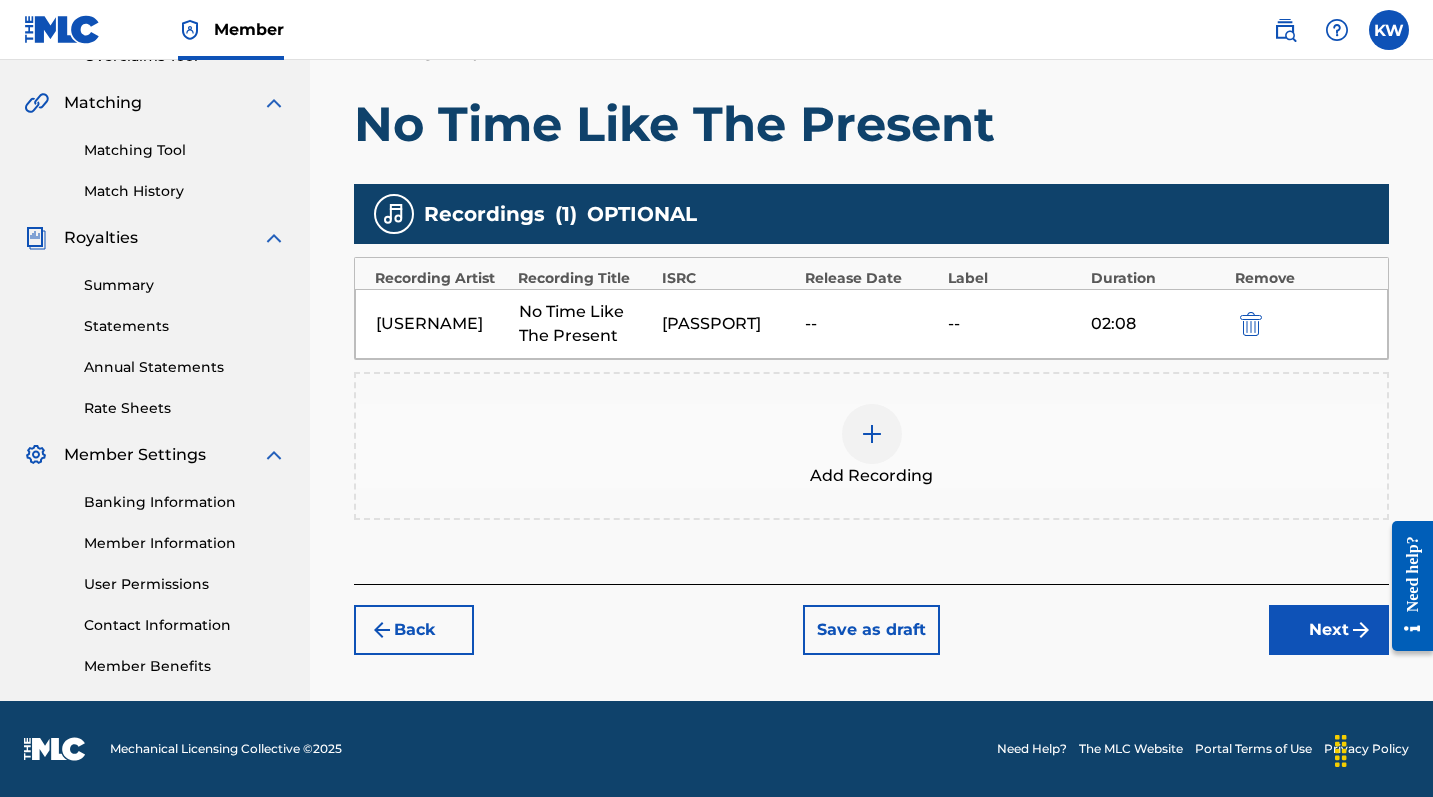 click on "Next" at bounding box center [1329, 630] 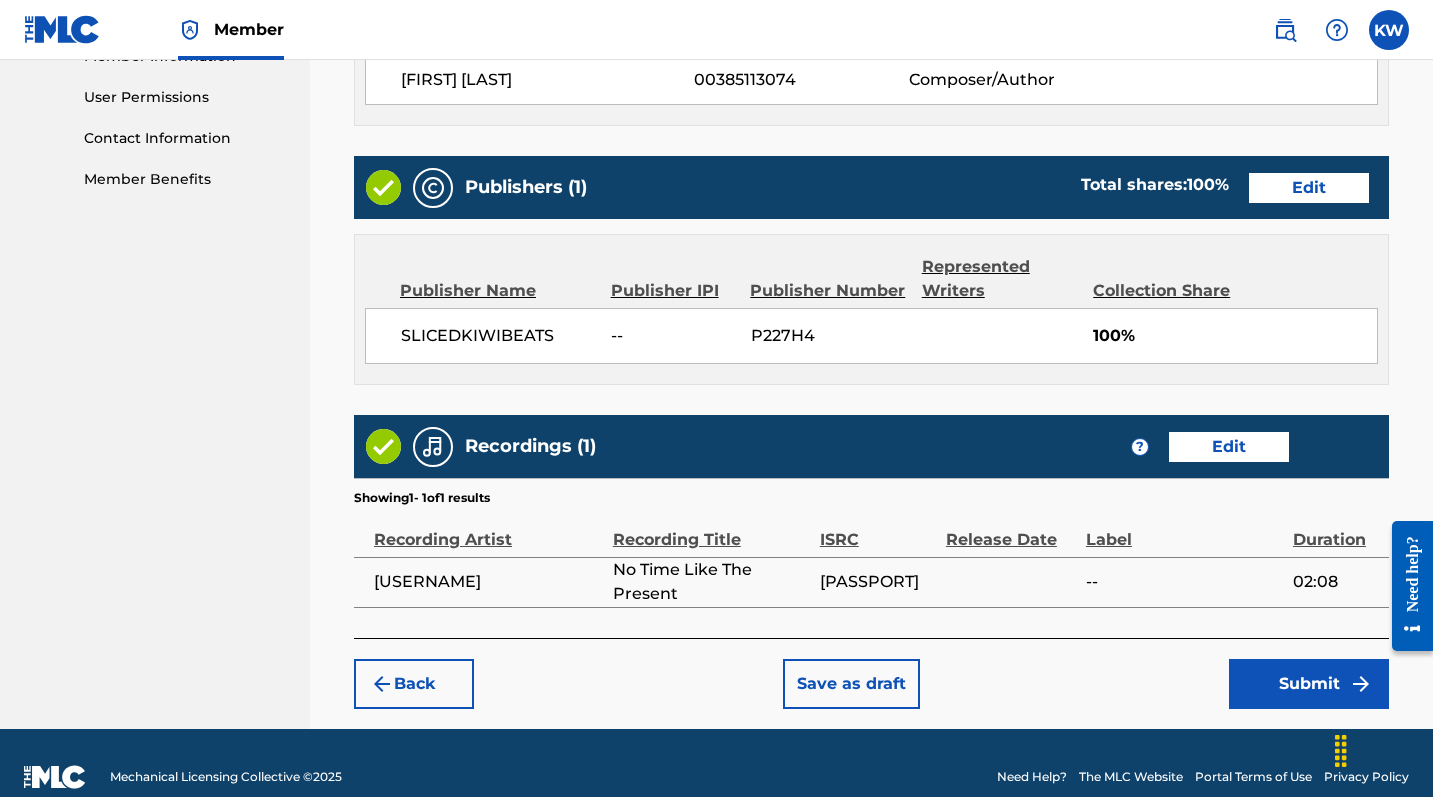 scroll, scrollTop: 957, scrollLeft: 0, axis: vertical 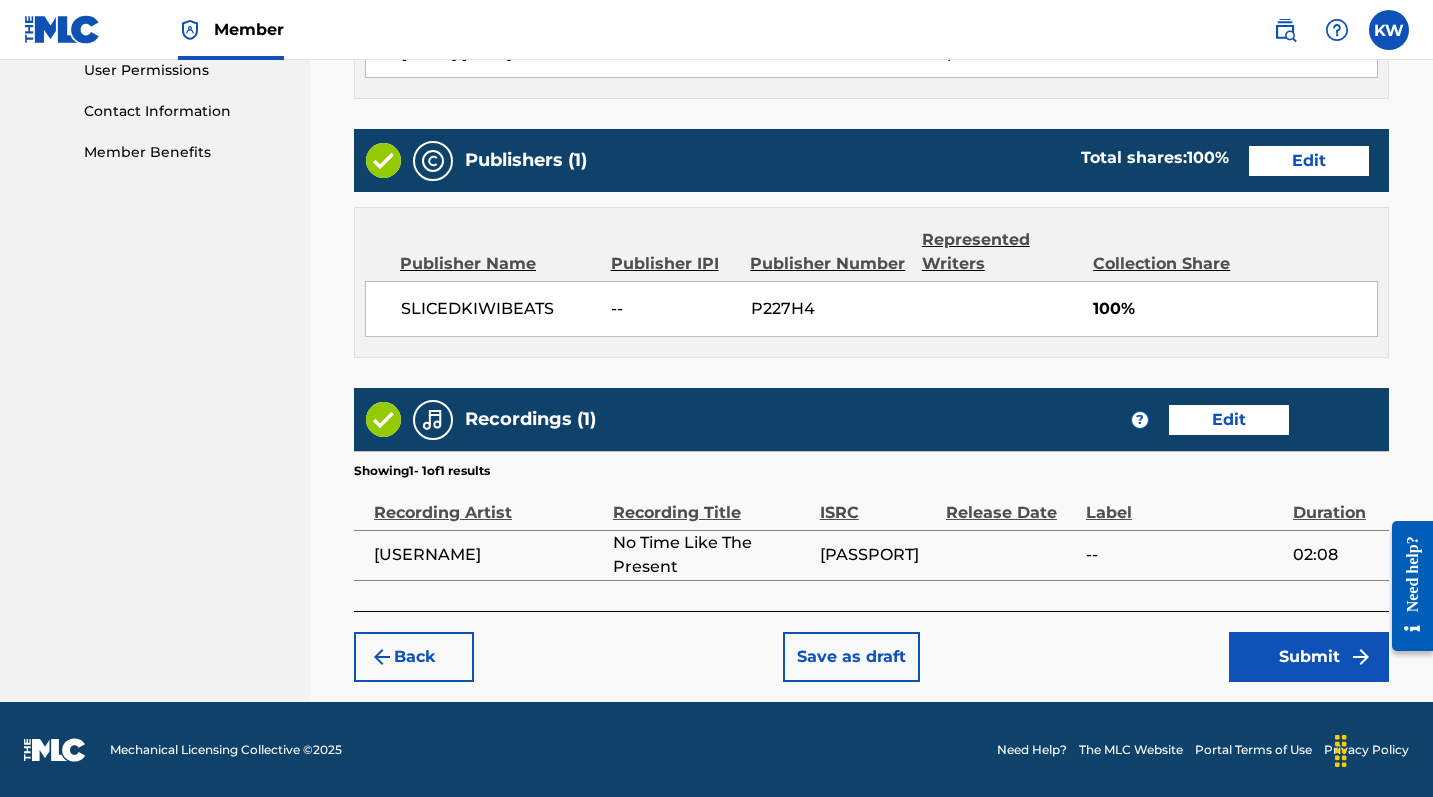 click on "Submit" at bounding box center [1309, 657] 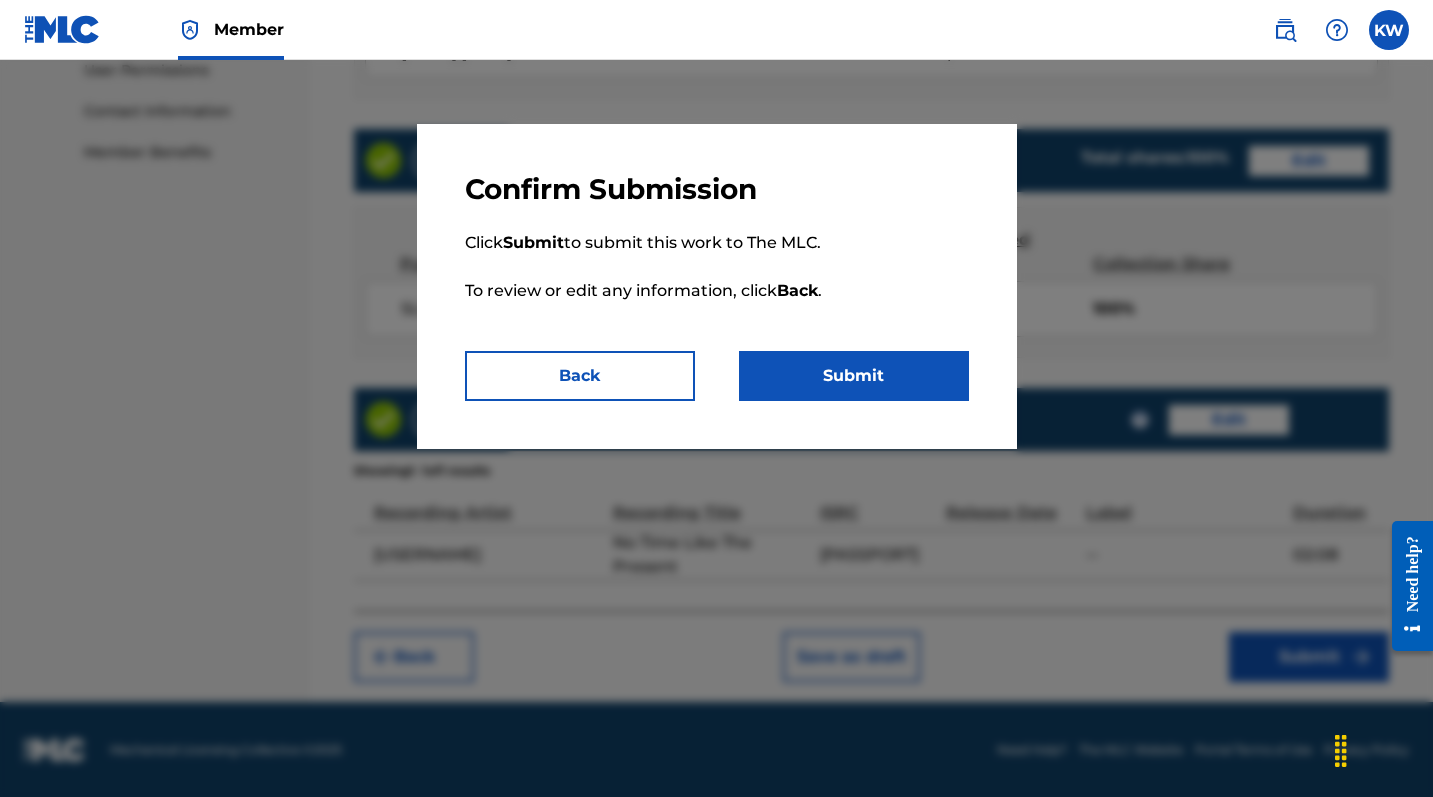 click on "Click  Submit  to submit this work to The MLC. To review or edit any information, click  Back ." at bounding box center (717, 279) 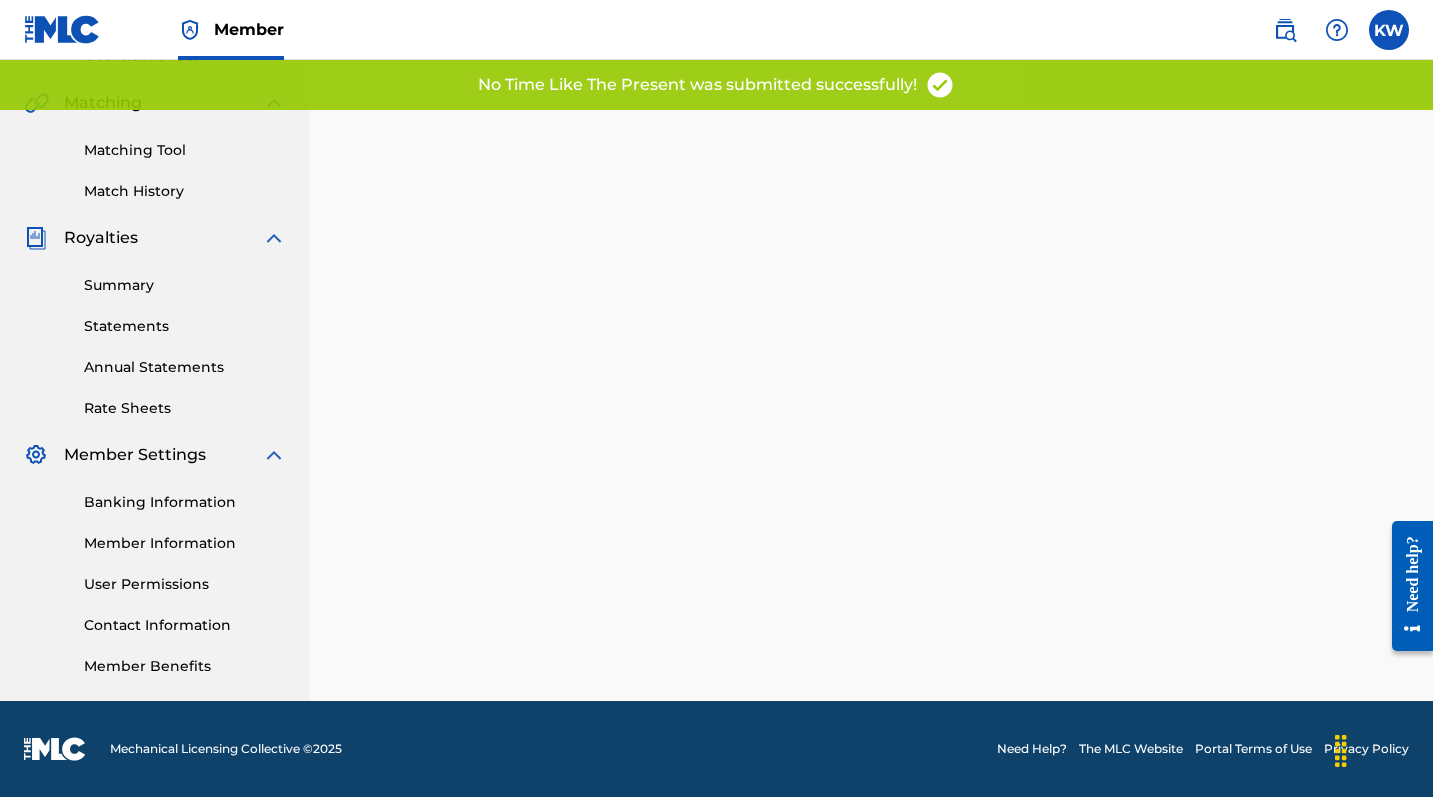scroll, scrollTop: 0, scrollLeft: 0, axis: both 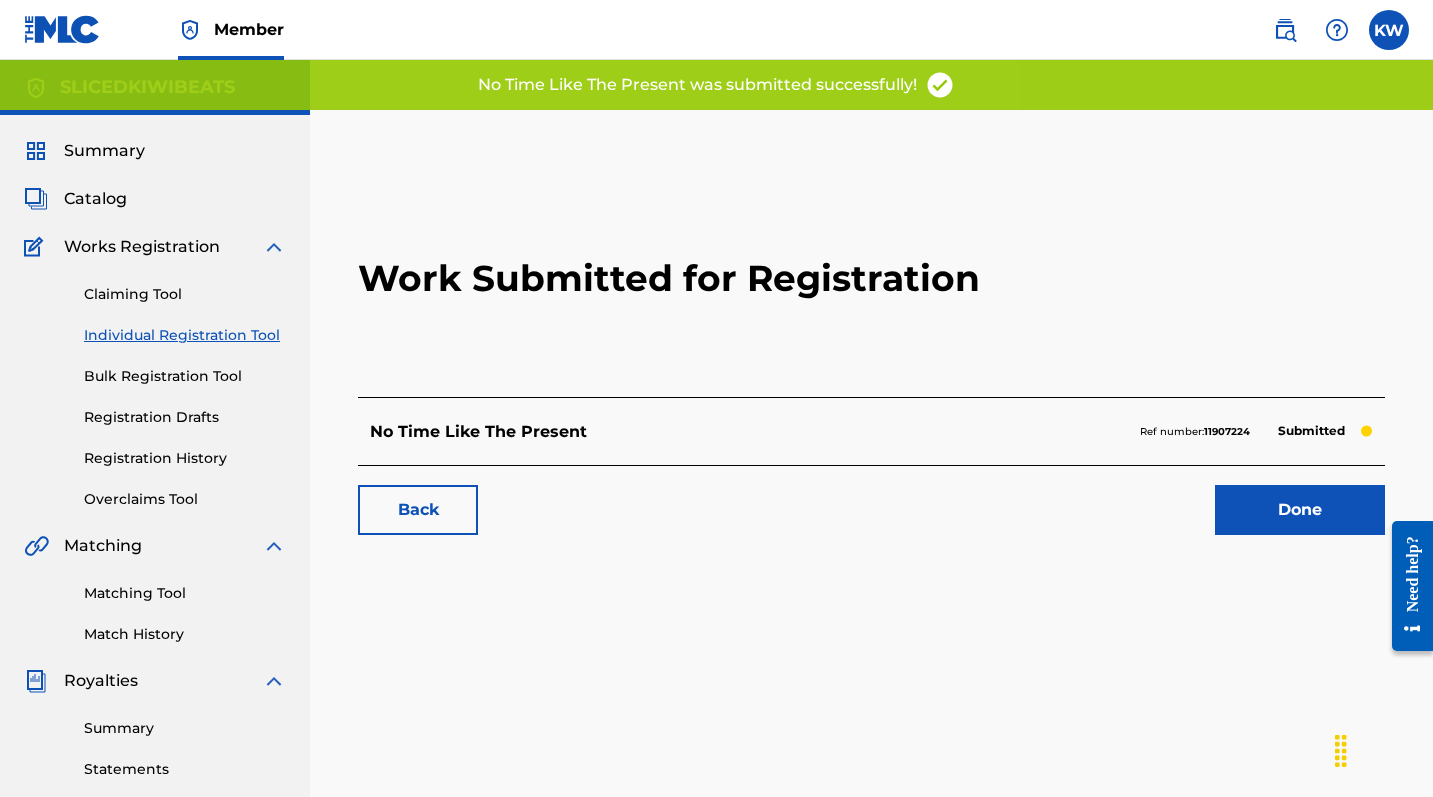 click on "Done" at bounding box center (1300, 510) 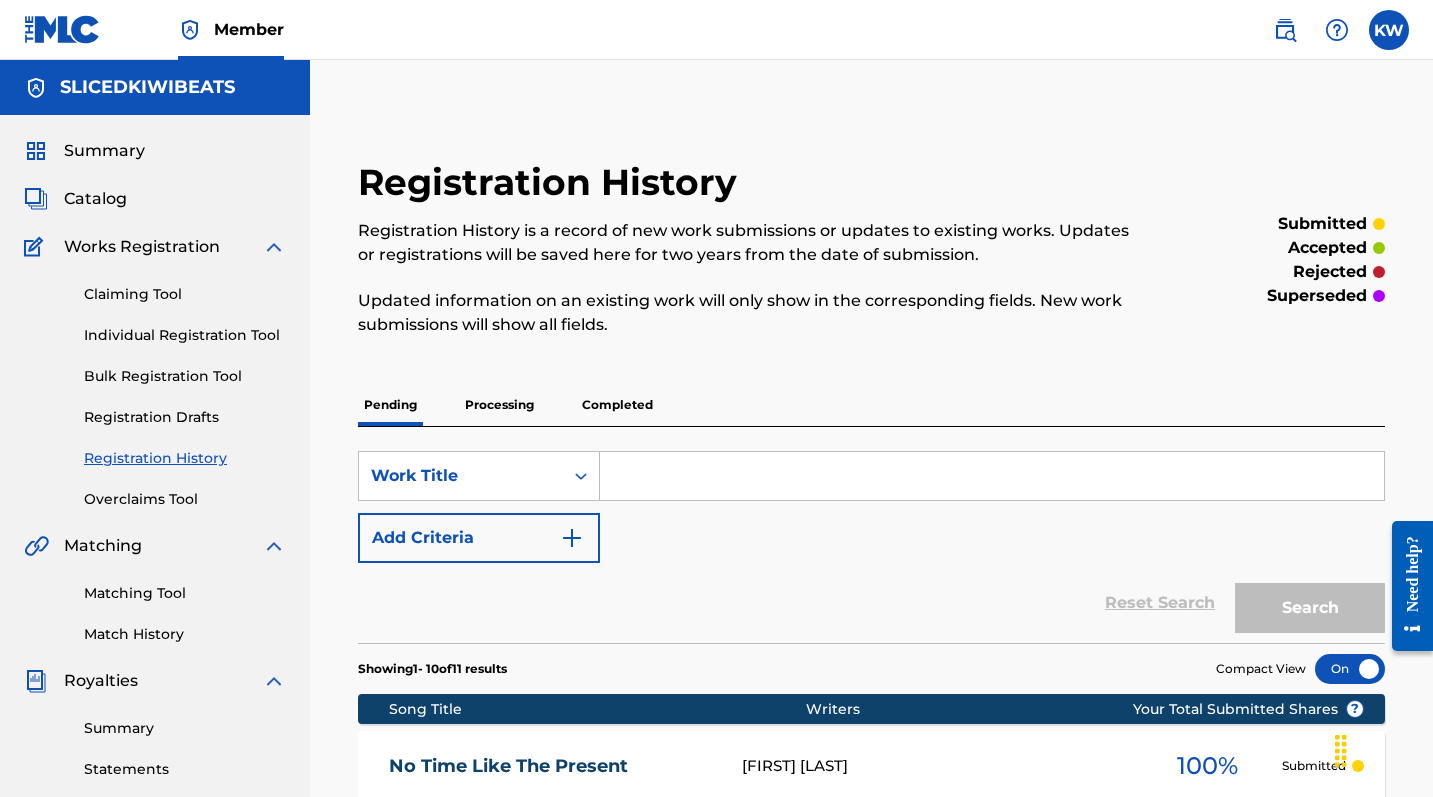 click on "Individual Registration Tool" at bounding box center [185, 335] 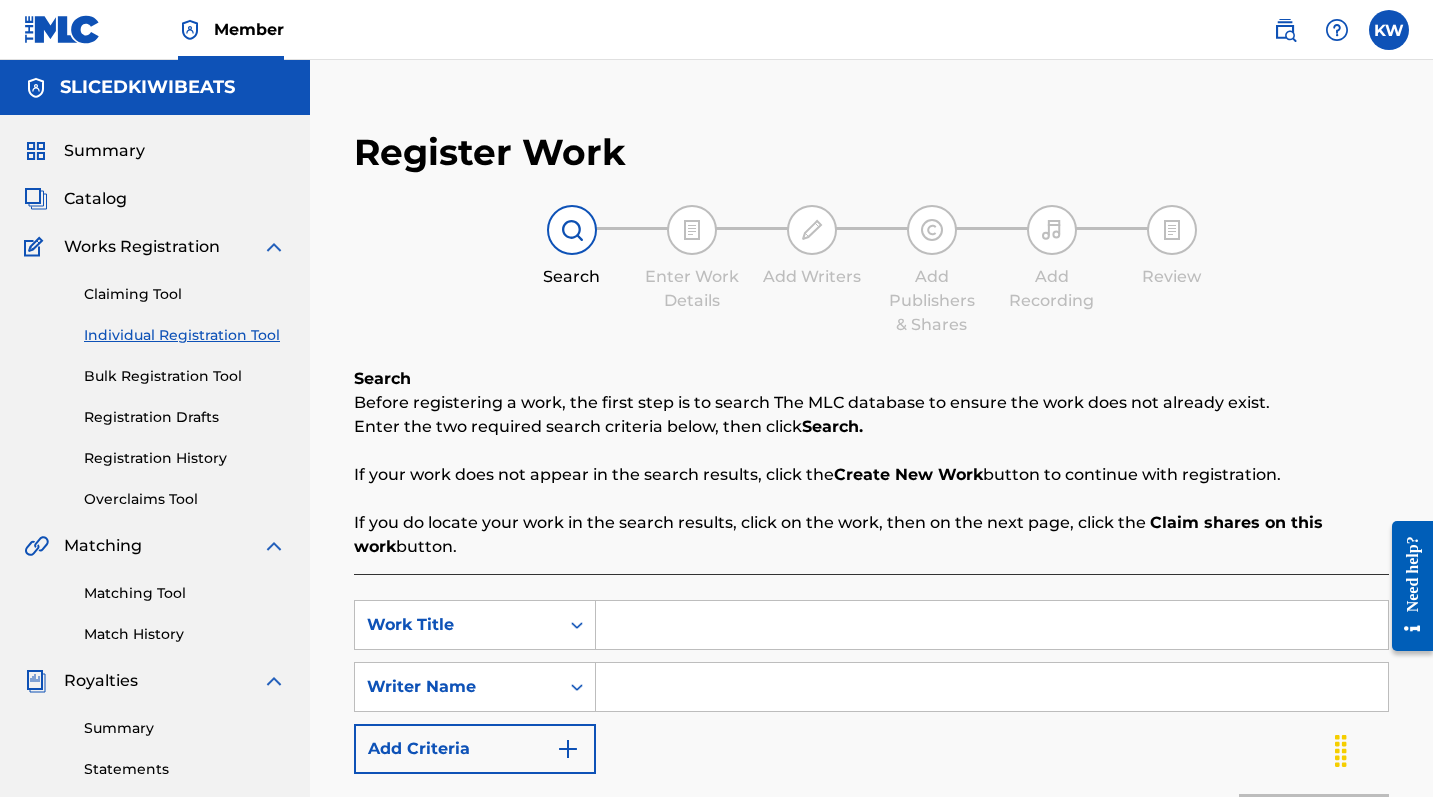 click at bounding box center [992, 625] 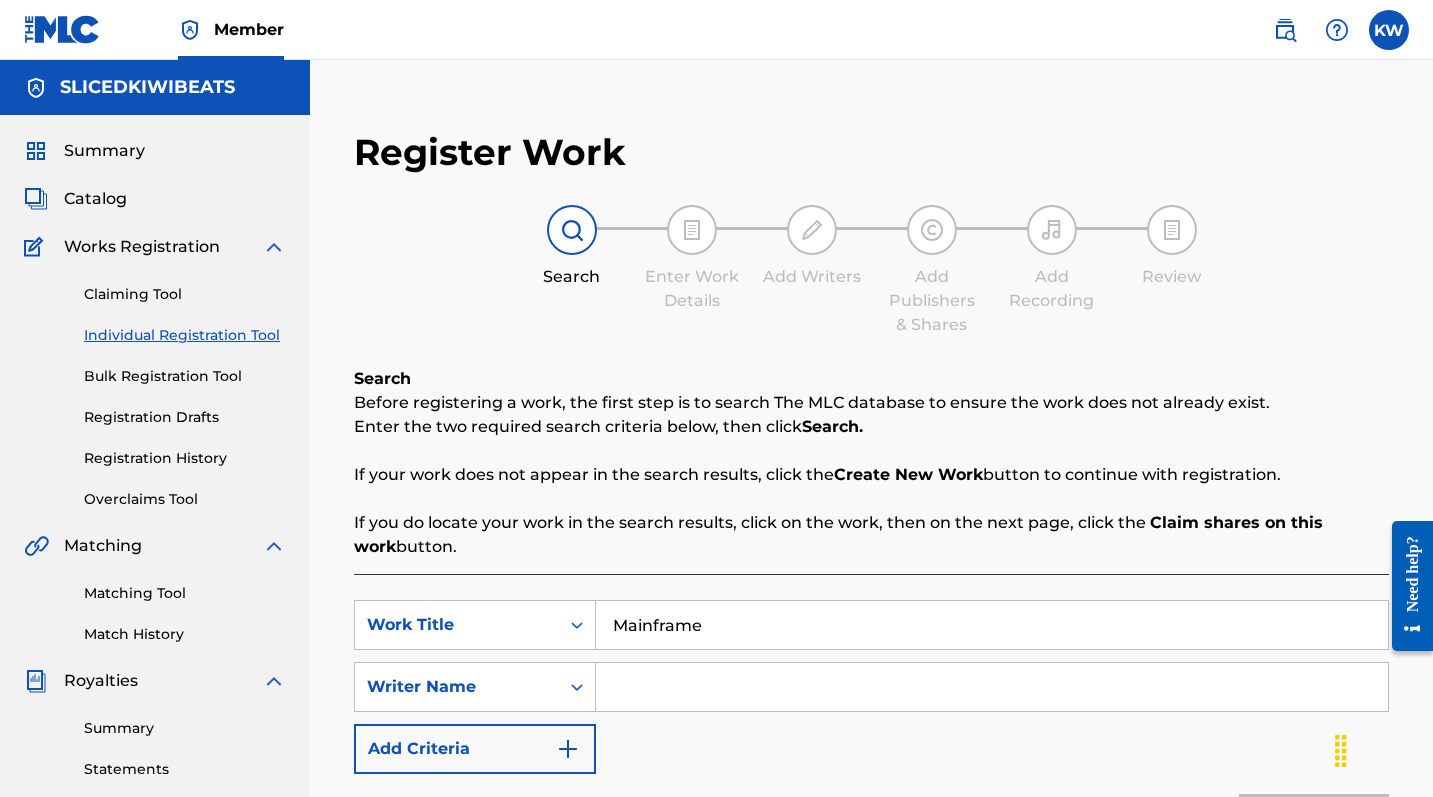 type on "Mainframe" 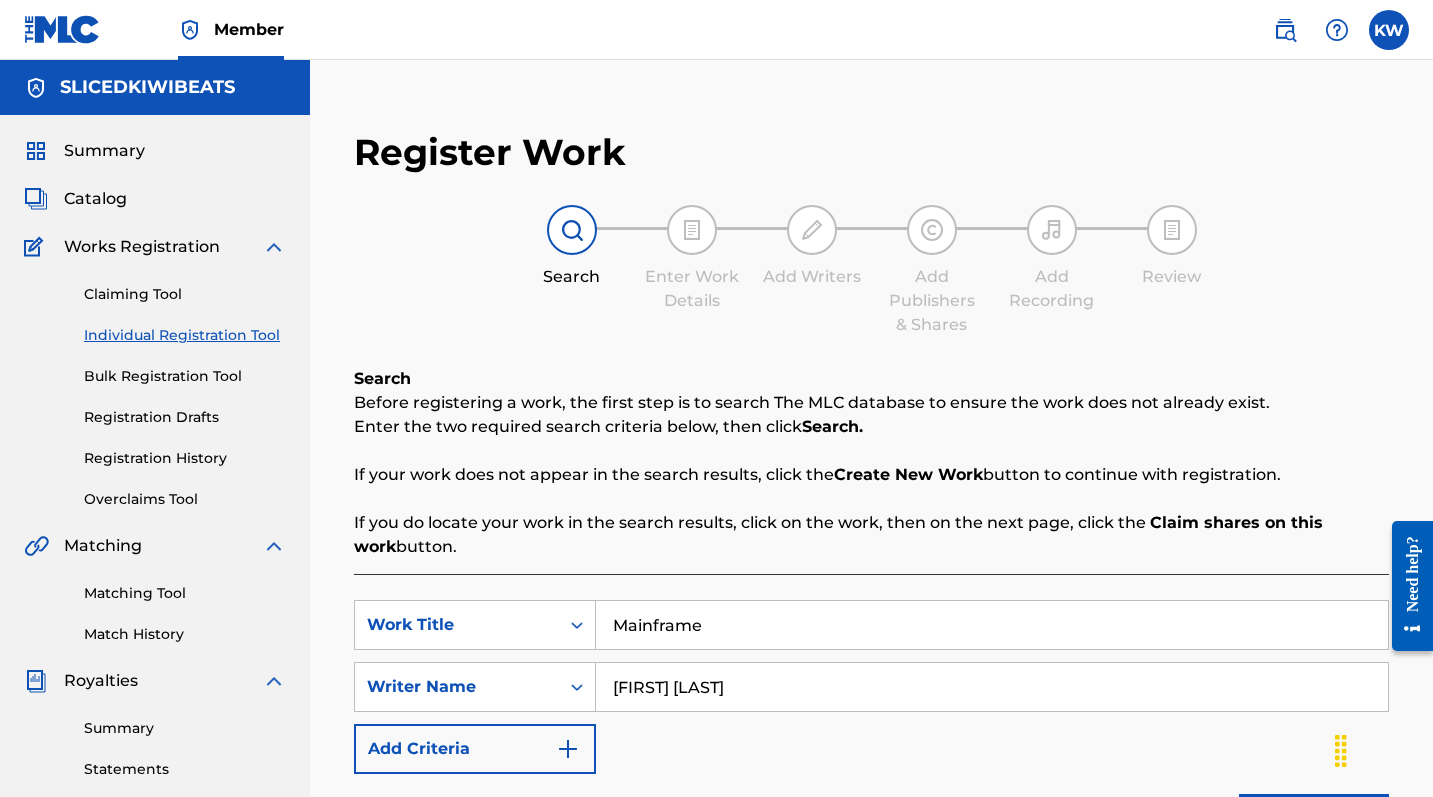 type on "[FIRST] [LAST]" 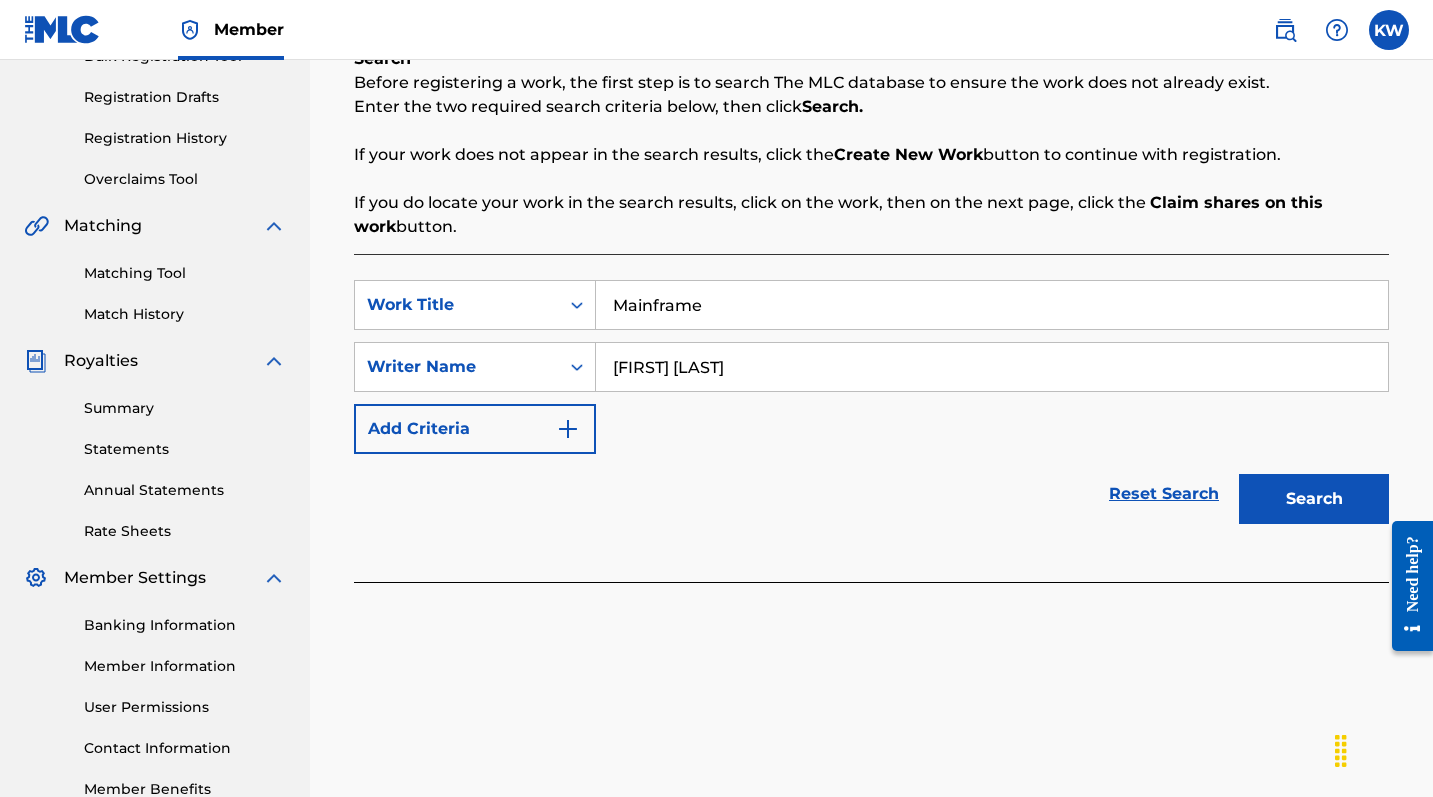scroll, scrollTop: 360, scrollLeft: 0, axis: vertical 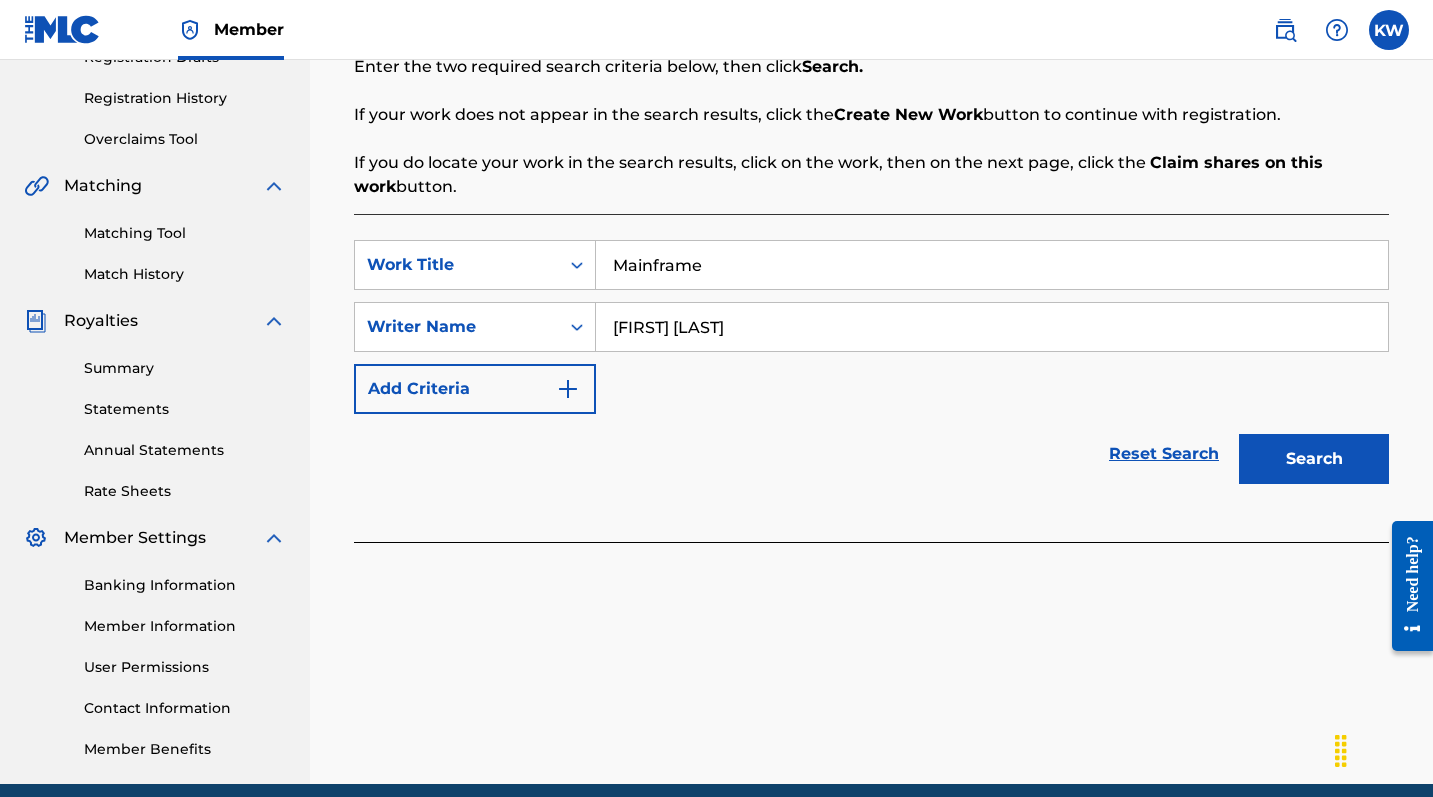 click on "Search" at bounding box center (1314, 459) 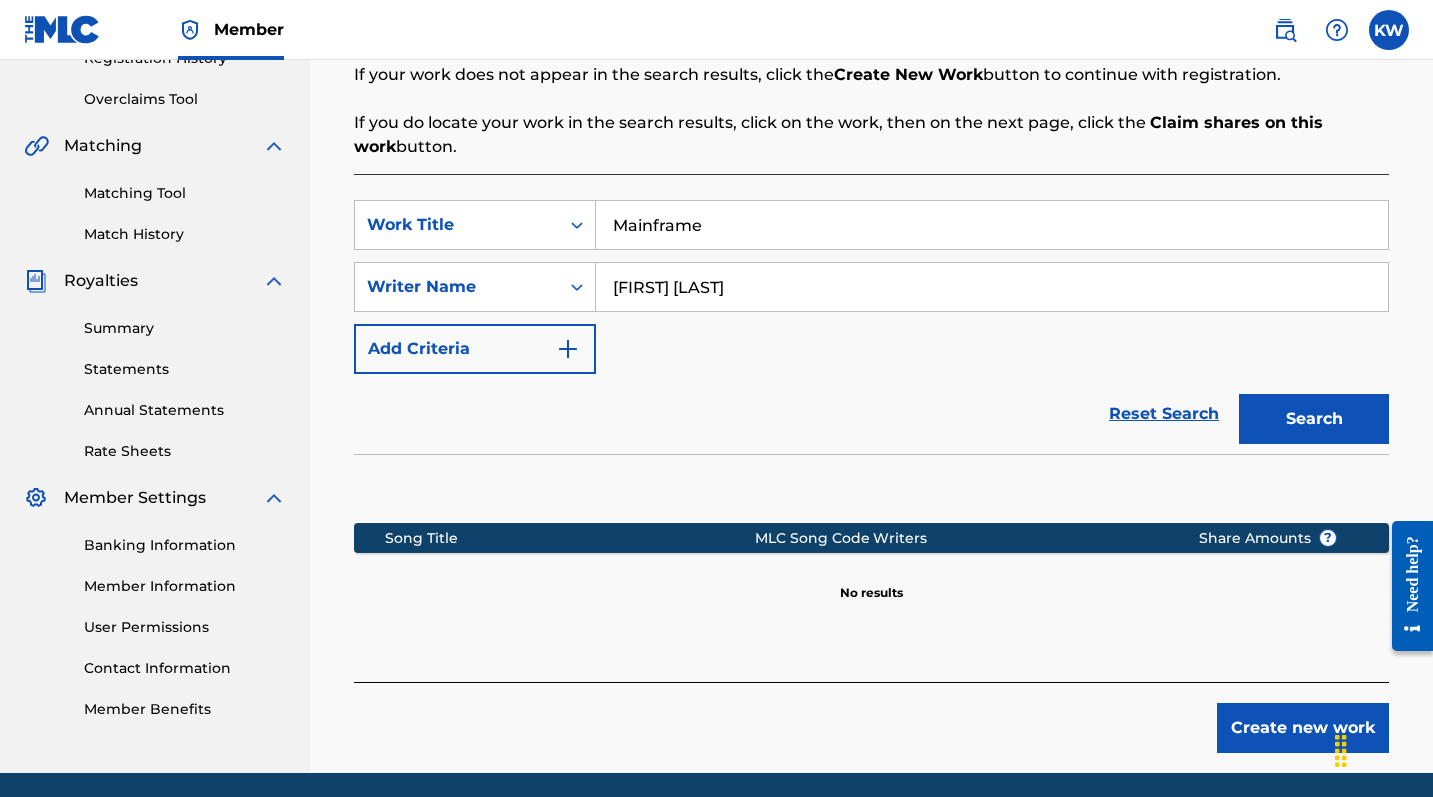 scroll, scrollTop: 440, scrollLeft: 0, axis: vertical 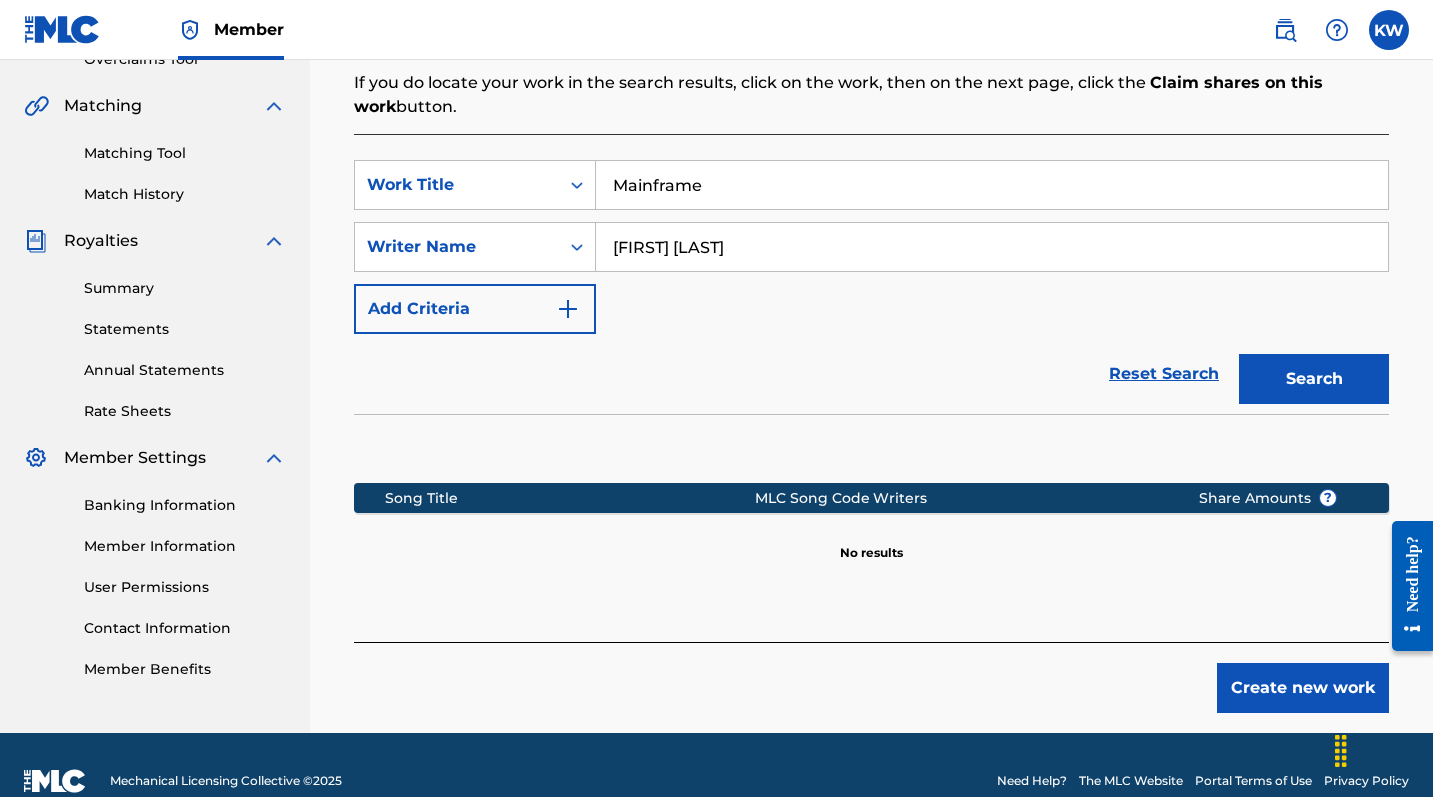 click on "Create new work" at bounding box center [1303, 688] 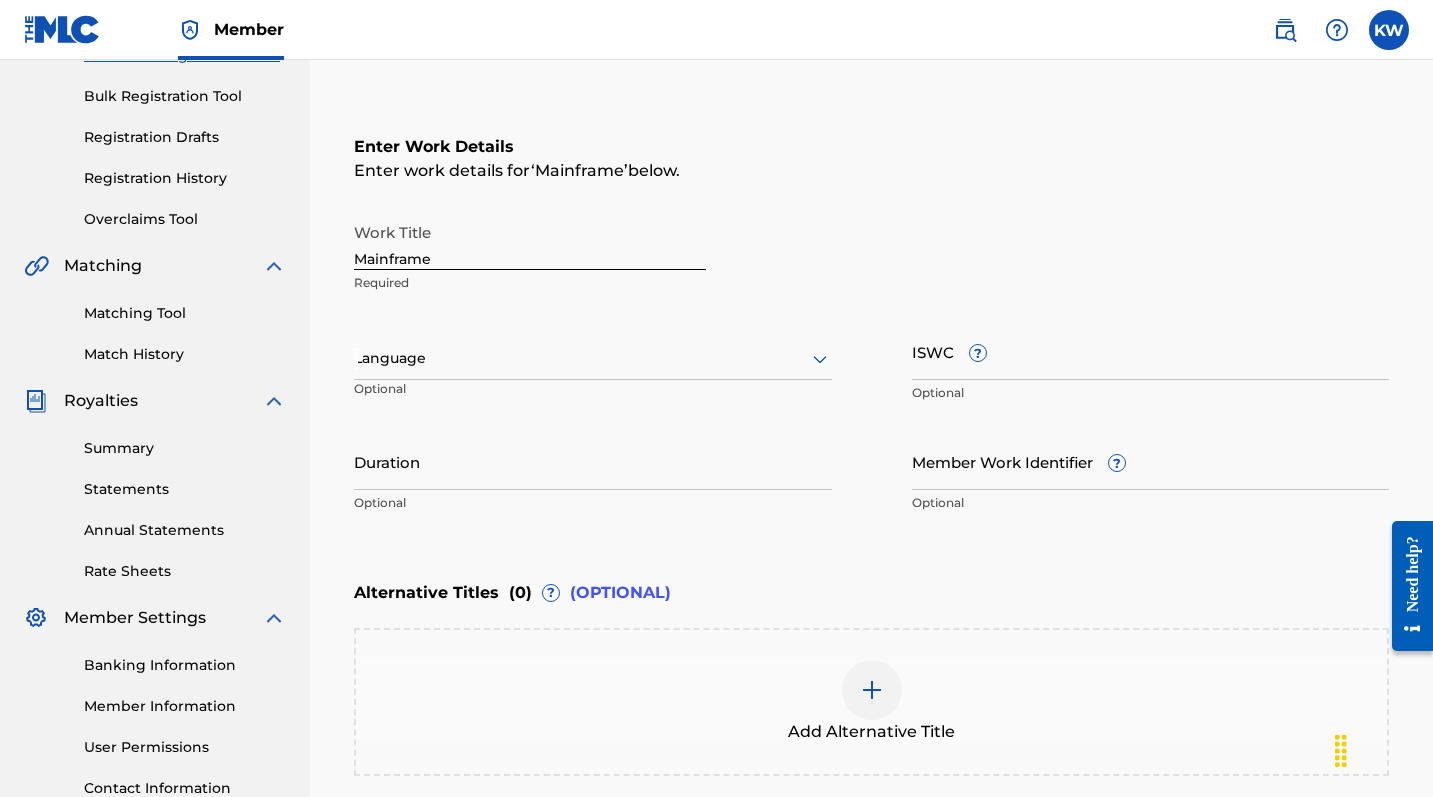 scroll, scrollTop: 240, scrollLeft: 0, axis: vertical 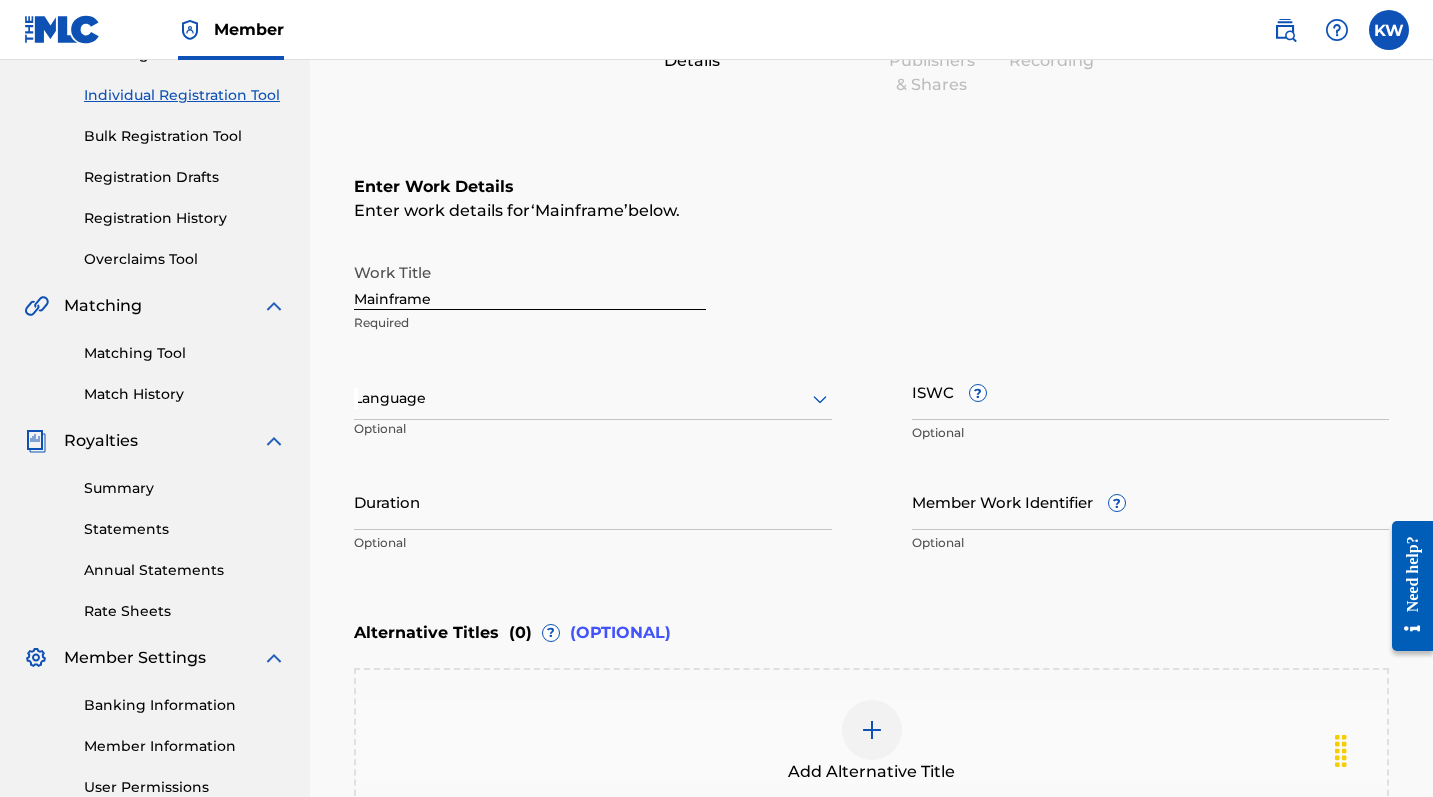 drag, startPoint x: 531, startPoint y: 500, endPoint x: 531, endPoint y: 445, distance: 55 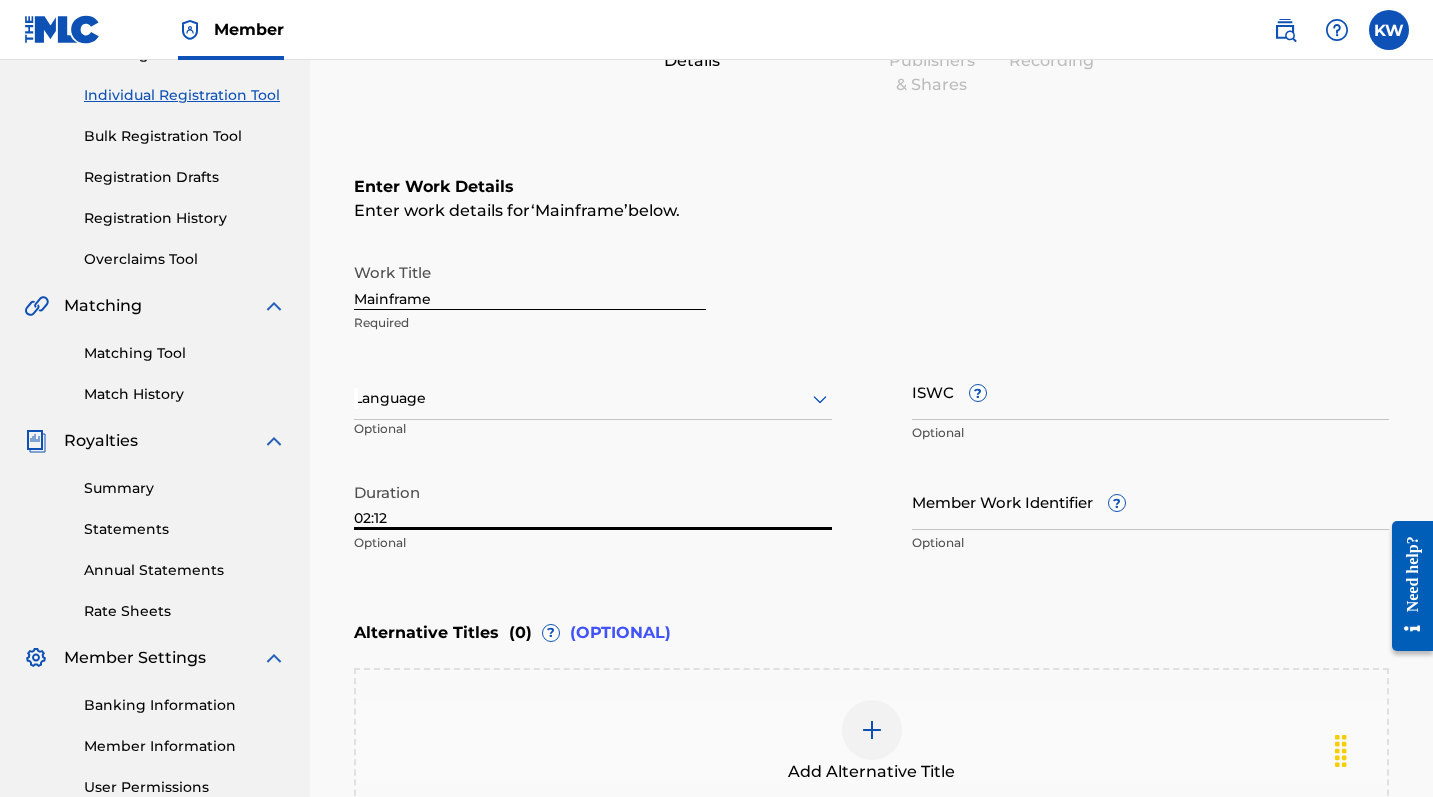 type on "02:12" 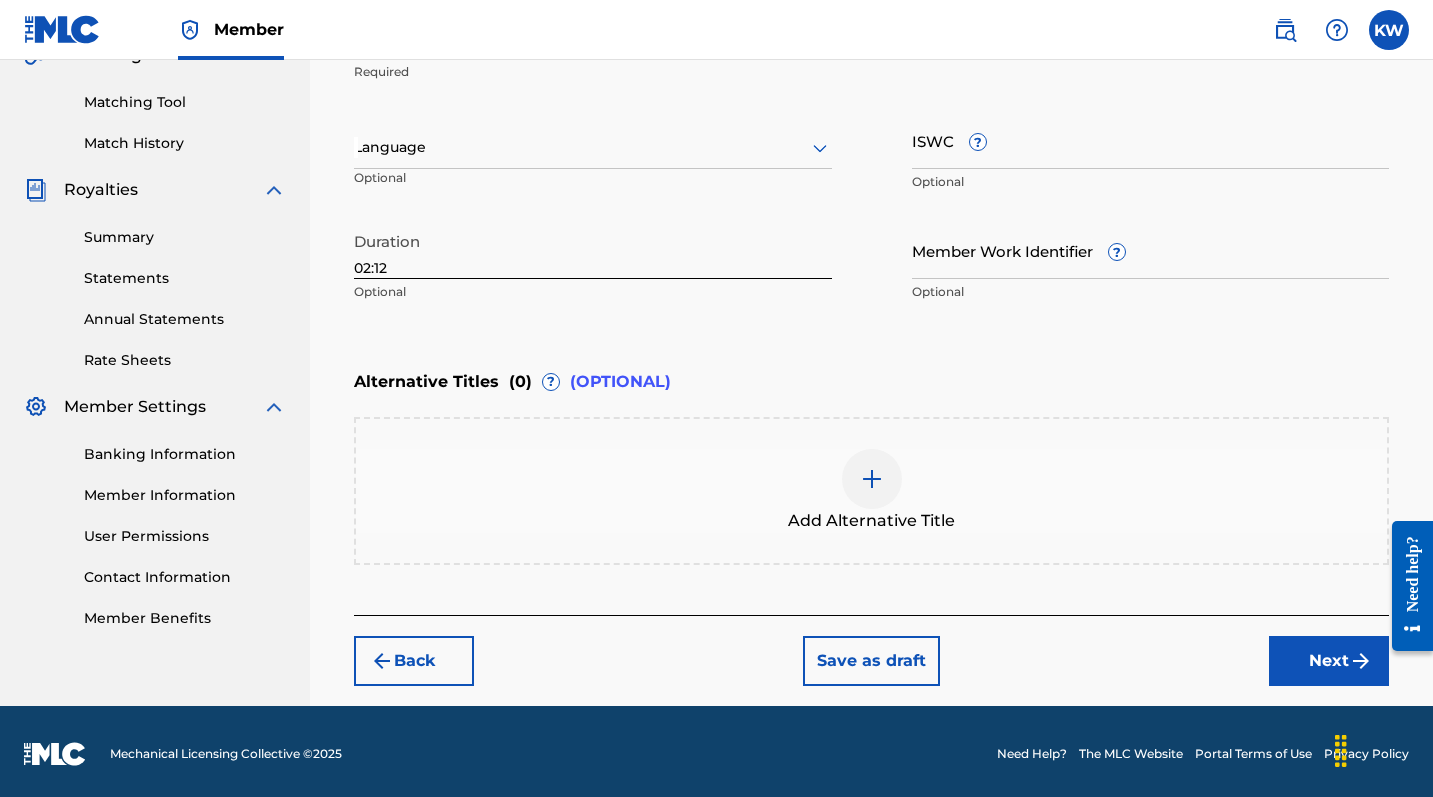 scroll, scrollTop: 496, scrollLeft: 0, axis: vertical 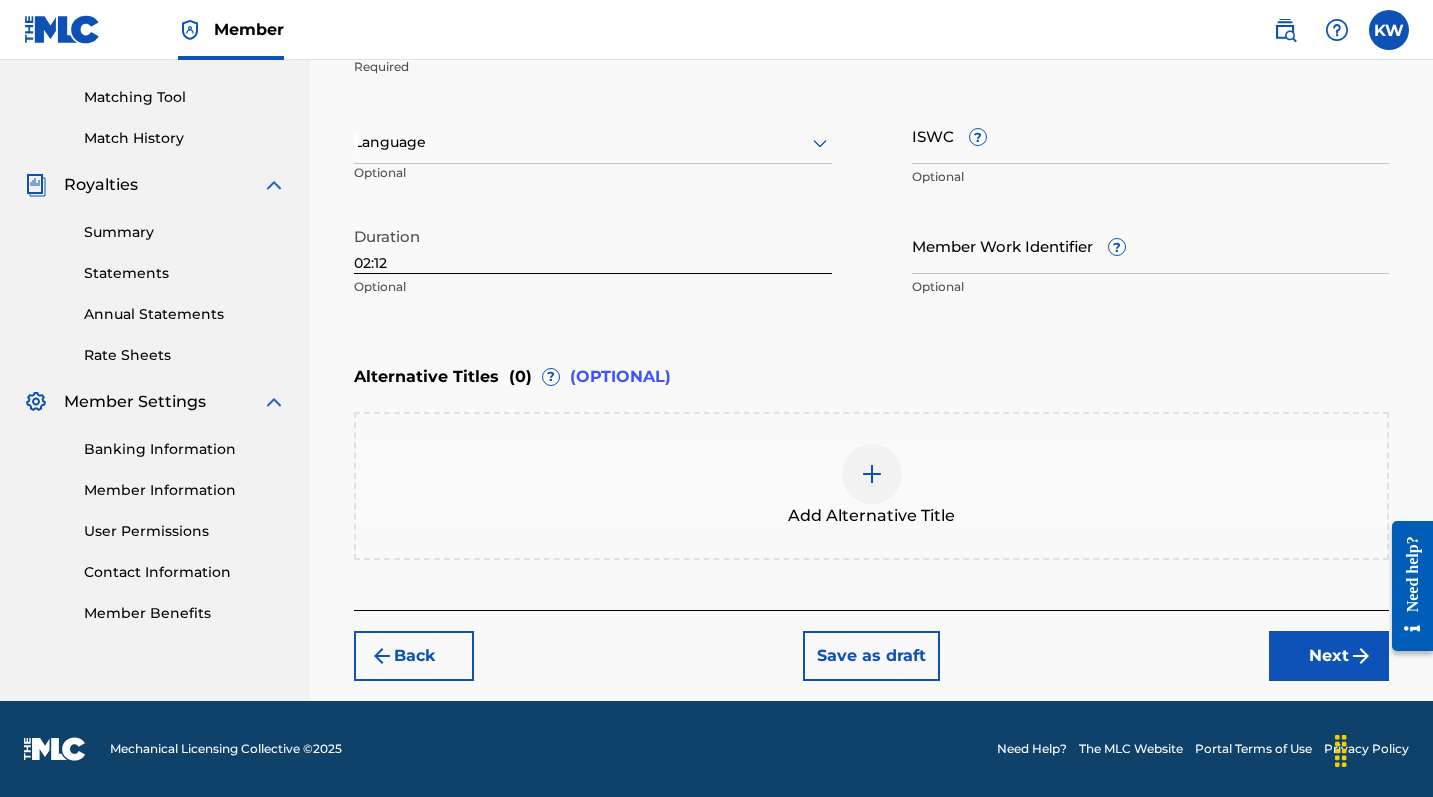 click on "Next" at bounding box center (1329, 656) 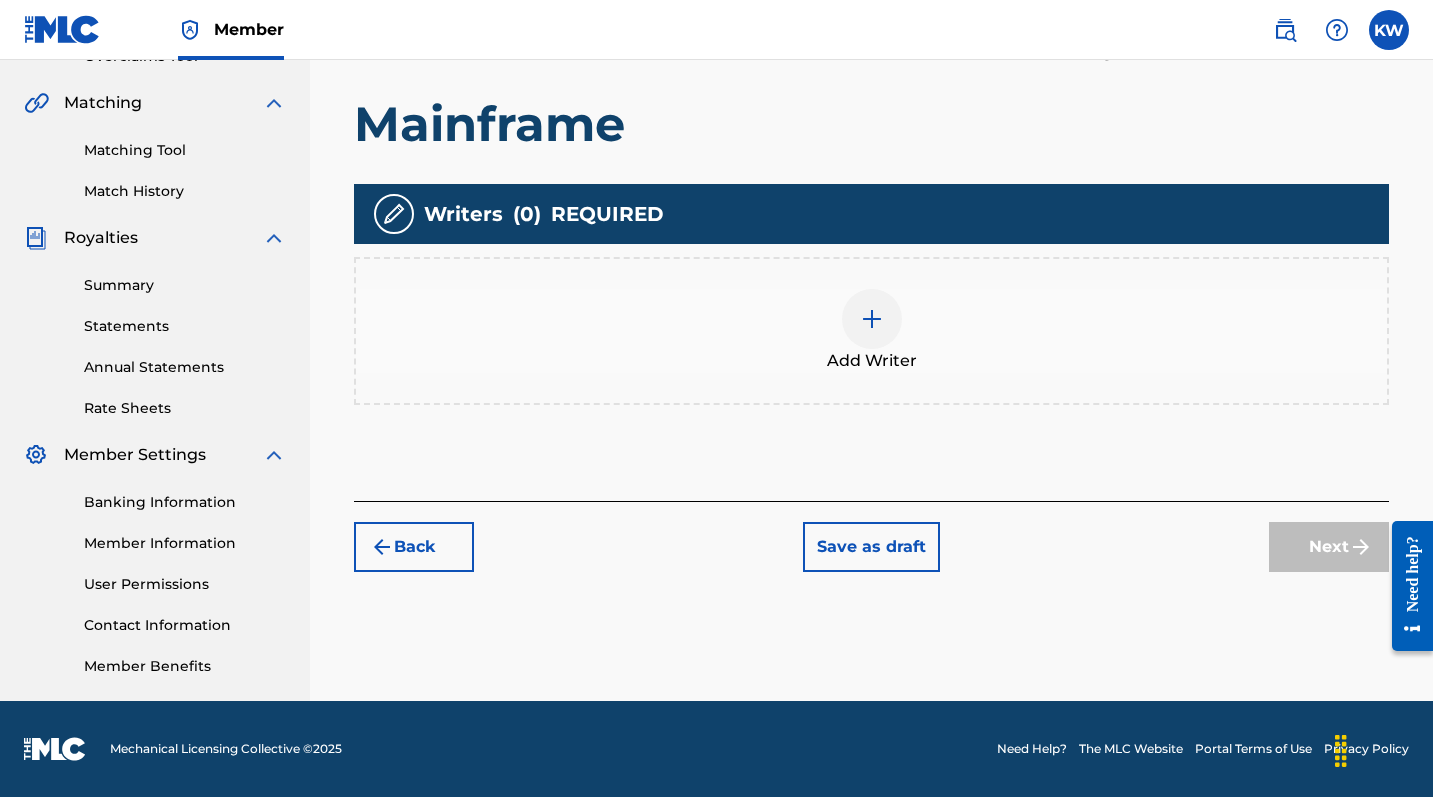 scroll, scrollTop: 443, scrollLeft: 0, axis: vertical 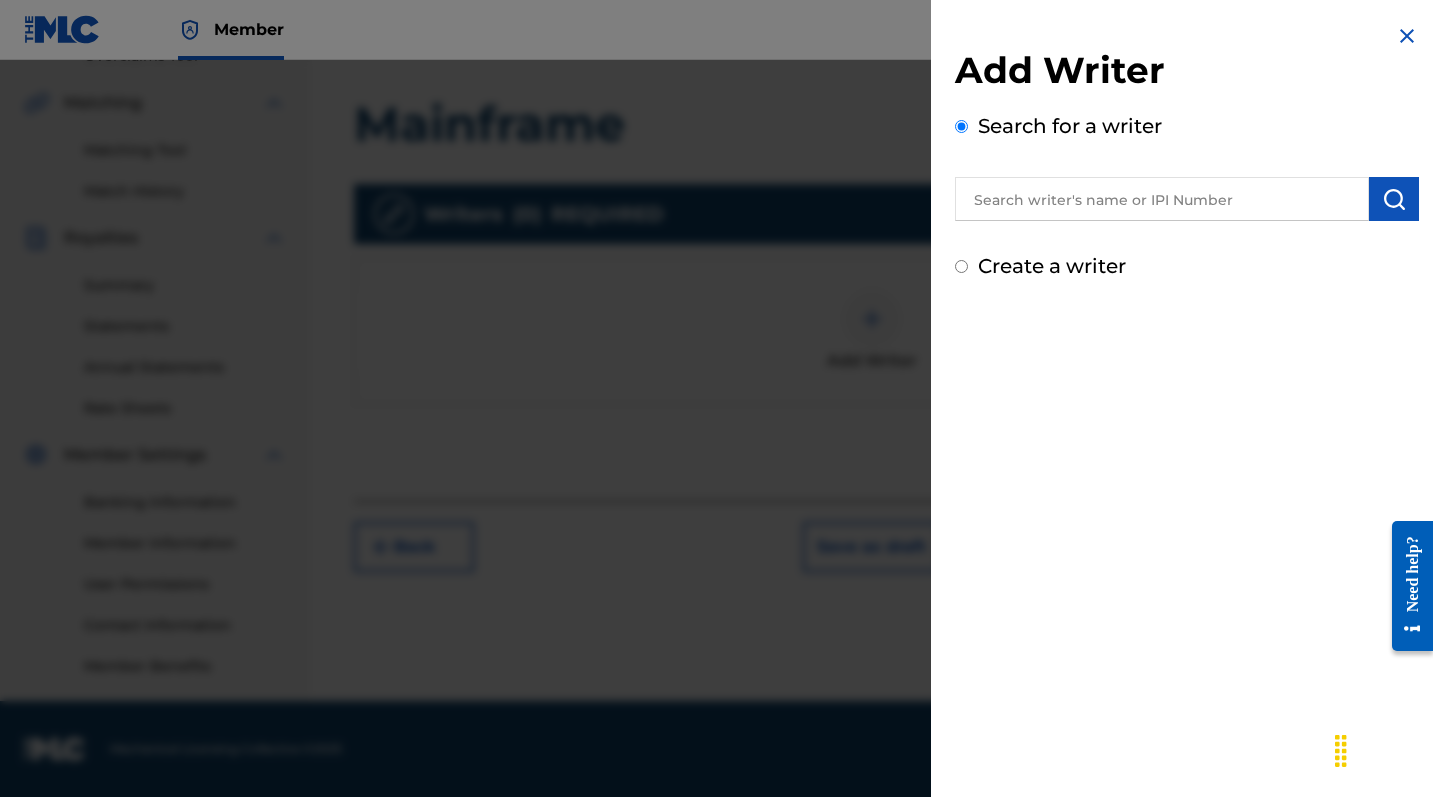 click on "Create a writer" at bounding box center (1052, 266) 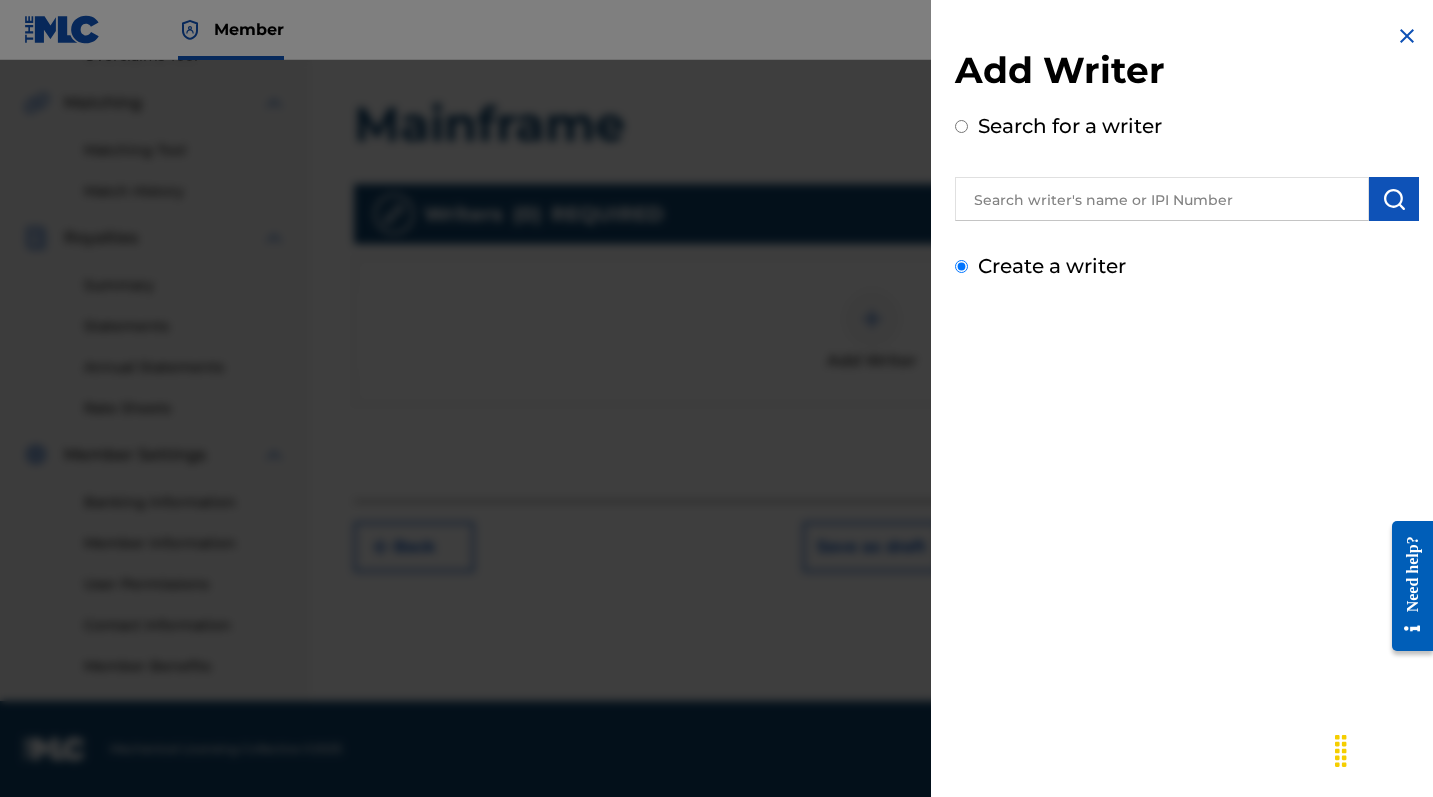 click on "Create a writer" at bounding box center (961, 266) 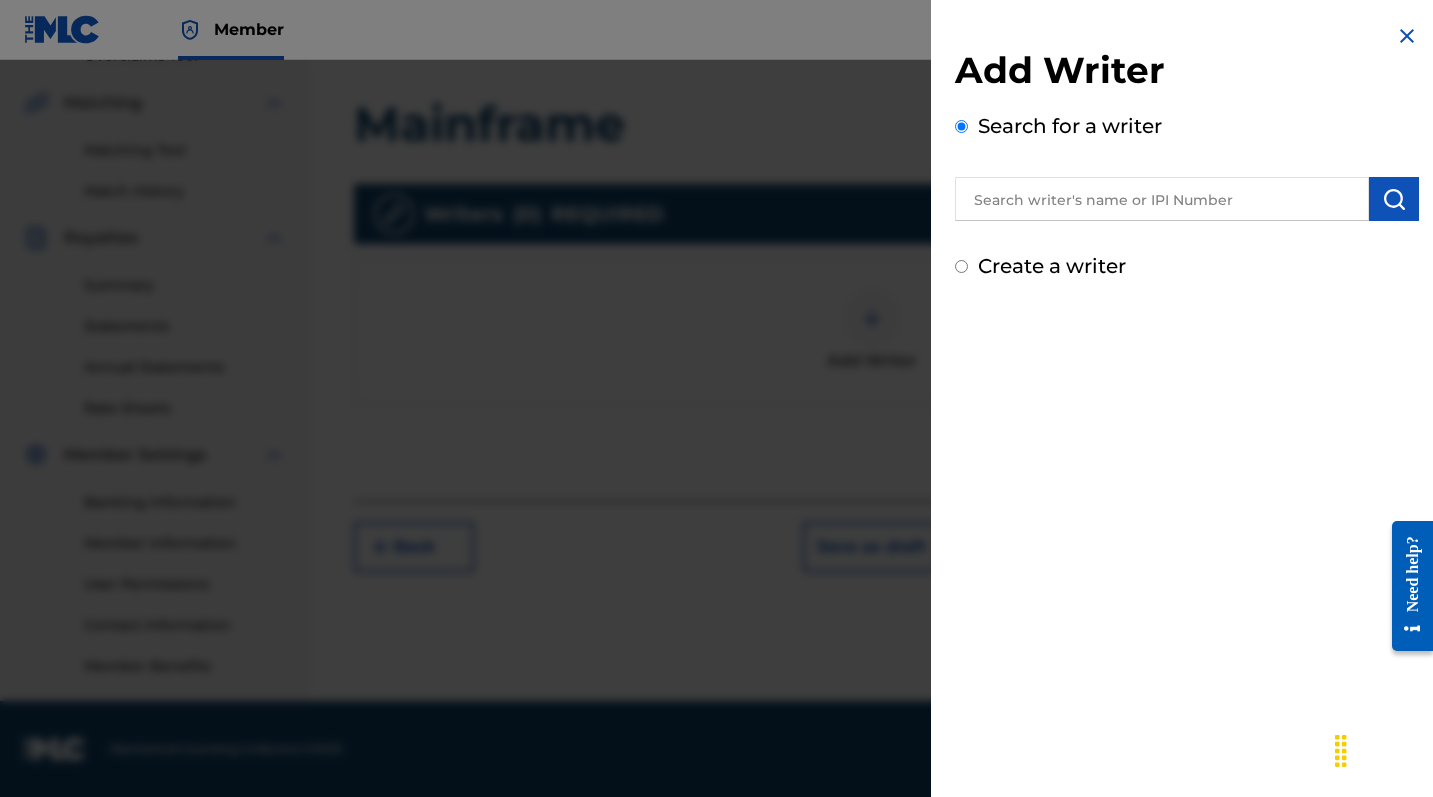 radio on "false" 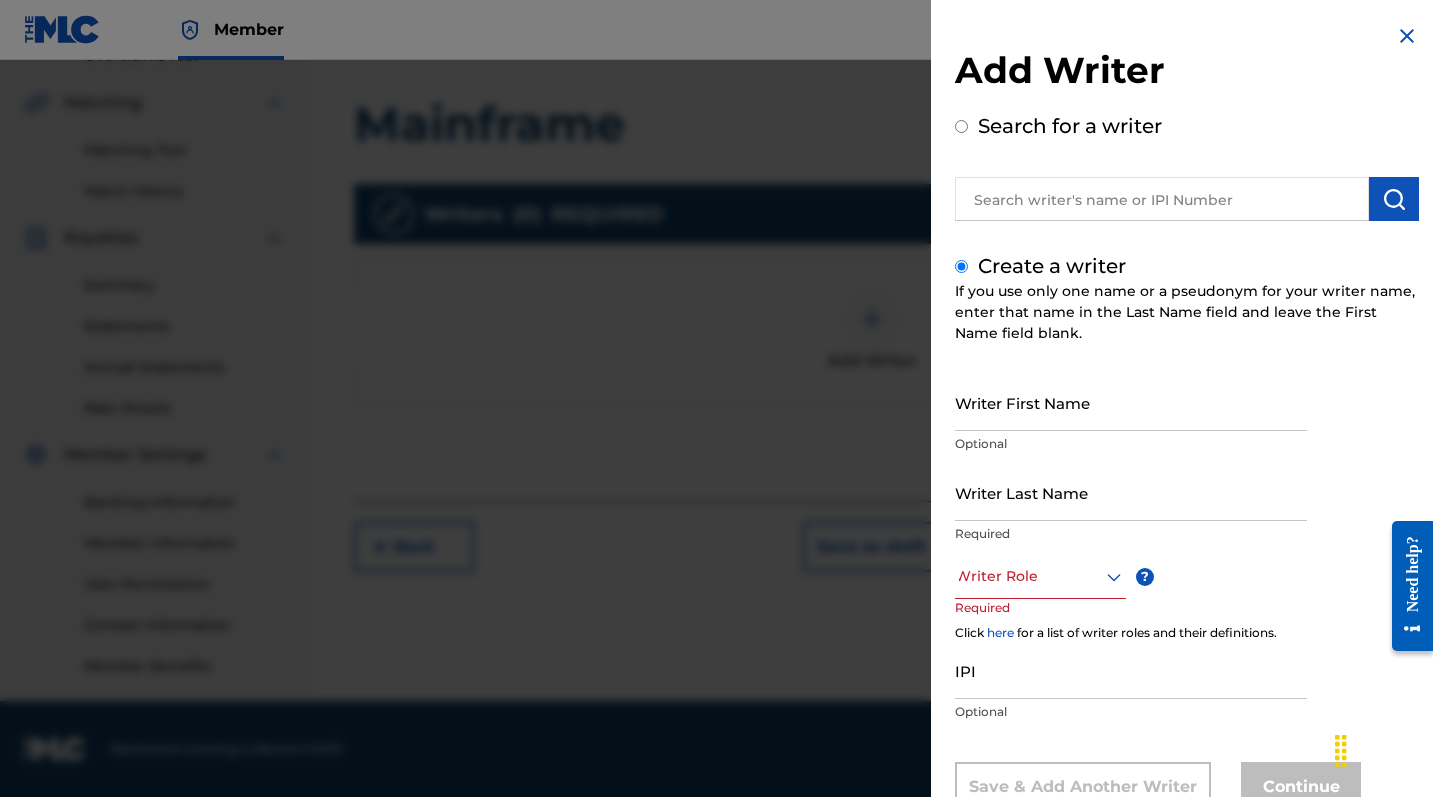 drag, startPoint x: 1048, startPoint y: 385, endPoint x: 1050, endPoint y: 369, distance: 16.124516 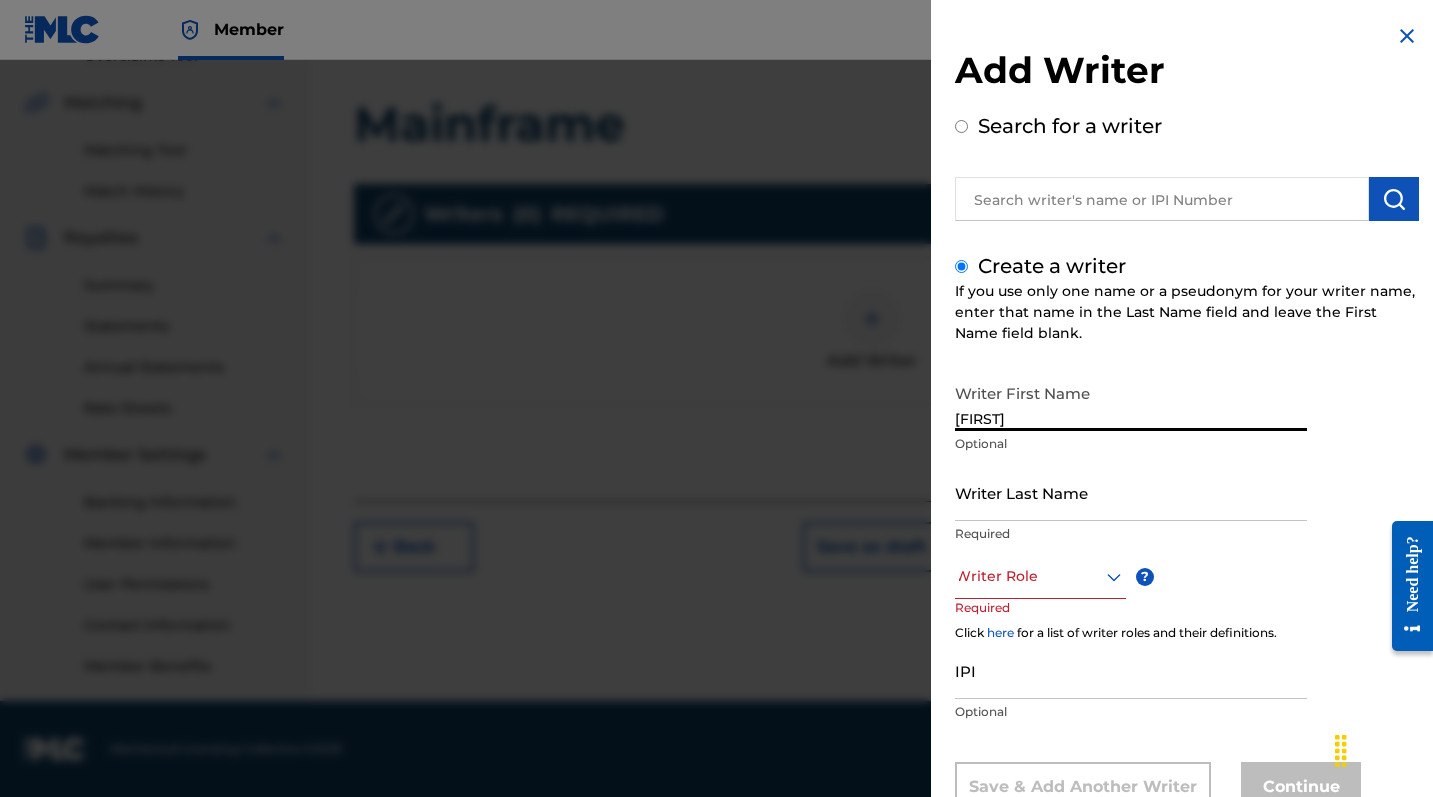 type on "[FIRST]" 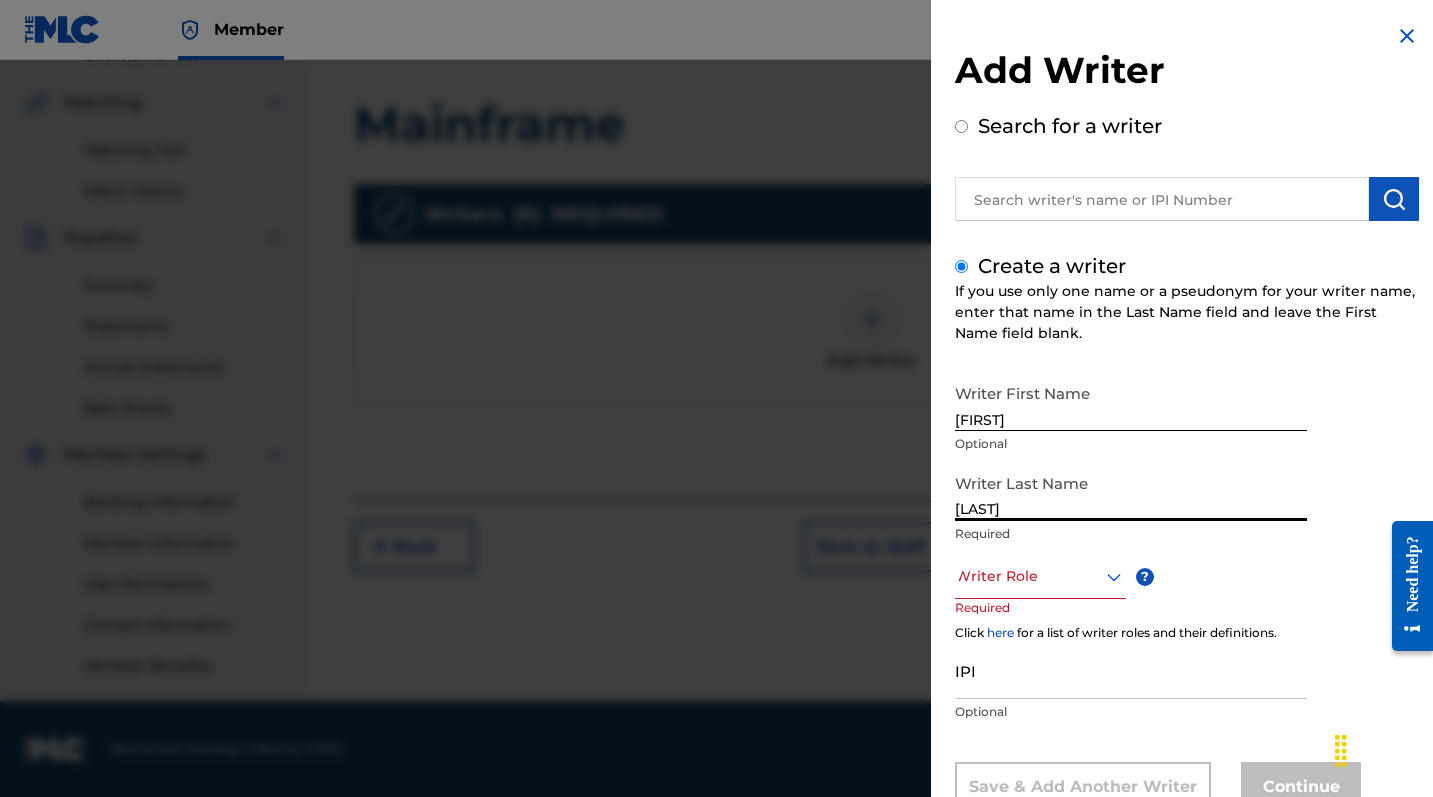 type on "[LAST]" 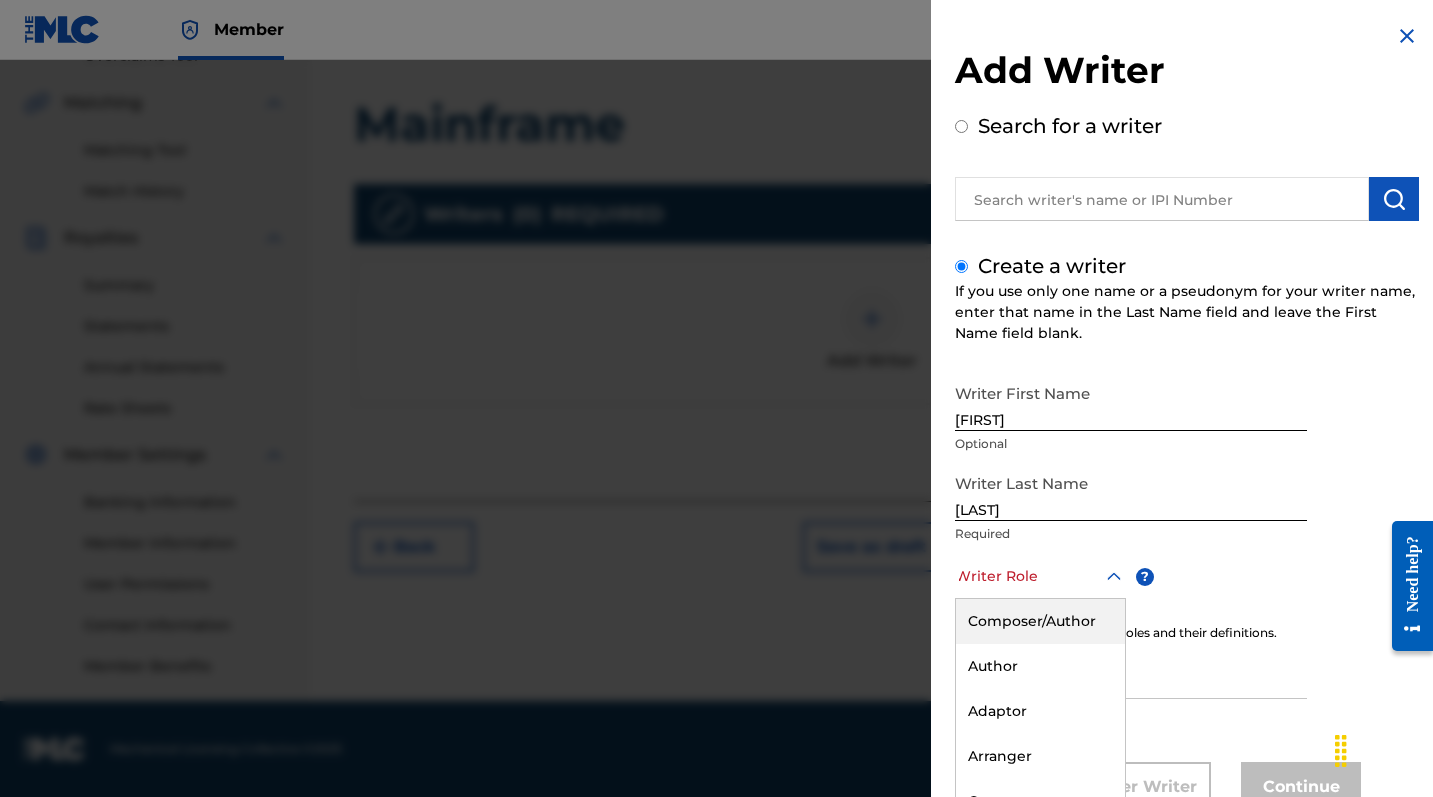 click on "Composer/Author, 1 of 8. 8 results available. Use Up and Down to choose options, press Enter to select the currently focused option, press Escape to exit the menu, press Tab to select the option and exit the menu. Writer Role Composer/Author Author Adaptor Arranger Composer Translator Sub Arranger Sub Author" at bounding box center (1040, 576) 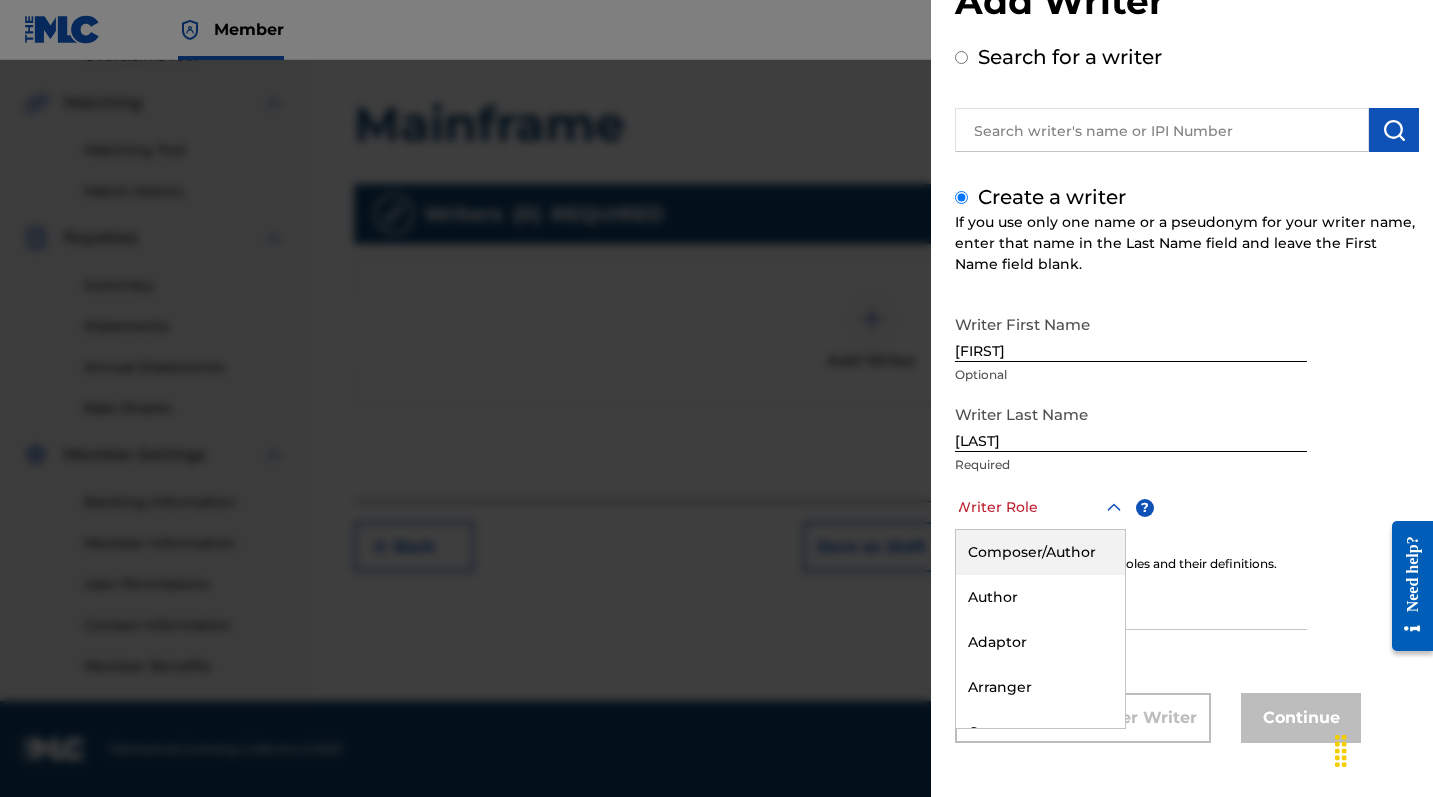 click on "Composer/Author" at bounding box center (1040, 552) 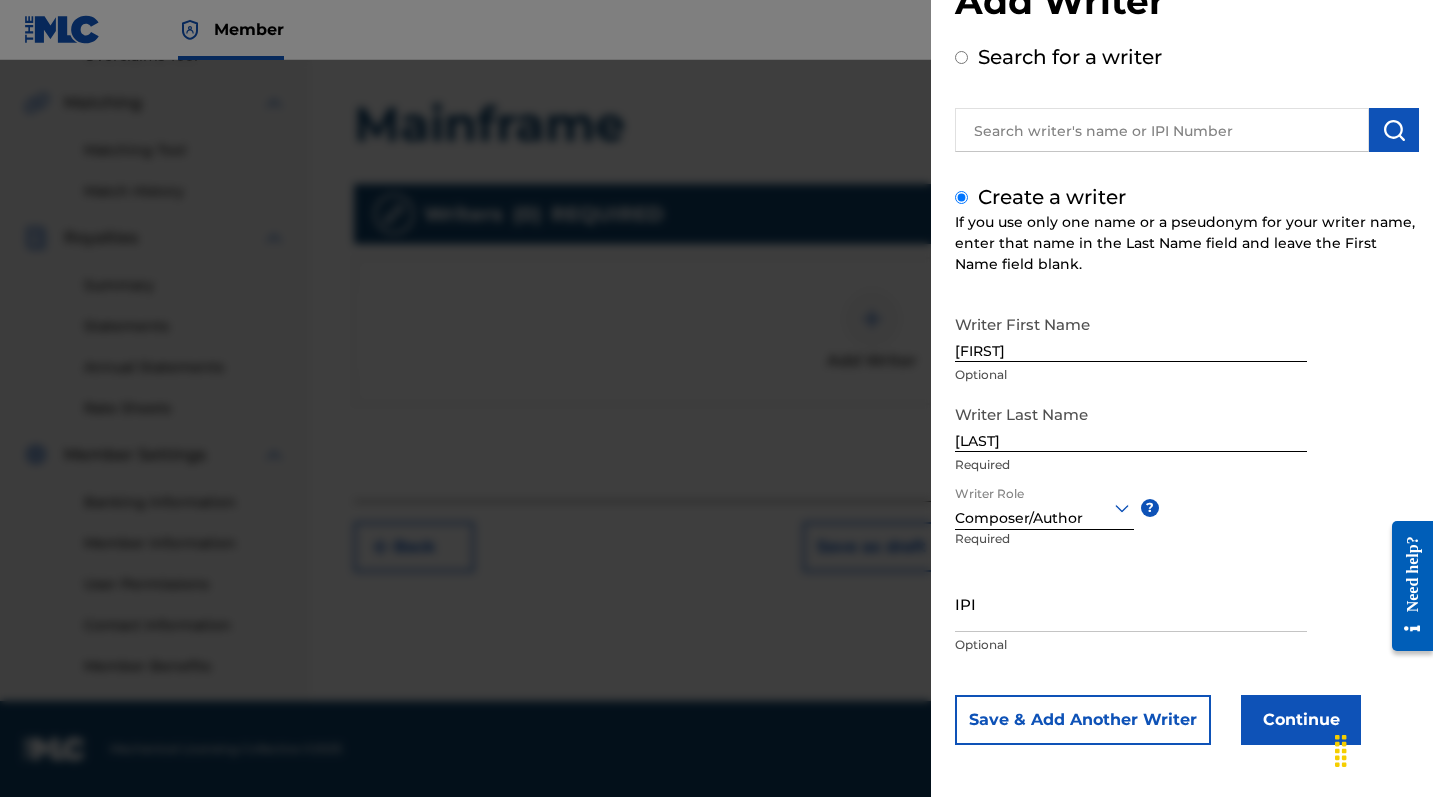 click on "IPI" at bounding box center [1131, 603] 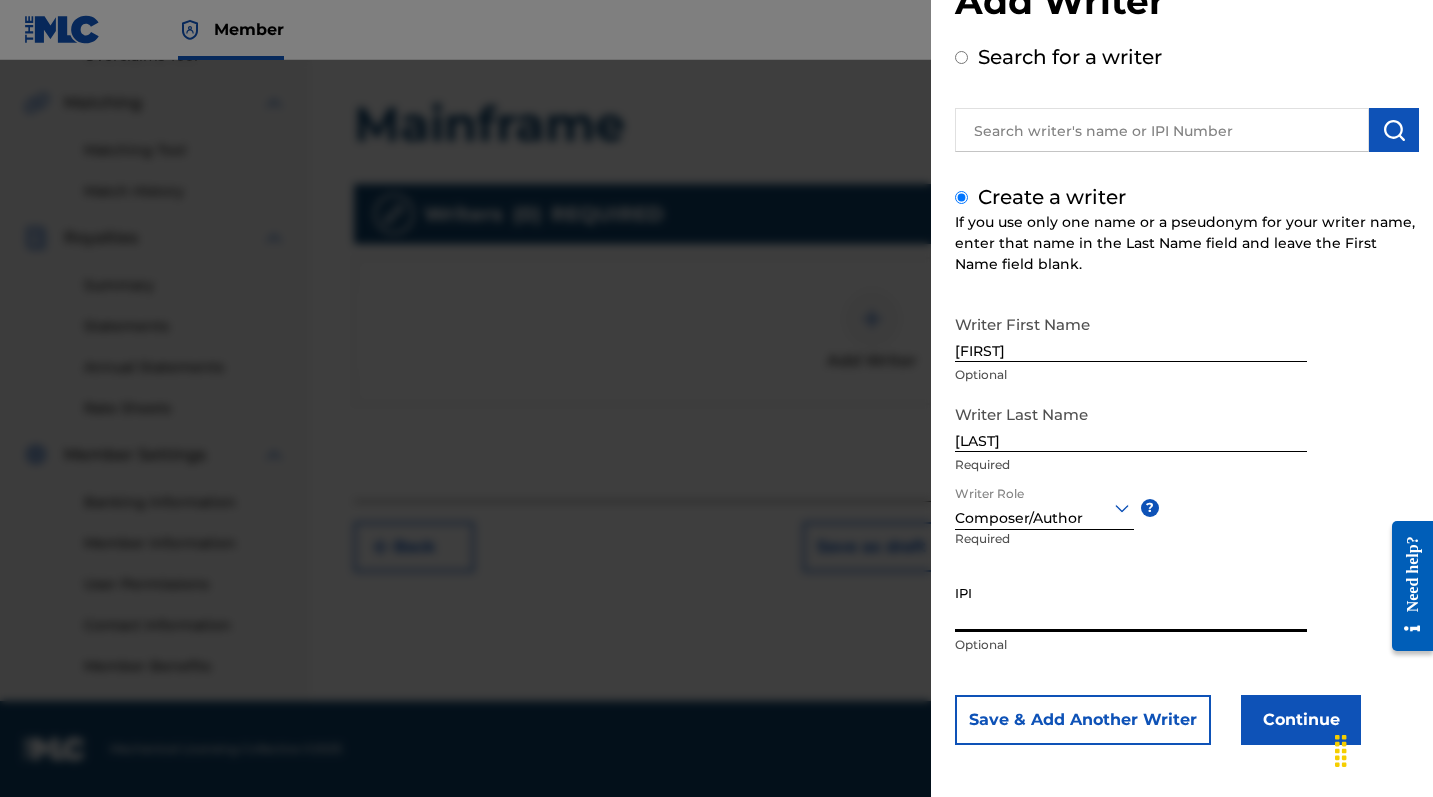 paste on "00385113074" 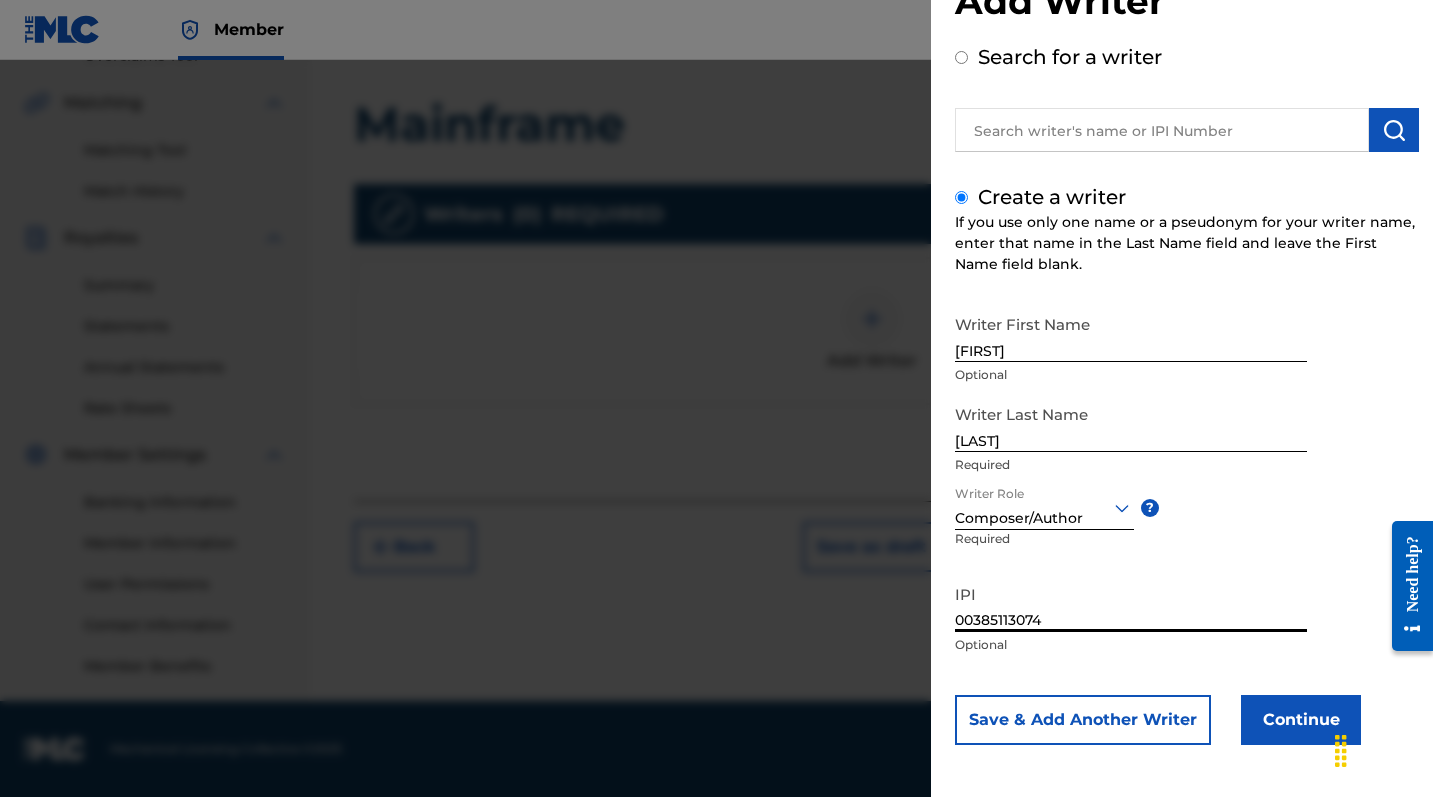 type on "00385113074" 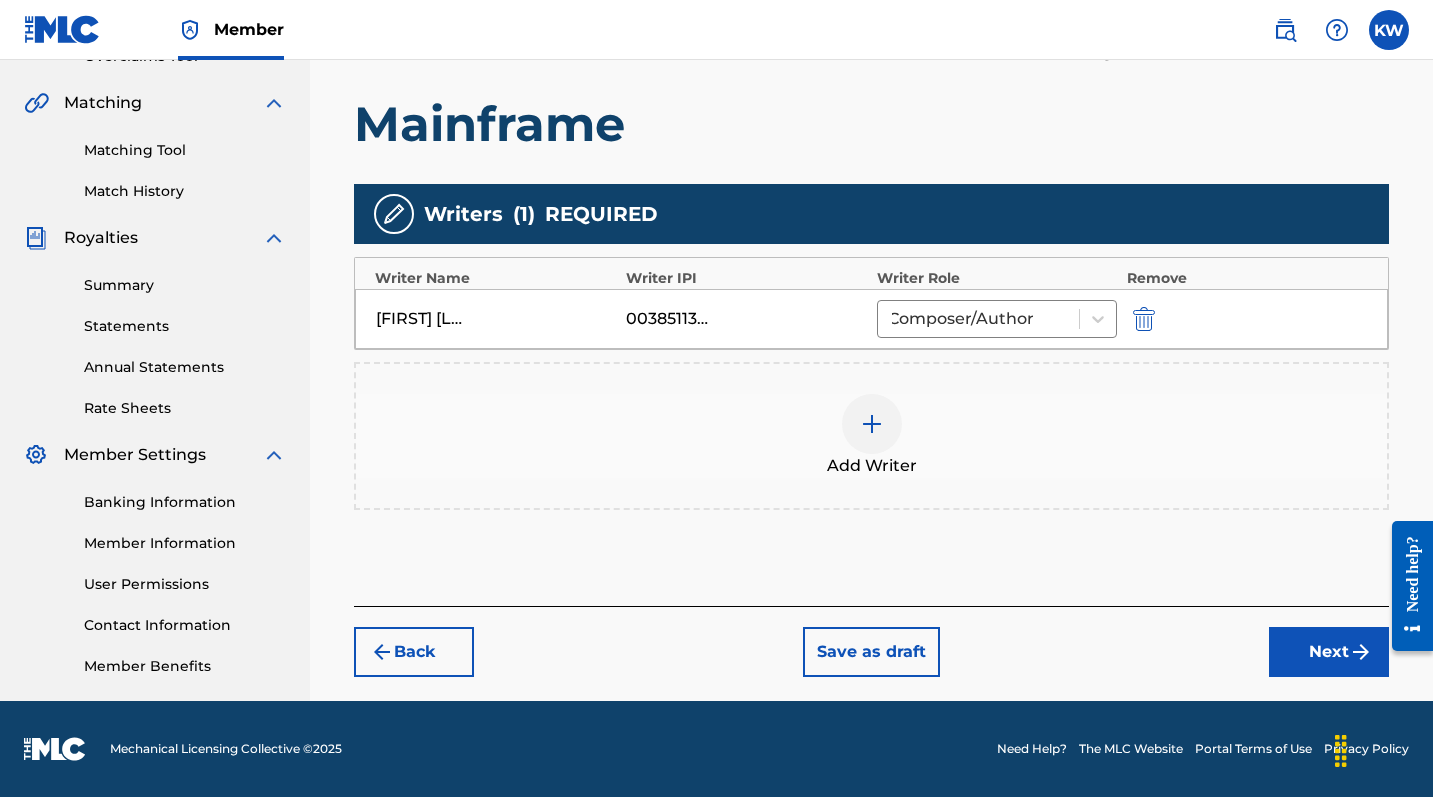 click on "Next" at bounding box center (1329, 652) 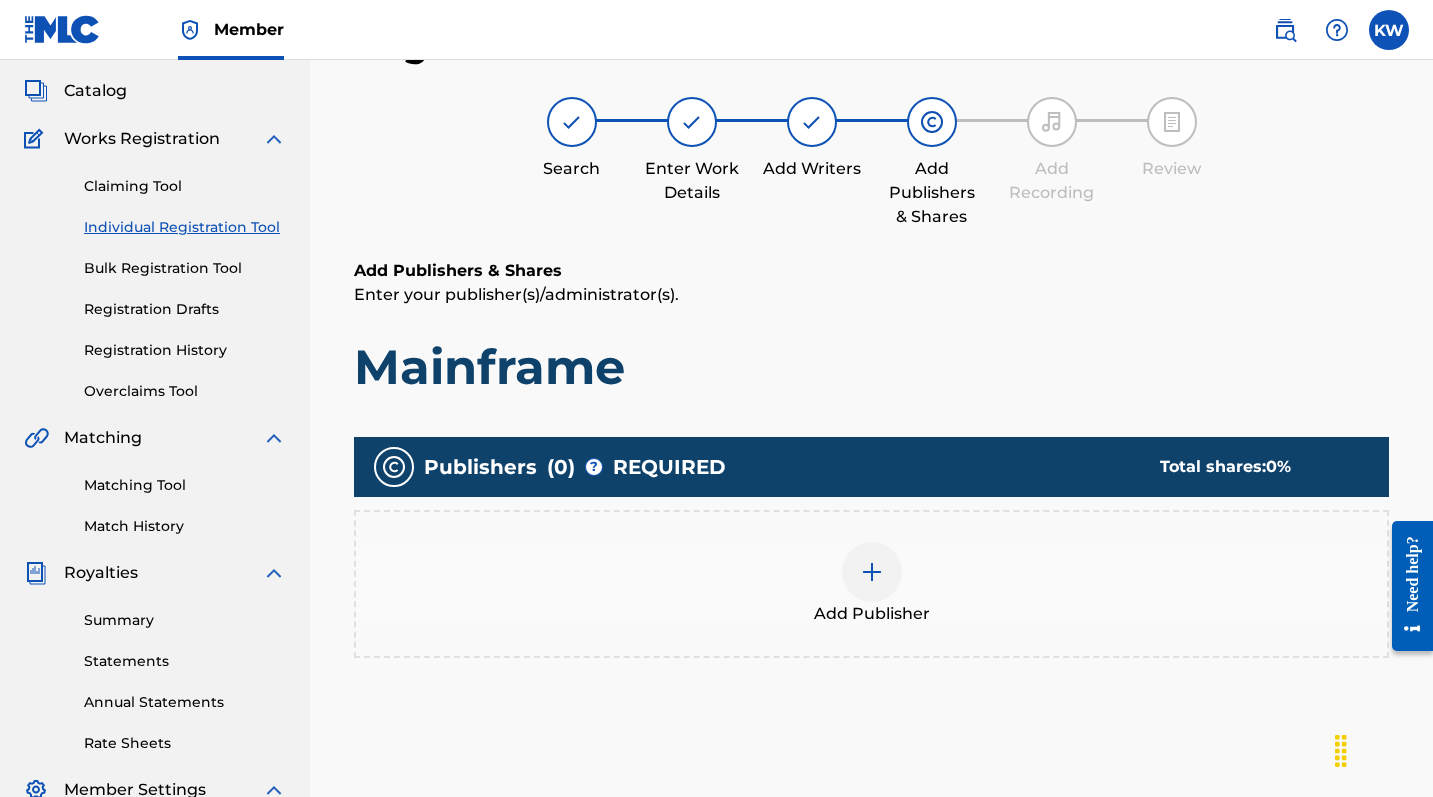 scroll, scrollTop: 90, scrollLeft: 0, axis: vertical 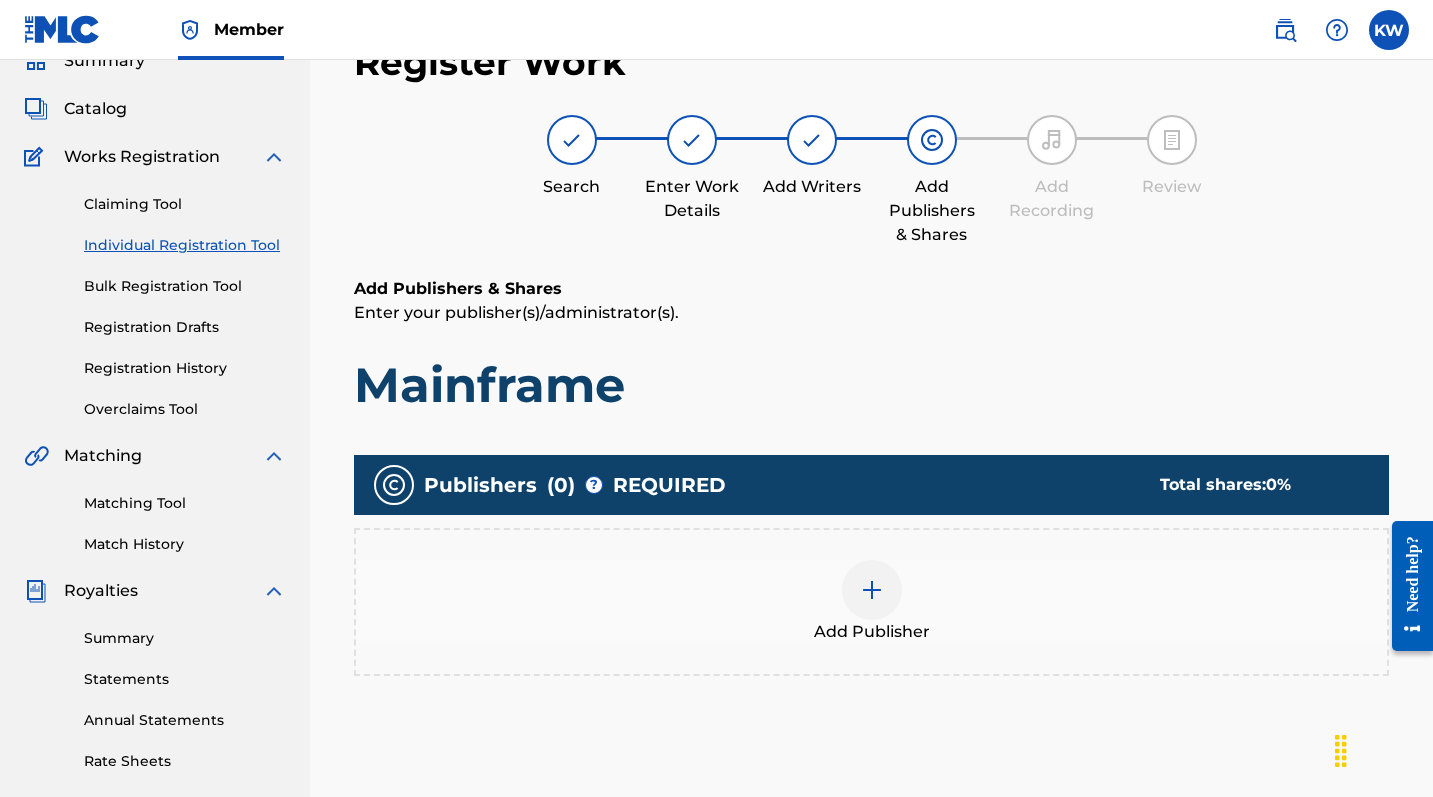 click at bounding box center (872, 590) 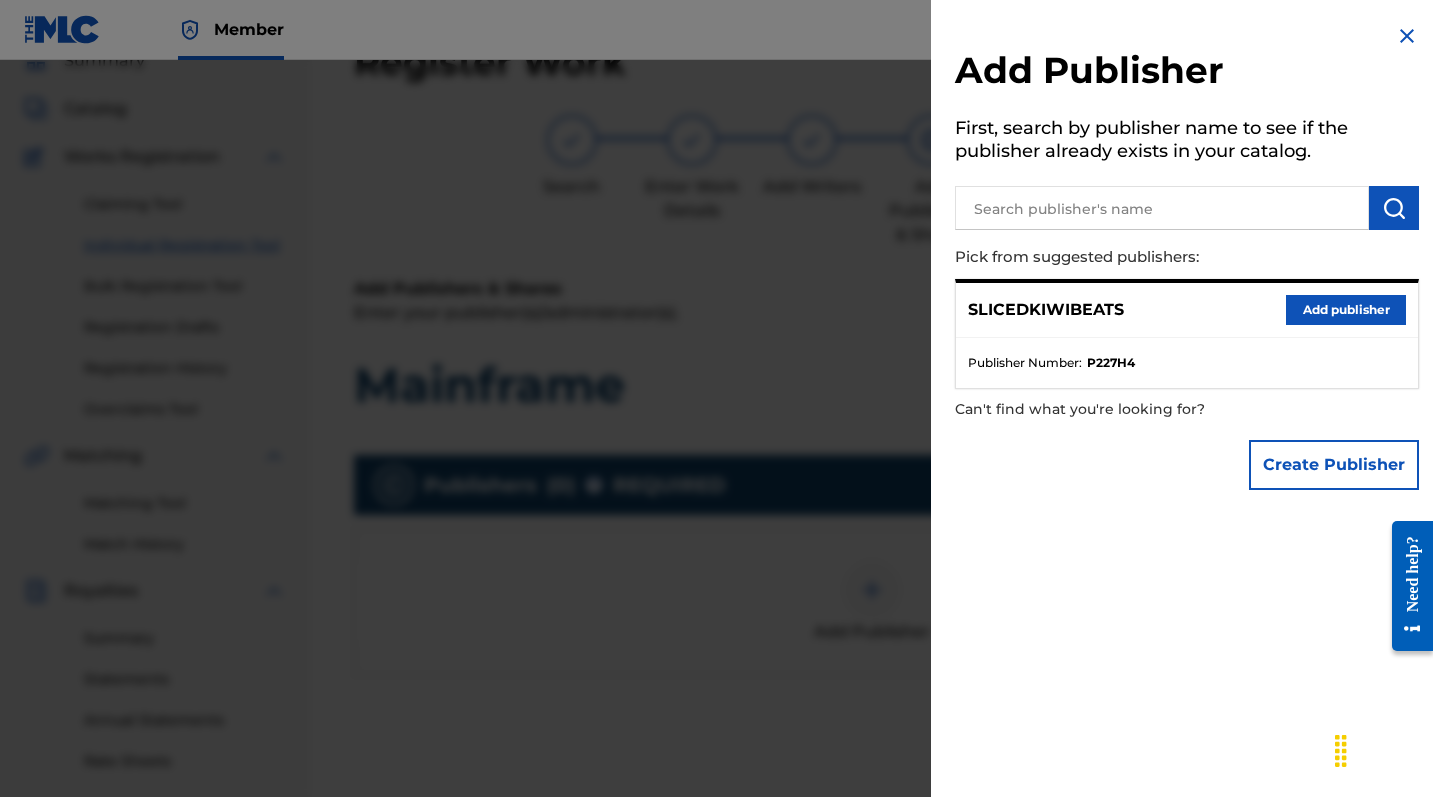 click on "Add publisher" at bounding box center [1346, 310] 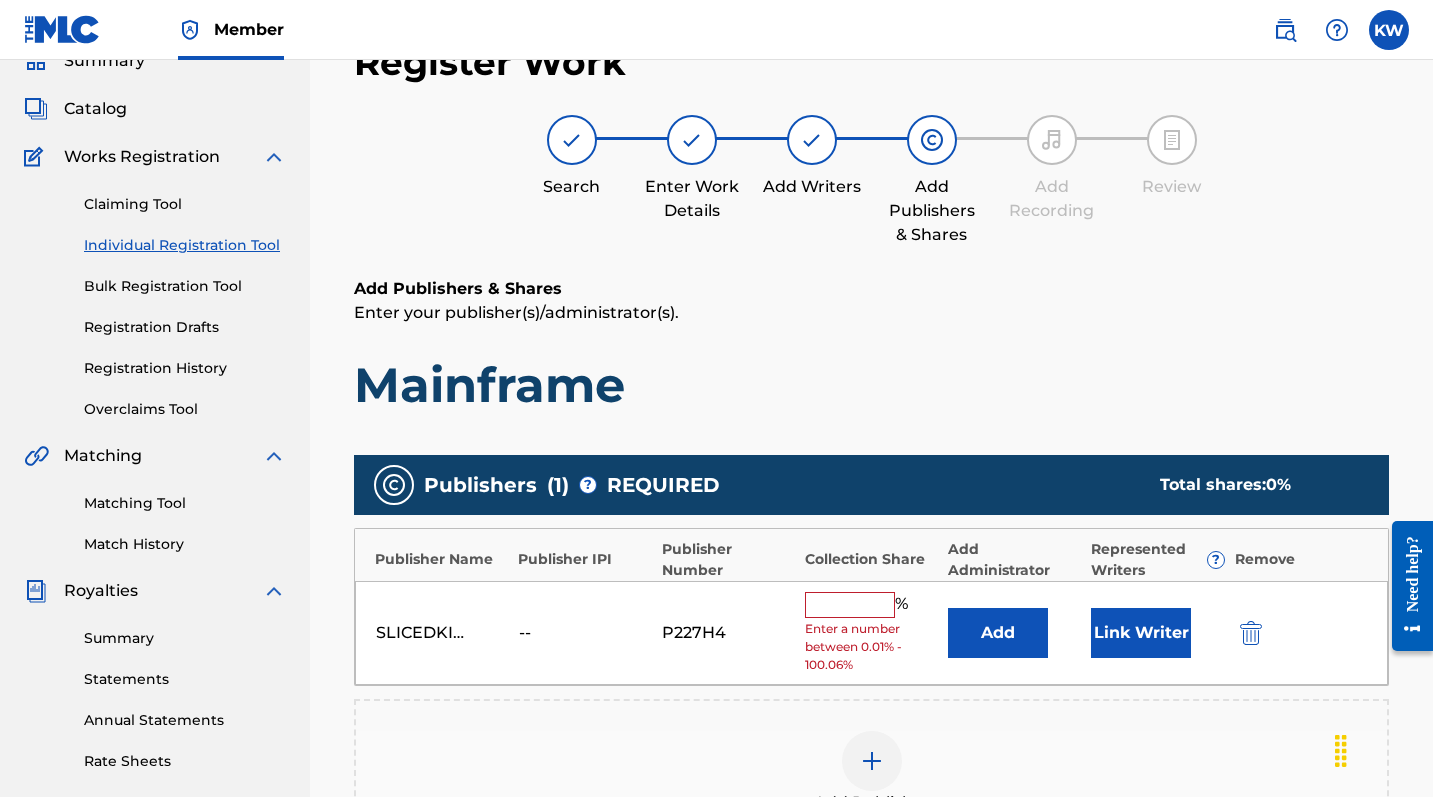click at bounding box center [850, 605] 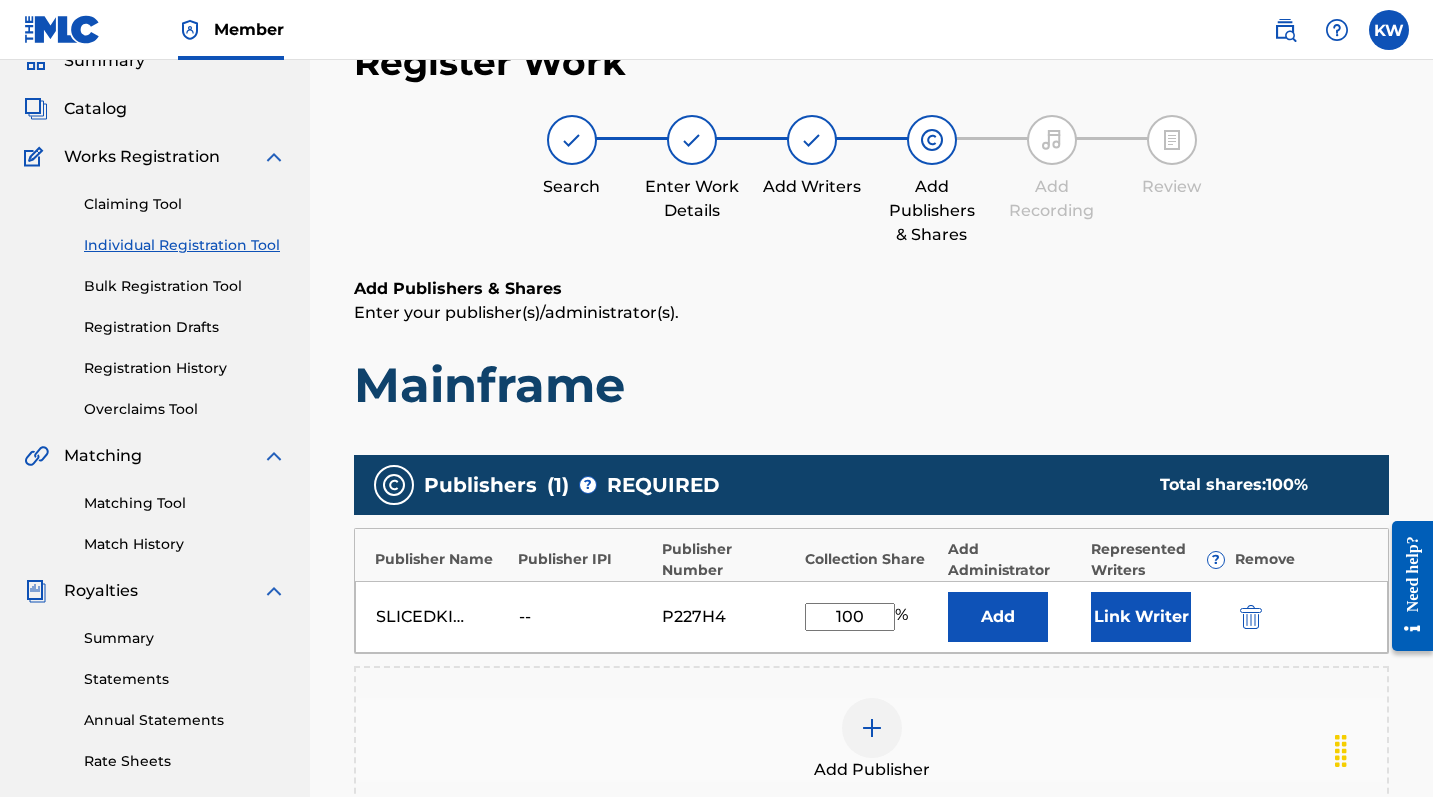 type on "100" 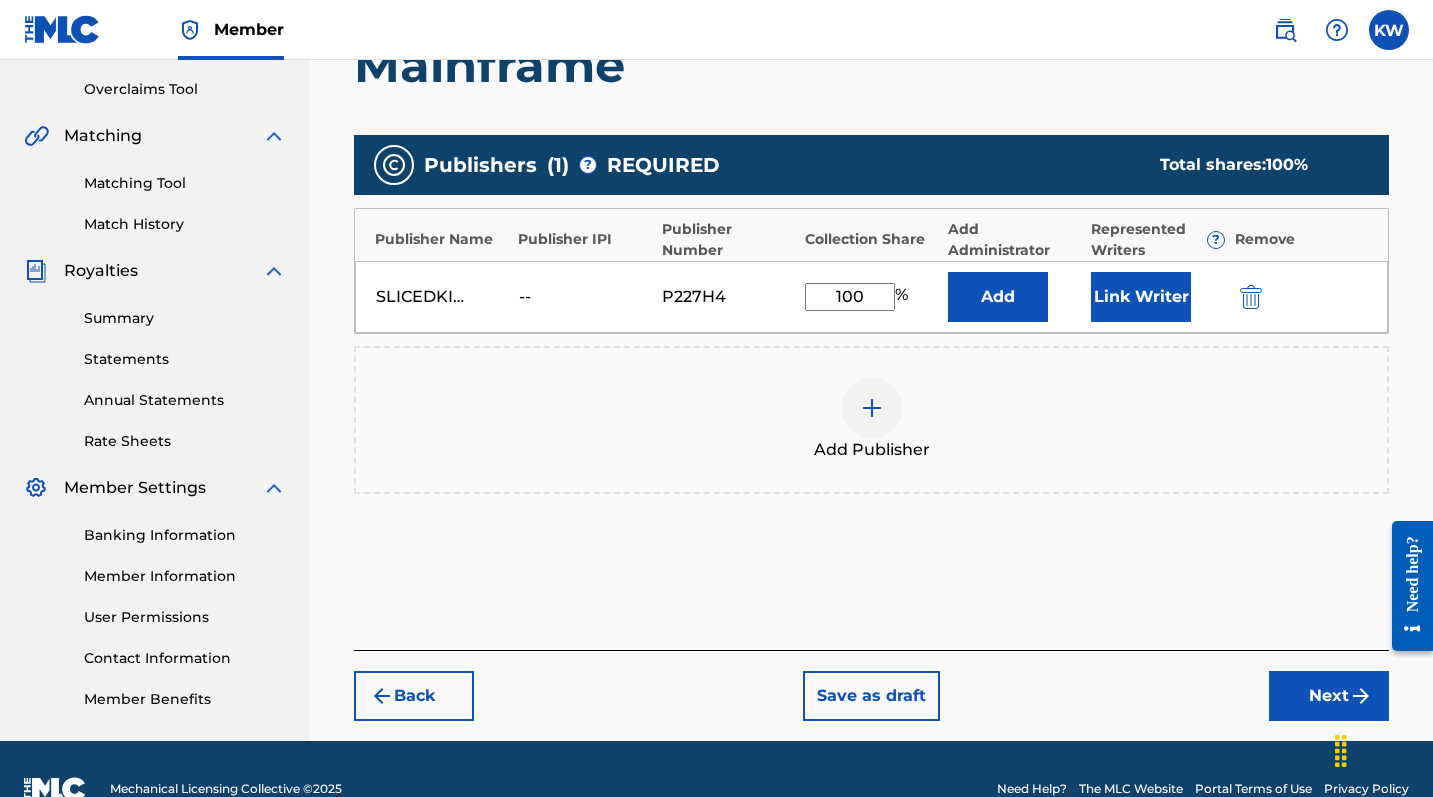 scroll, scrollTop: 450, scrollLeft: 0, axis: vertical 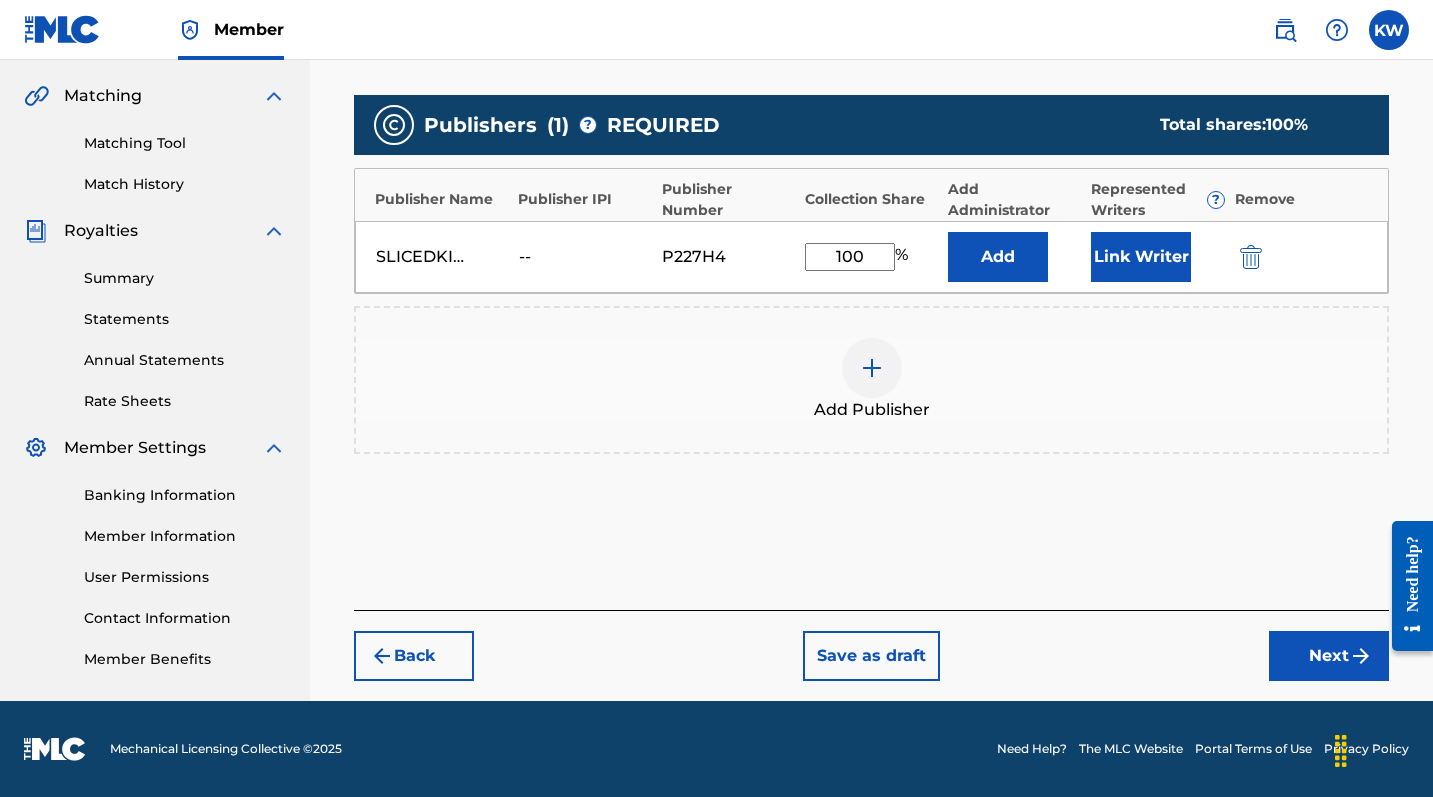 click on "Next" at bounding box center [1329, 656] 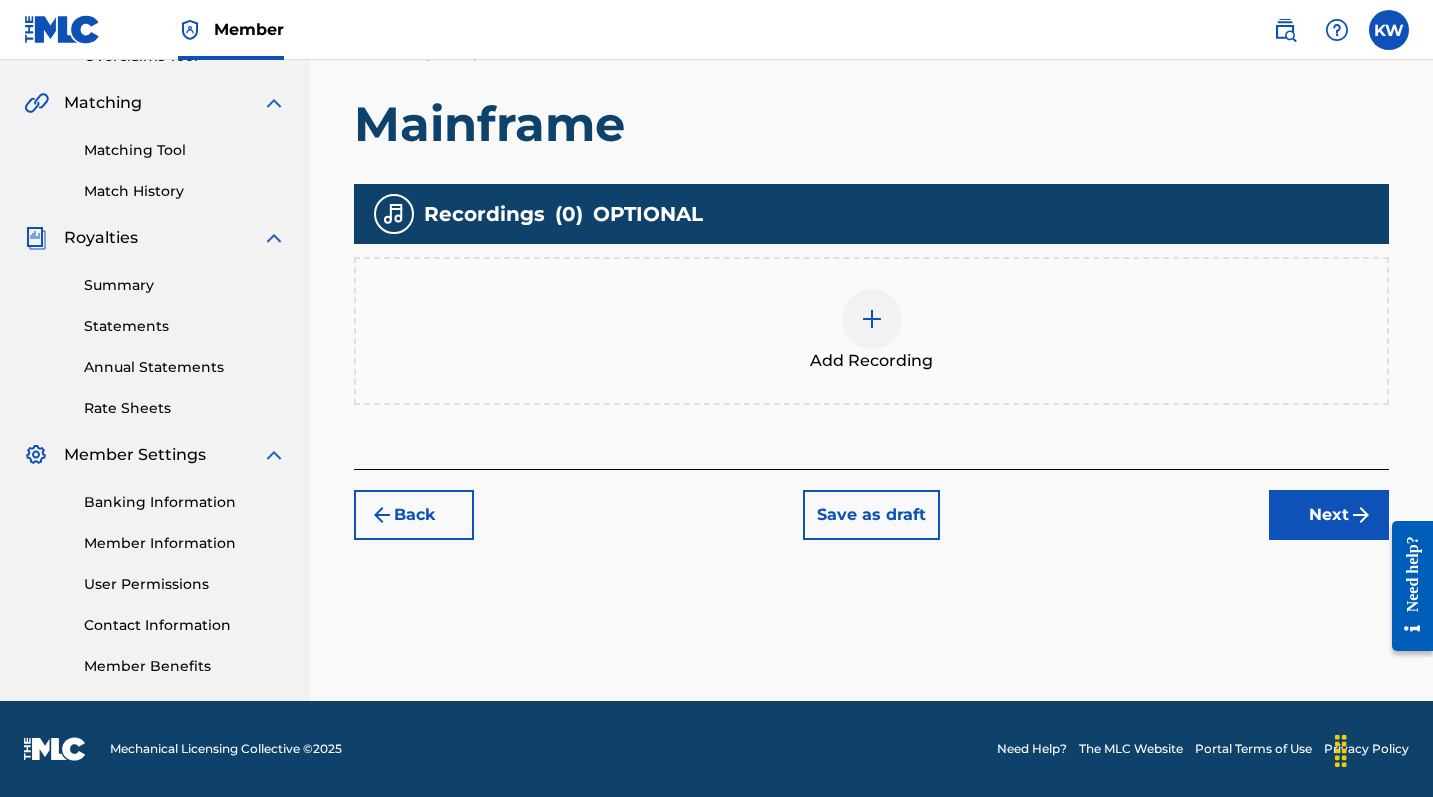 scroll, scrollTop: 443, scrollLeft: 0, axis: vertical 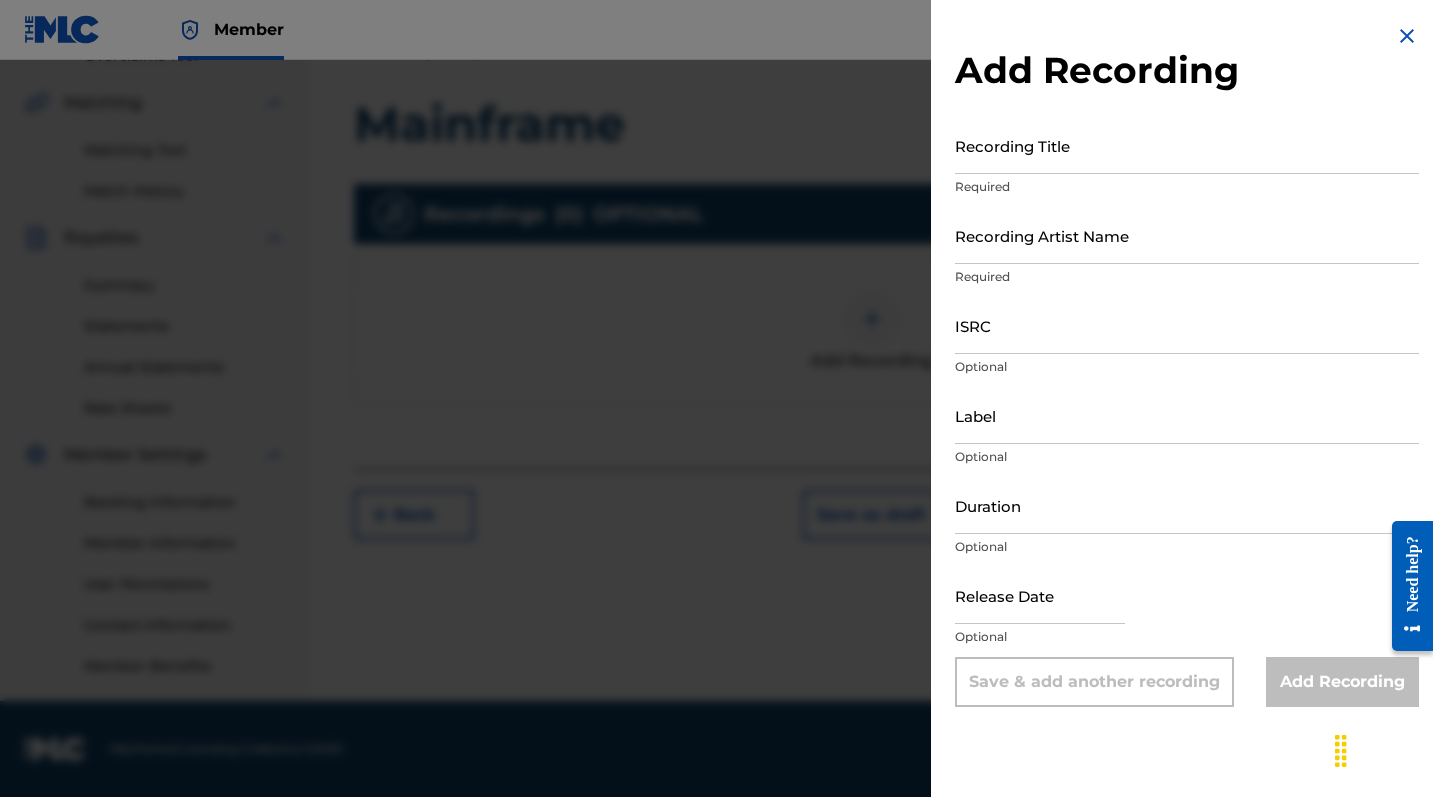 click on "Recording Title" at bounding box center [1187, 145] 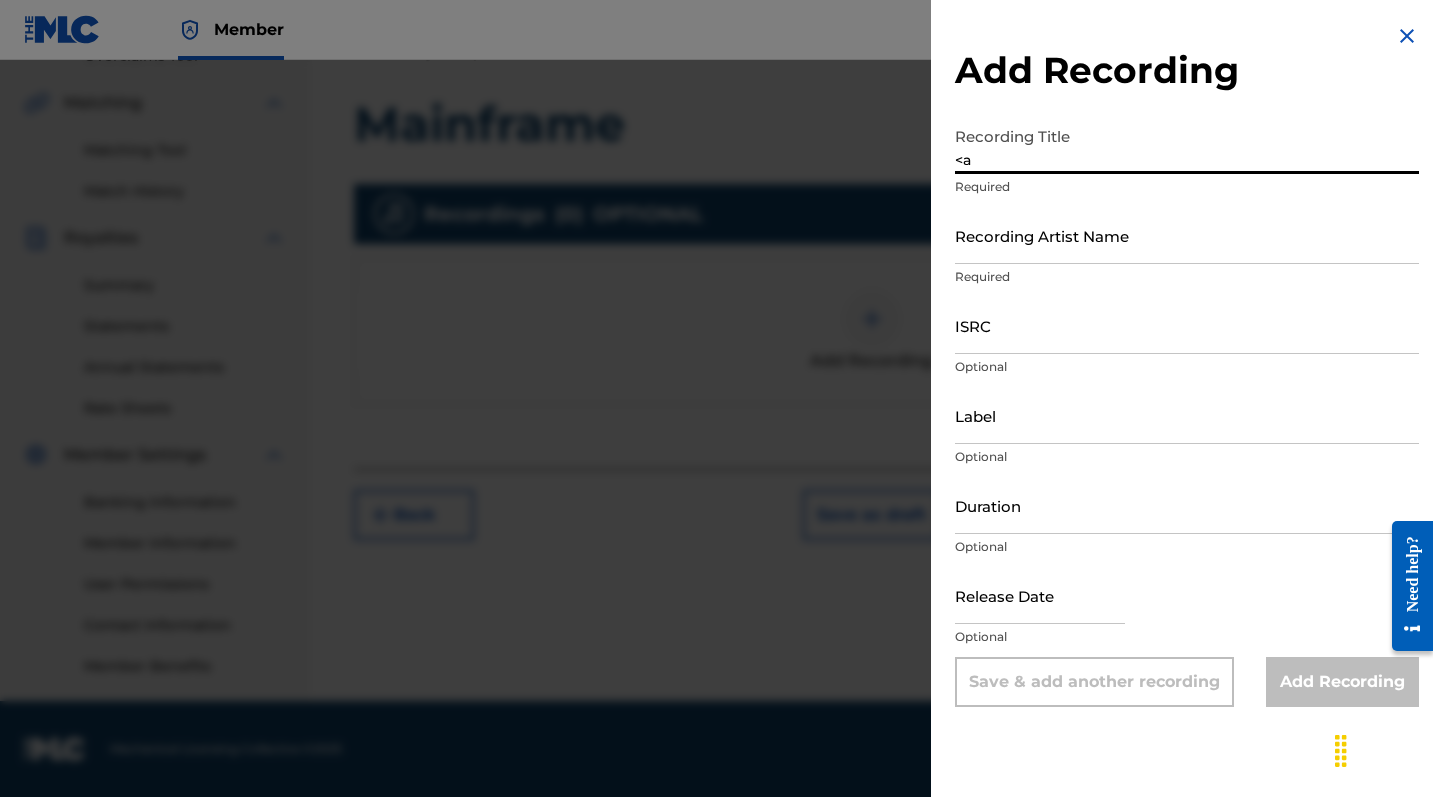 type on "<" 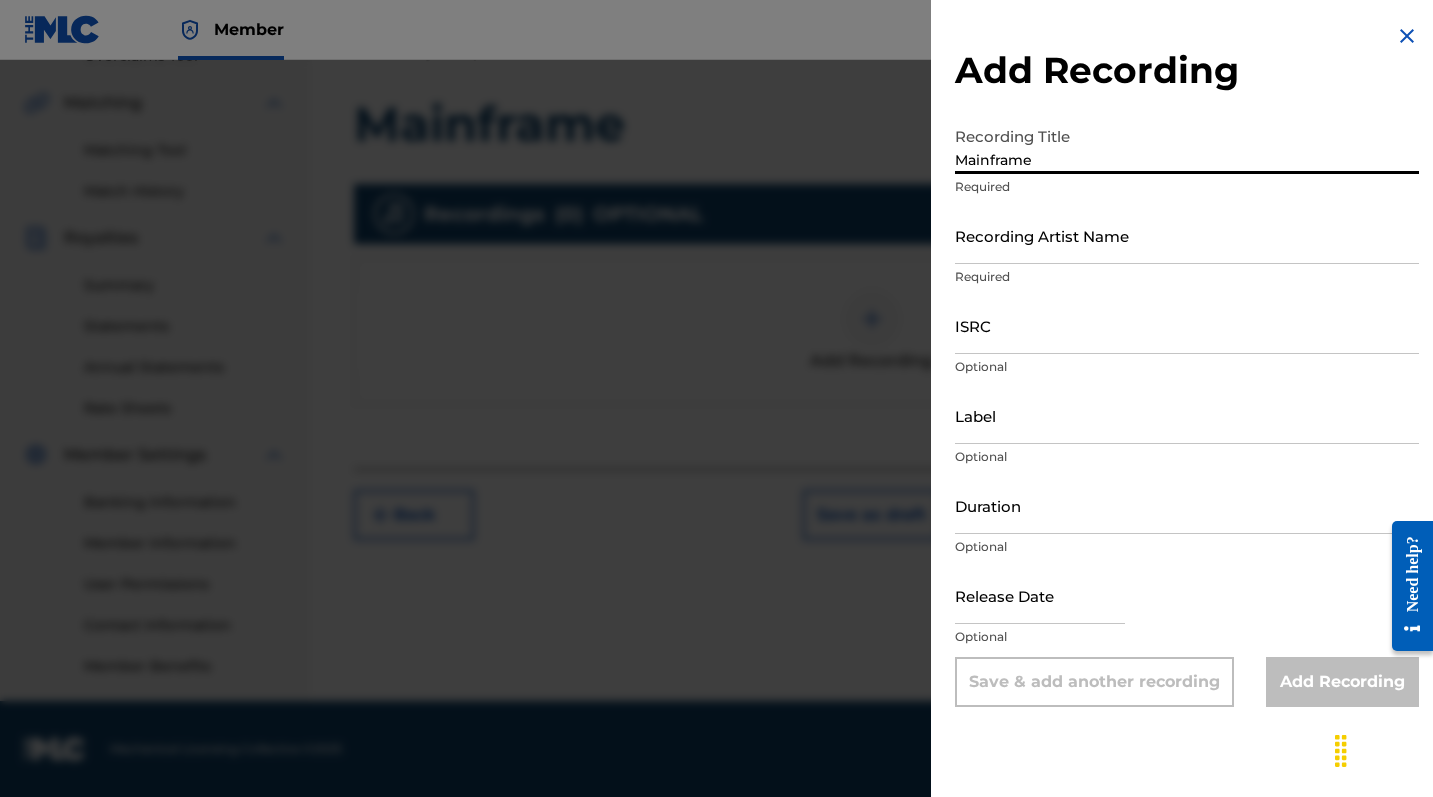 type on "Mainframe" 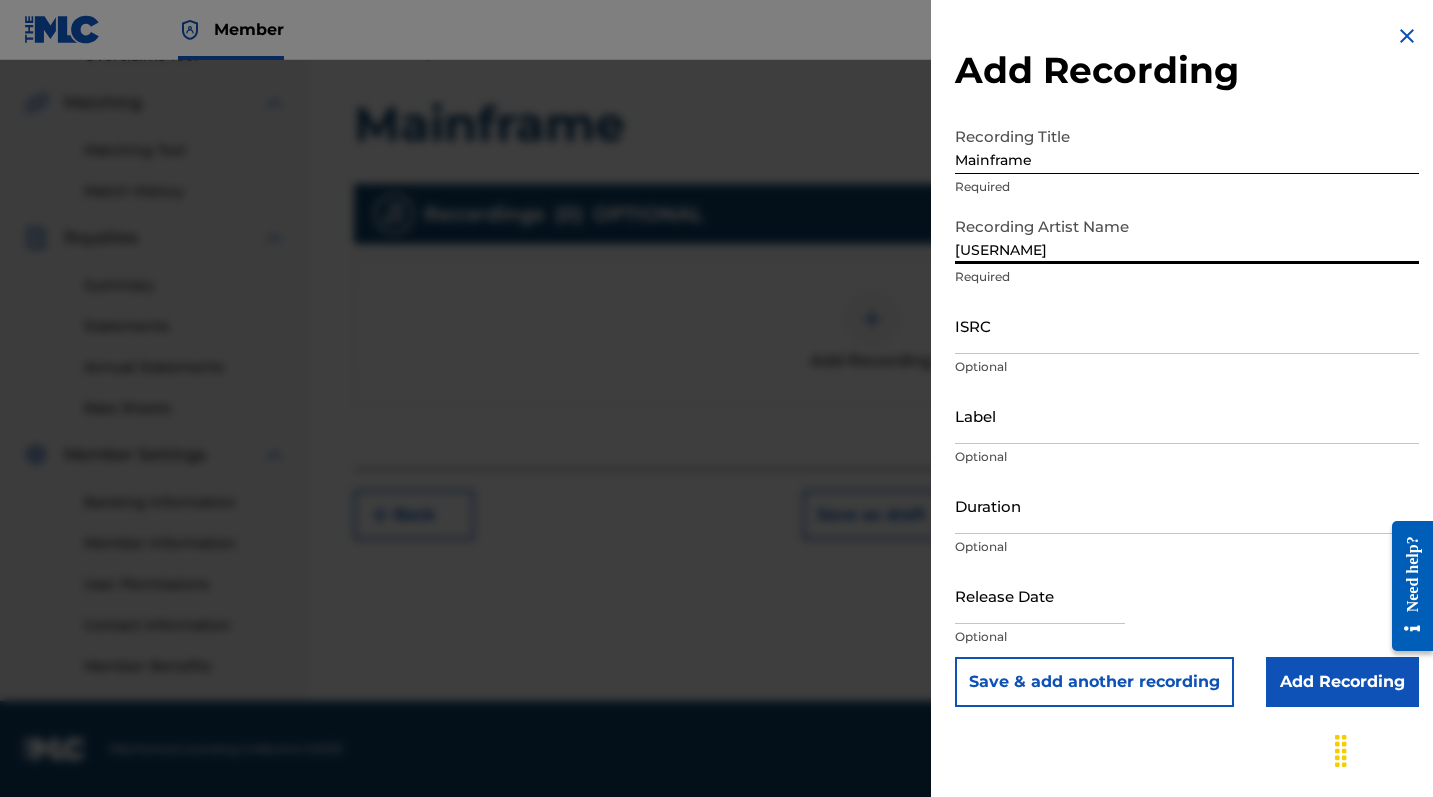 type on "[USERNAME]" 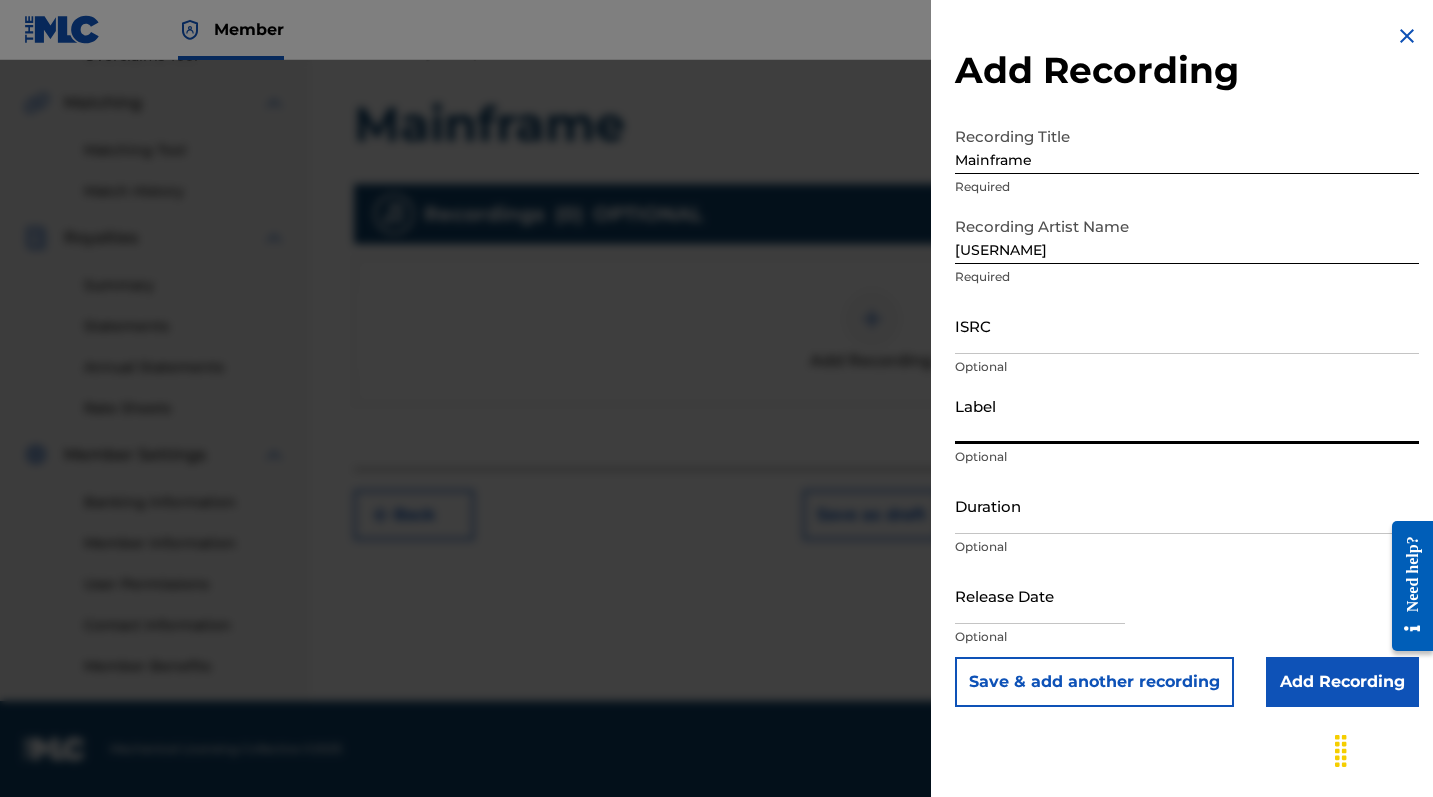 click on "Label" at bounding box center [1187, 415] 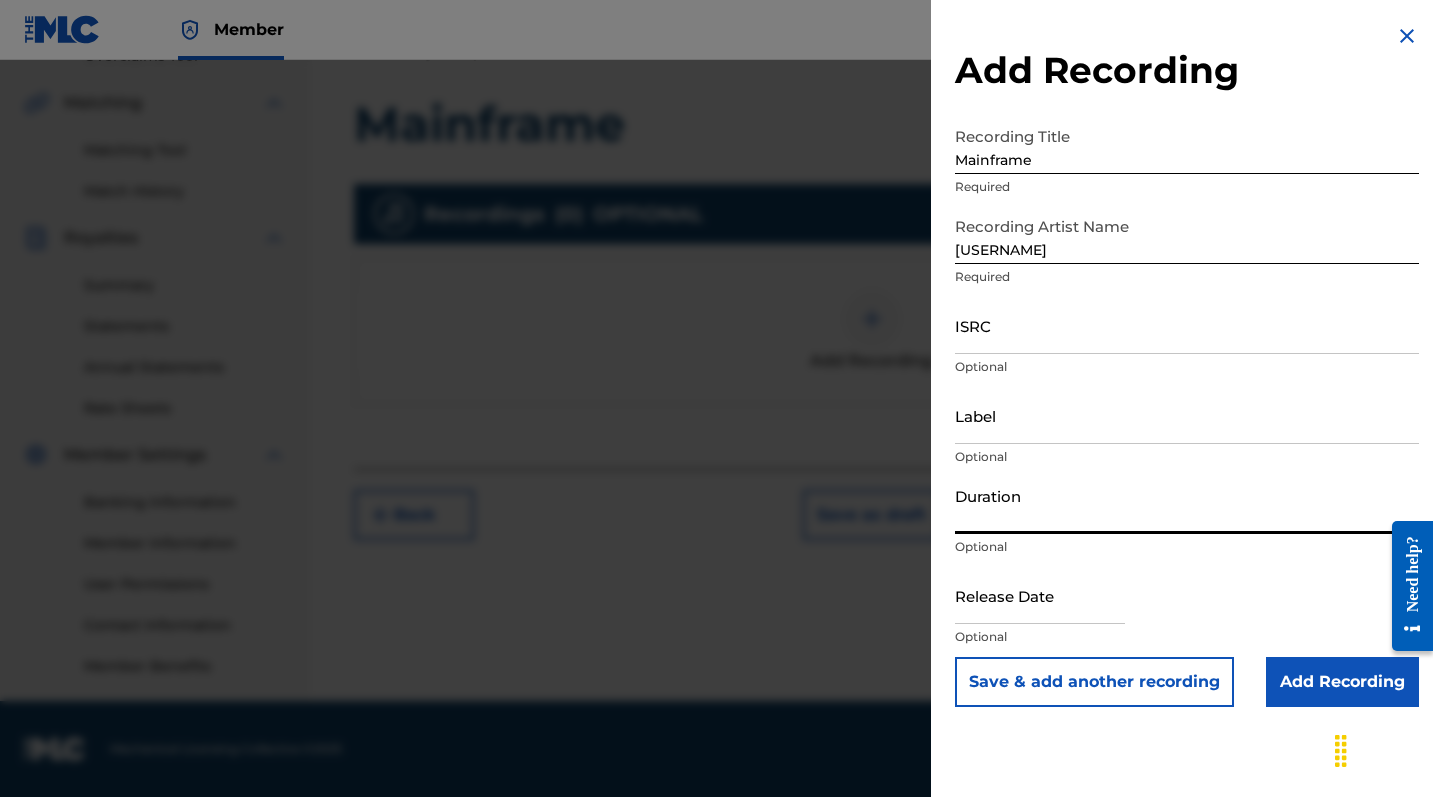 click on "Duration" at bounding box center [1187, 505] 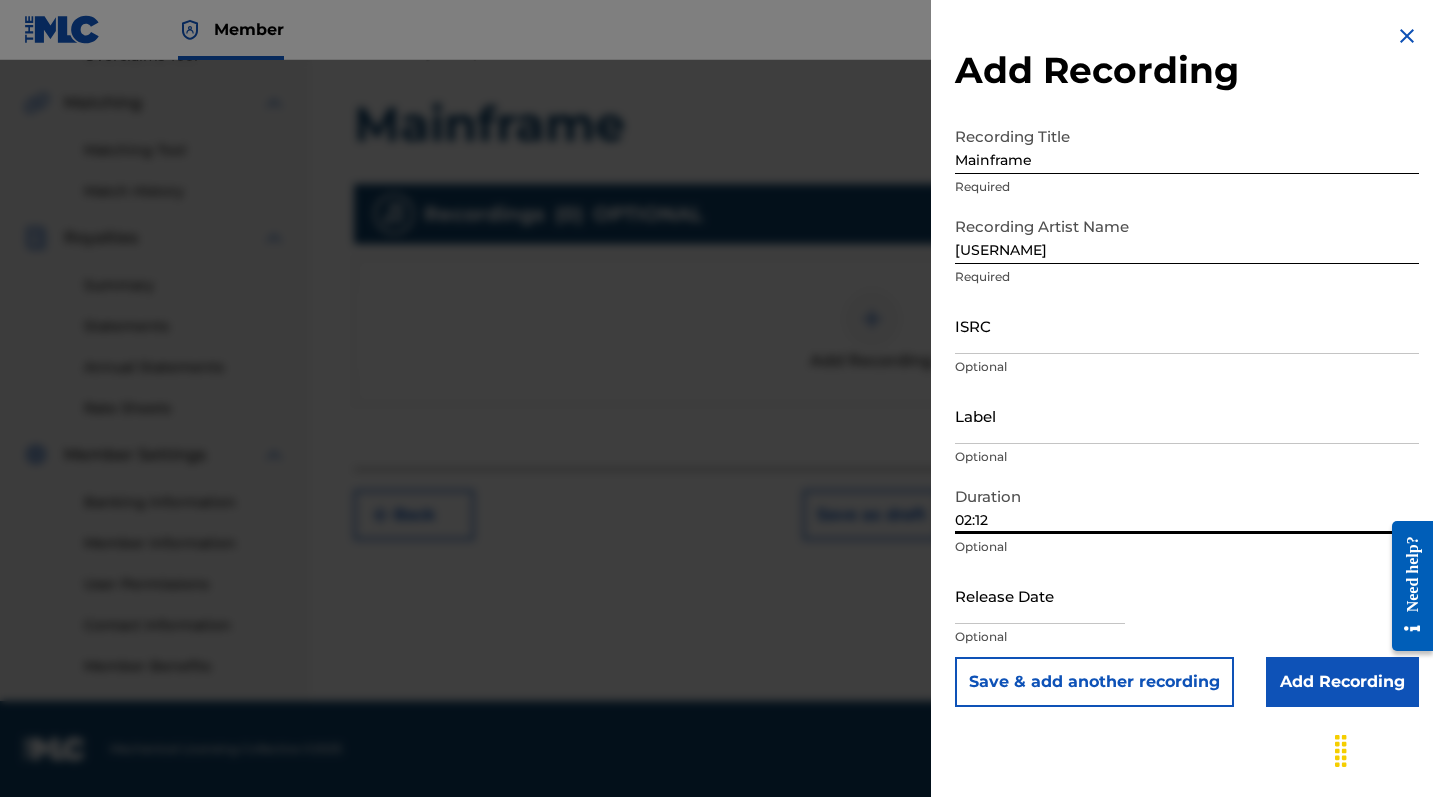 type on "02:12" 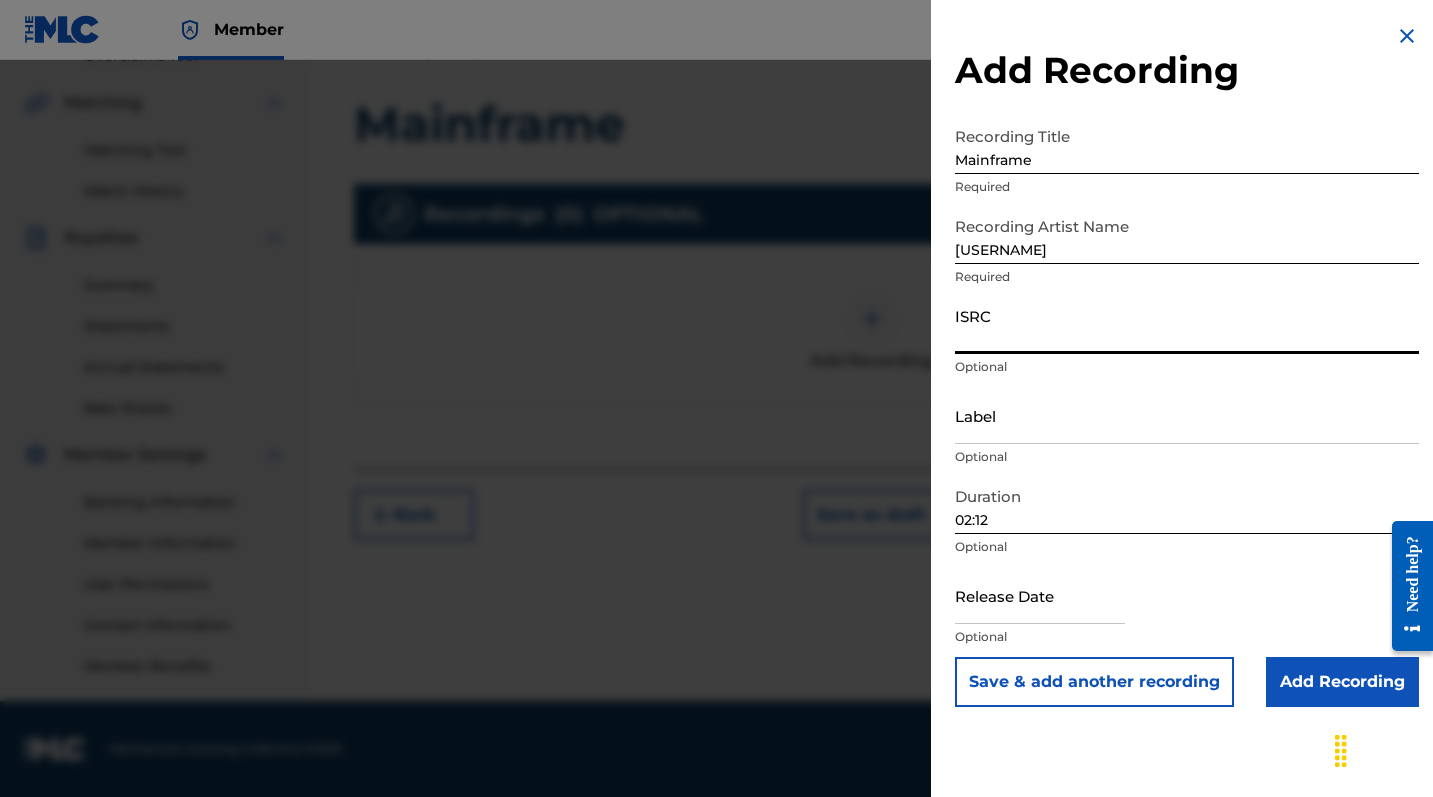 paste on "[PASSPORT]" 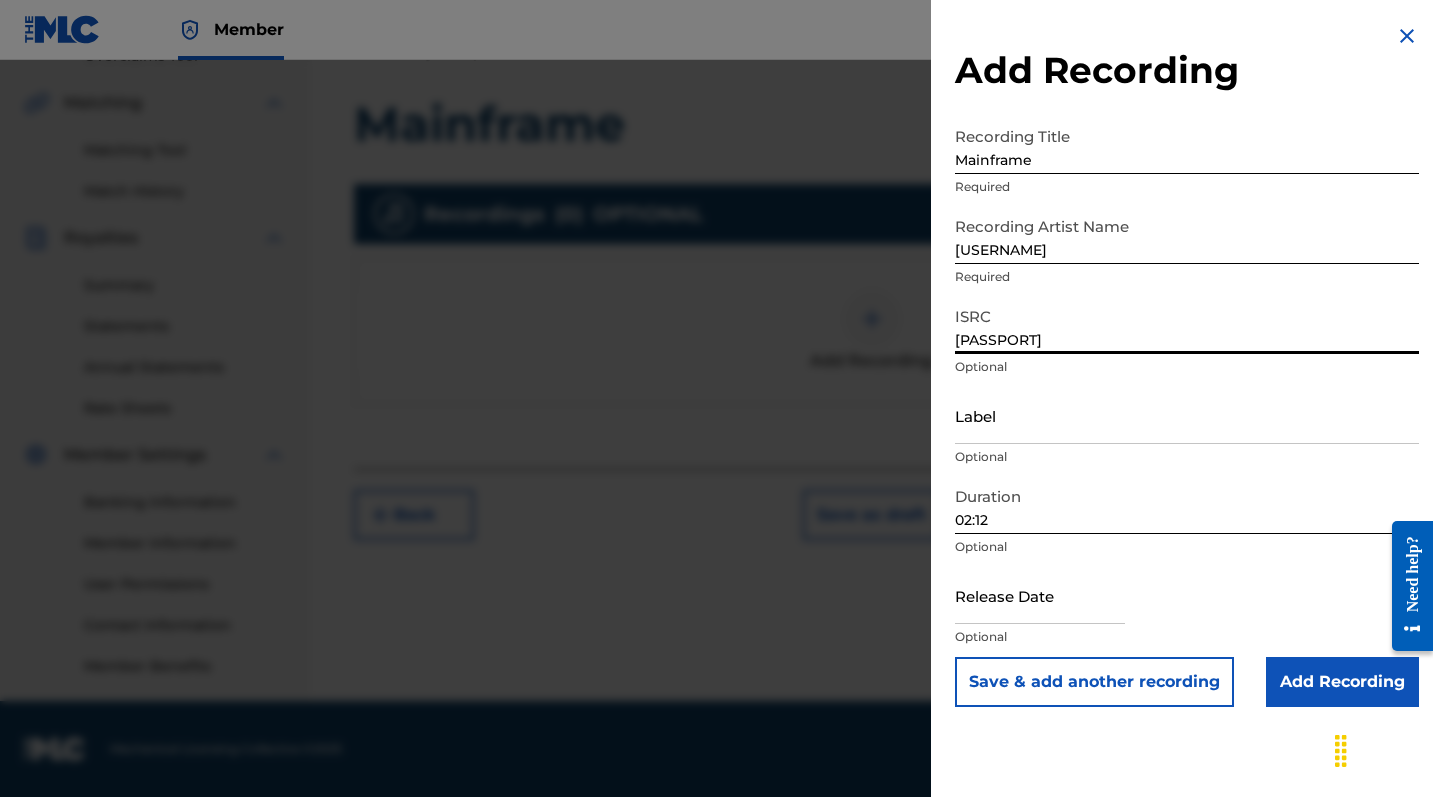 type on "[PASSPORT]" 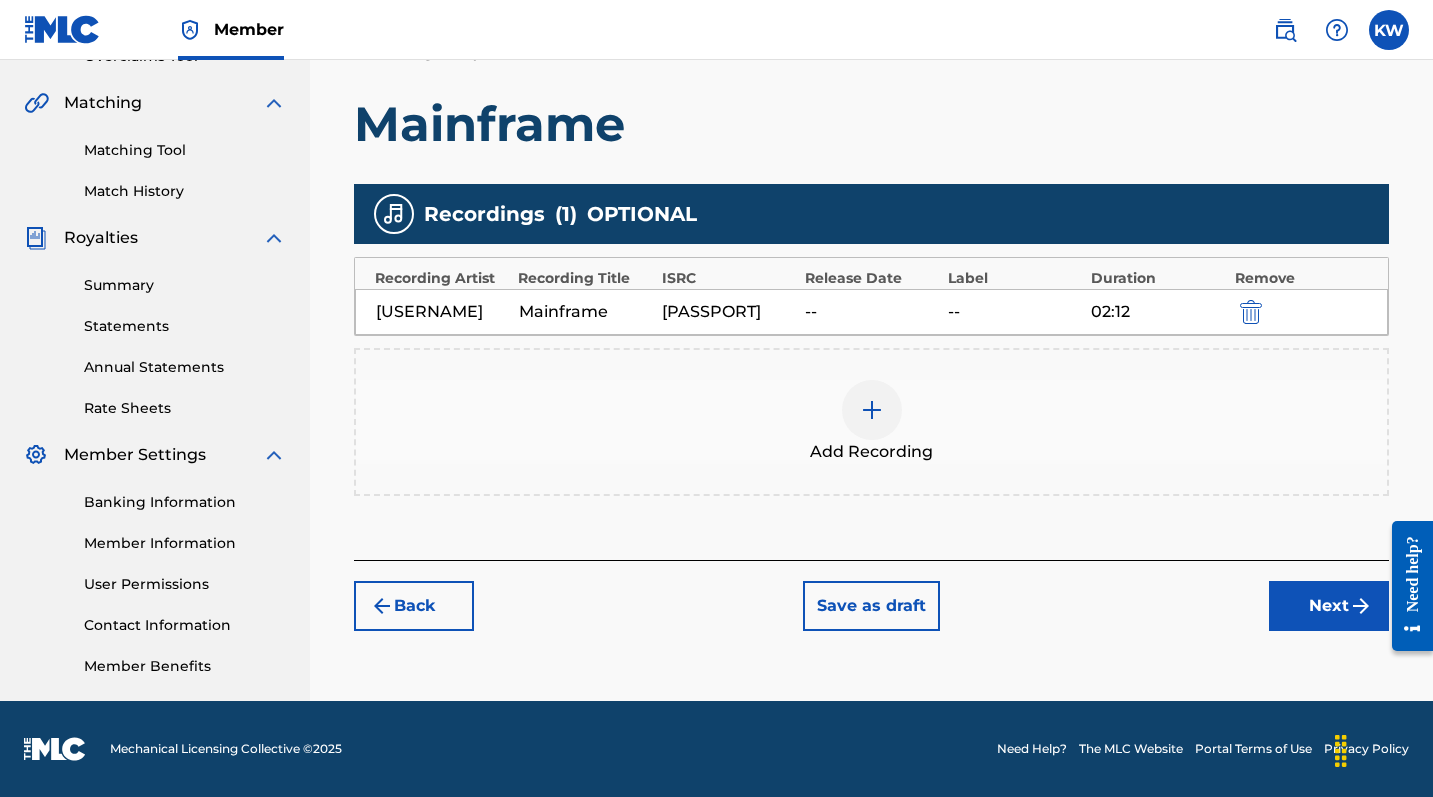 click on "Next" at bounding box center [1329, 606] 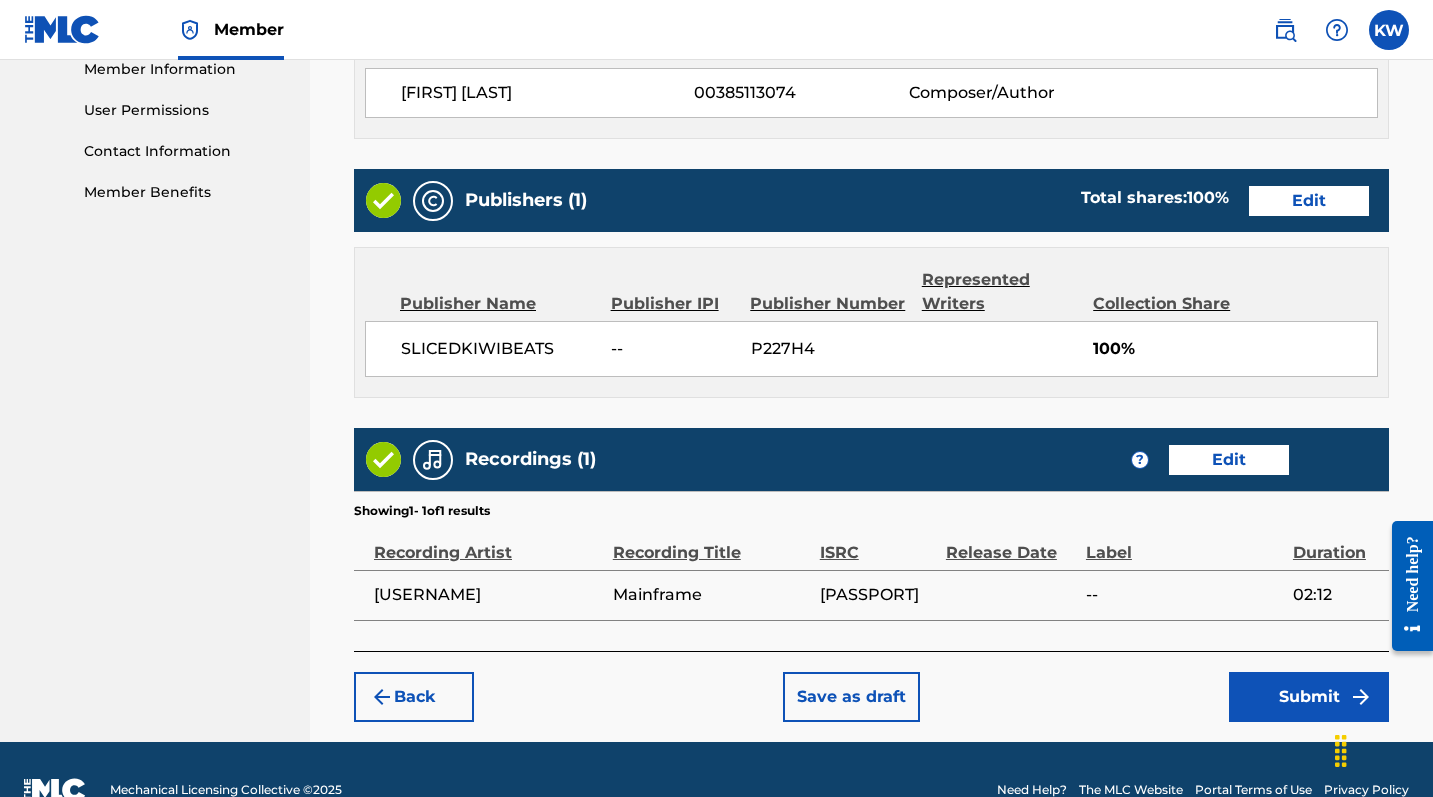 scroll, scrollTop: 957, scrollLeft: 0, axis: vertical 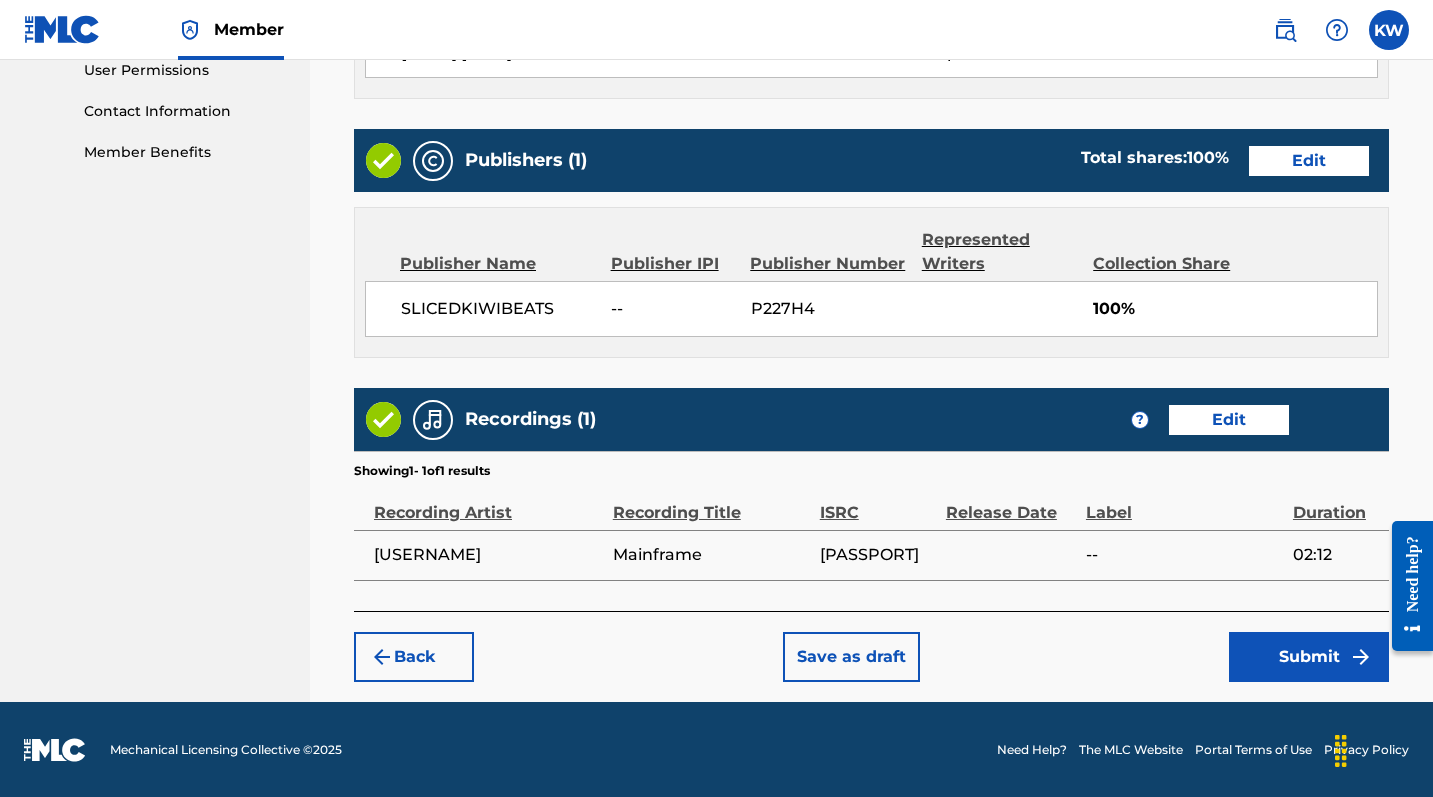 click on "Submit" at bounding box center [1309, 657] 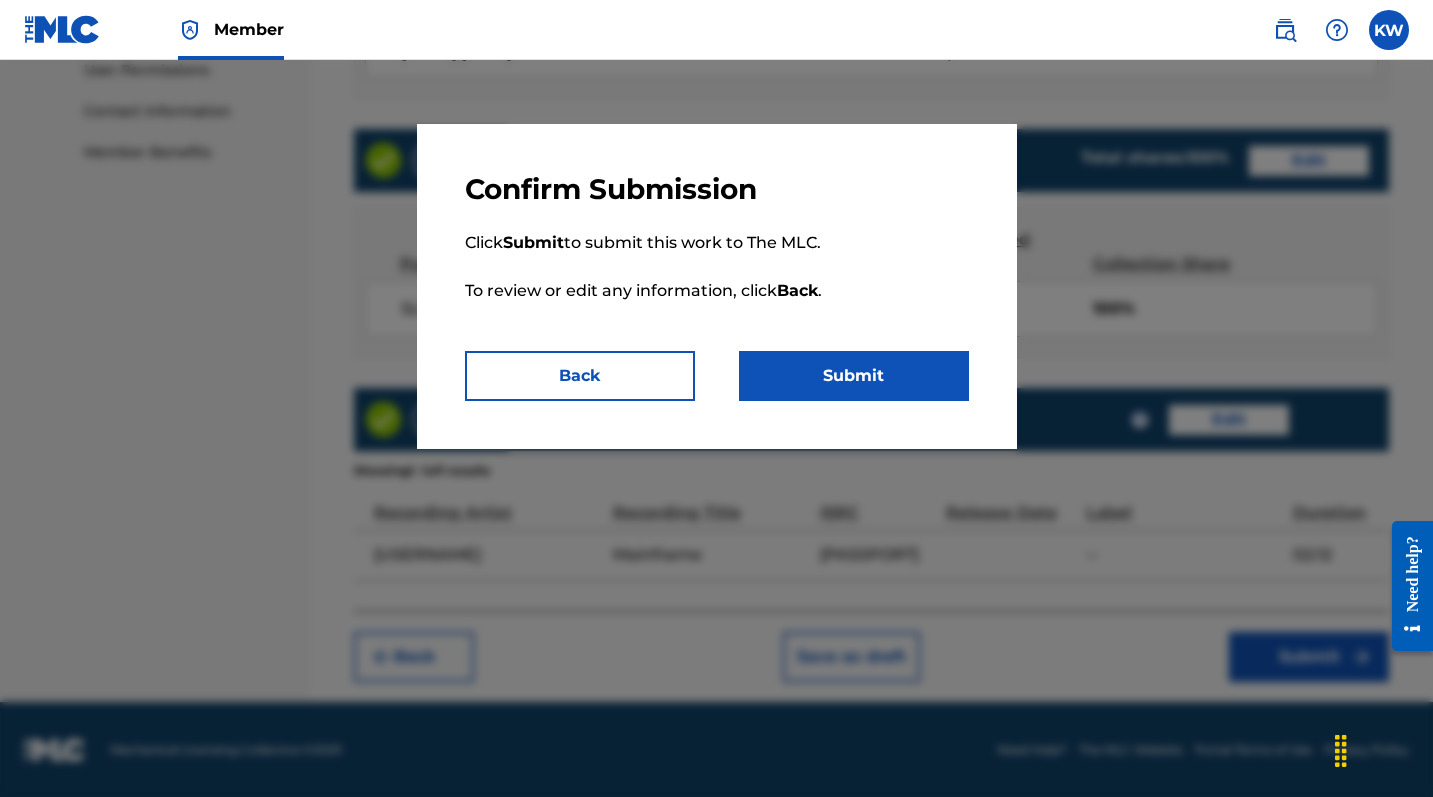 click on "Submit" at bounding box center (854, 376) 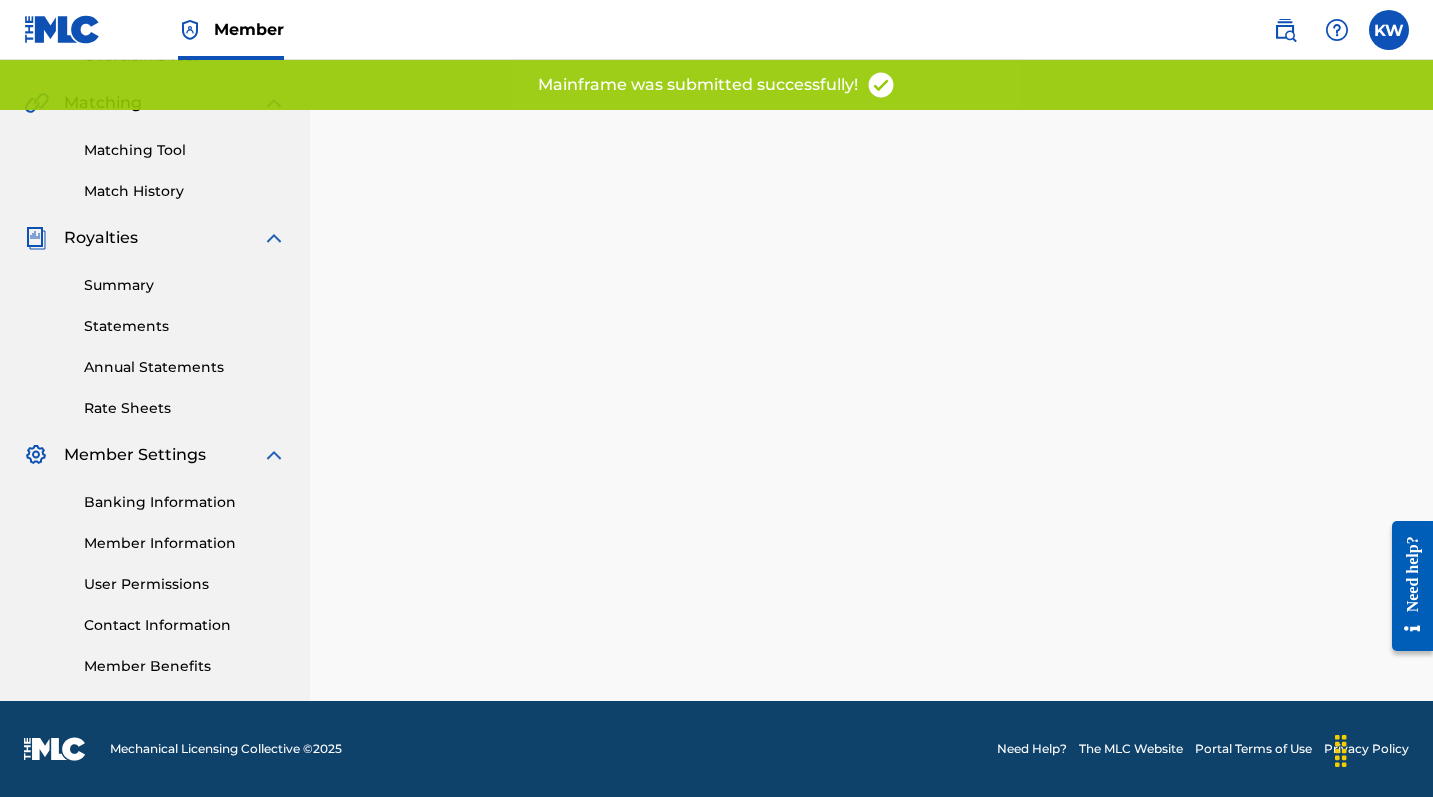 scroll, scrollTop: 0, scrollLeft: 0, axis: both 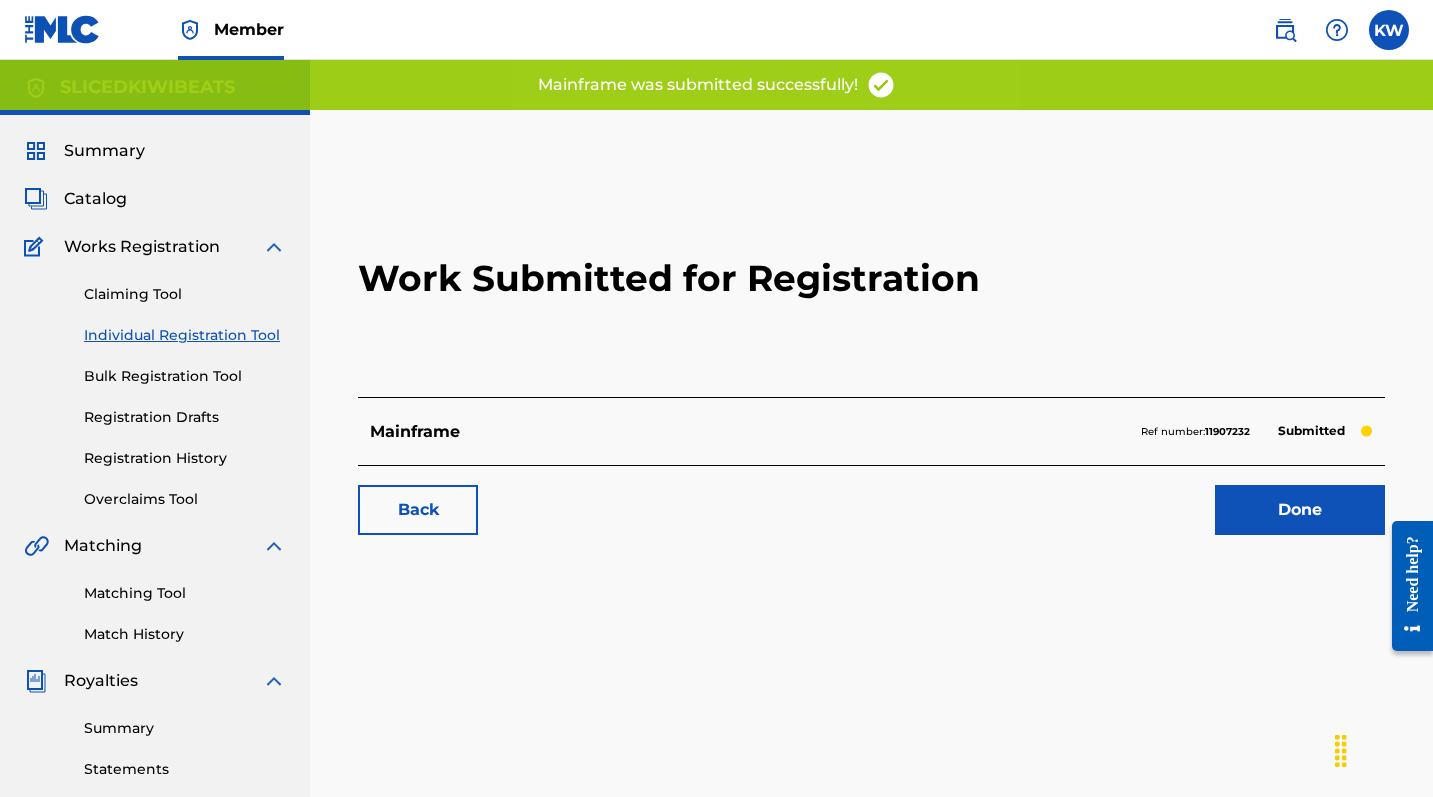 click on "Done" at bounding box center [1300, 510] 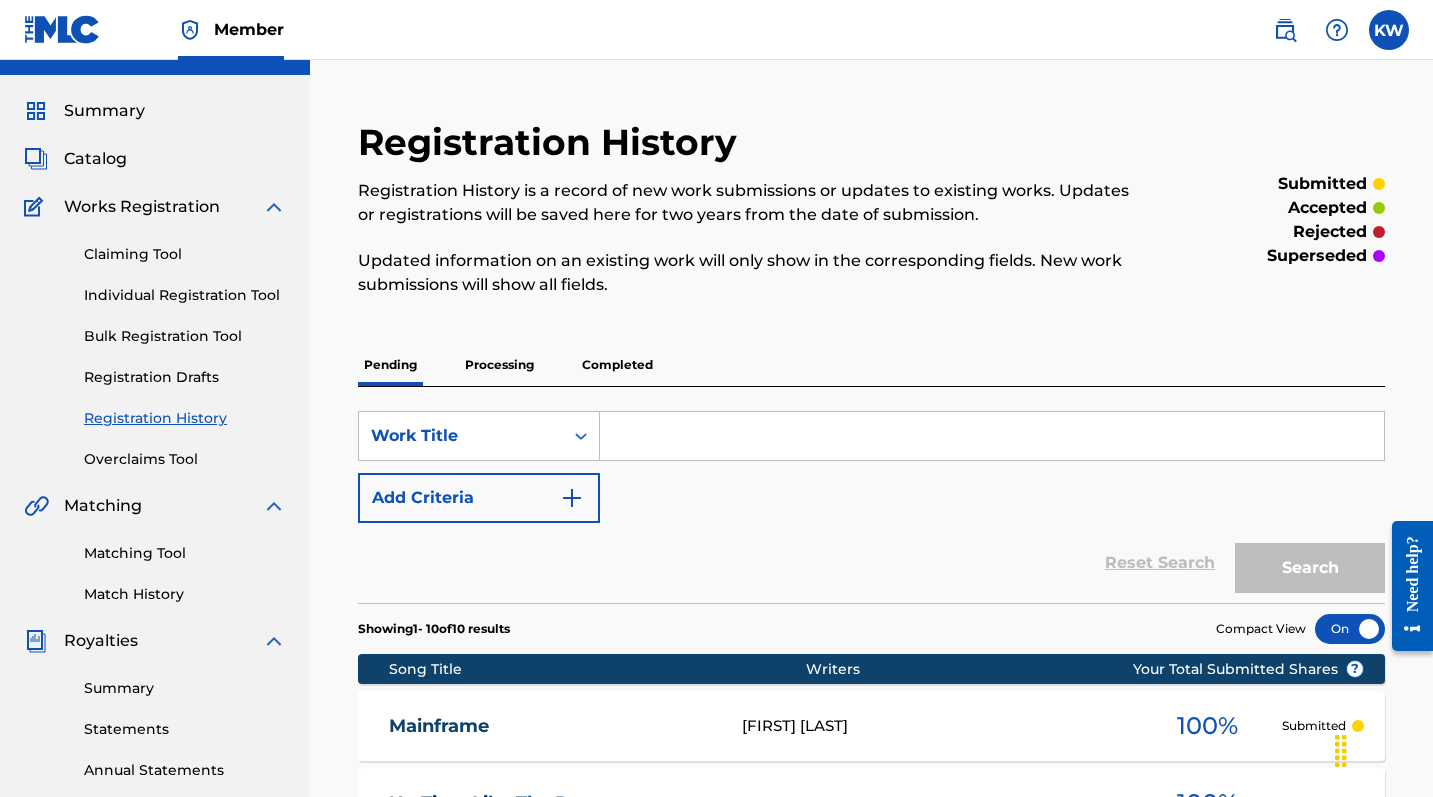 scroll, scrollTop: 80, scrollLeft: 0, axis: vertical 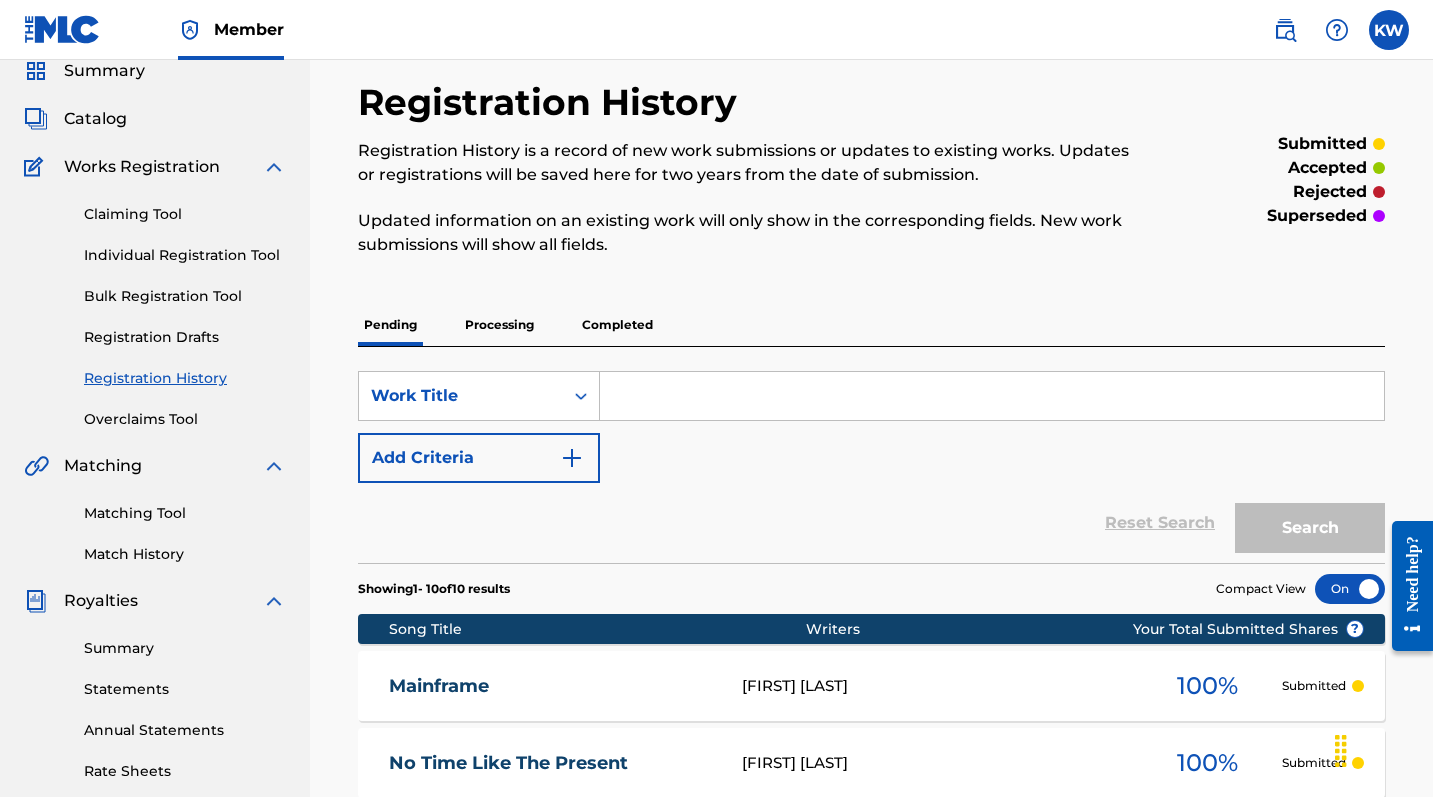 click on "Summary" at bounding box center (185, 648) 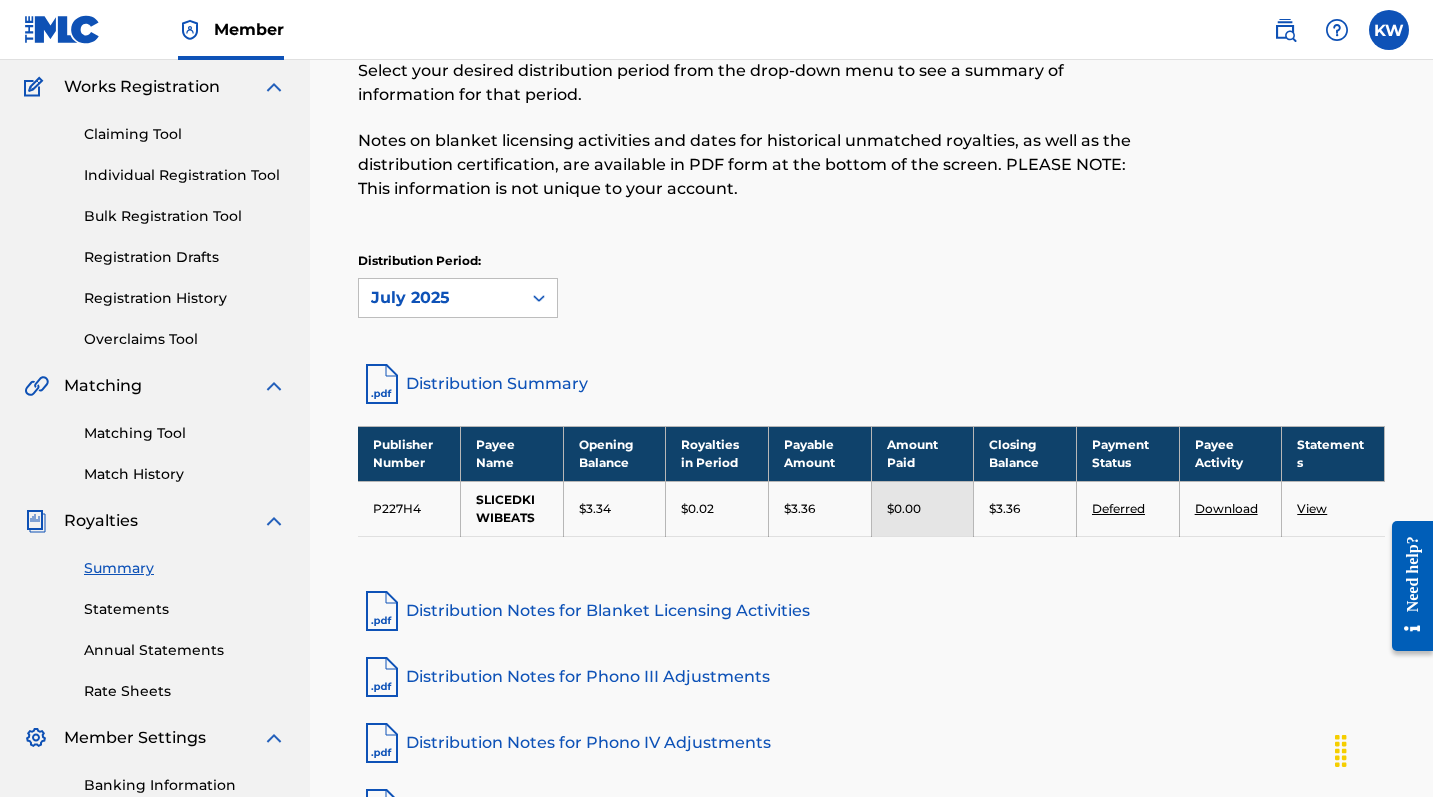 scroll, scrollTop: 200, scrollLeft: 0, axis: vertical 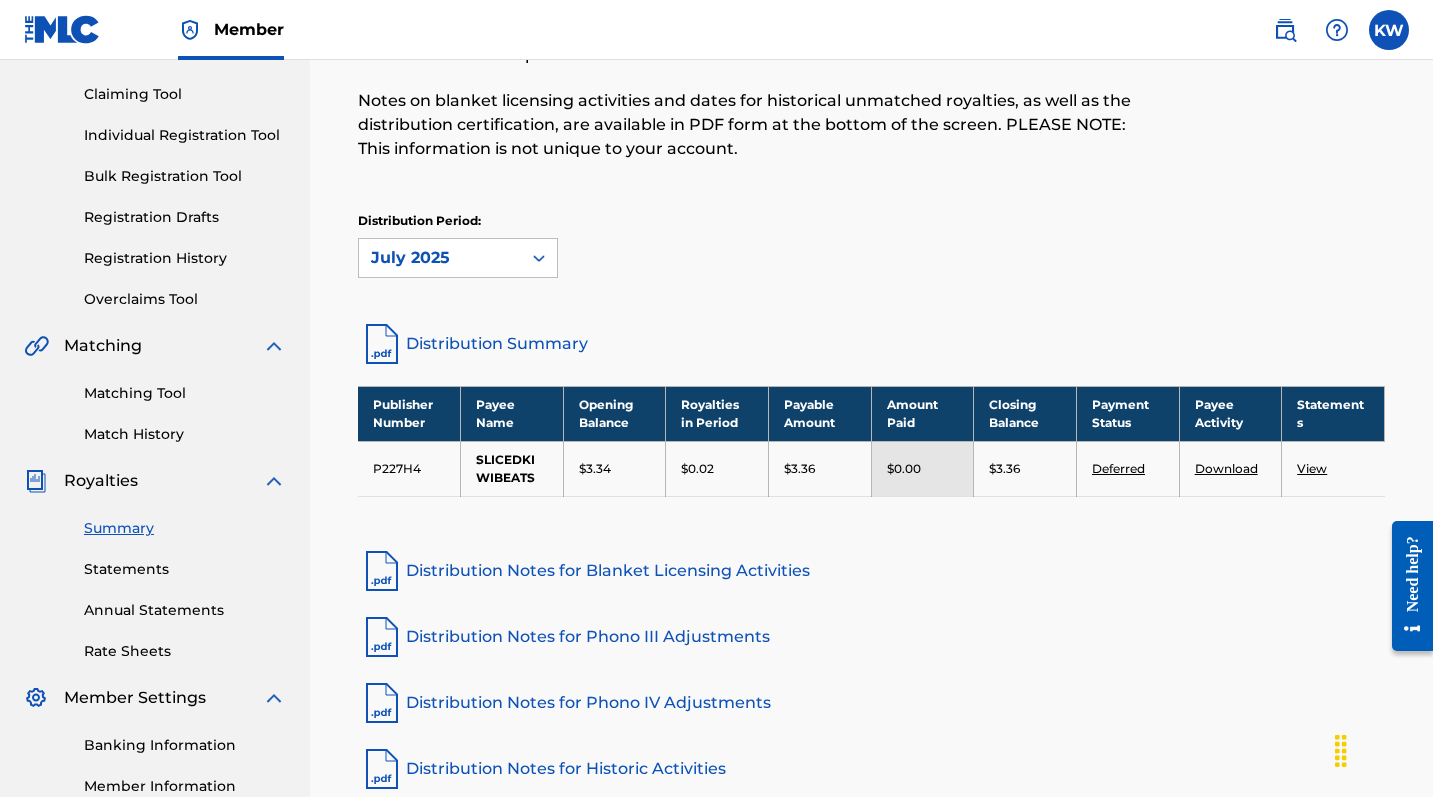 click on "View" at bounding box center (1312, 468) 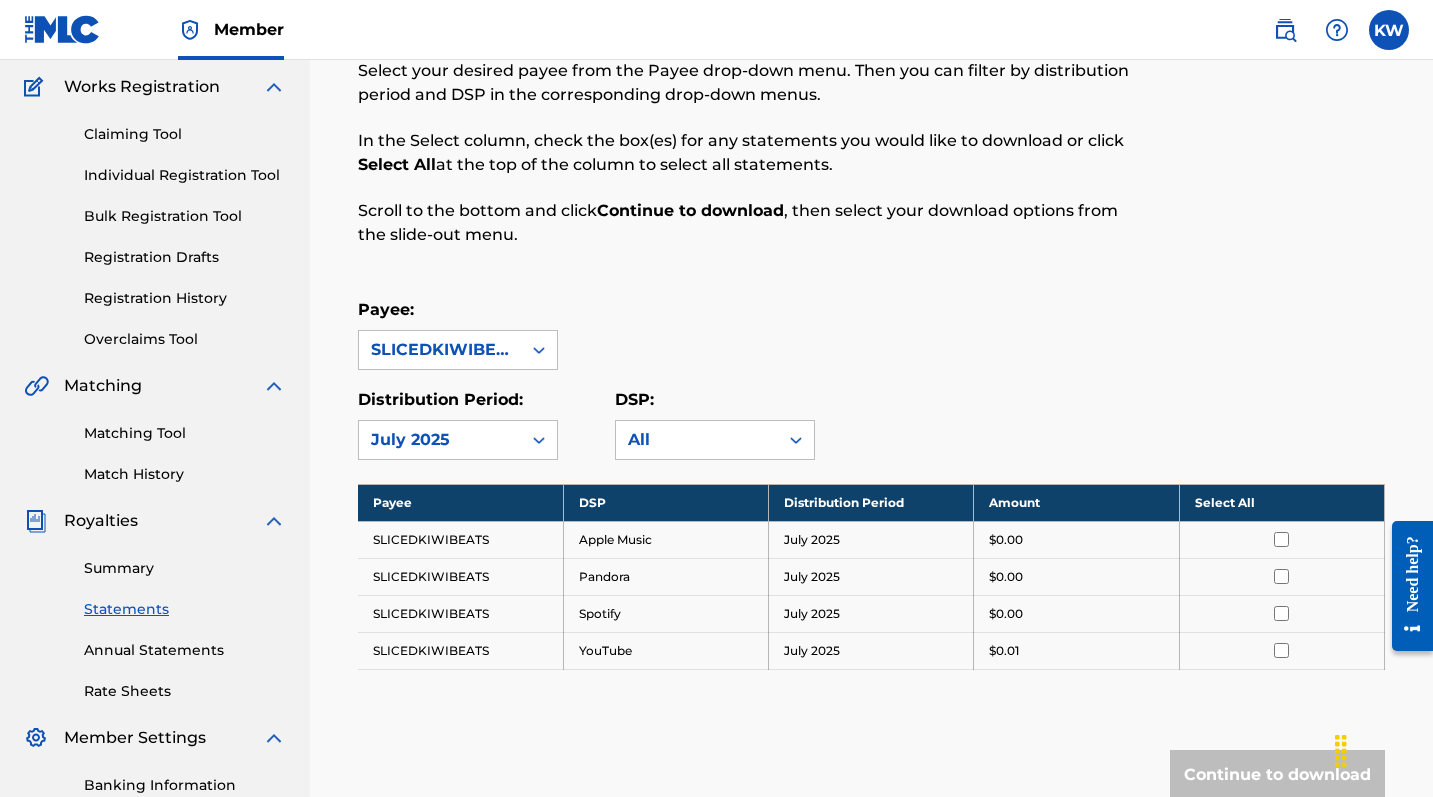scroll, scrollTop: 200, scrollLeft: 0, axis: vertical 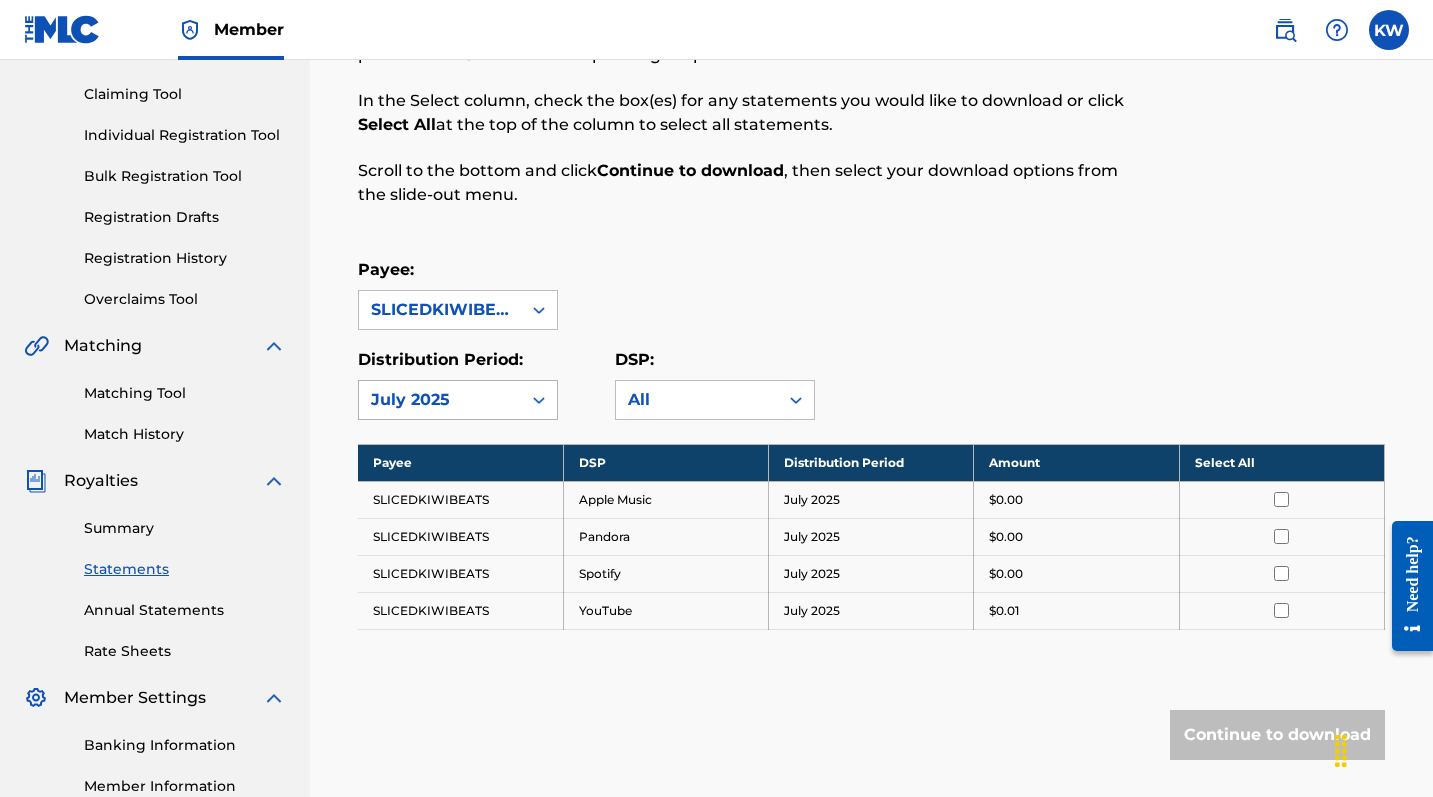 click on "July 2025" at bounding box center [440, 400] 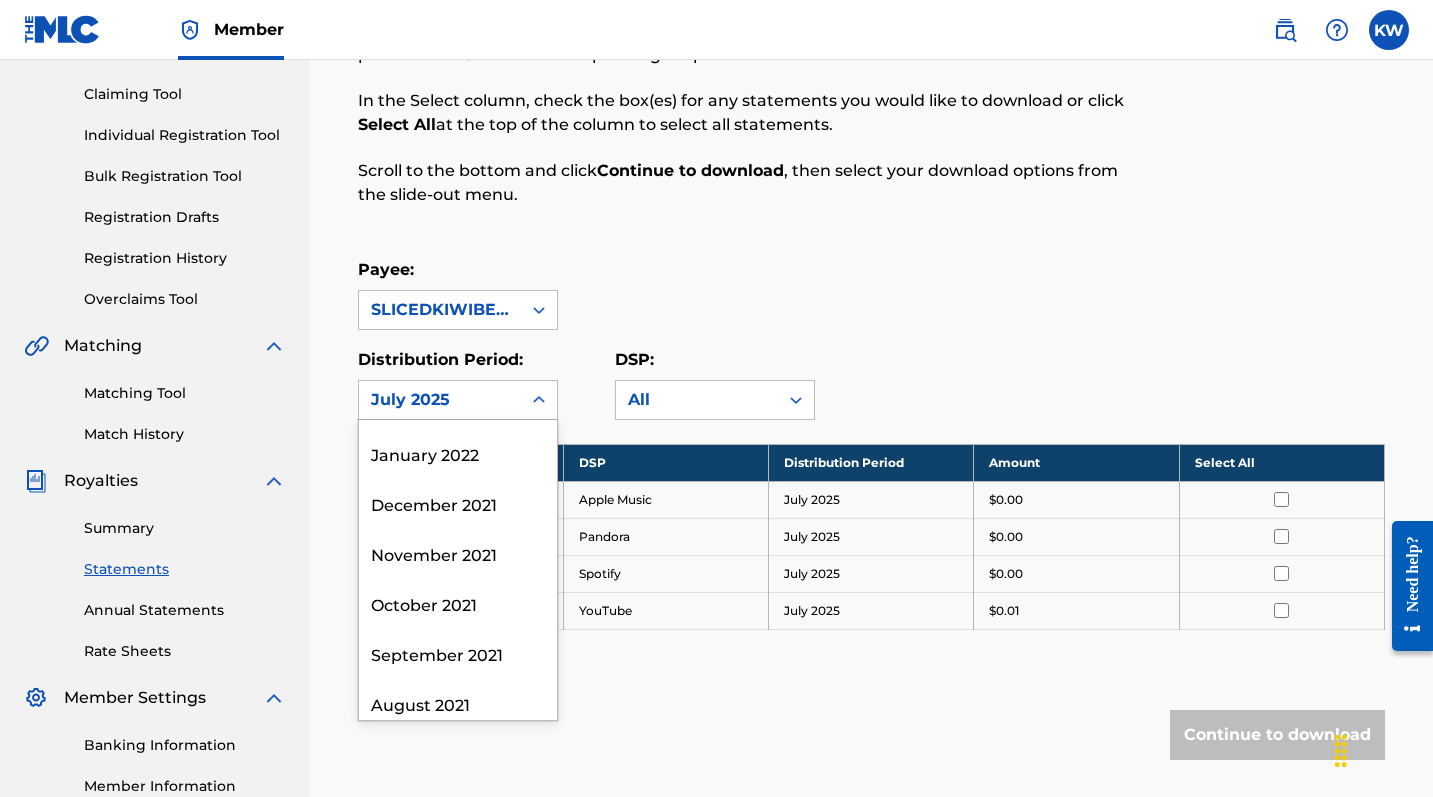 scroll, scrollTop: 2300, scrollLeft: 0, axis: vertical 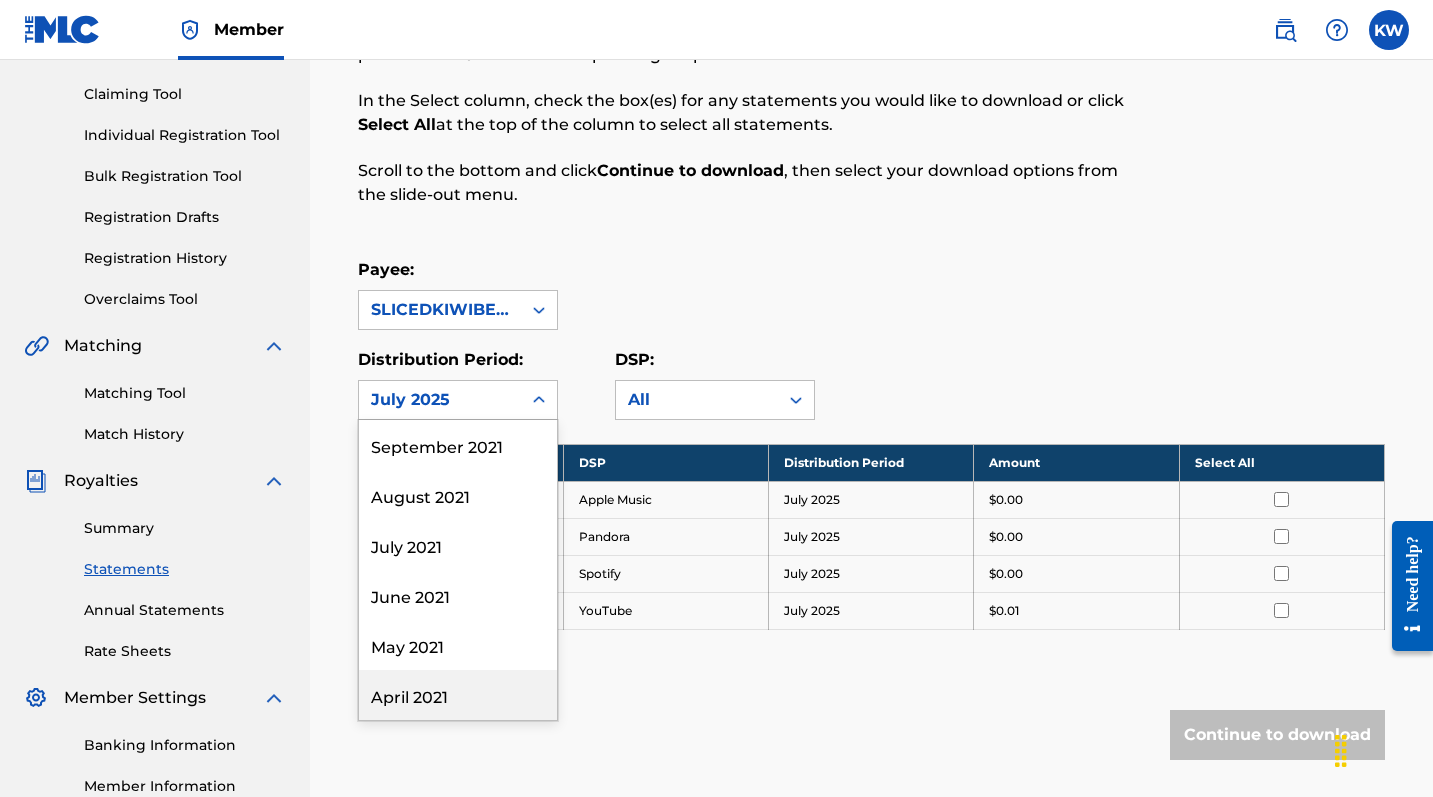 click on "April 2021" at bounding box center (458, 695) 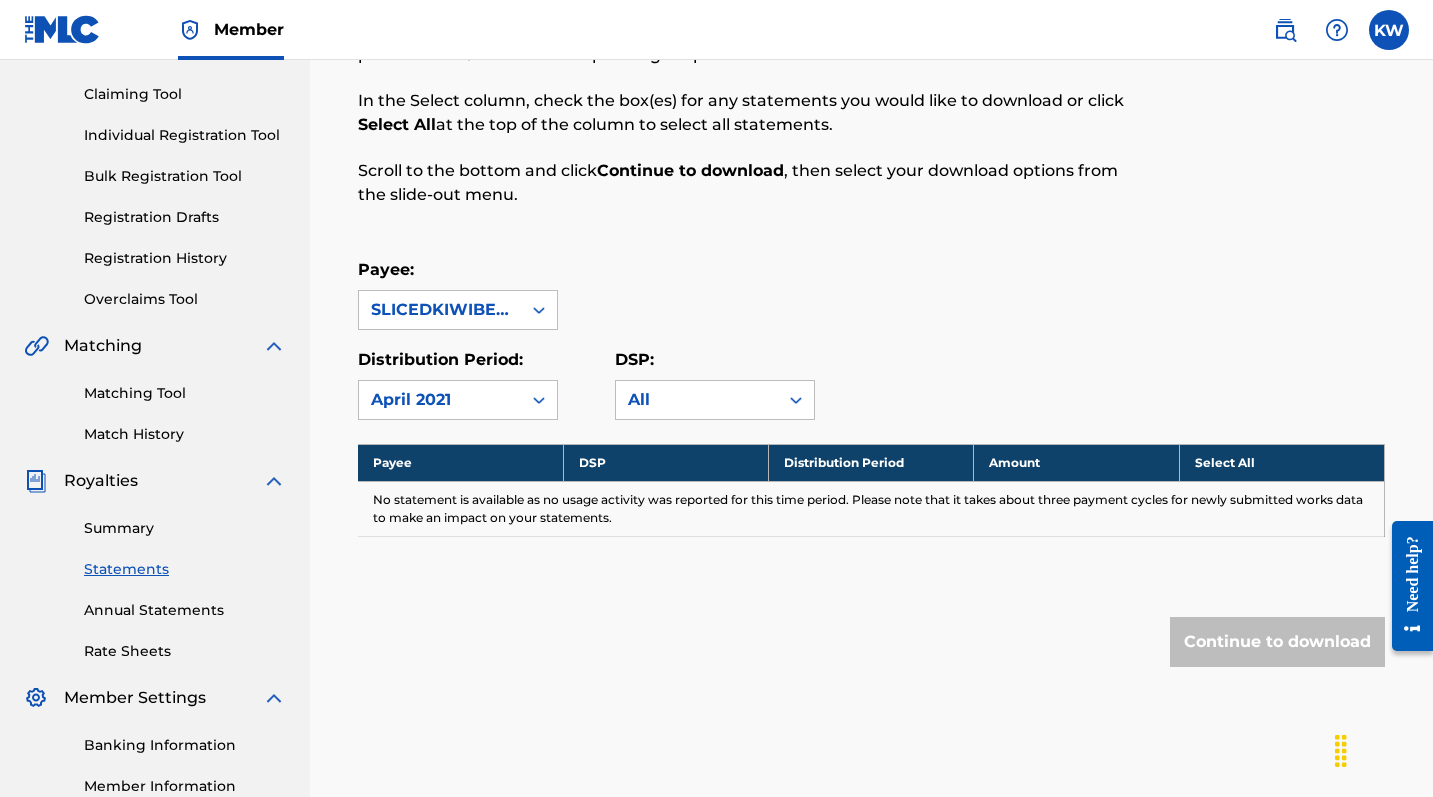 click on "April 2021" at bounding box center [440, 400] 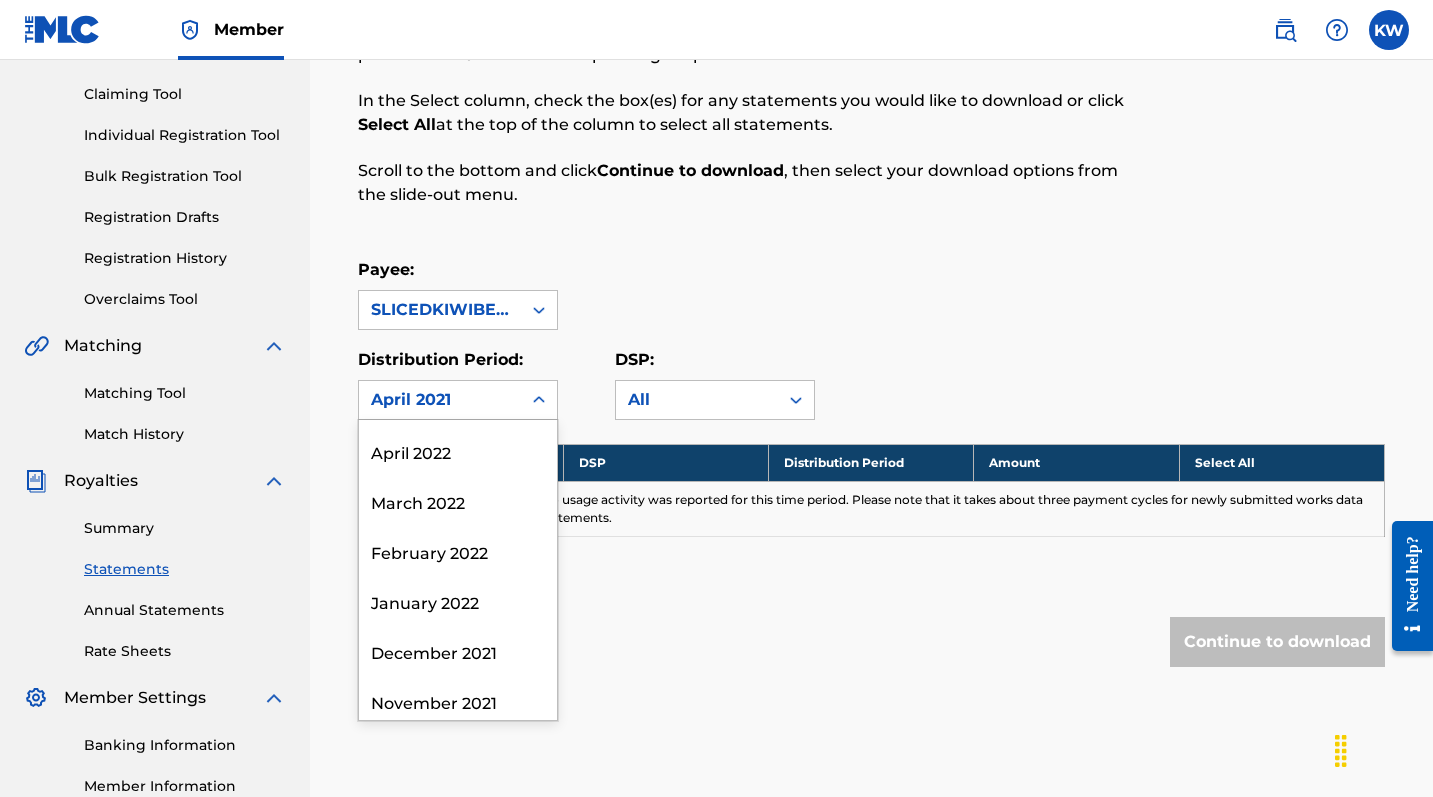 scroll, scrollTop: 1753, scrollLeft: 0, axis: vertical 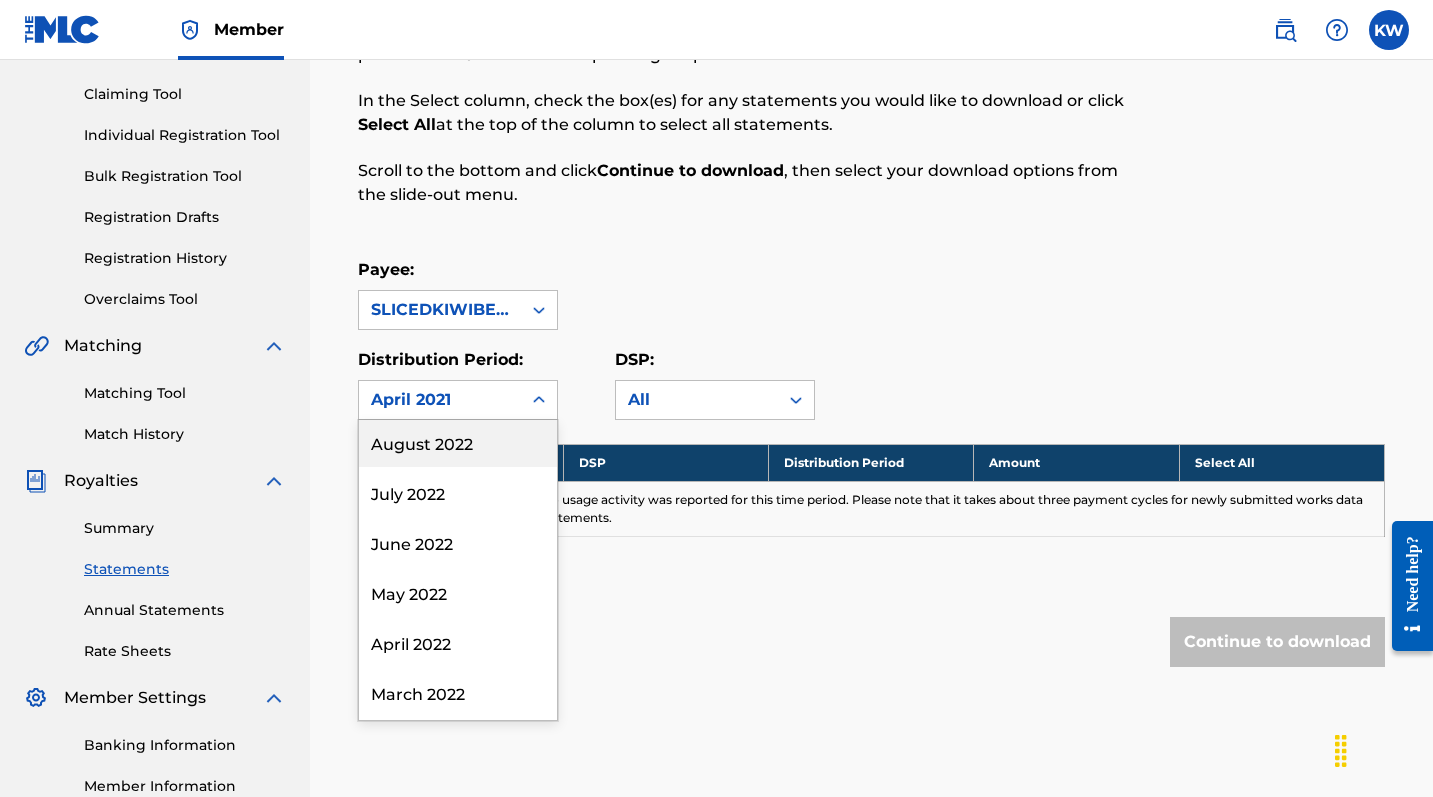 click on "August 2022" at bounding box center (458, 442) 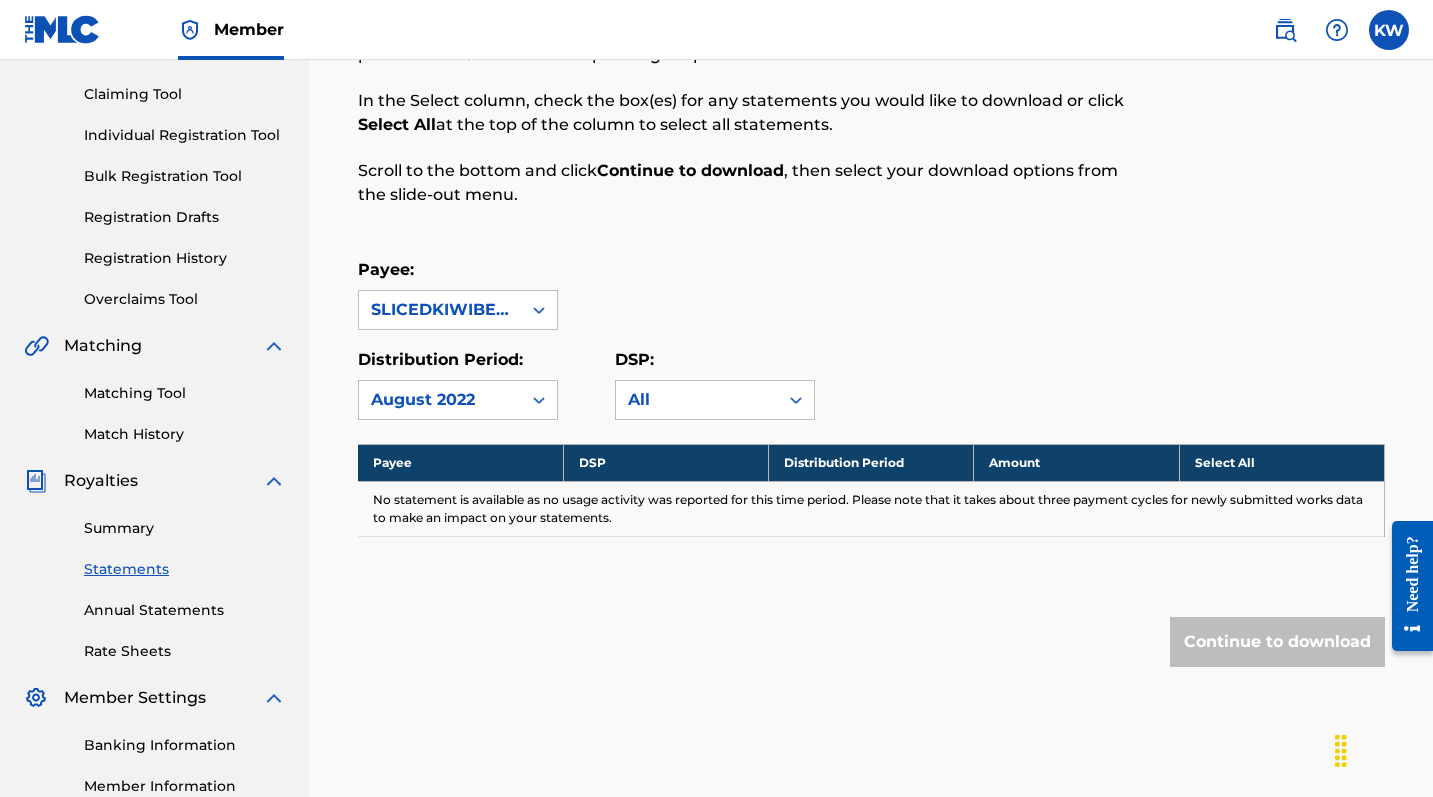 click on "August 2022" at bounding box center (440, 400) 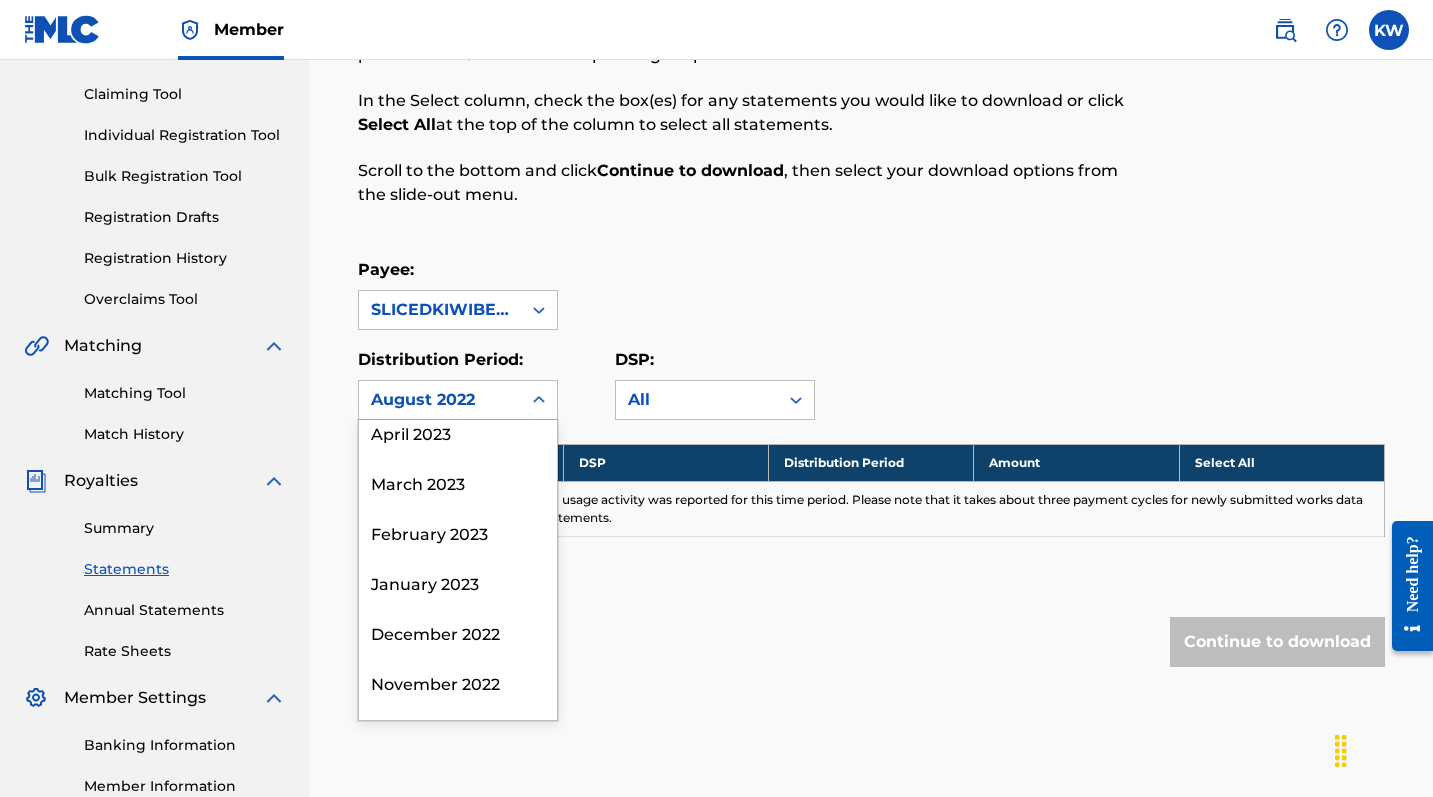 scroll, scrollTop: 1380, scrollLeft: 0, axis: vertical 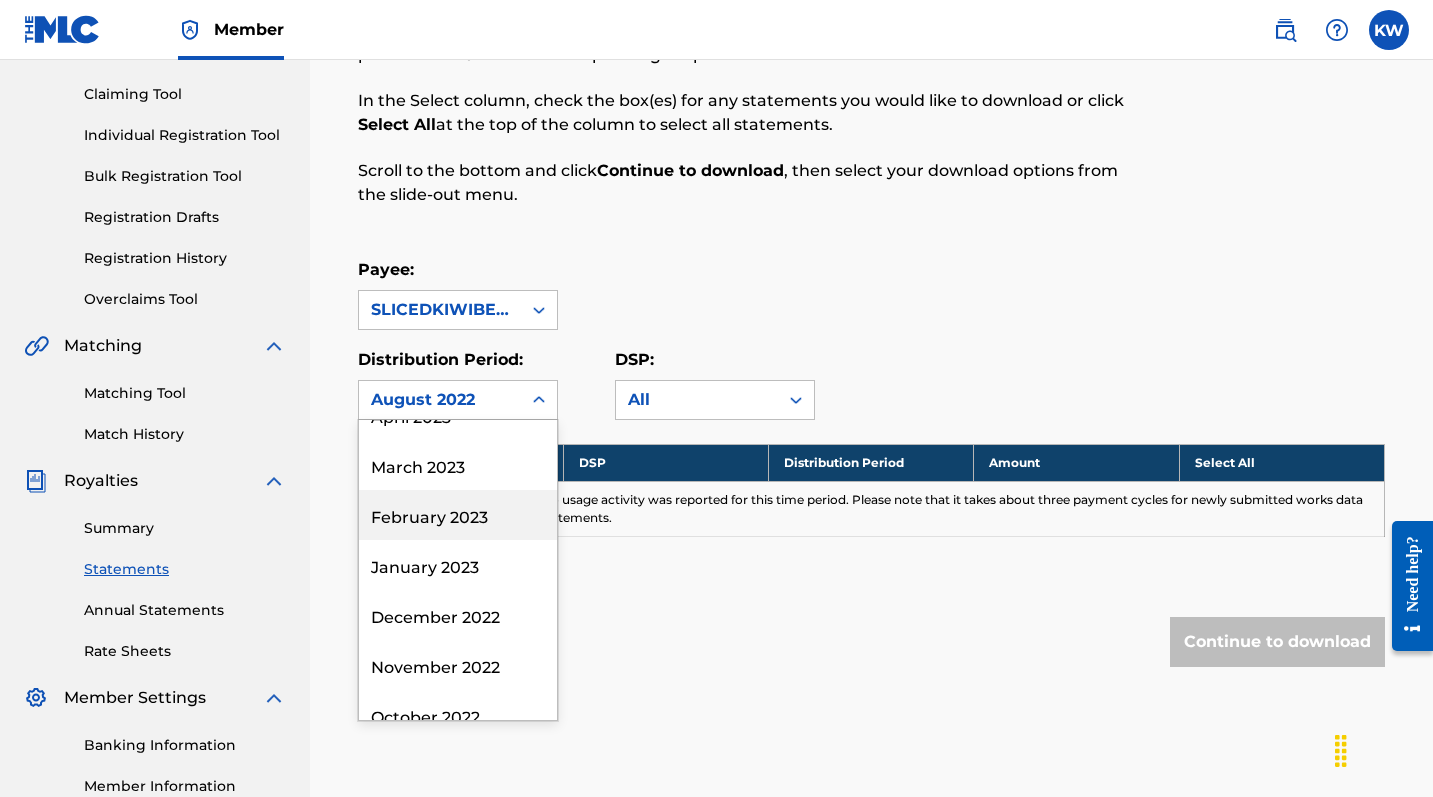 click on "February 2023" at bounding box center [458, 515] 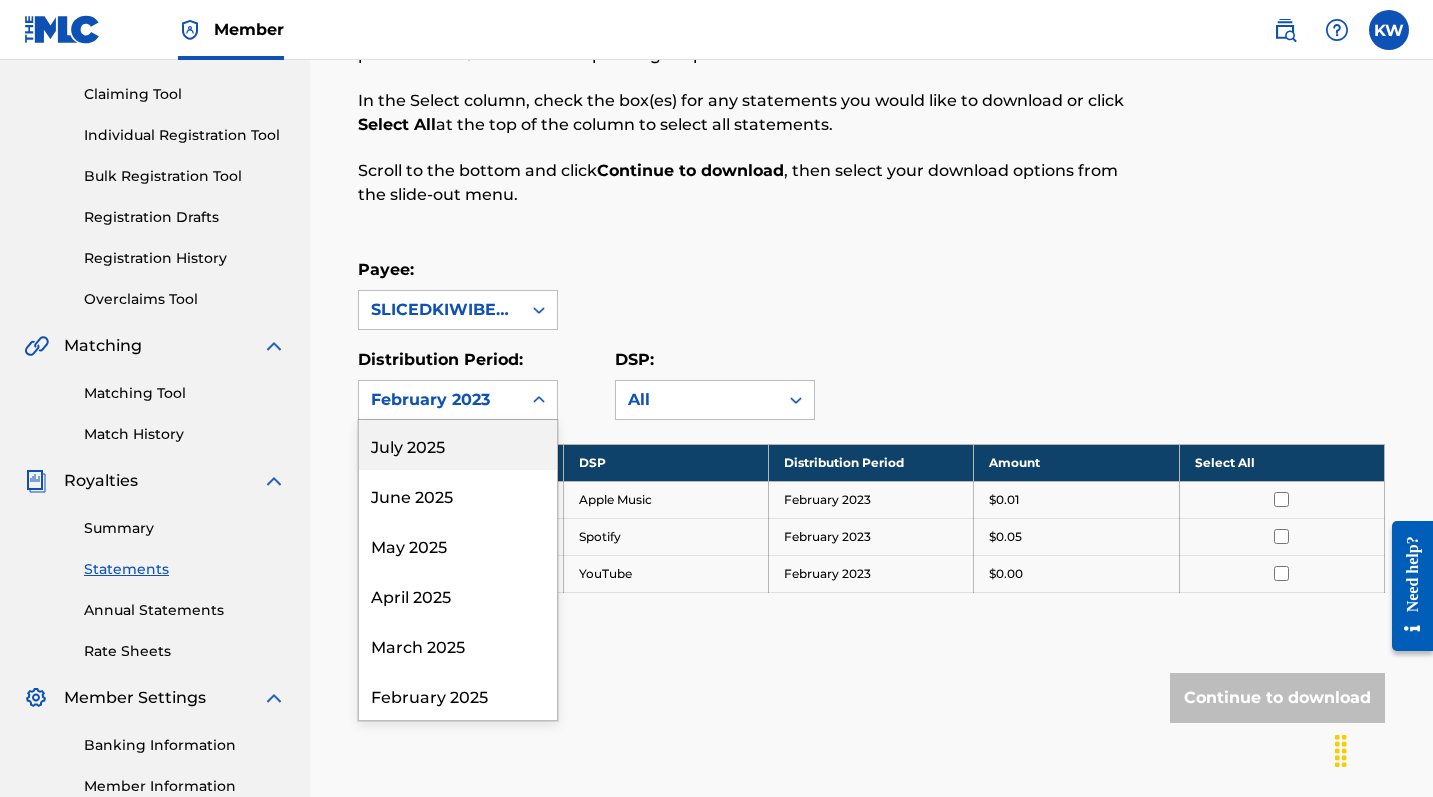 click 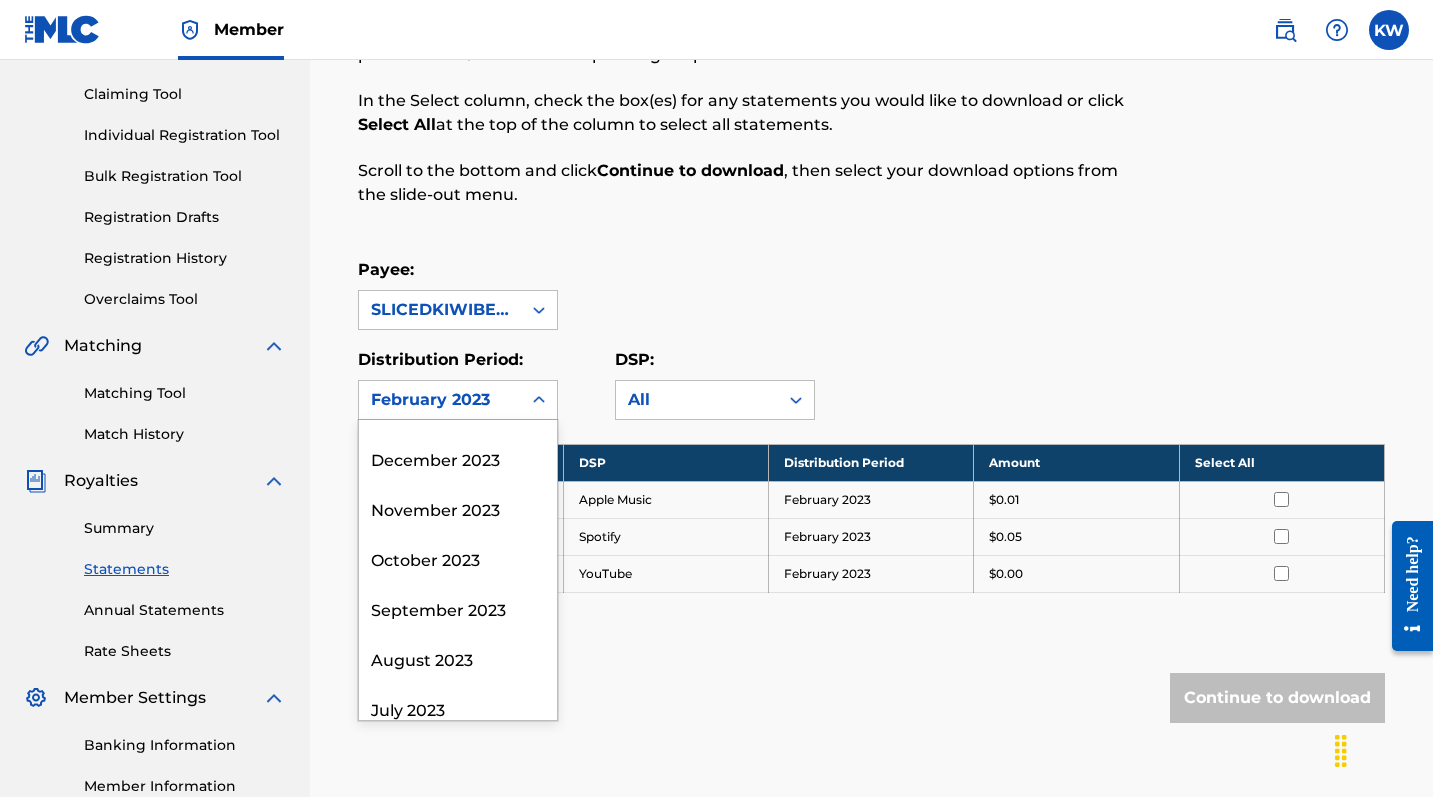 scroll, scrollTop: 920, scrollLeft: 0, axis: vertical 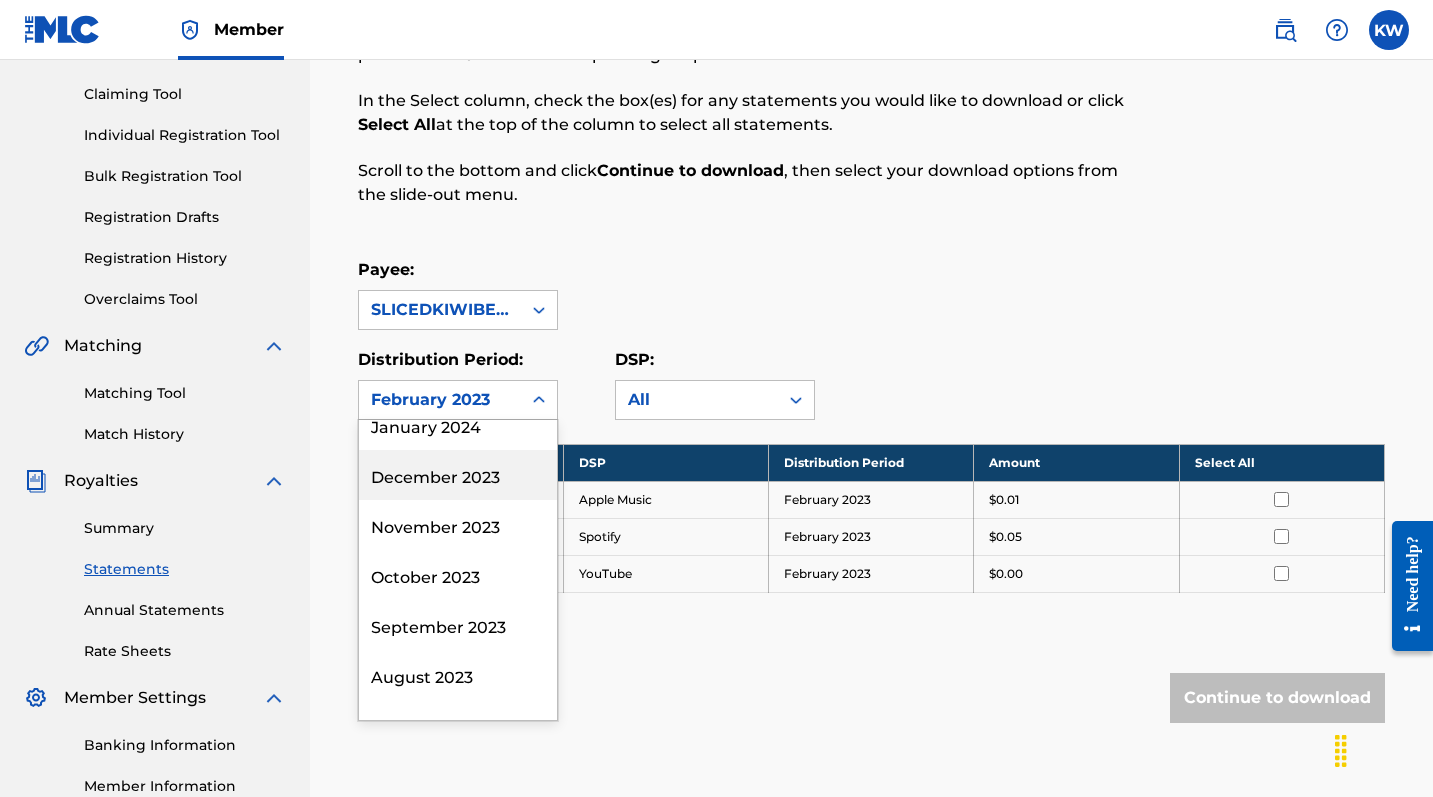 click on "December 2023" at bounding box center [458, 475] 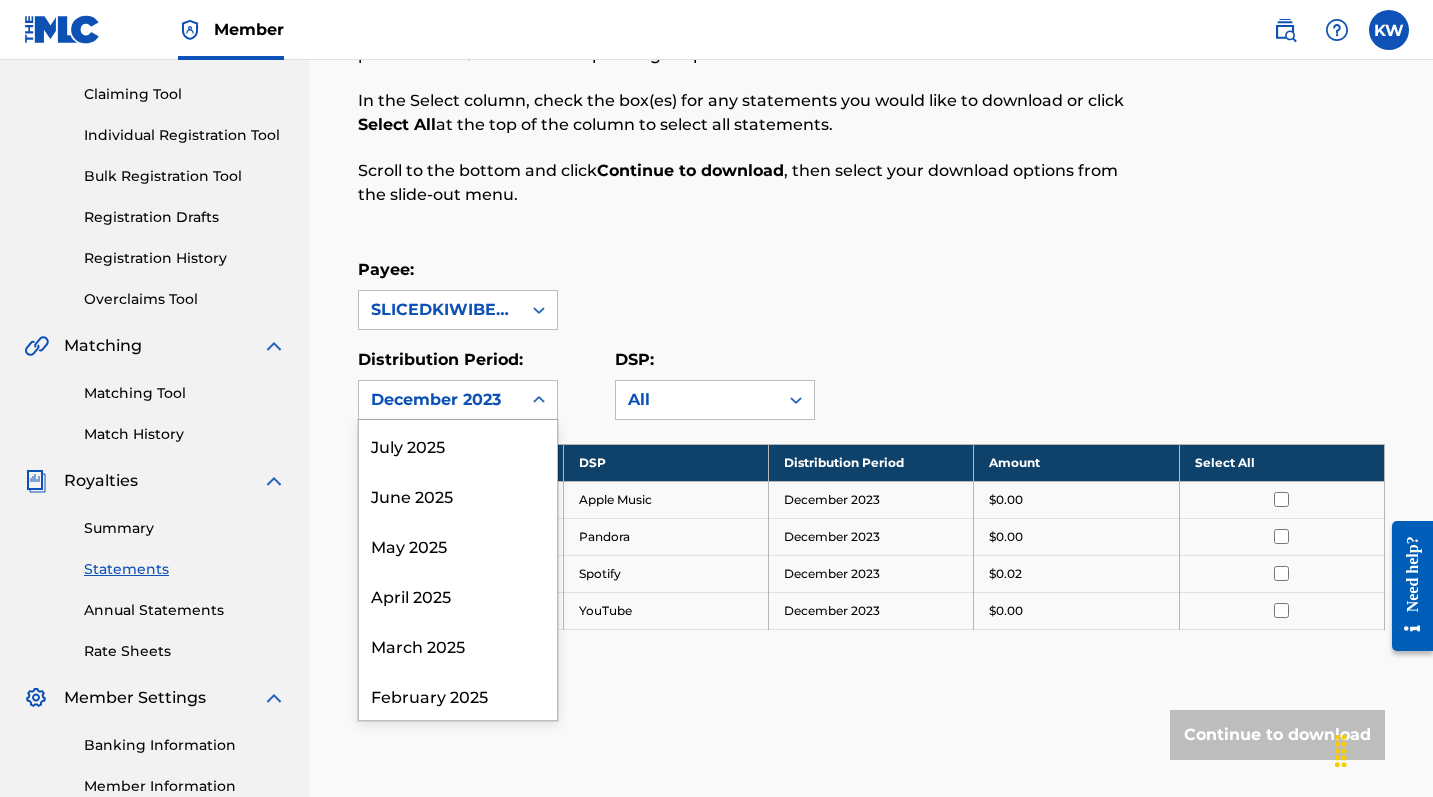 scroll, scrollTop: 2300, scrollLeft: 0, axis: vertical 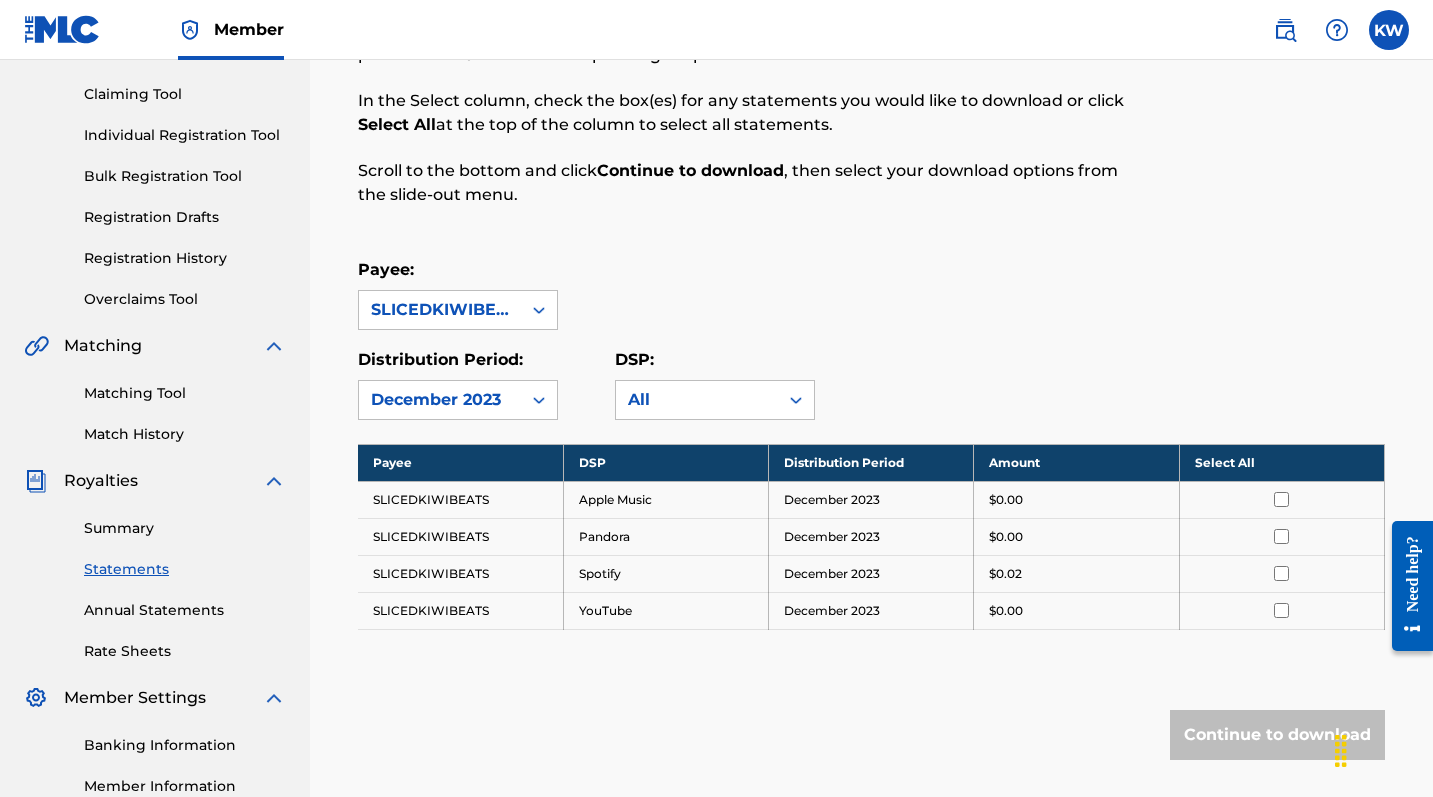 click on "Royalty Statements Select your desired payee from the Payee drop-down menu. Then you can filter by distribution period and DSP in the corresponding drop-down menus. In the Select column, check the box(es) for any statements you would like to download or click Select All at the top of the column to select all statements. Scroll to the bottom and click Continue to download , then select your download options from the slide-out menu." at bounding box center (753, 95) 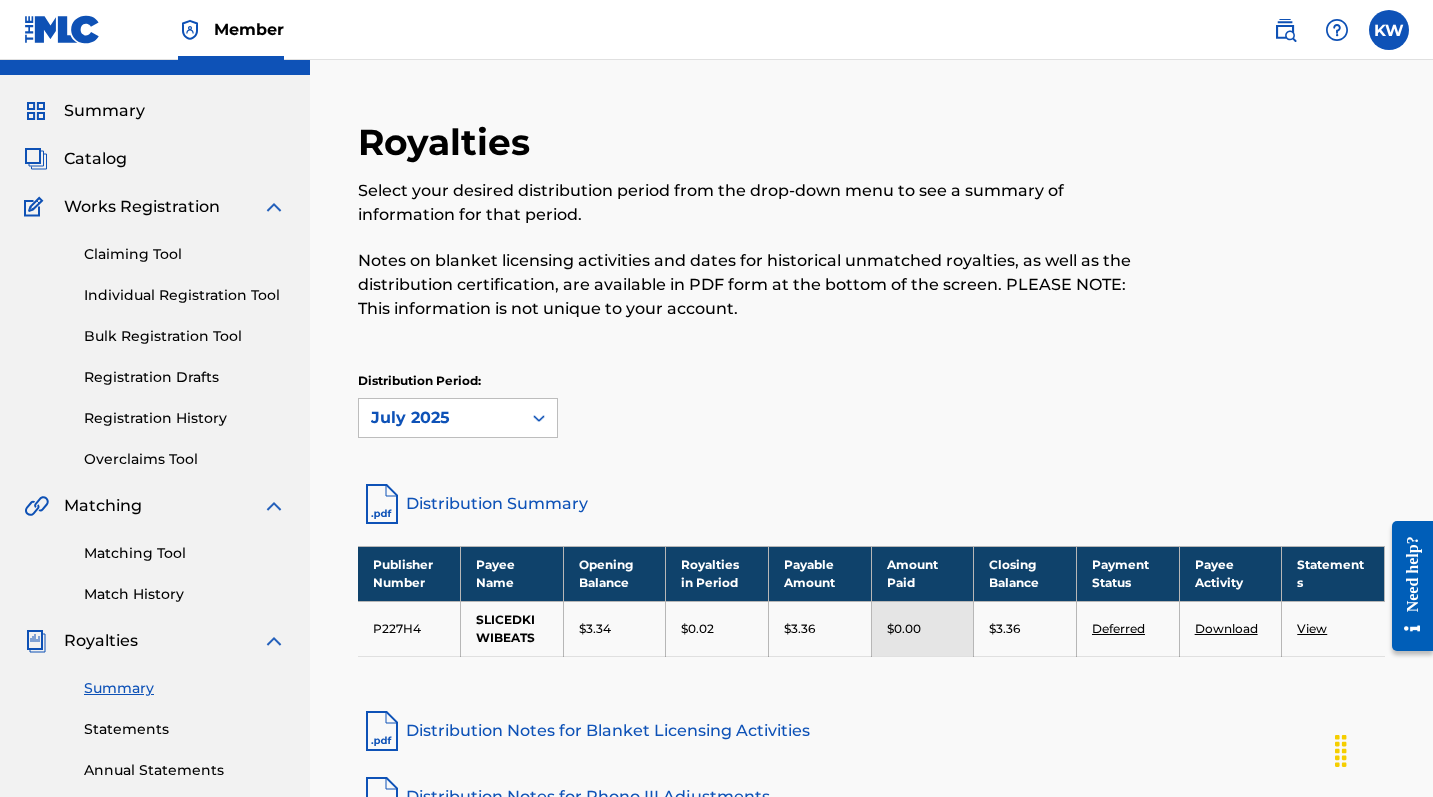 scroll, scrollTop: 0, scrollLeft: 0, axis: both 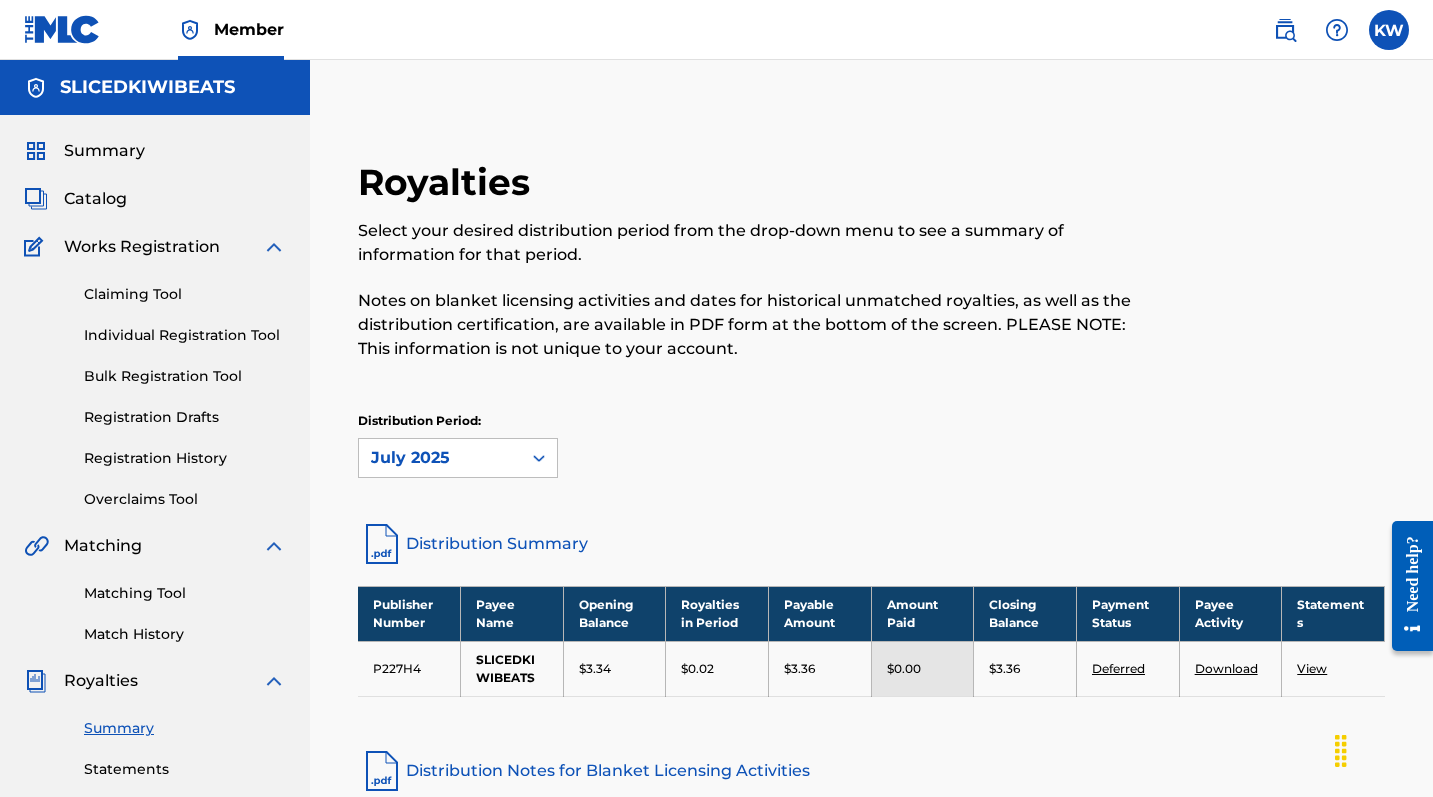 click on "Deferred" at bounding box center (1118, 668) 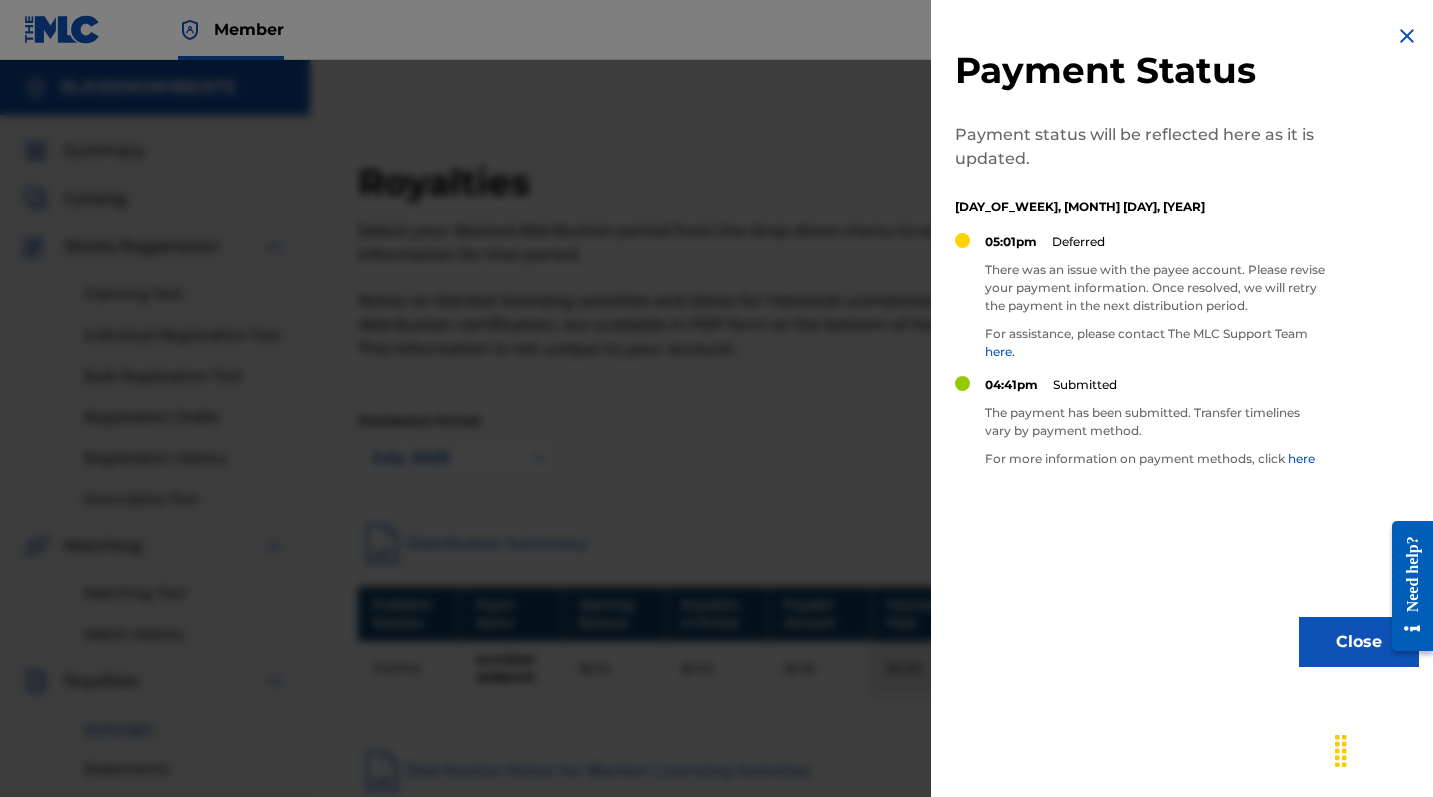 click at bounding box center (716, 458) 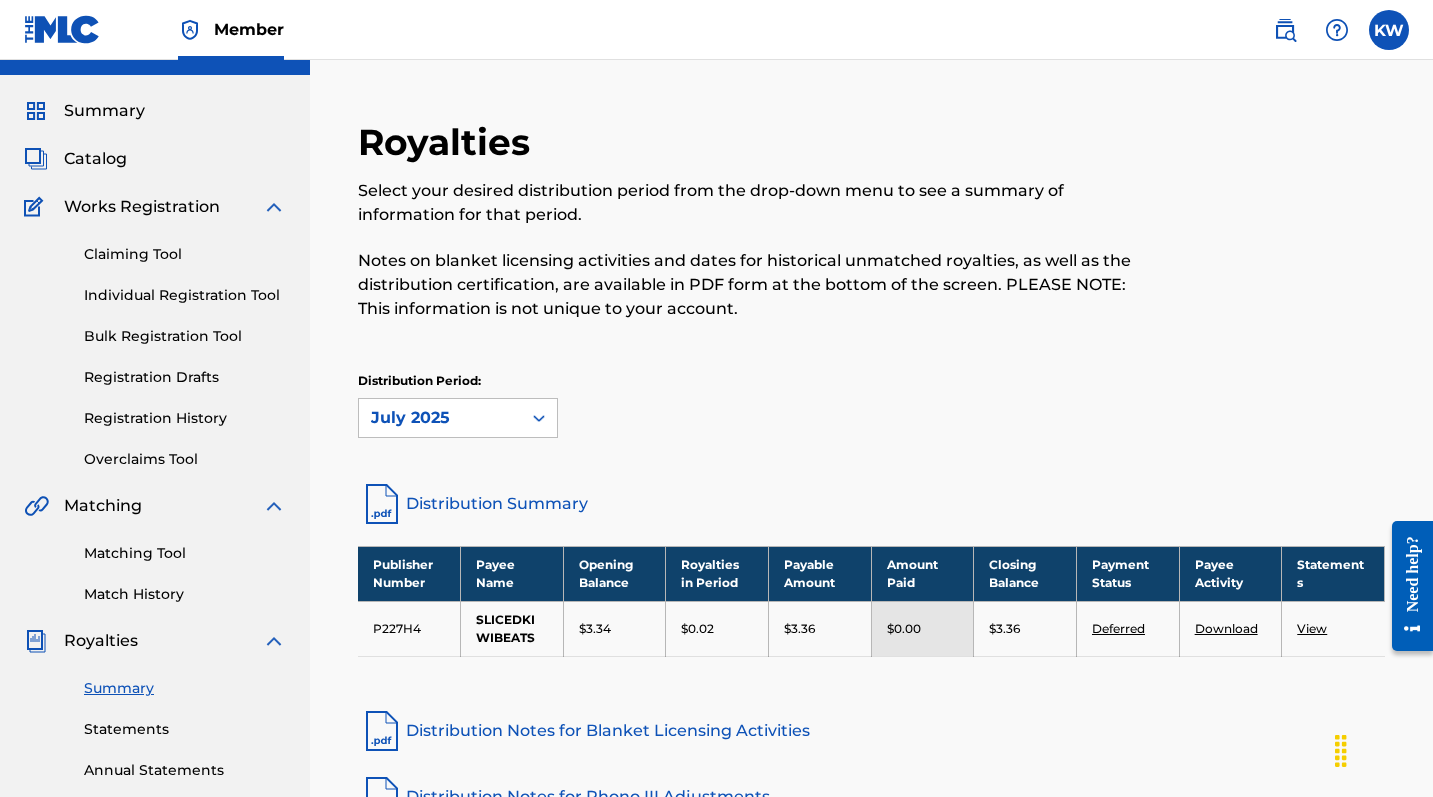 scroll, scrollTop: 80, scrollLeft: 0, axis: vertical 